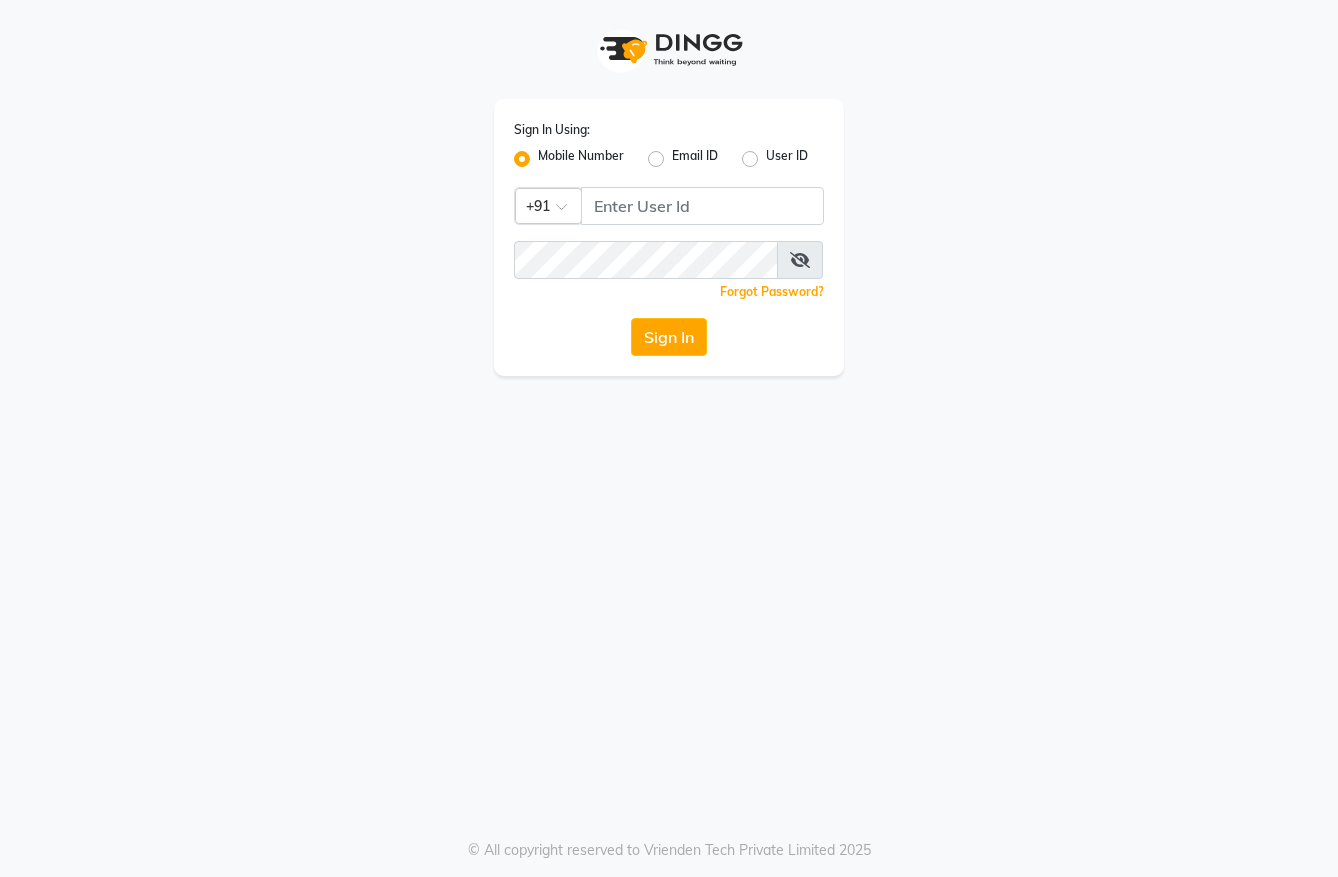 scroll, scrollTop: 0, scrollLeft: 0, axis: both 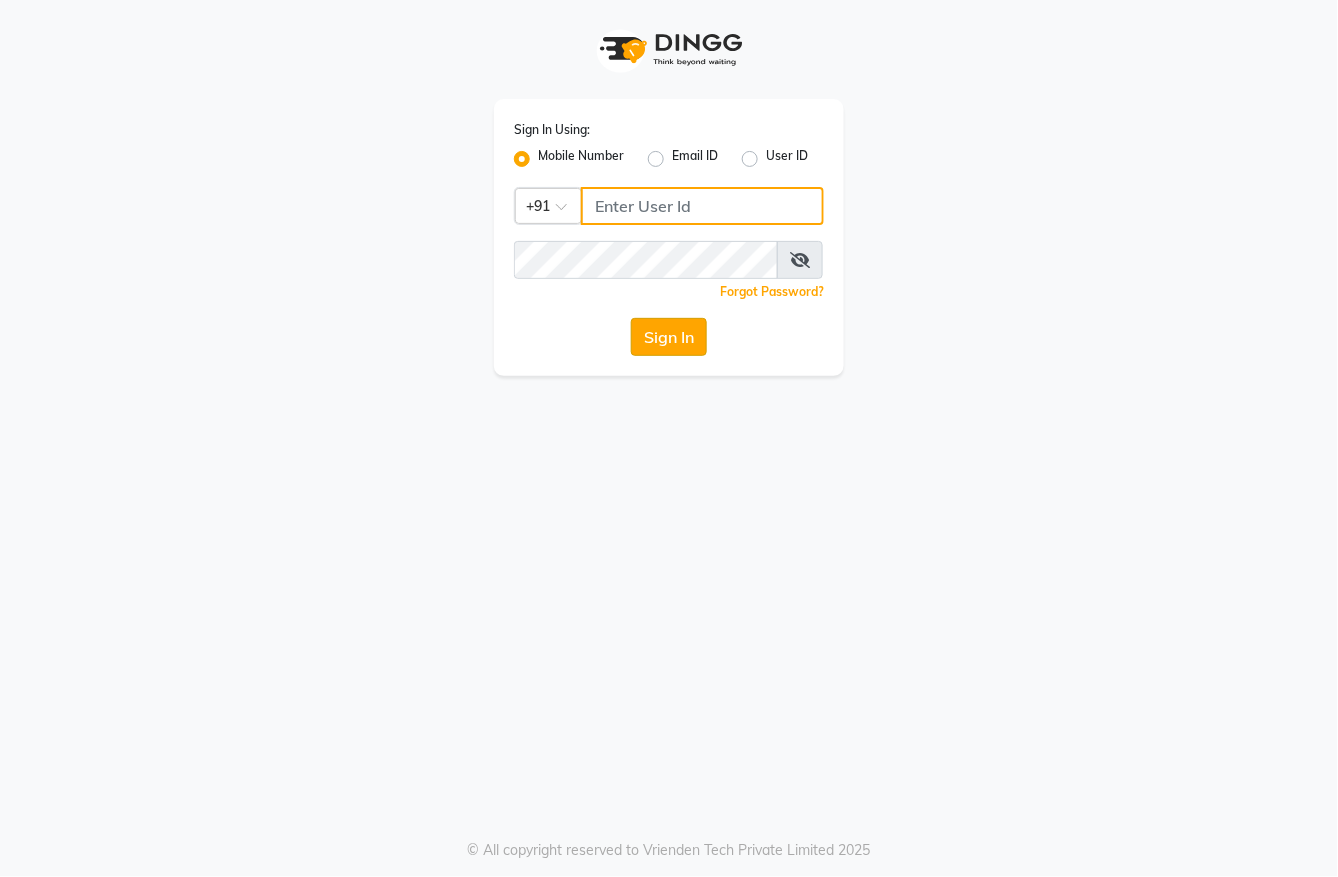 type on "9731937254" 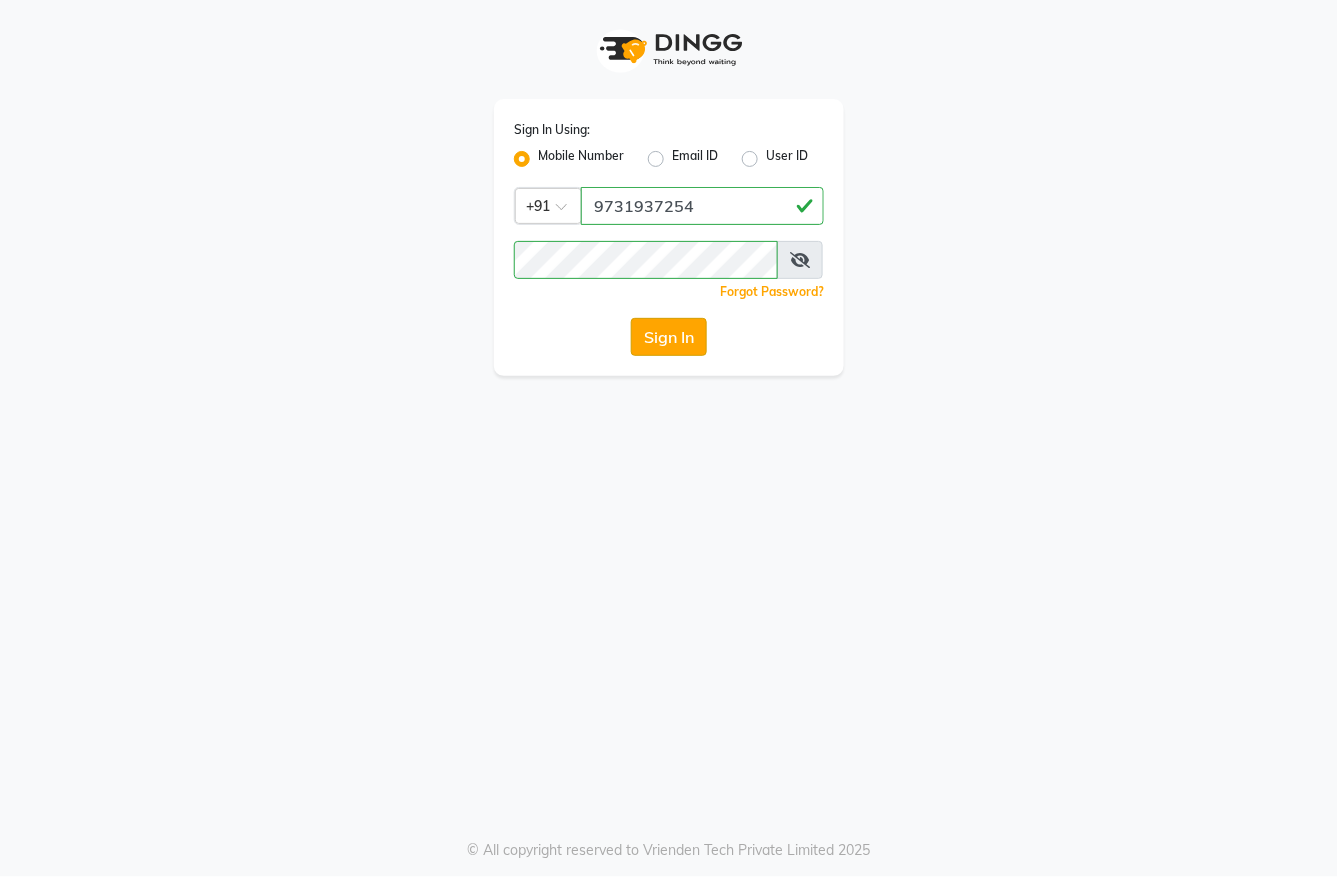 click on "Sign In" 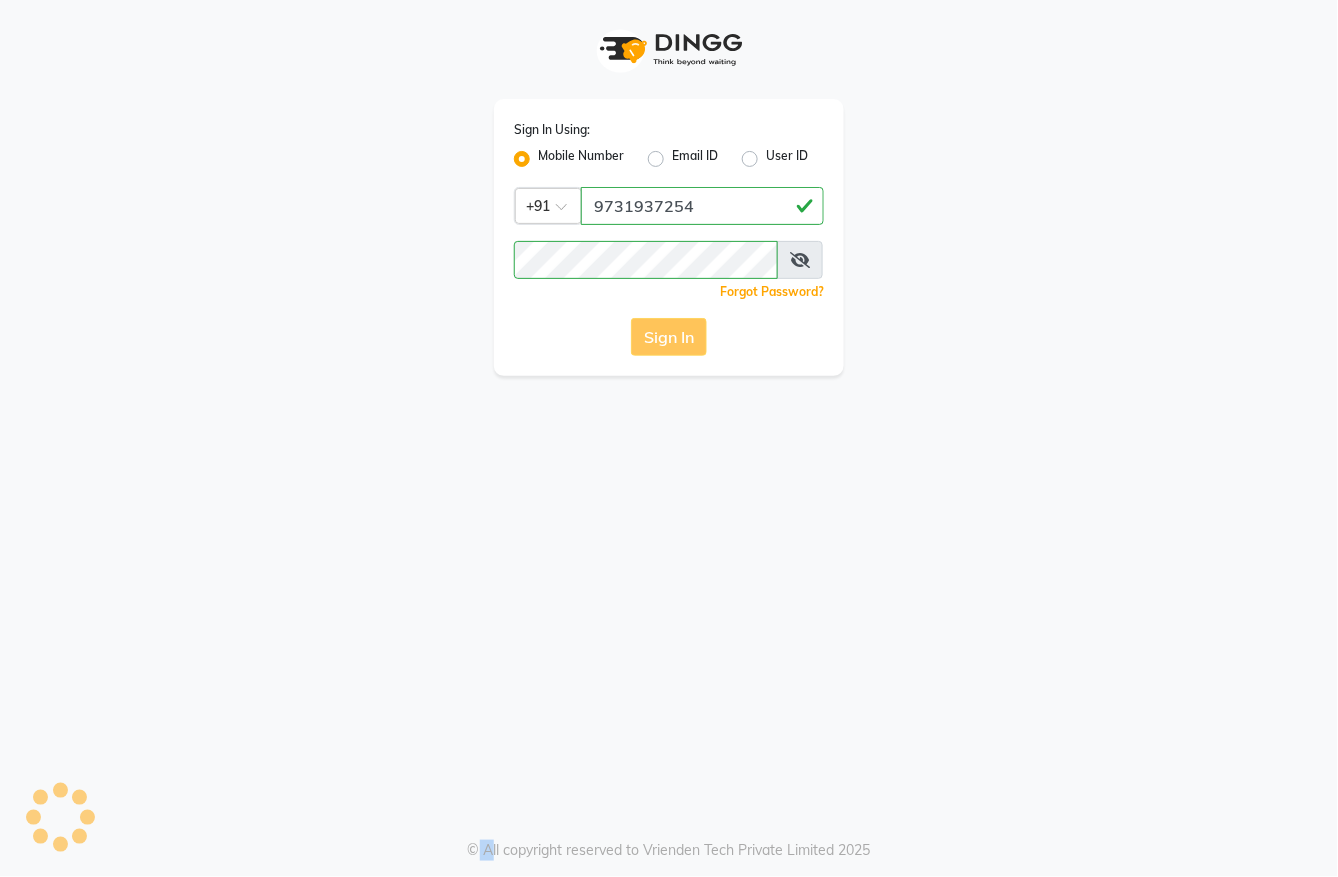 click on "Sign In" 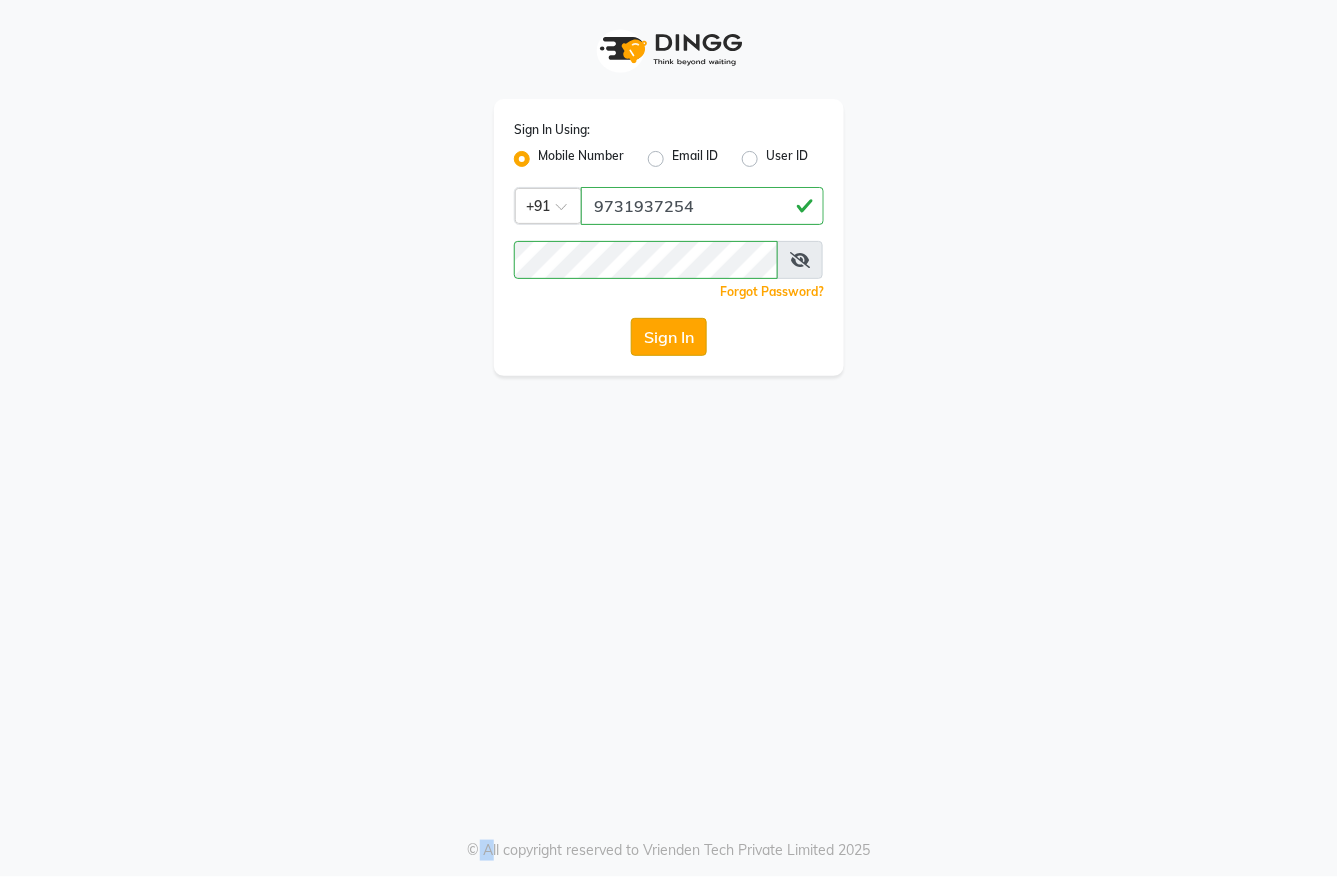click on "Sign In" 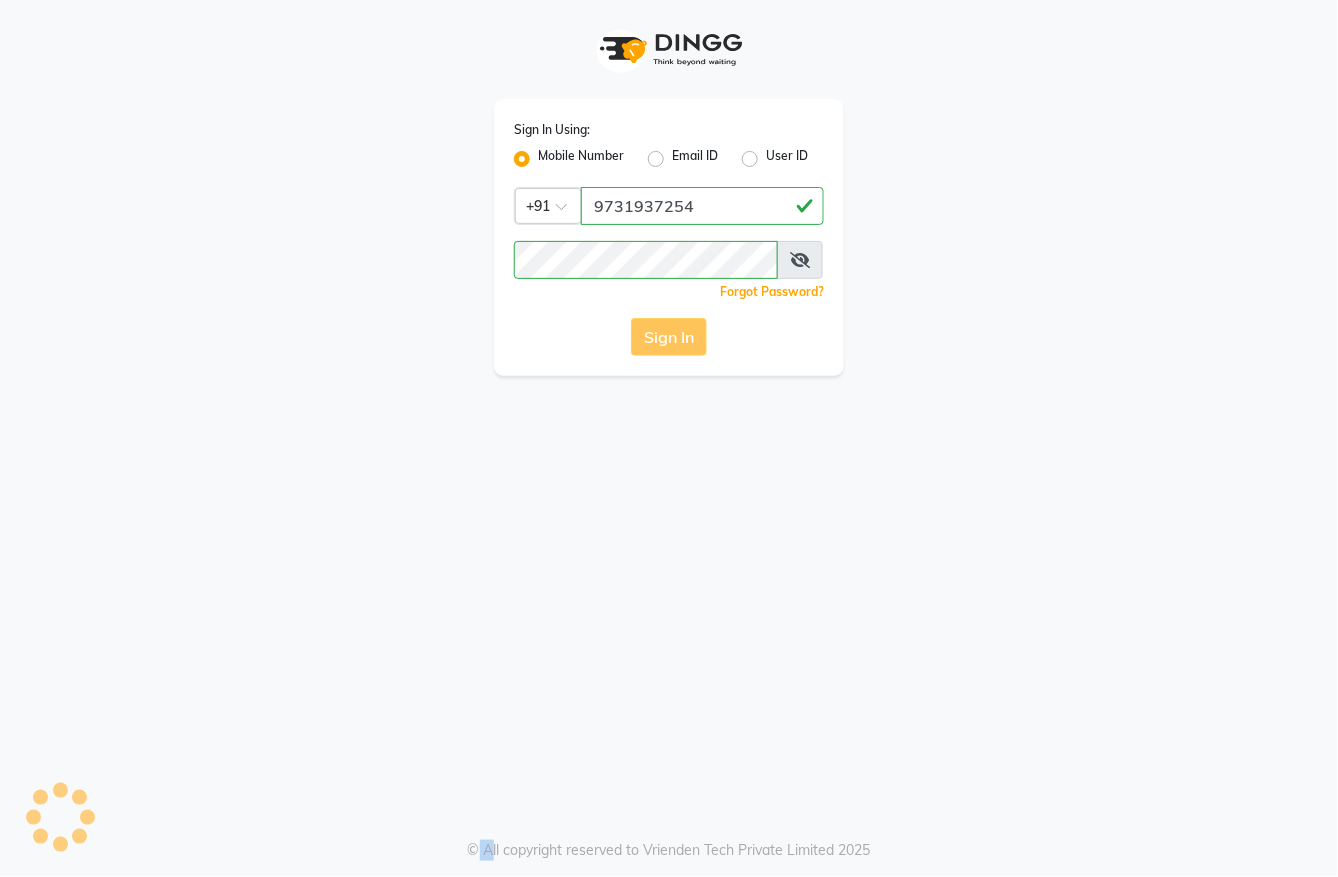 click on "Sign In" 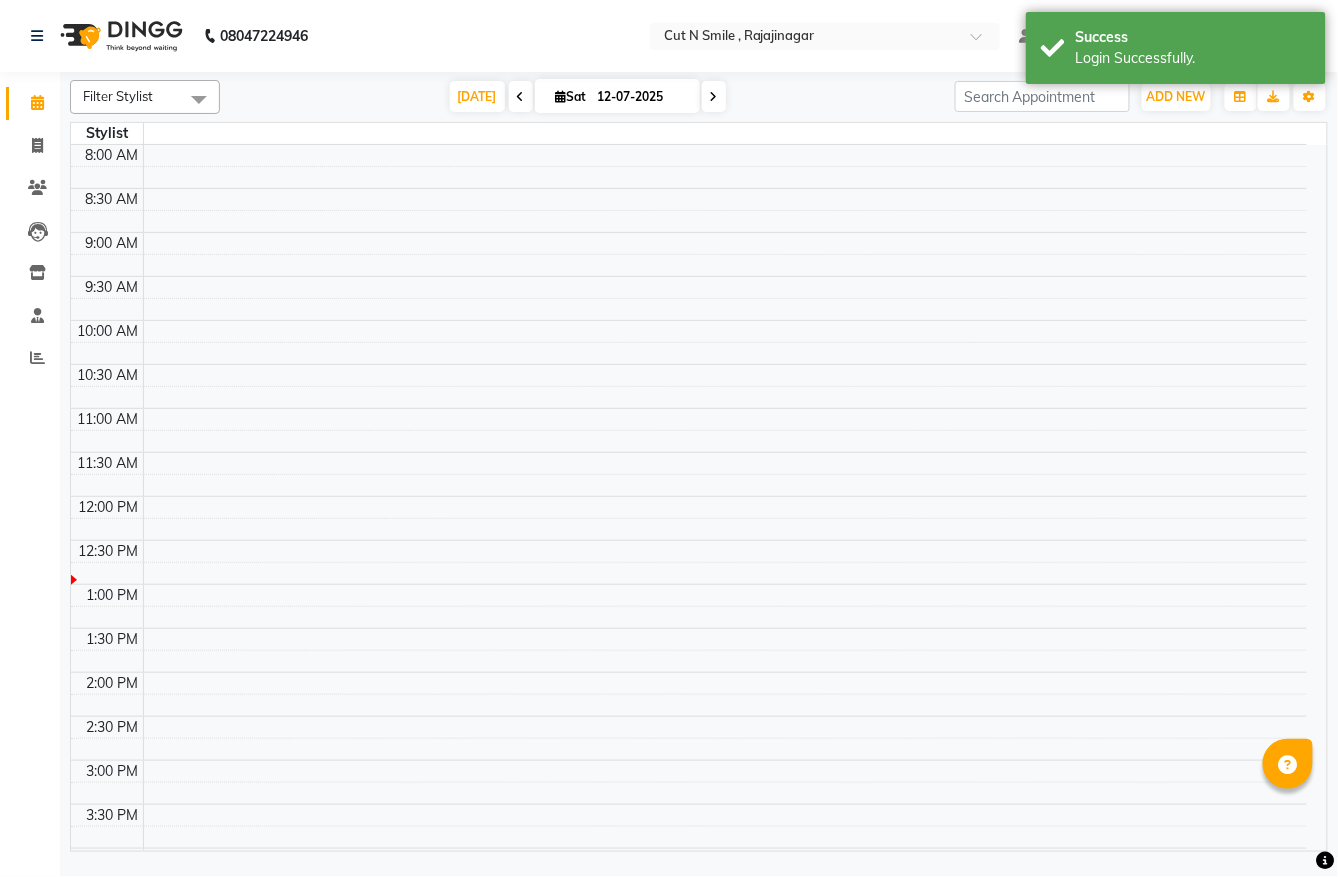 select on "en" 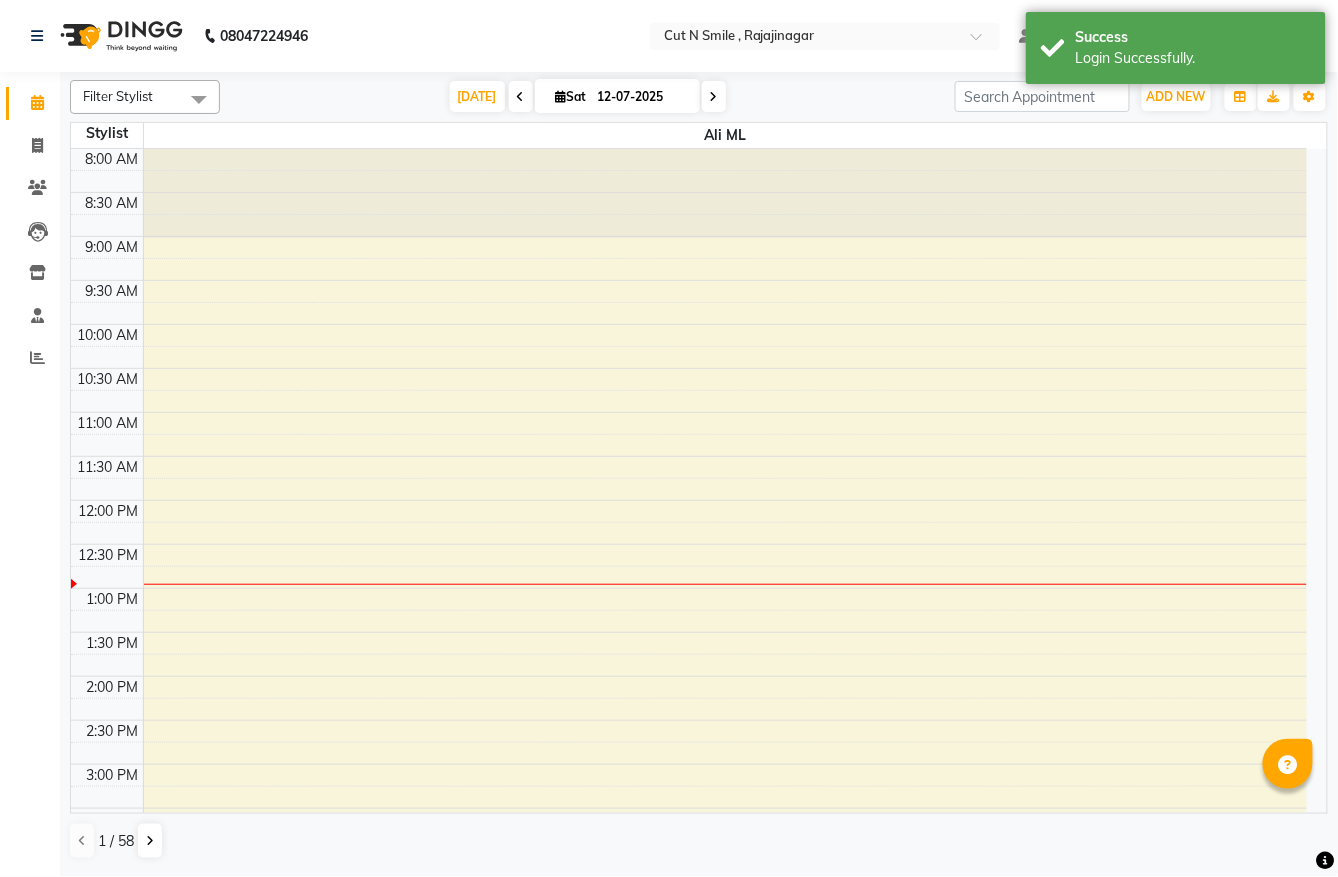 scroll, scrollTop: 358, scrollLeft: 0, axis: vertical 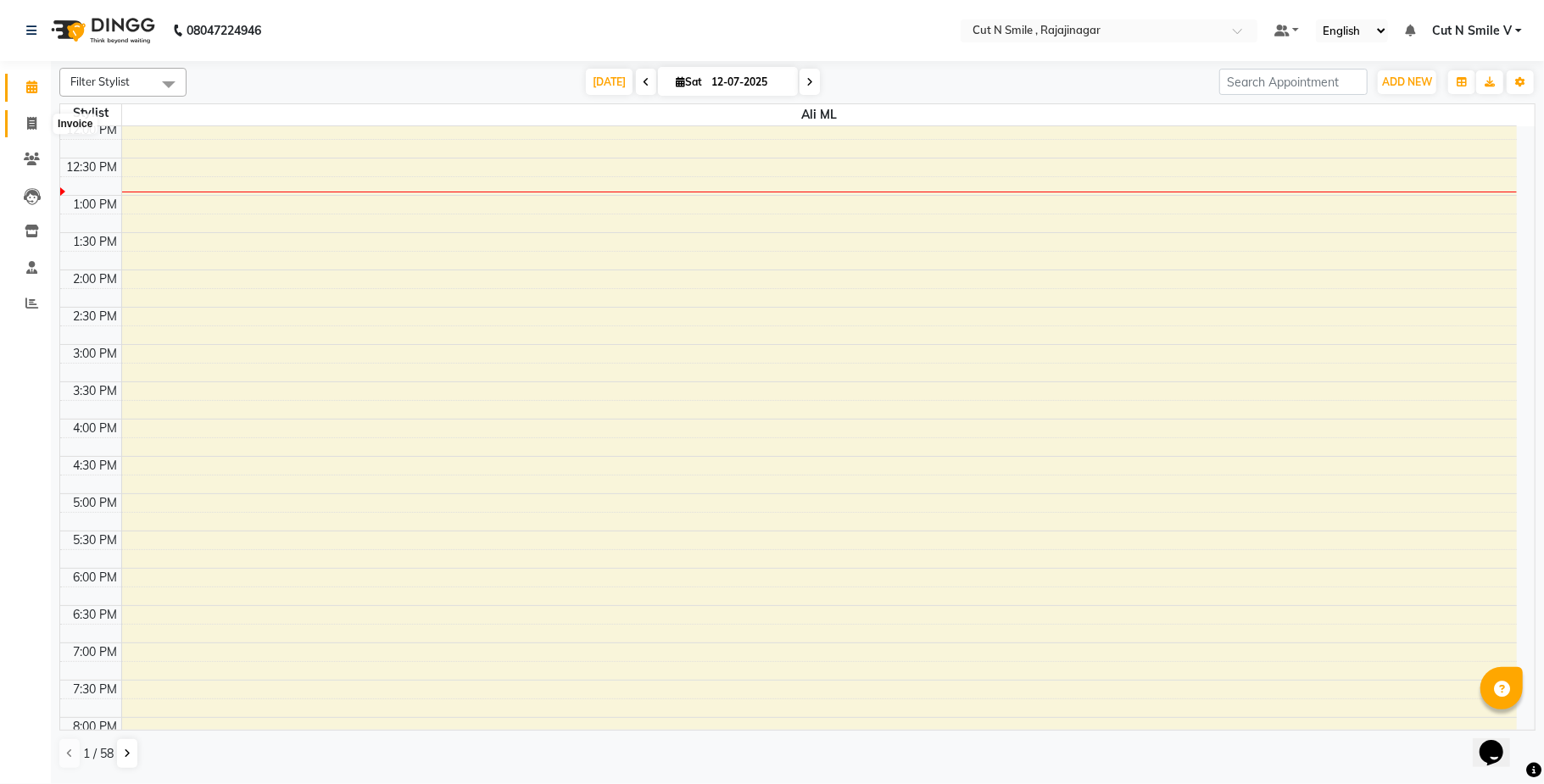 click 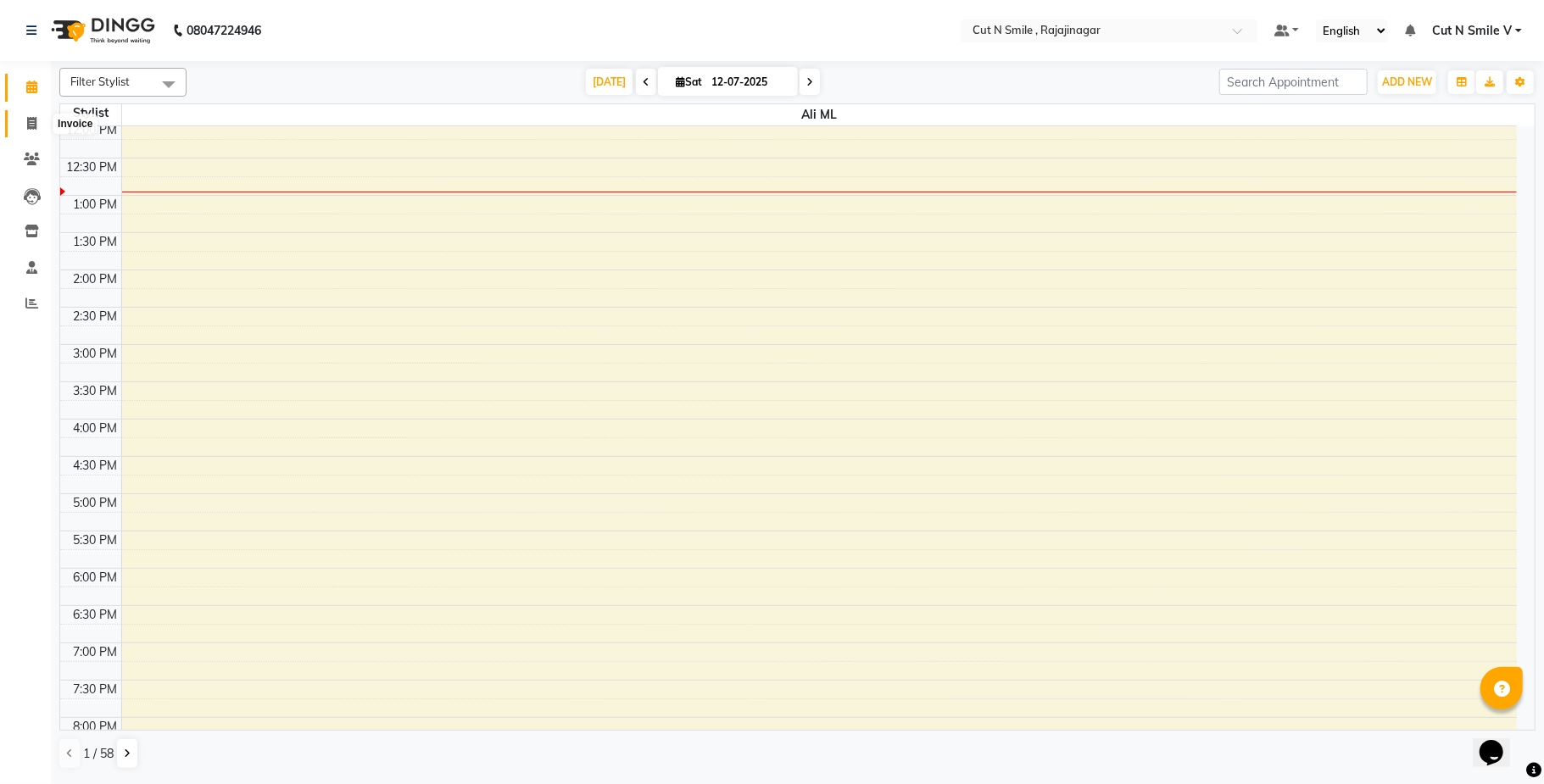 click 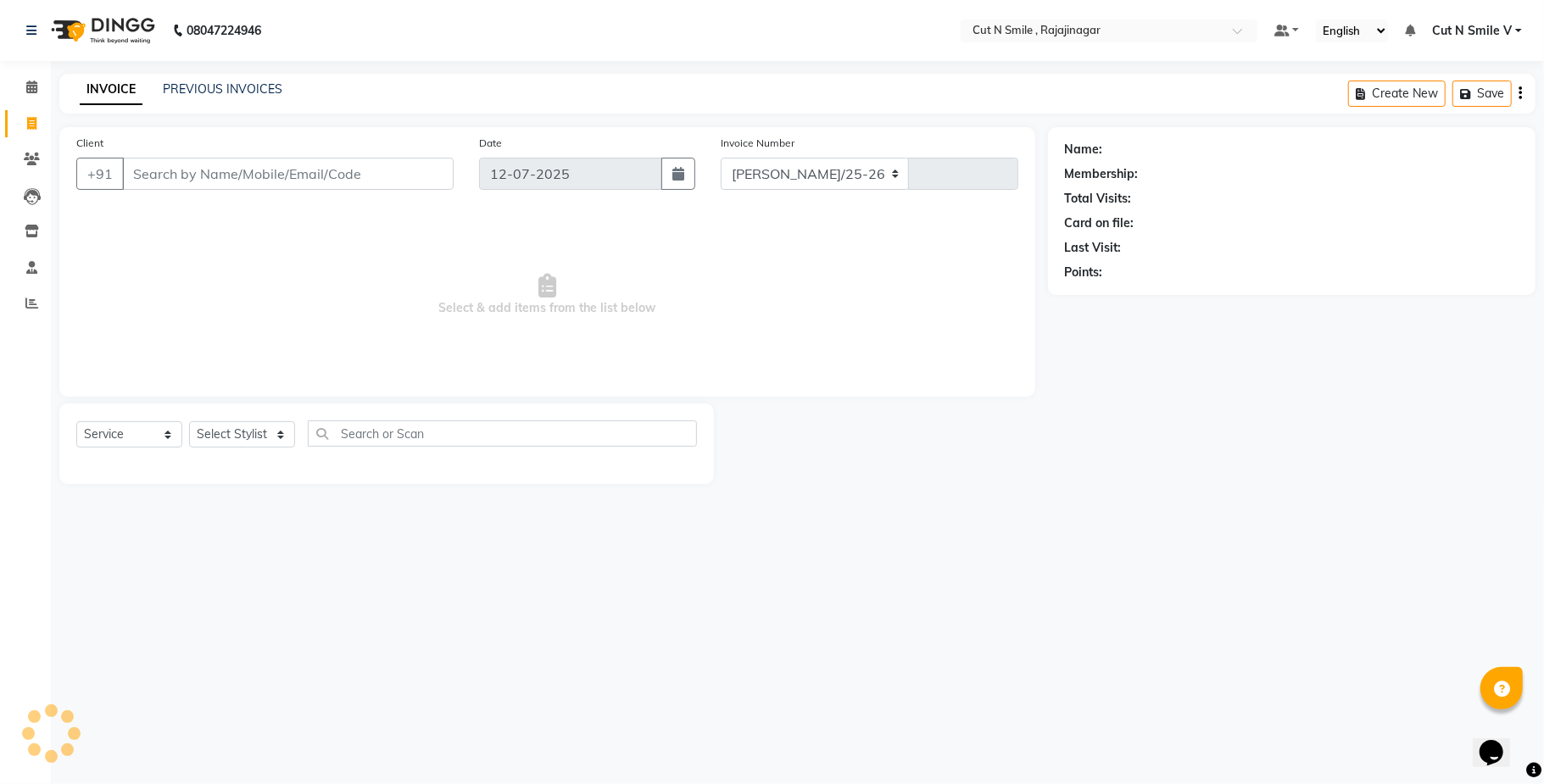select on "7187" 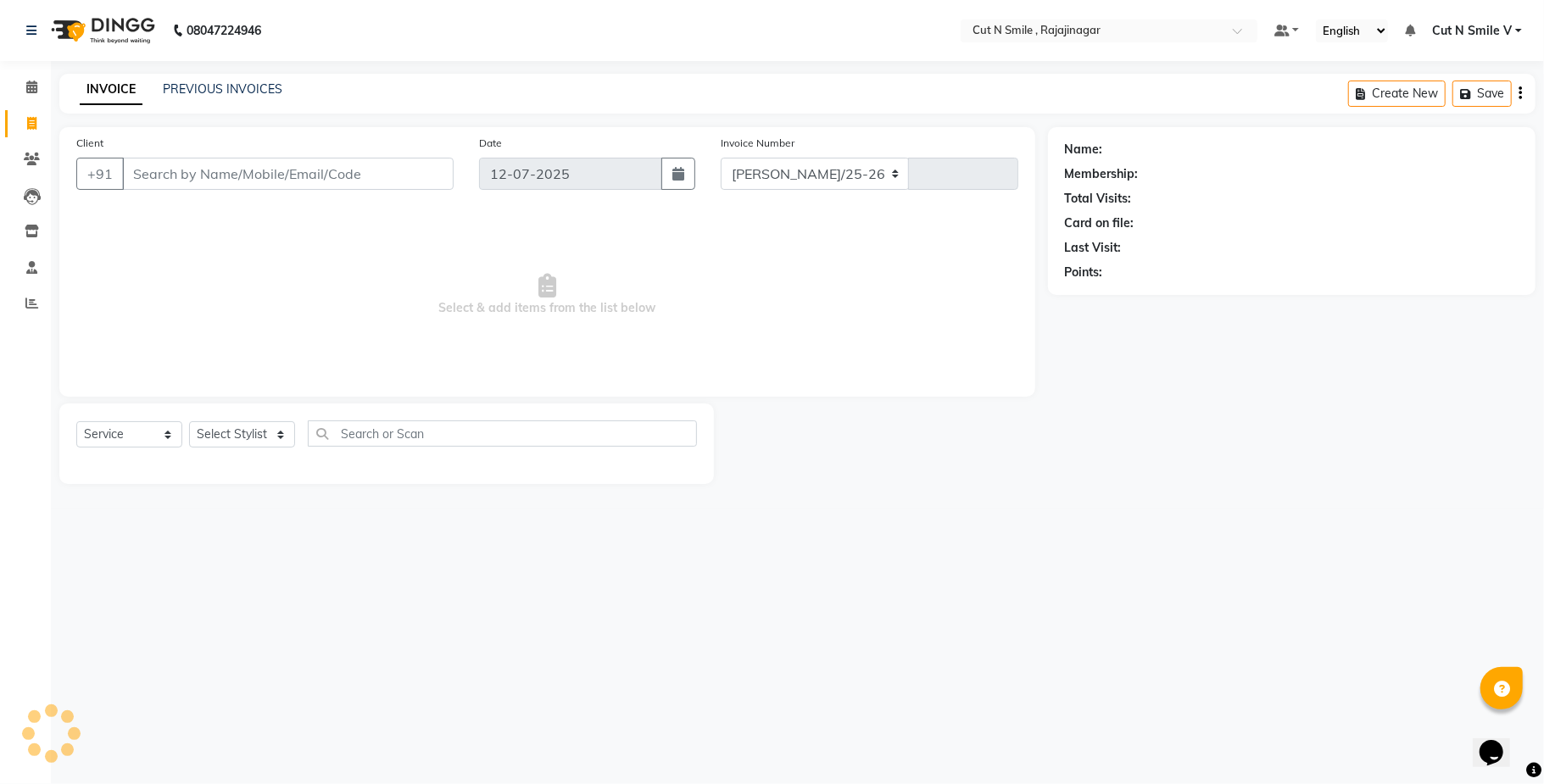 type on "107" 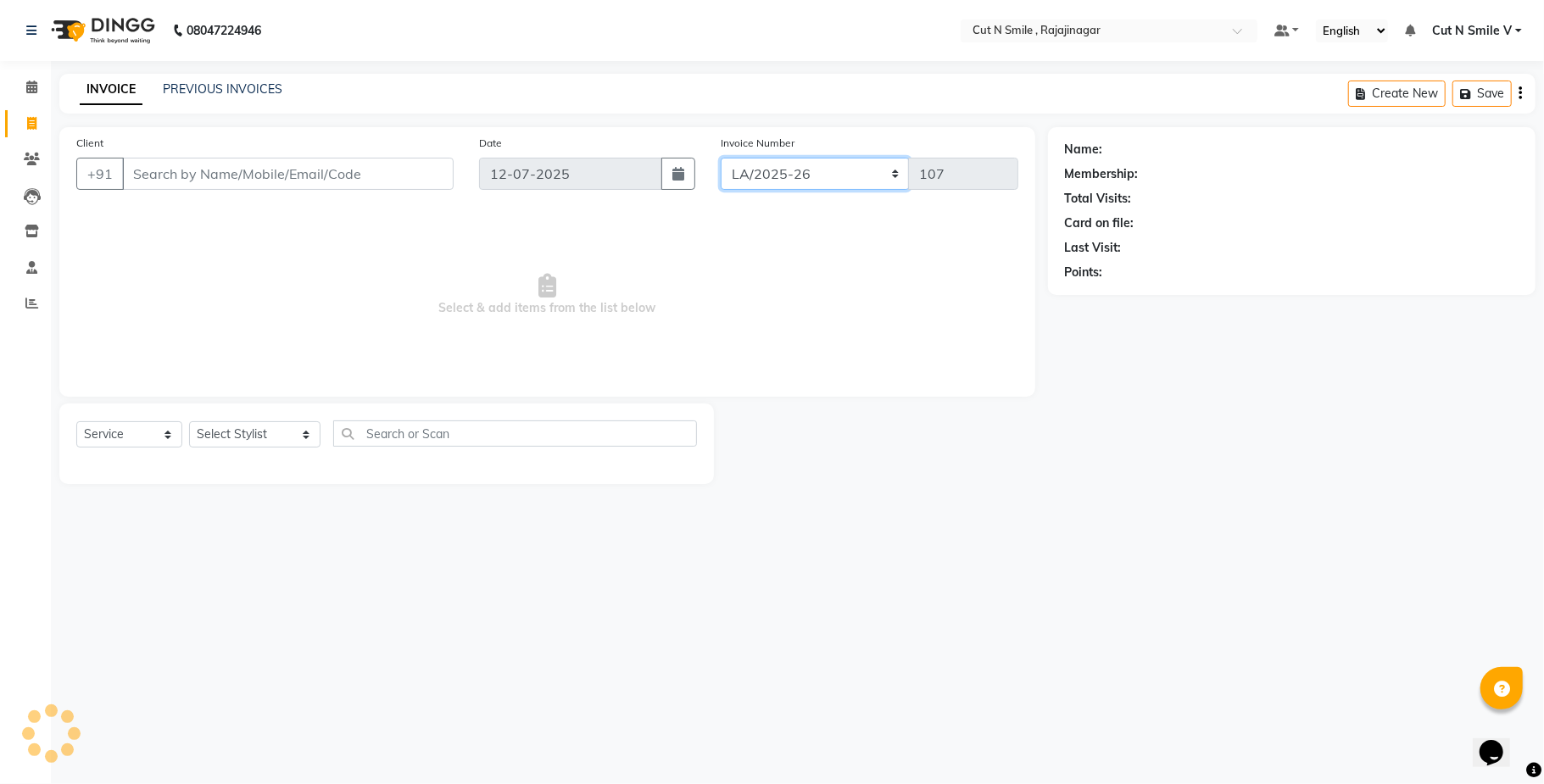 click on "[PERSON_NAME]/25-26 LA/2025-26 SH/25 CH/25 SA/25" 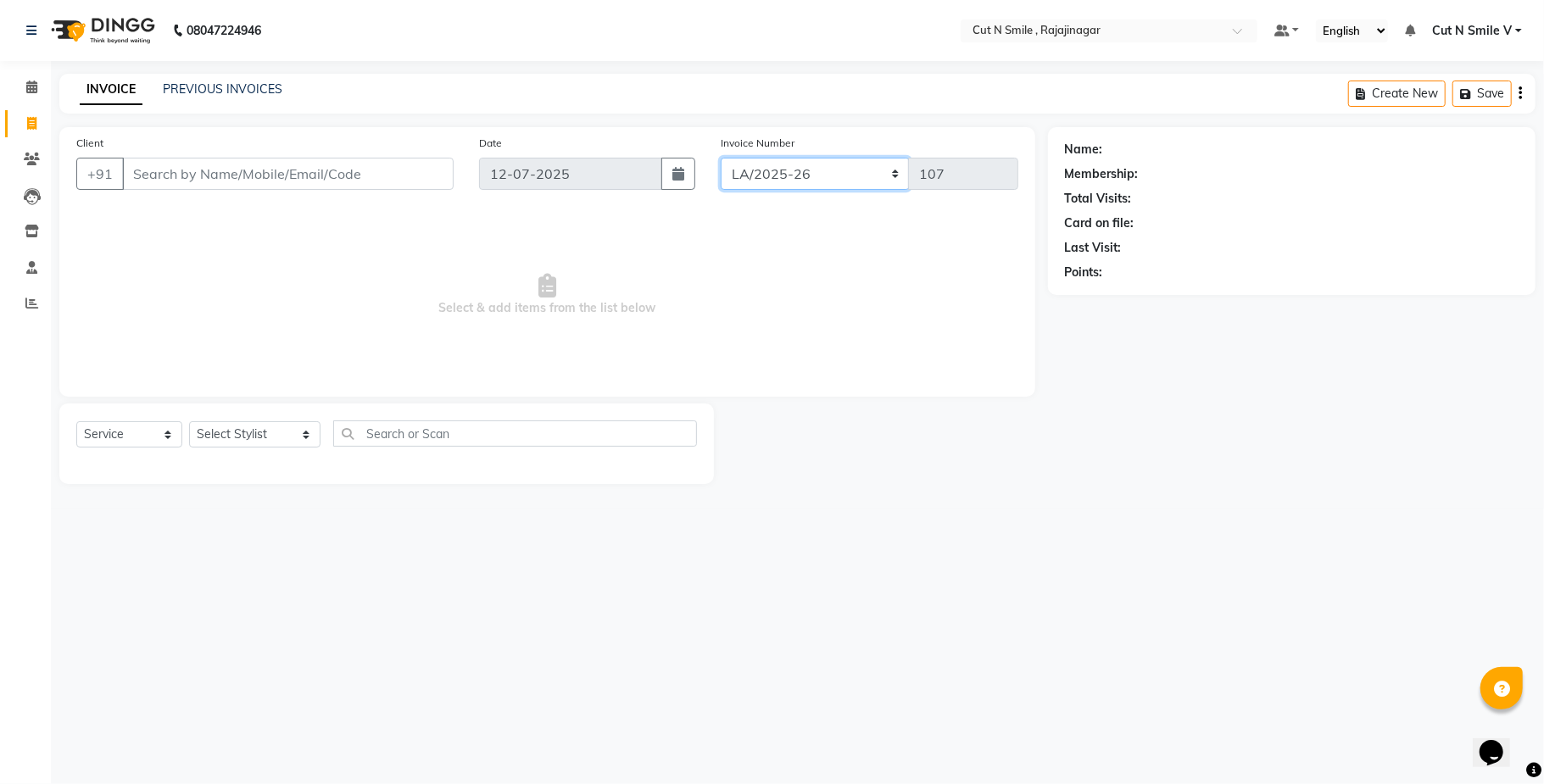 select on "7185" 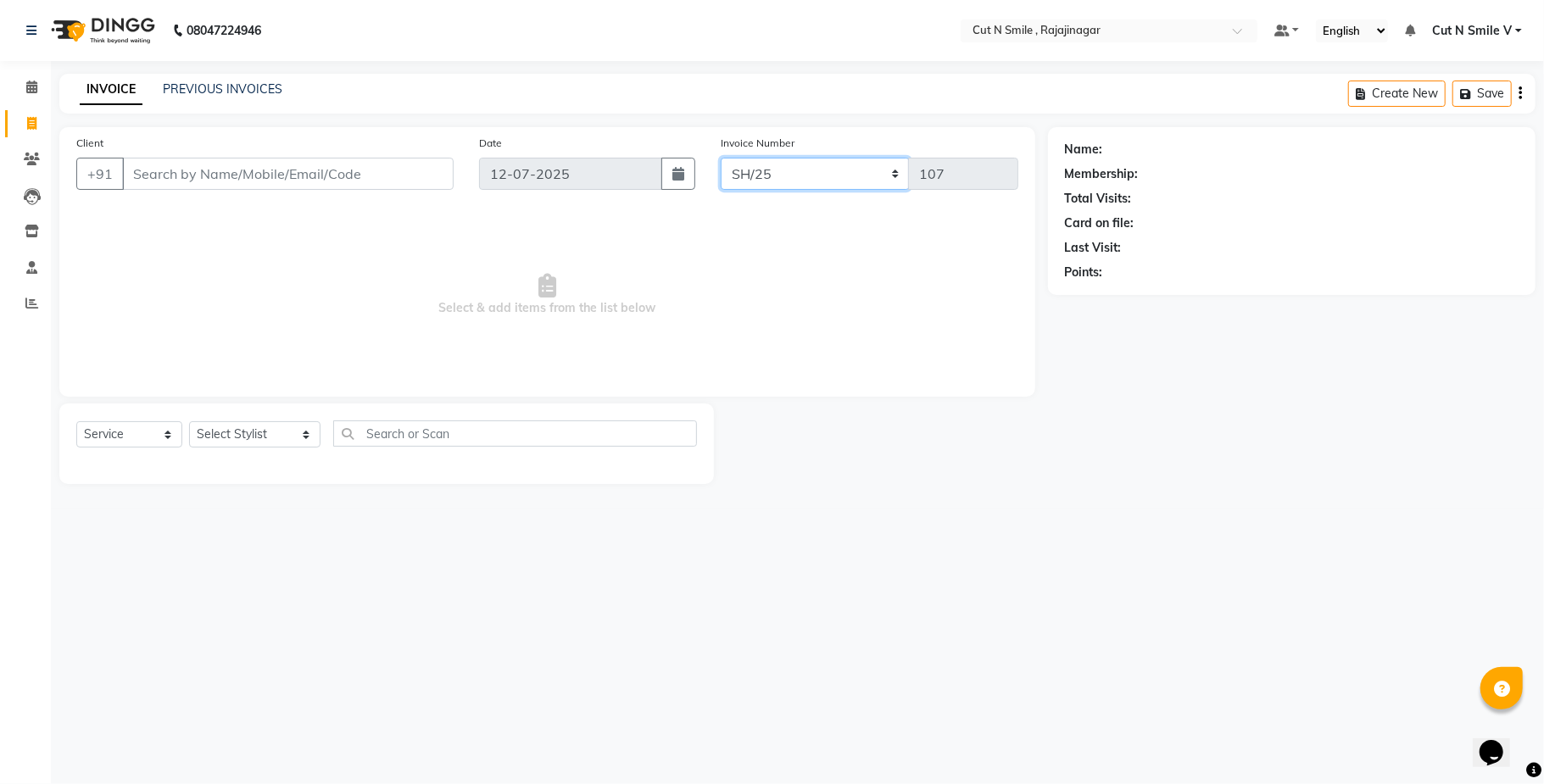 click on "[PERSON_NAME]/25-26 LA/2025-26 SH/25 CH/25 SA/25" 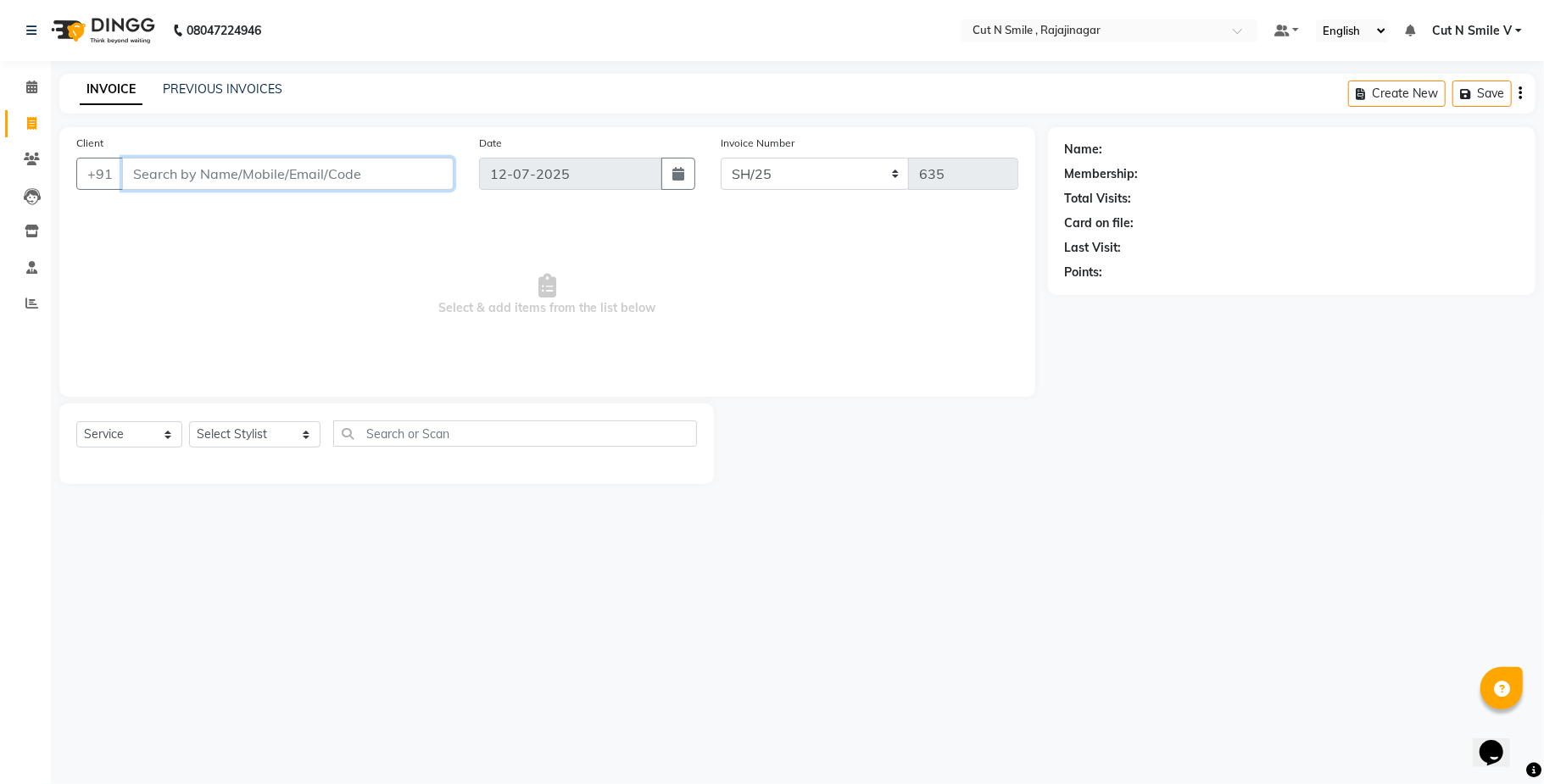 click on "Client" at bounding box center (287, 174) 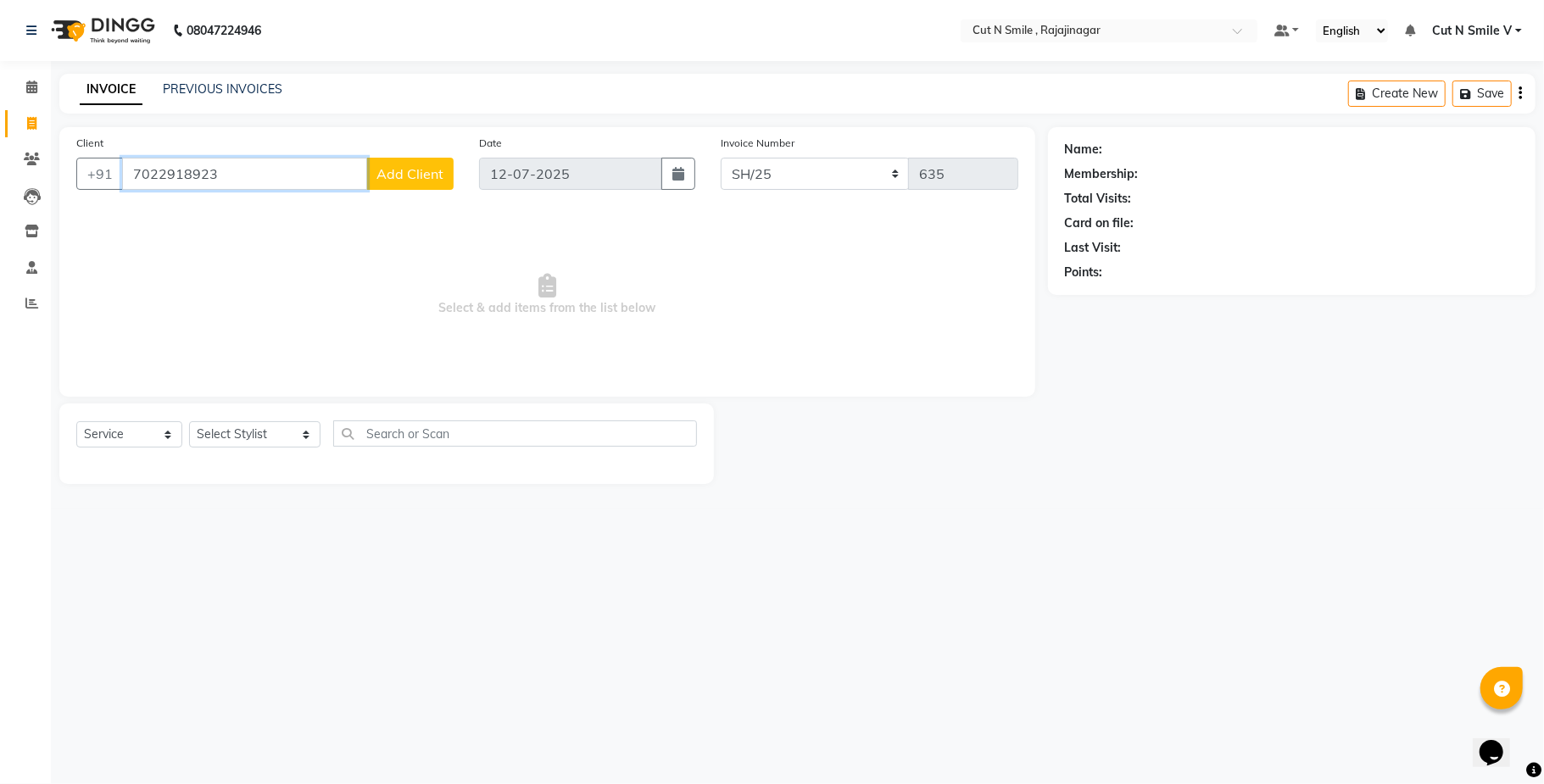 type on "7022918923" 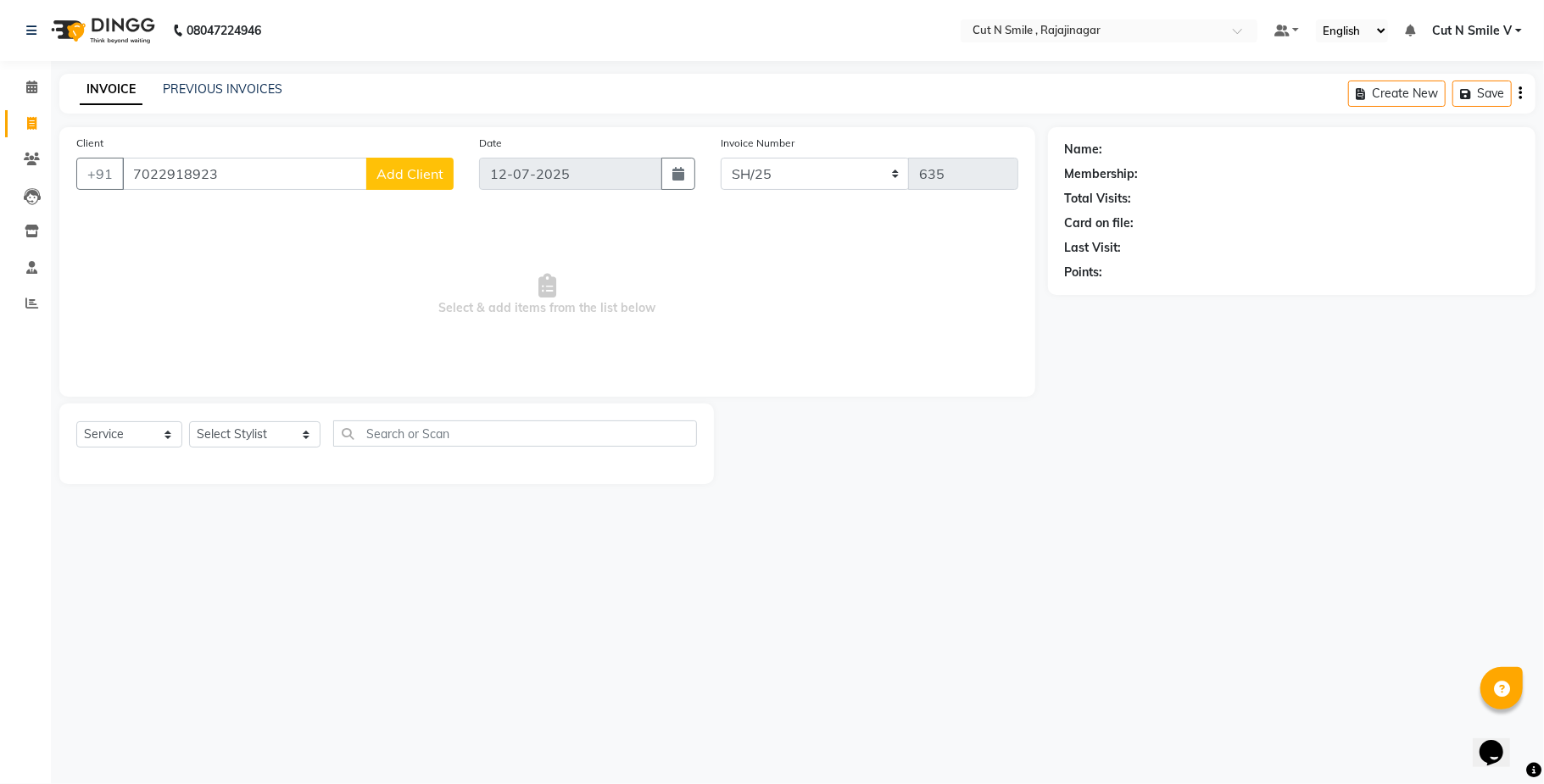 click on "Add Client" 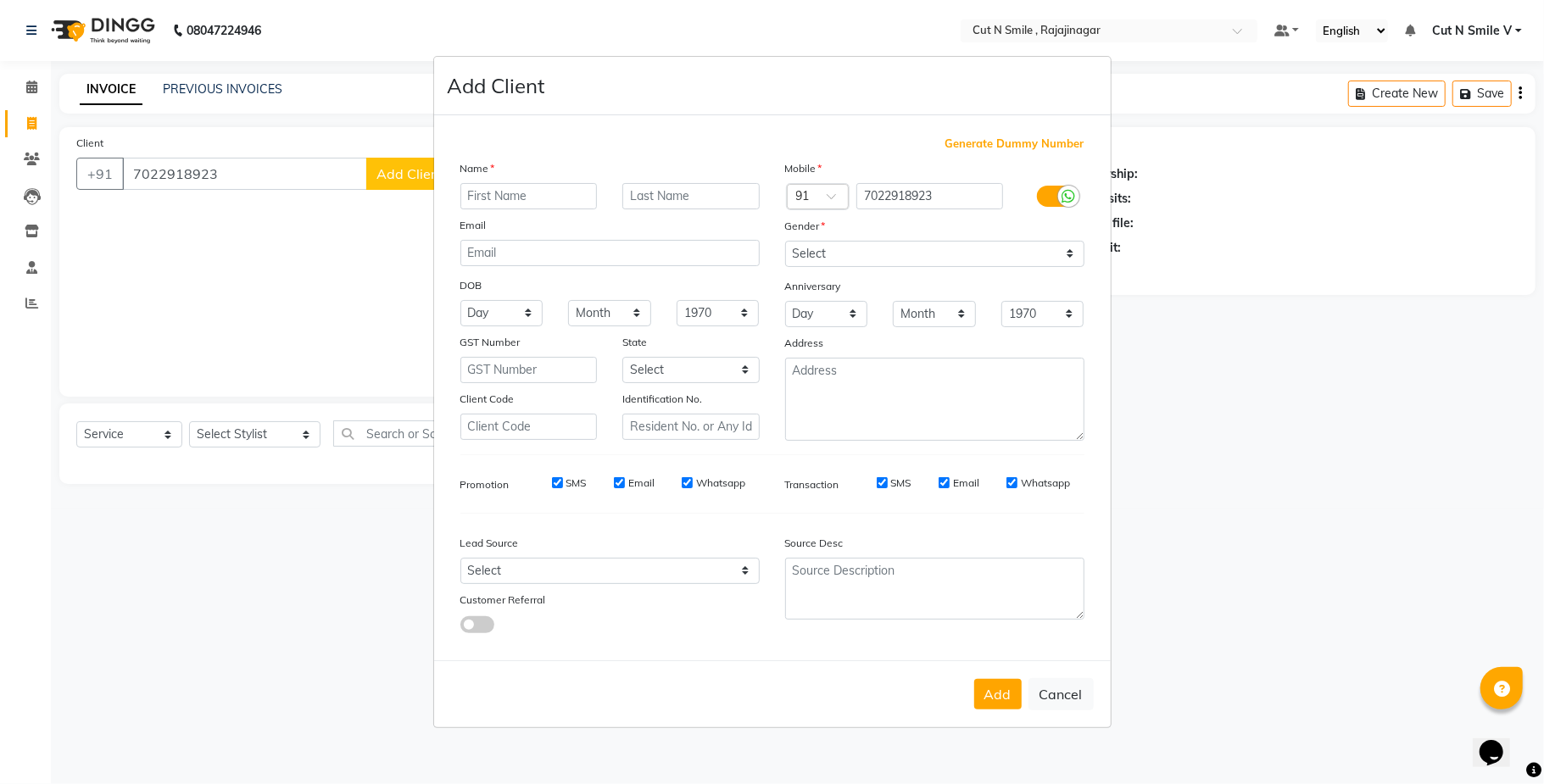 click at bounding box center [529, 196] 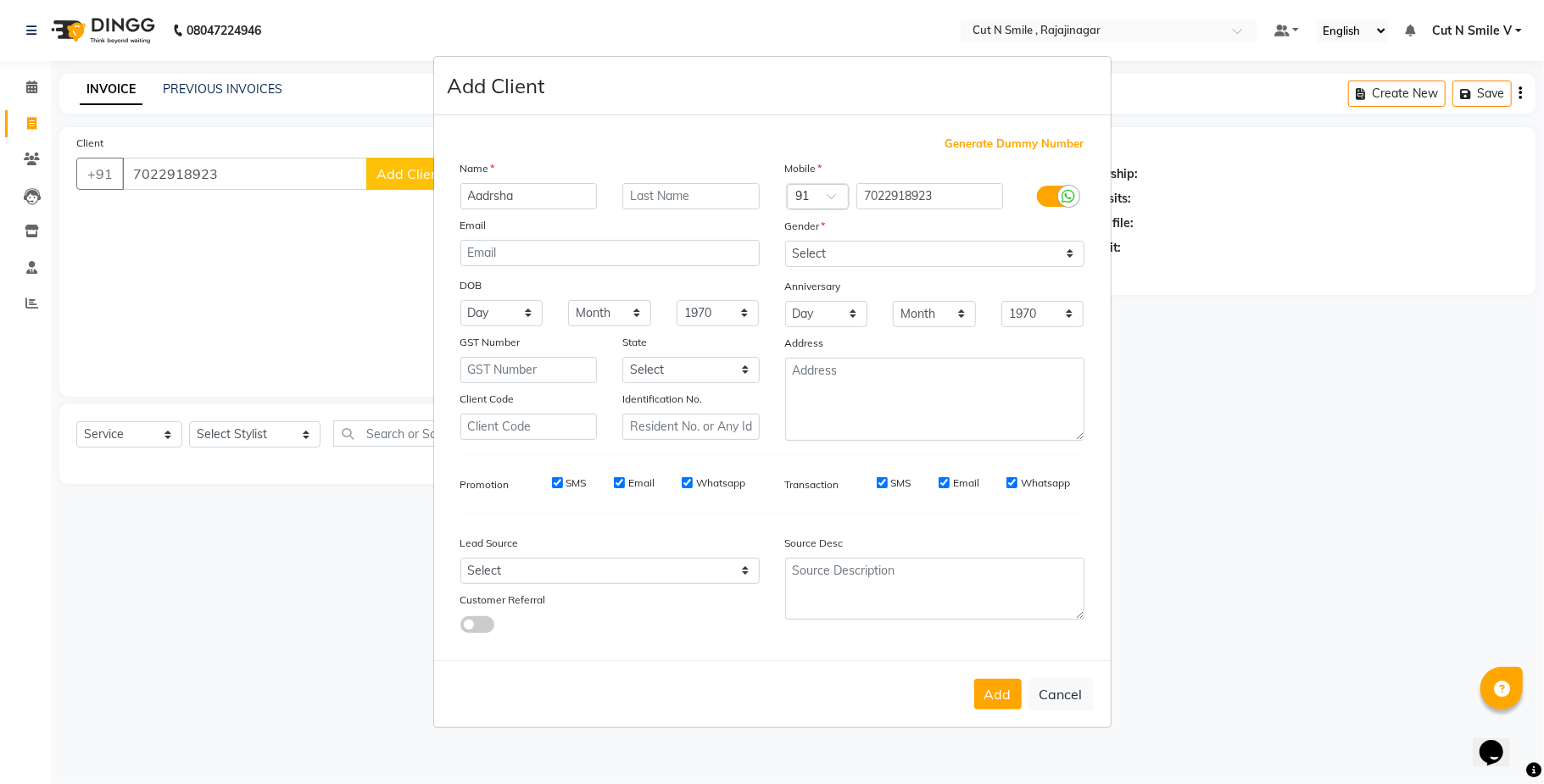 type on "Aadrsha" 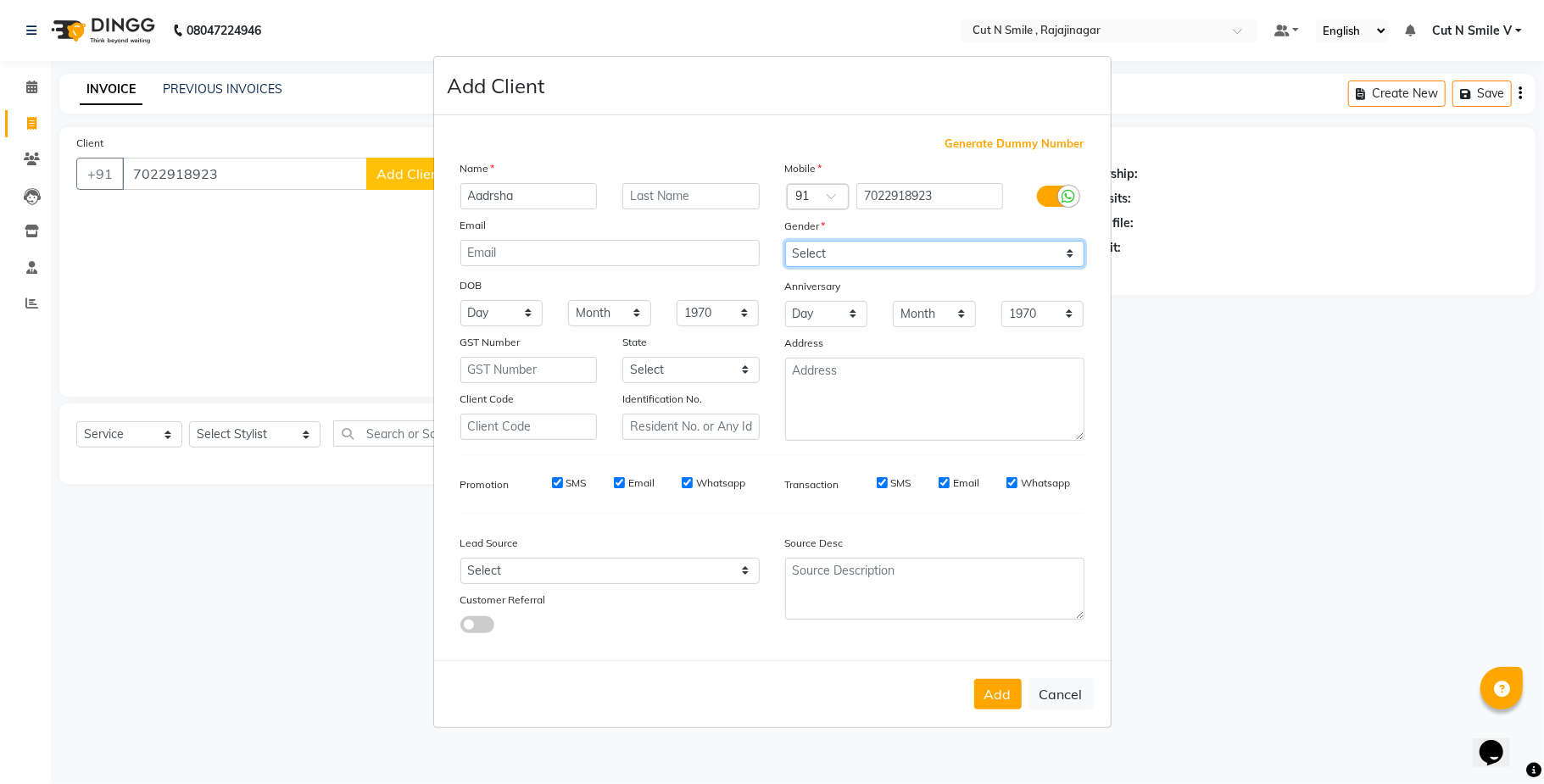 click on "Select Male Female Other Prefer Not To Say" at bounding box center (934, 253) 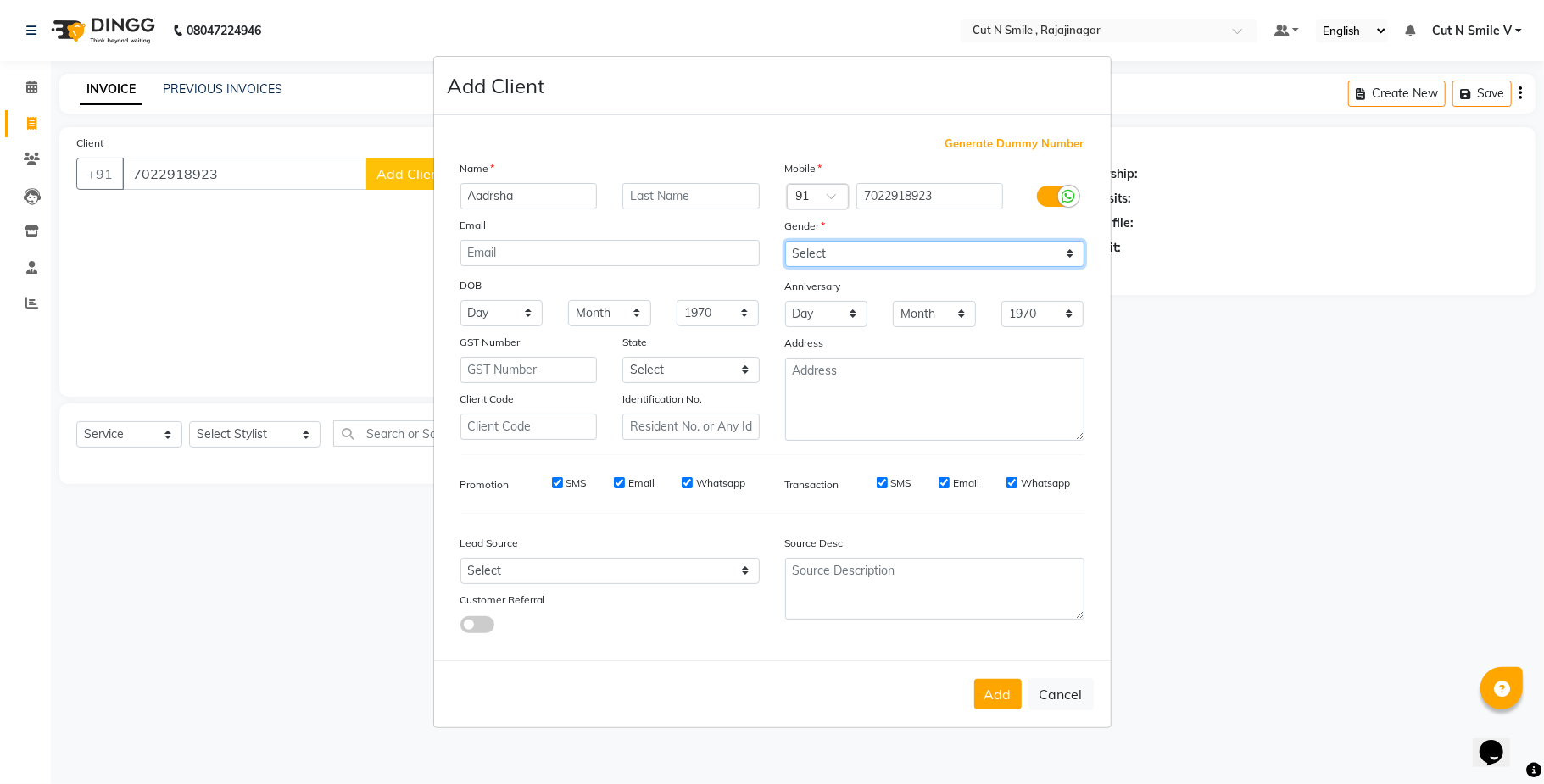 select on "male" 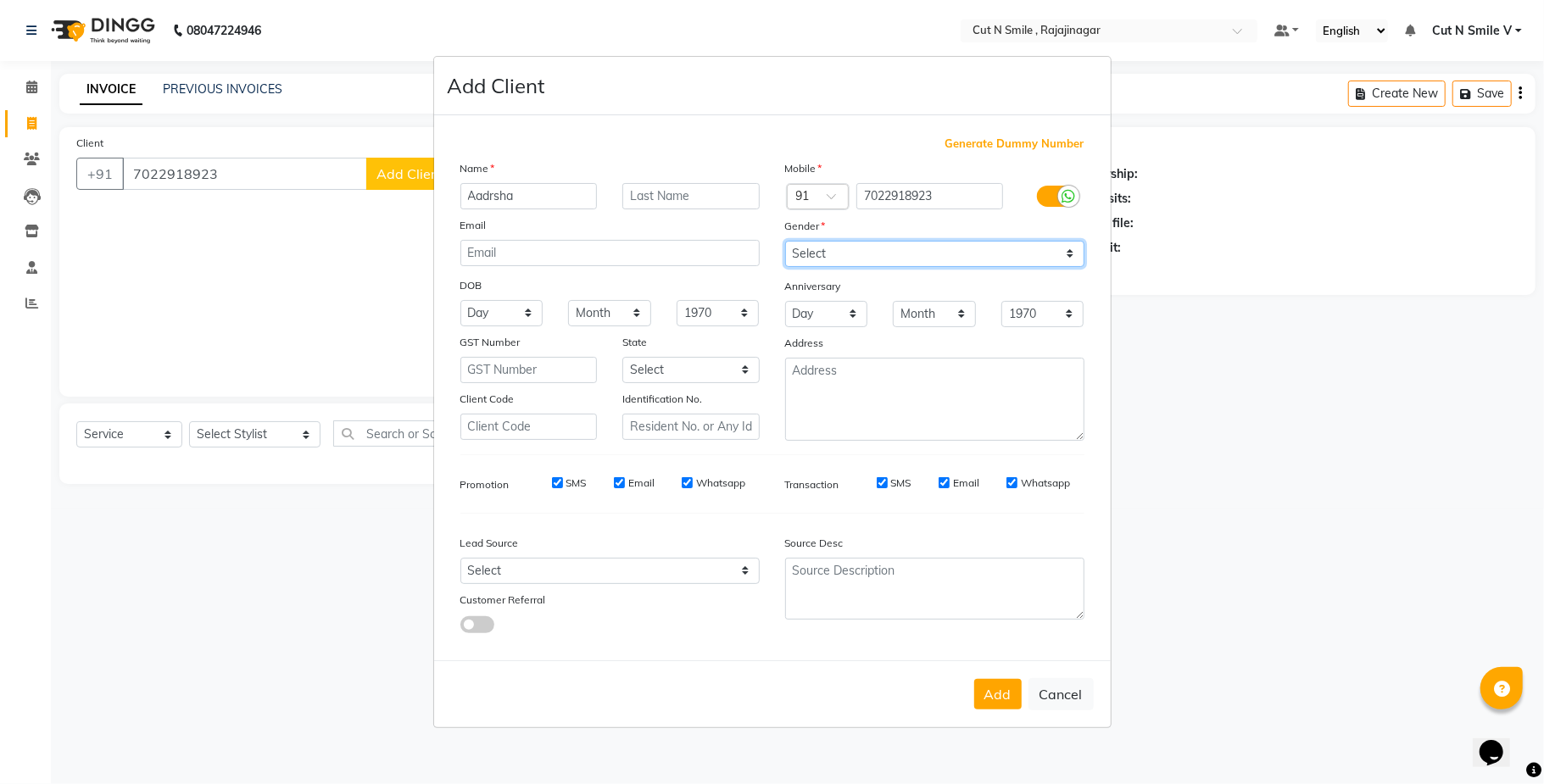 click on "Select Male Female Other Prefer Not To Say" at bounding box center (934, 253) 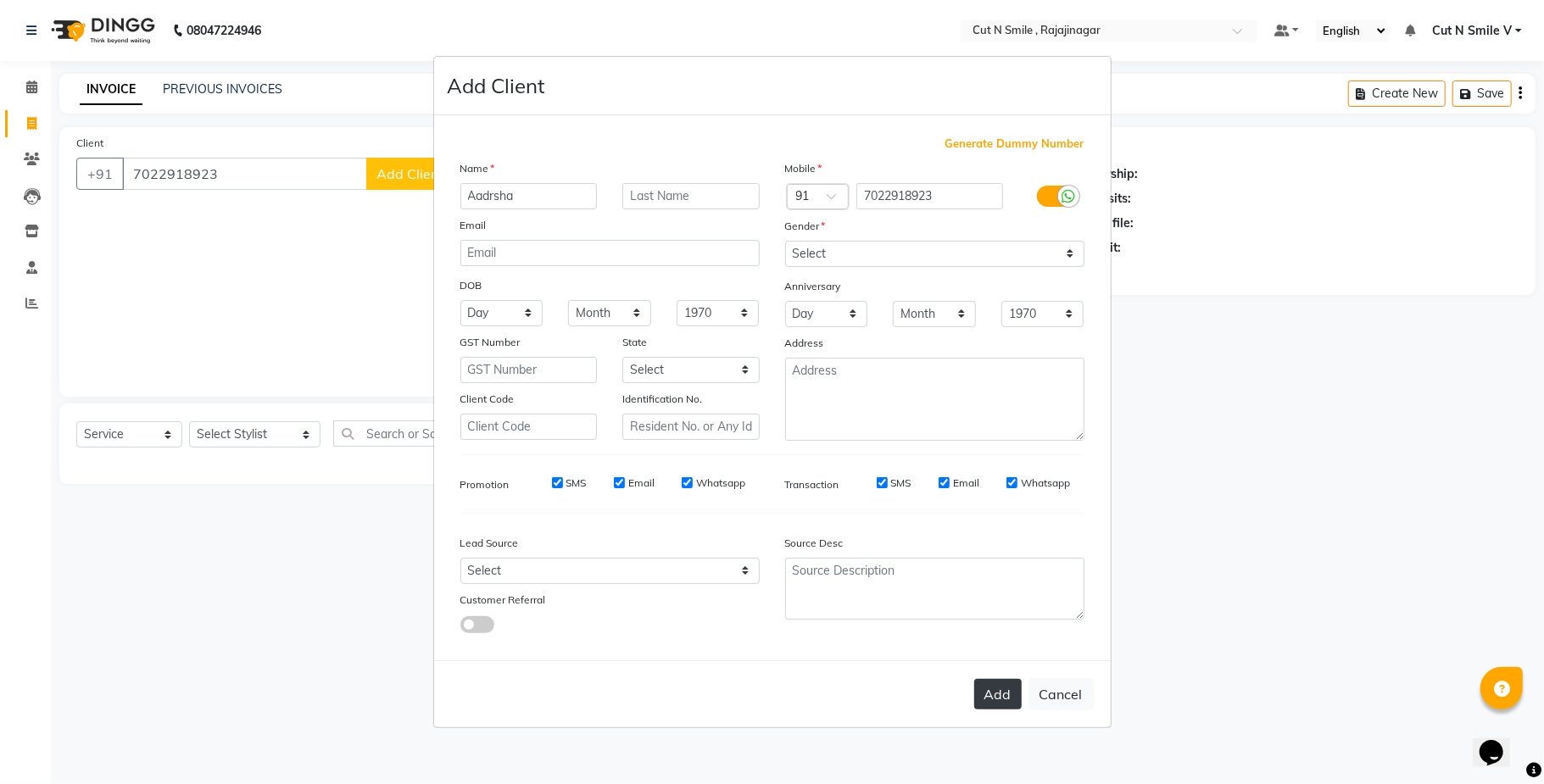 click on "Add" at bounding box center [998, 694] 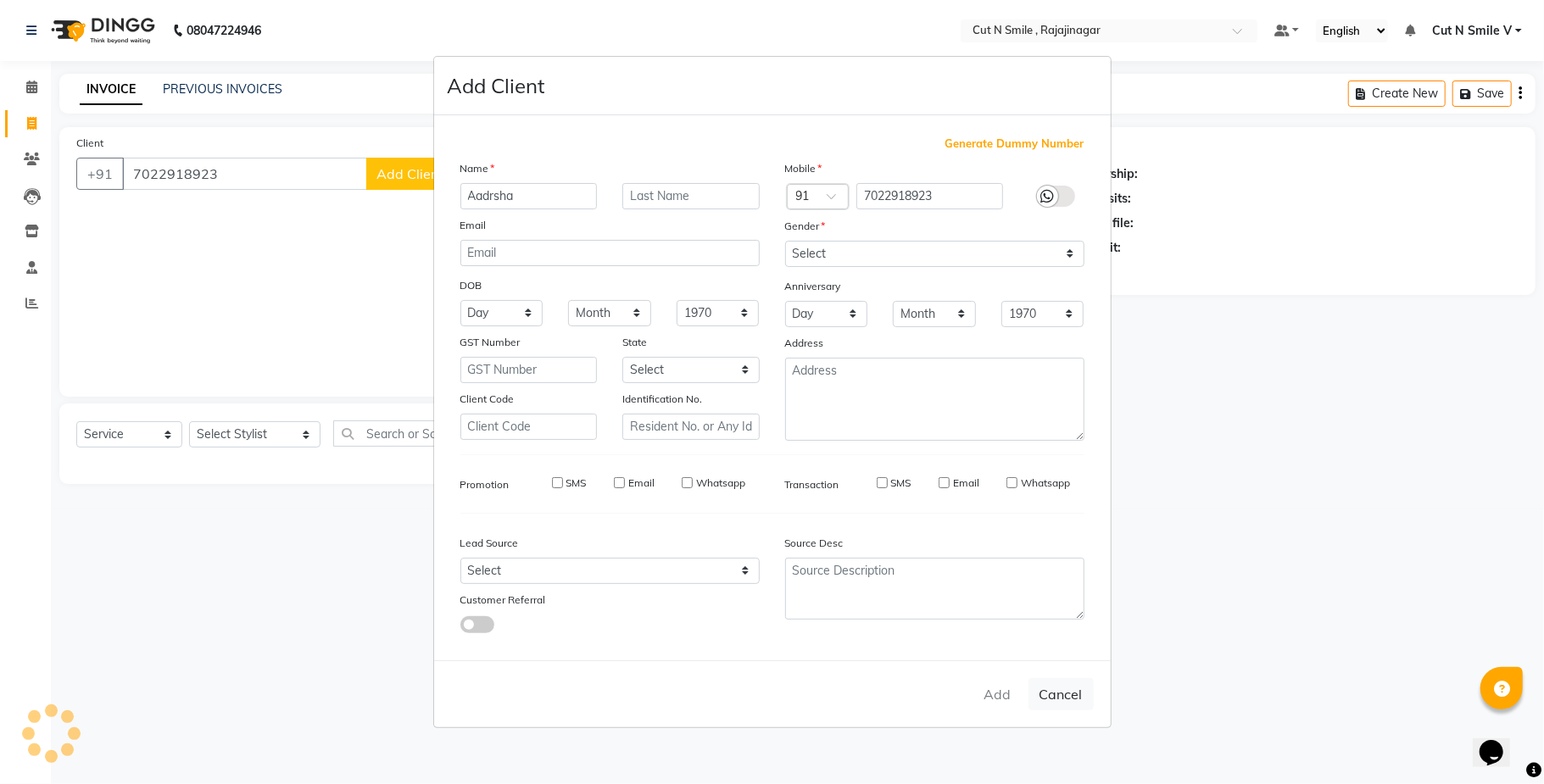 type 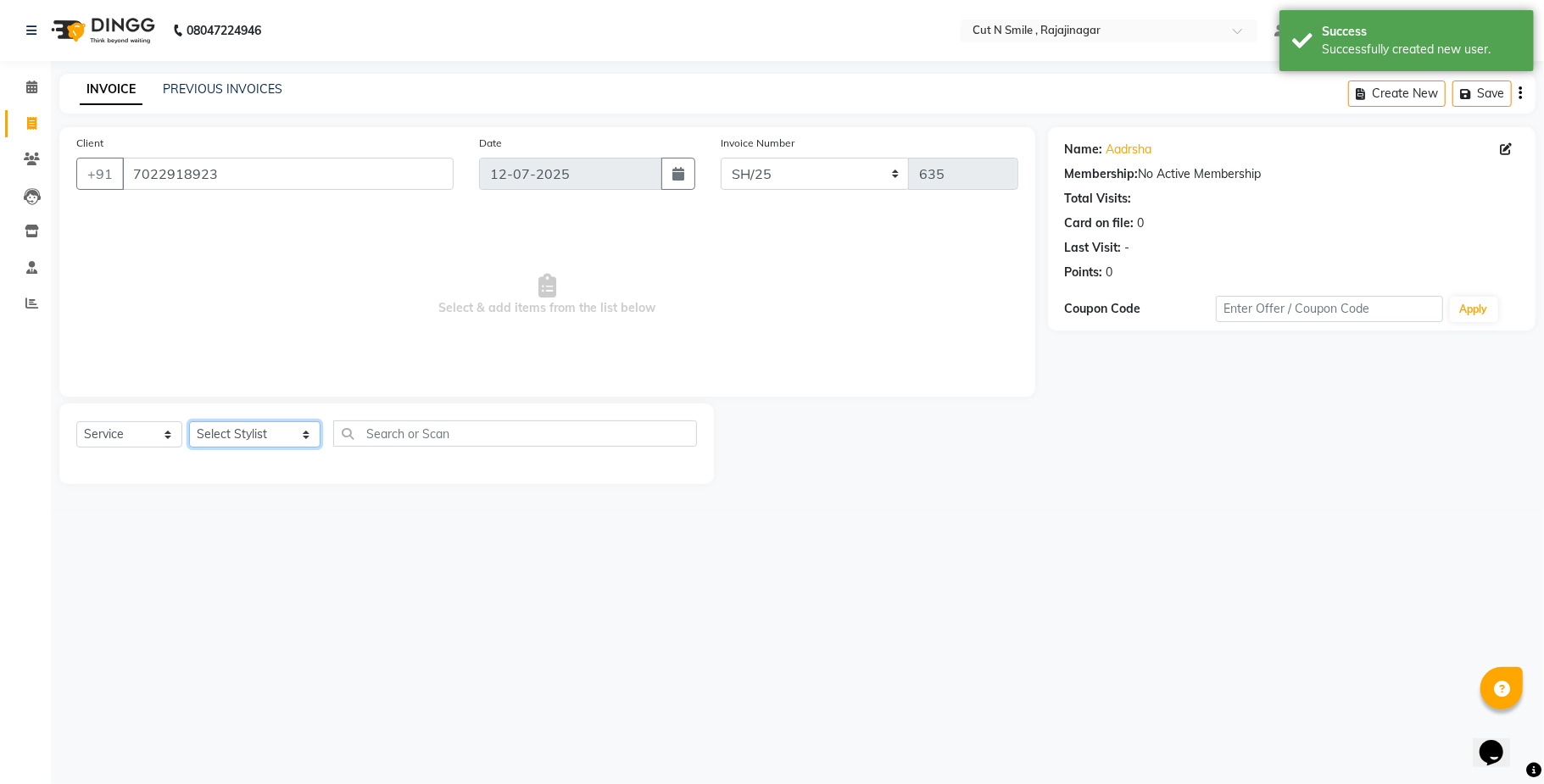 click on "Select Stylist [PERSON_NAME] Ammu 3R [PERSON_NAME] VN [PERSON_NAME] 3R [PERSON_NAME] 3R [PERSON_NAME] 3R [PERSON_NAME] 4R CNS [PERSON_NAME]  Cut N Smile 17M  Cut N Smile 3R Cut n Smile 4R Cut N Smile 9M Cut N Smile ML Cut N Smile V [PERSON_NAME] 4R Govind VN Hema 4R [PERSON_NAME] VN Karan VN Love 4R [PERSON_NAME] 3R Manu 4R  Muskaan VN [PERSON_NAME] 4R N D M 4R NDM Alam 4R Noushad VN [PERSON_NAME] 4R Priya [PERSON_NAME] 3R Rahul 3R Ravi 3R [PERSON_NAME] 4R [PERSON_NAME] 3R [PERSON_NAME] 4R [PERSON_NAME] [PERSON_NAME] 3R [PERSON_NAME] 4R Sameer 3R [PERSON_NAME] [PERSON_NAME]  [PERSON_NAME] [PERSON_NAME] [PERSON_NAME] VN [PERSON_NAME] 4R [PERSON_NAME] 4R [PERSON_NAME] VN Shanavaaz [PERSON_NAME] 3R [PERSON_NAME] 4R [PERSON_NAME] [PERSON_NAME] 4R Sunny VN [PERSON_NAME] 4R Vakeel 3R Varas 4R [PERSON_NAME] [PERSON_NAME] VN" 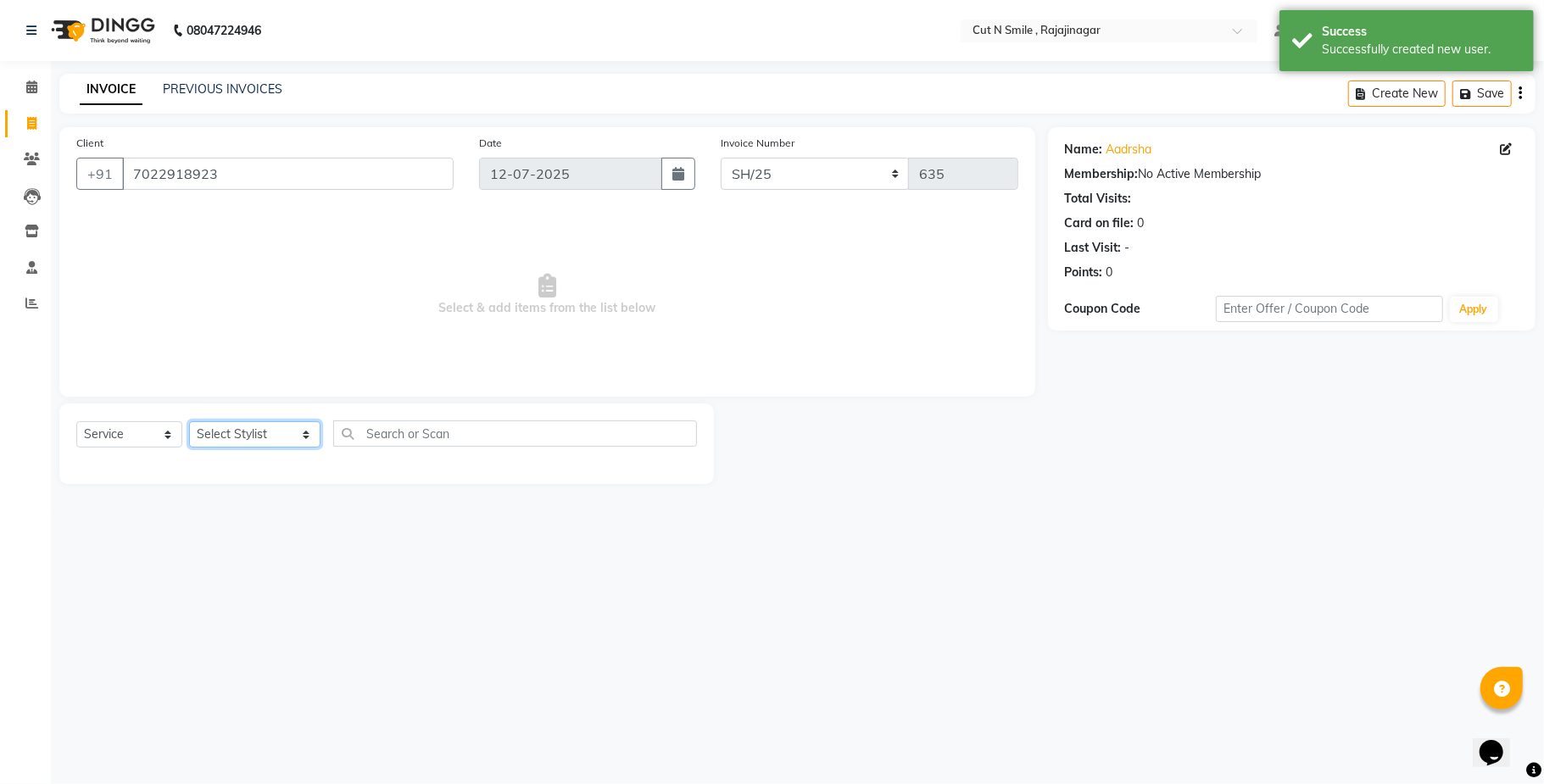 select on "79276" 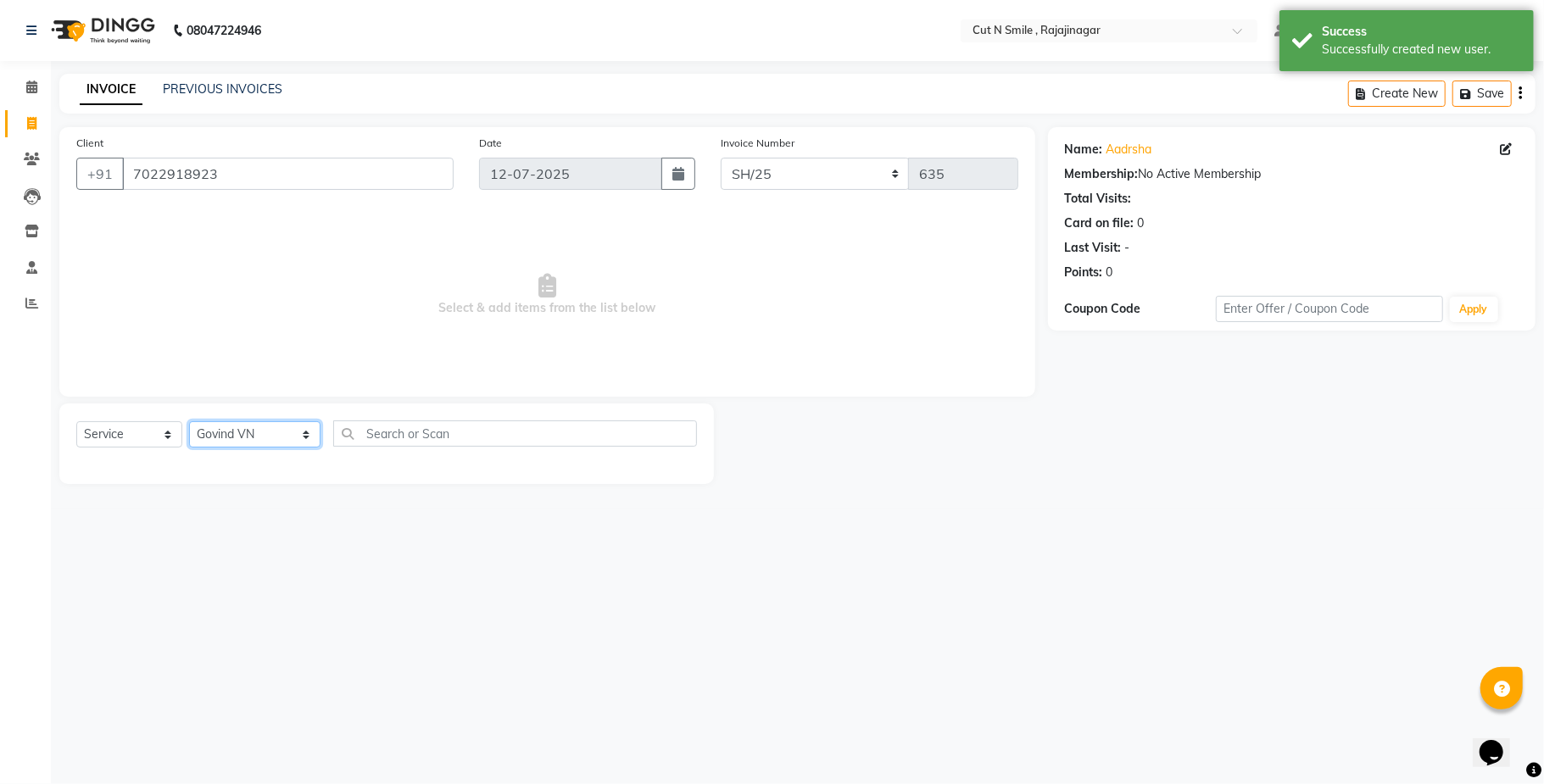 click on "Select Stylist [PERSON_NAME] Ammu 3R [PERSON_NAME] VN [PERSON_NAME] 3R [PERSON_NAME] 3R [PERSON_NAME] 3R [PERSON_NAME] 4R CNS [PERSON_NAME]  Cut N Smile 17M  Cut N Smile 3R Cut n Smile 4R Cut N Smile 9M Cut N Smile ML Cut N Smile V [PERSON_NAME] 4R Govind VN Hema 4R [PERSON_NAME] VN Karan VN Love 4R [PERSON_NAME] 3R Manu 4R  Muskaan VN [PERSON_NAME] 4R N D M 4R NDM Alam 4R Noushad VN [PERSON_NAME] 4R Priya [PERSON_NAME] 3R Rahul 3R Ravi 3R [PERSON_NAME] 4R [PERSON_NAME] 3R [PERSON_NAME] 4R [PERSON_NAME] [PERSON_NAME] 3R [PERSON_NAME] 4R Sameer 3R [PERSON_NAME] [PERSON_NAME]  [PERSON_NAME] [PERSON_NAME] [PERSON_NAME] VN [PERSON_NAME] 4R [PERSON_NAME] 4R [PERSON_NAME] VN Shanavaaz [PERSON_NAME] 3R [PERSON_NAME] 4R [PERSON_NAME] [PERSON_NAME] 4R Sunny VN [PERSON_NAME] 4R Vakeel 3R Varas 4R [PERSON_NAME] [PERSON_NAME] VN" 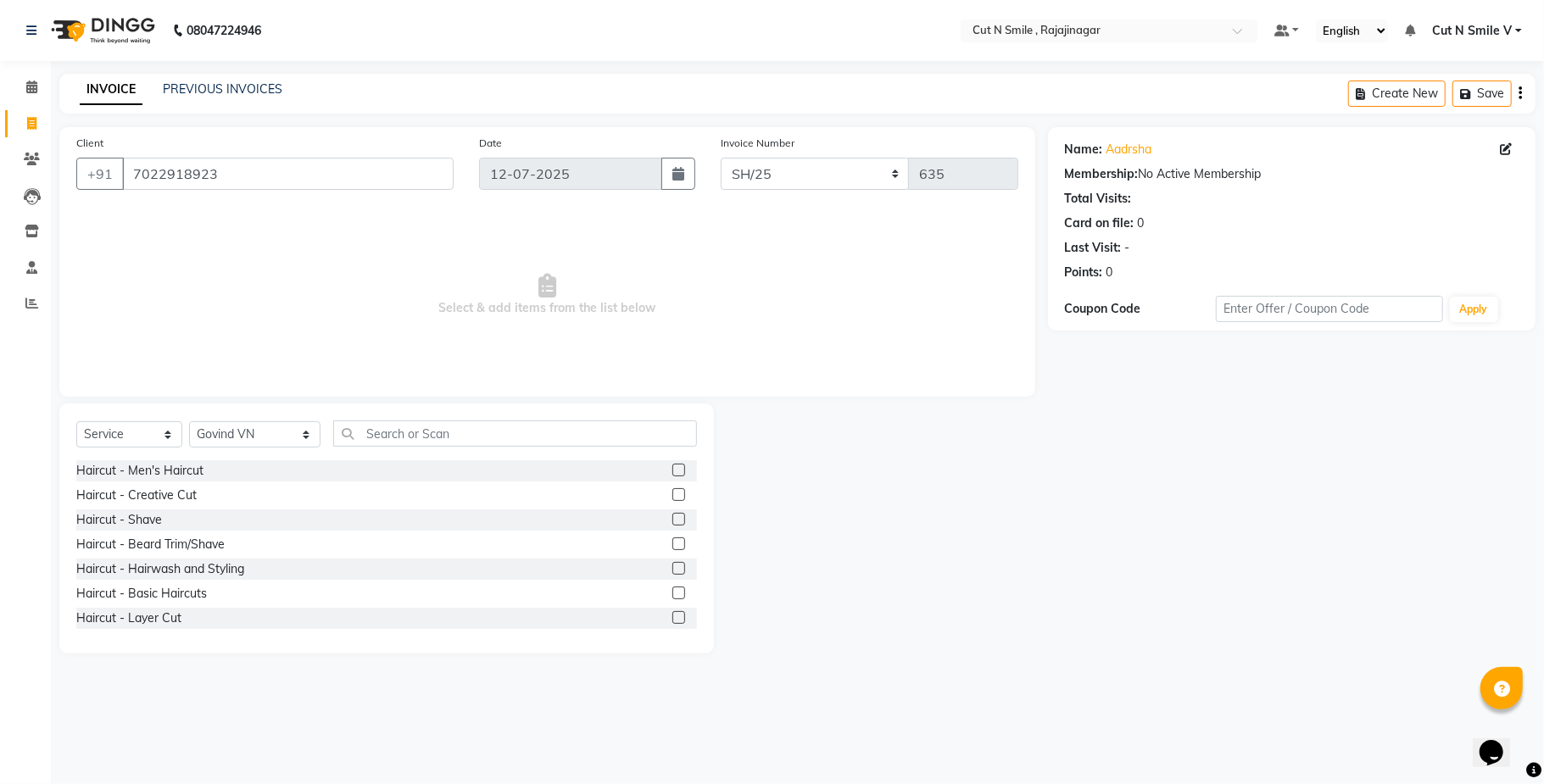 click 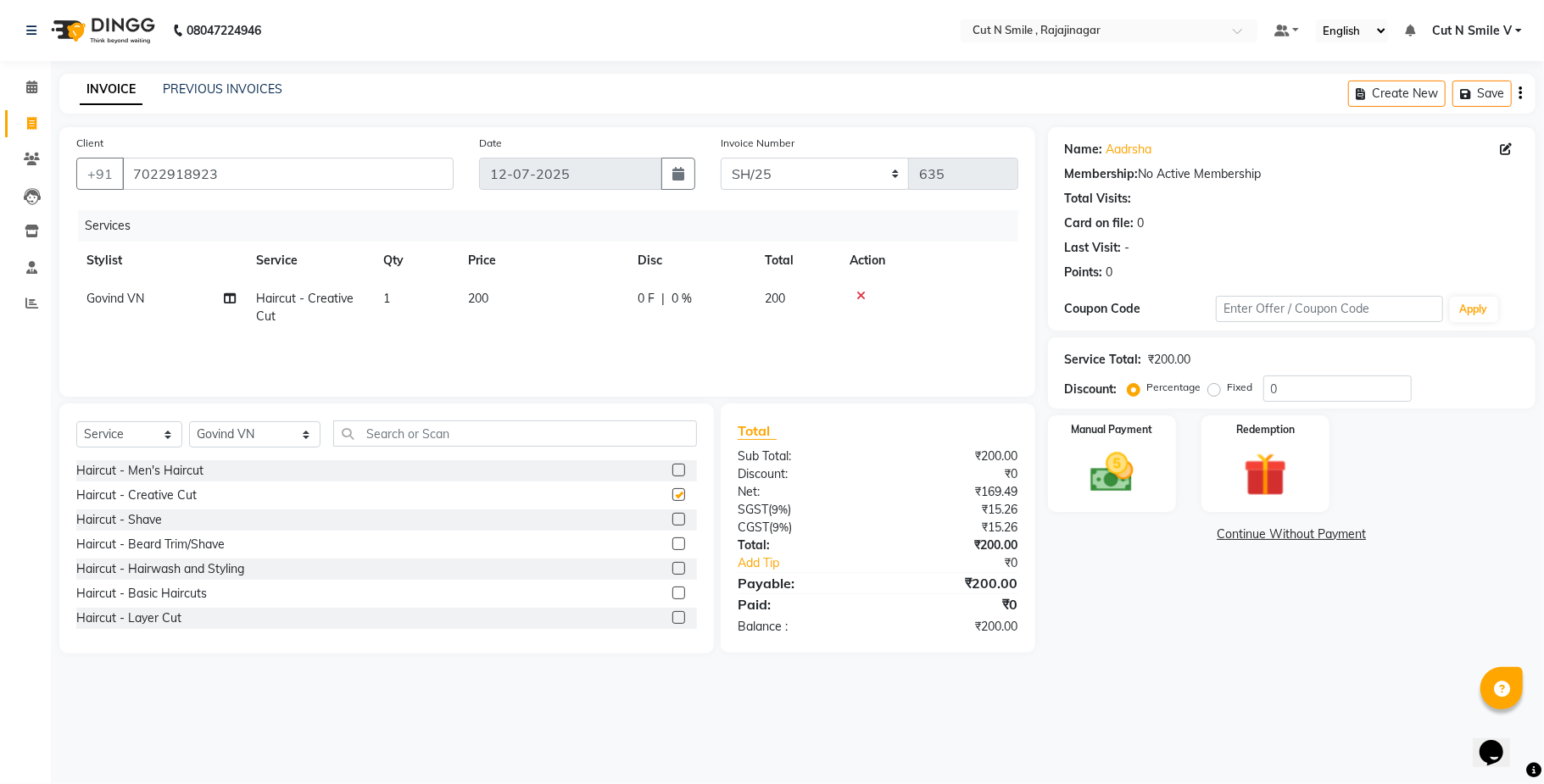 checkbox on "false" 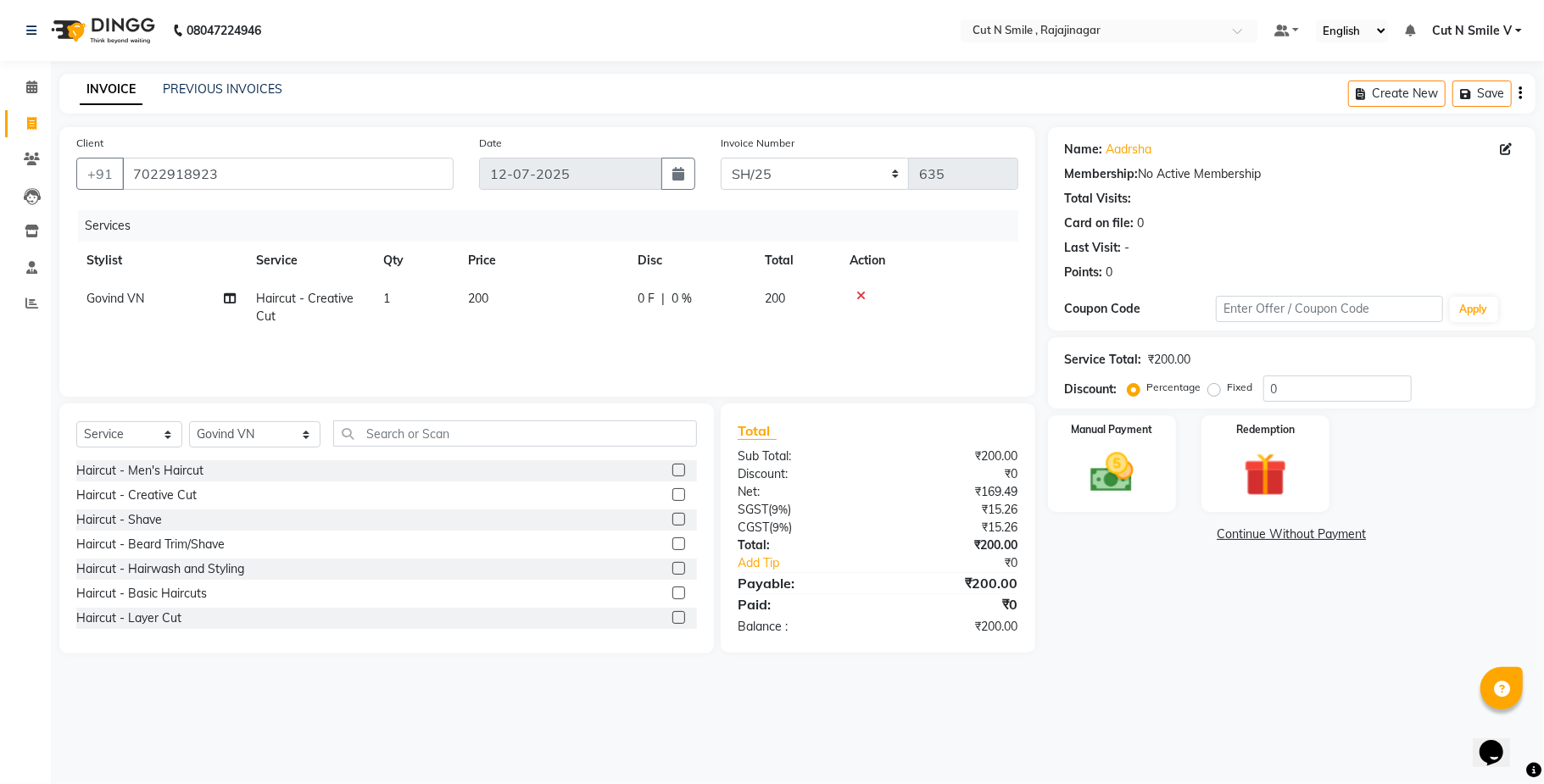 click 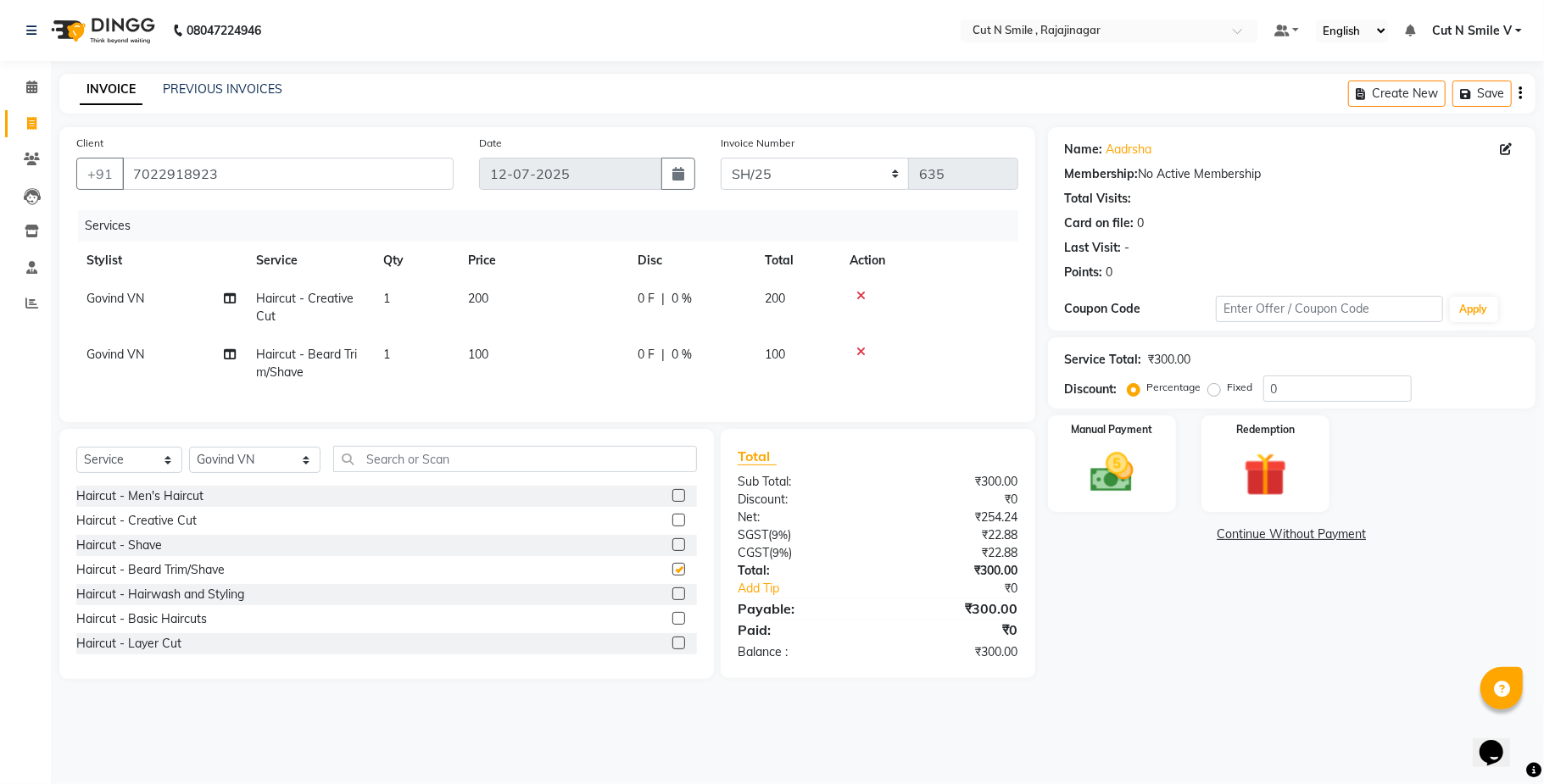 checkbox on "false" 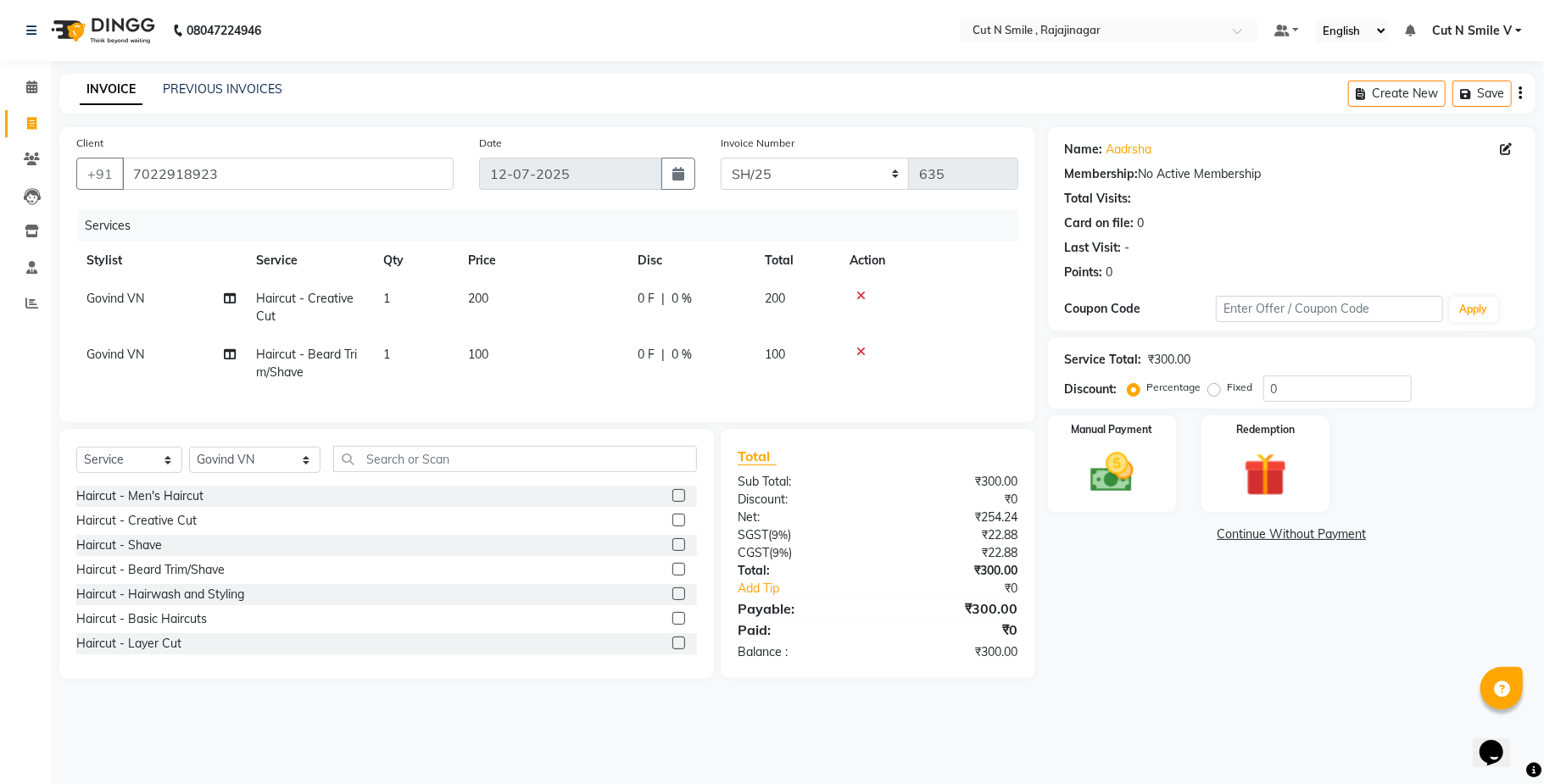 click 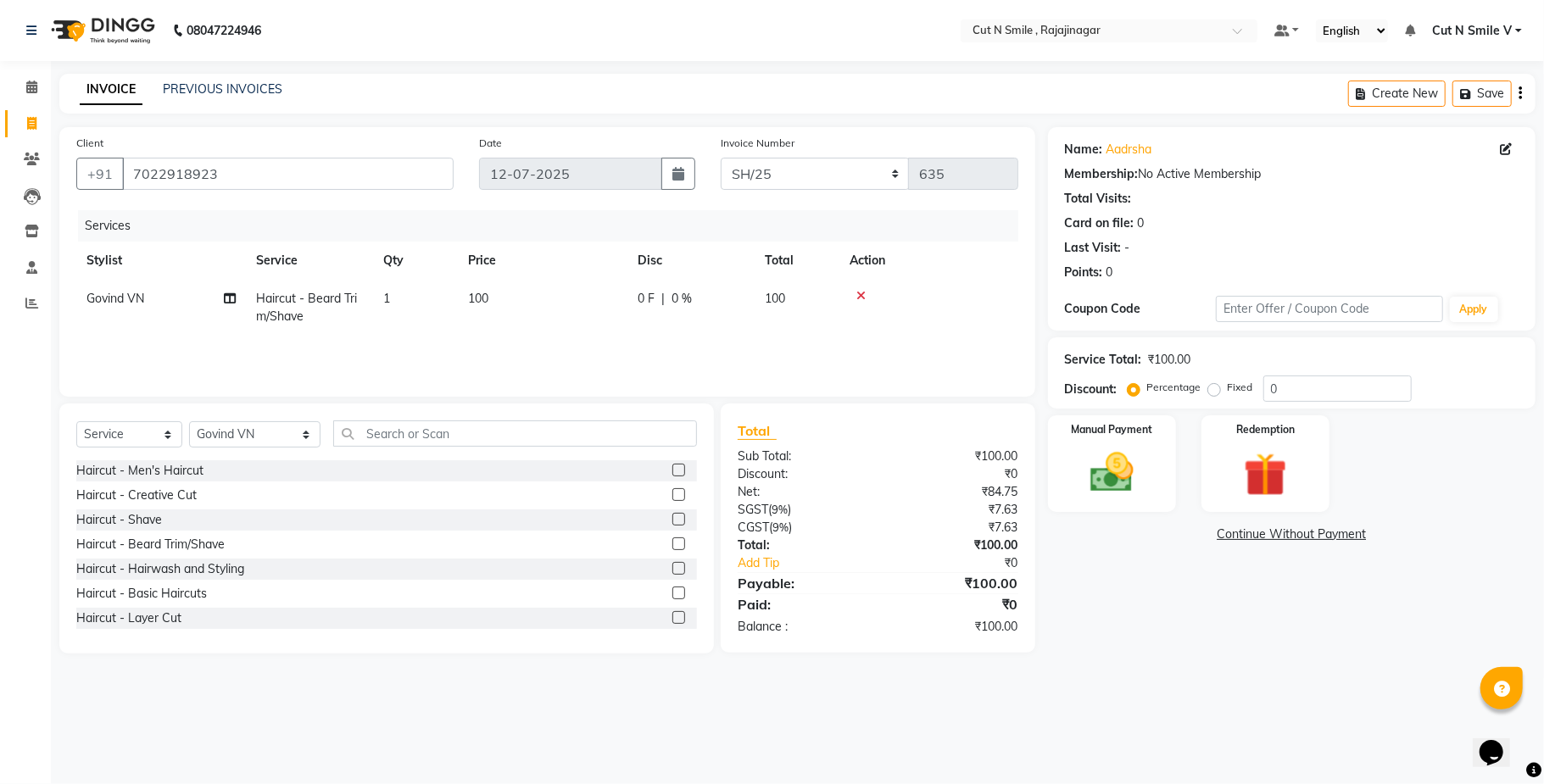 click 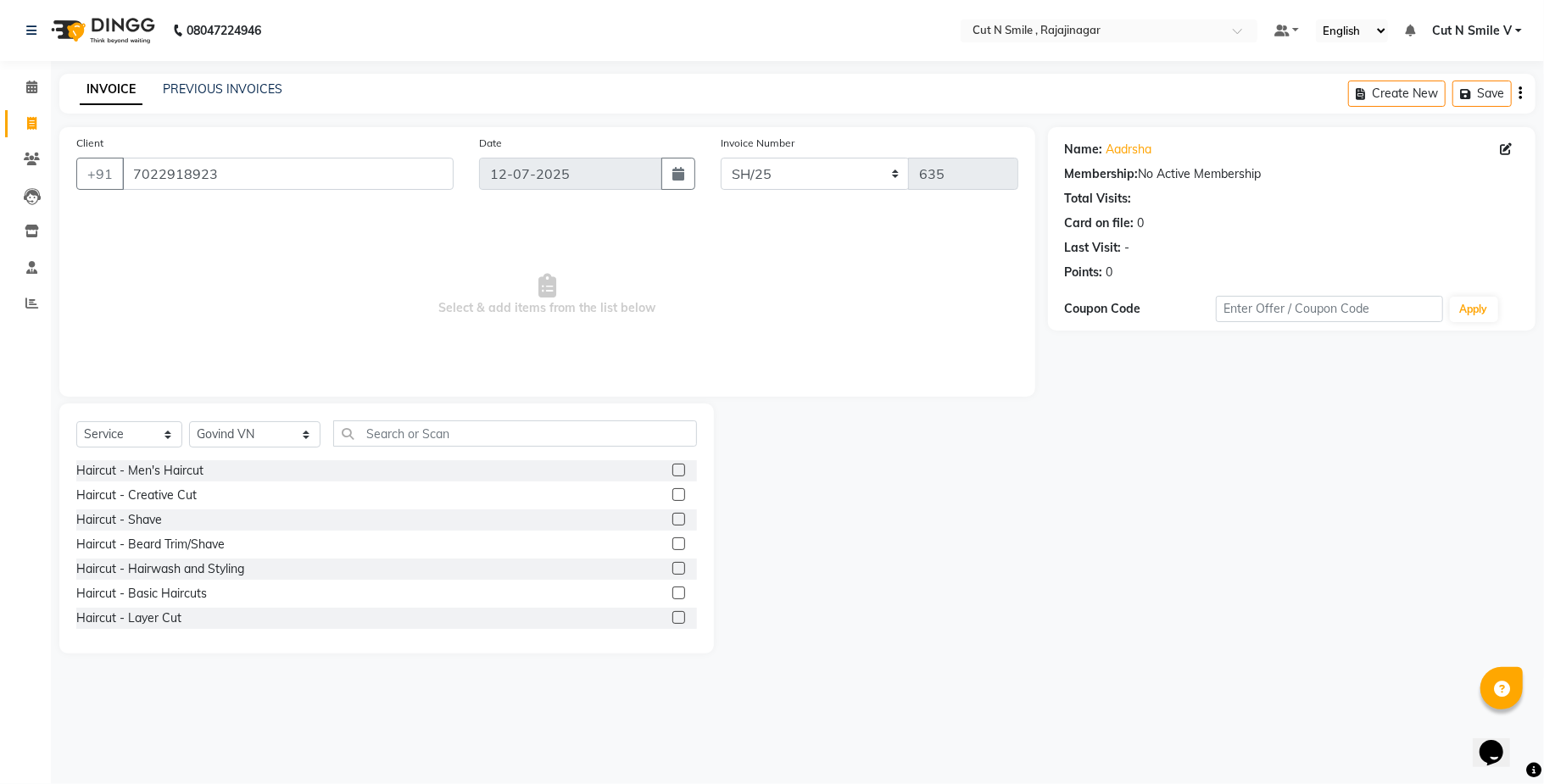 click on "Select & add items from the list below" at bounding box center [547, 295] 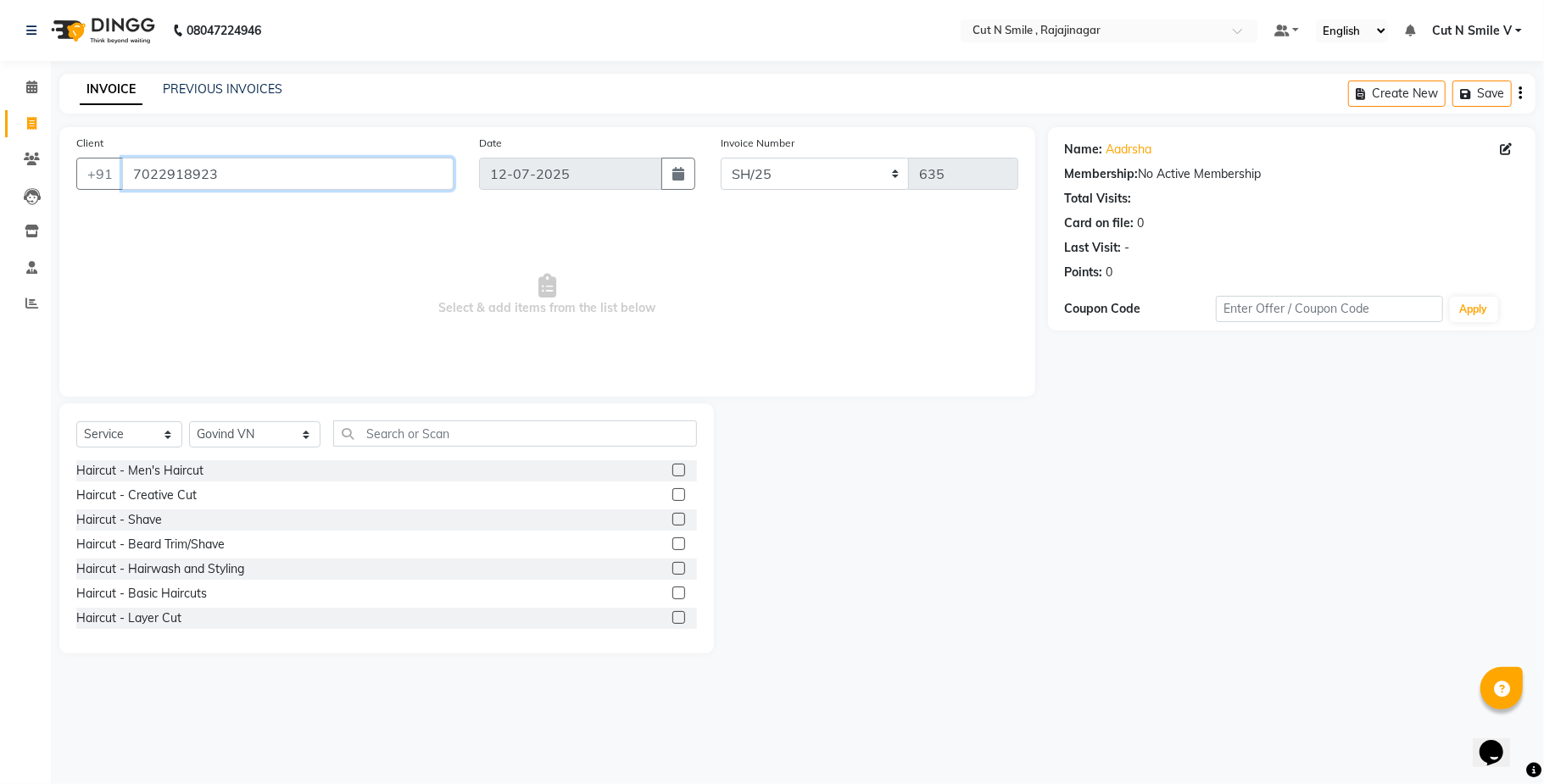 drag, startPoint x: 137, startPoint y: 174, endPoint x: 215, endPoint y: 173, distance: 78.00641 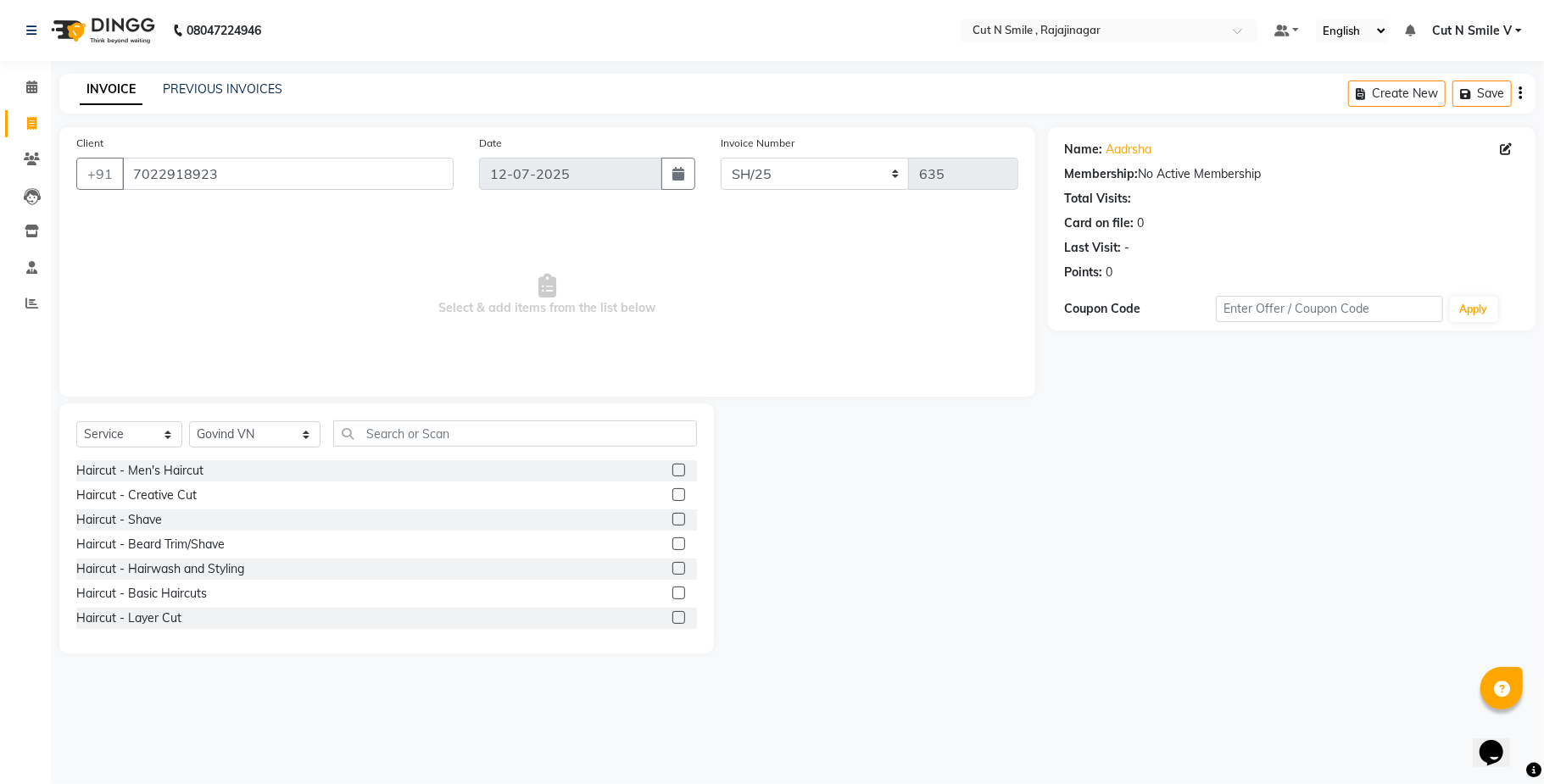 click on "Select  Service  Product  Membership  Package Voucher Prepaid Gift Card  Select Stylist Ali ML Ammu 3R Ankith VN Ash Mohammed 3R Atheek 3R Binitha 3R Bipana 4R CNS BOB  Cut N Smile 17M  Cut N Smile 3R Cut n Smile 4R Cut N Smile 9M Cut N Smile ML Cut N Smile V Fazil Ali 4R Govind VN Hema 4R Jayashree VN Karan VN Love 4R Mani Singh 3R Manu 4R  Muskaan VN Nadeem 4R N D M 4R NDM Alam 4R Noushad VN Pavan 4R Priya BOB Priyanka 3R Rahul 3R Ravi 3R Riya BOB Rohith 4R Roobina 3R Roopa 4R Rubina BOB Sahil Ahmed 3R Sahil Bhatti 4R Sameer 3R Sanajana BOB  Sanjana BOB Sarita VN Shaan 4R Shahid 4R Shakir VN Shanavaaz BOB Shiney 3R Shivu Raj 4R Srijana BOB Sunil Laddi 4R Sunny VN Supriya BOB Sushmitha 4R Vakeel 3R Varas 4R Varas BOB Vishwa VN Haircut  - Men's Haircut  Haircut  - Creative Cut  Haircut  - Shave  Haircut  - Beard Trim/Shave  Haircut  - Hairwash and Styling  Haircut - Basic Haircuts  Haircut - Layer Cut  Haircut - Creative Haircut  Haircut - Kids Cut  Haircut - Blowdry  Haircut - Blastdry  Nail art  Trimming" 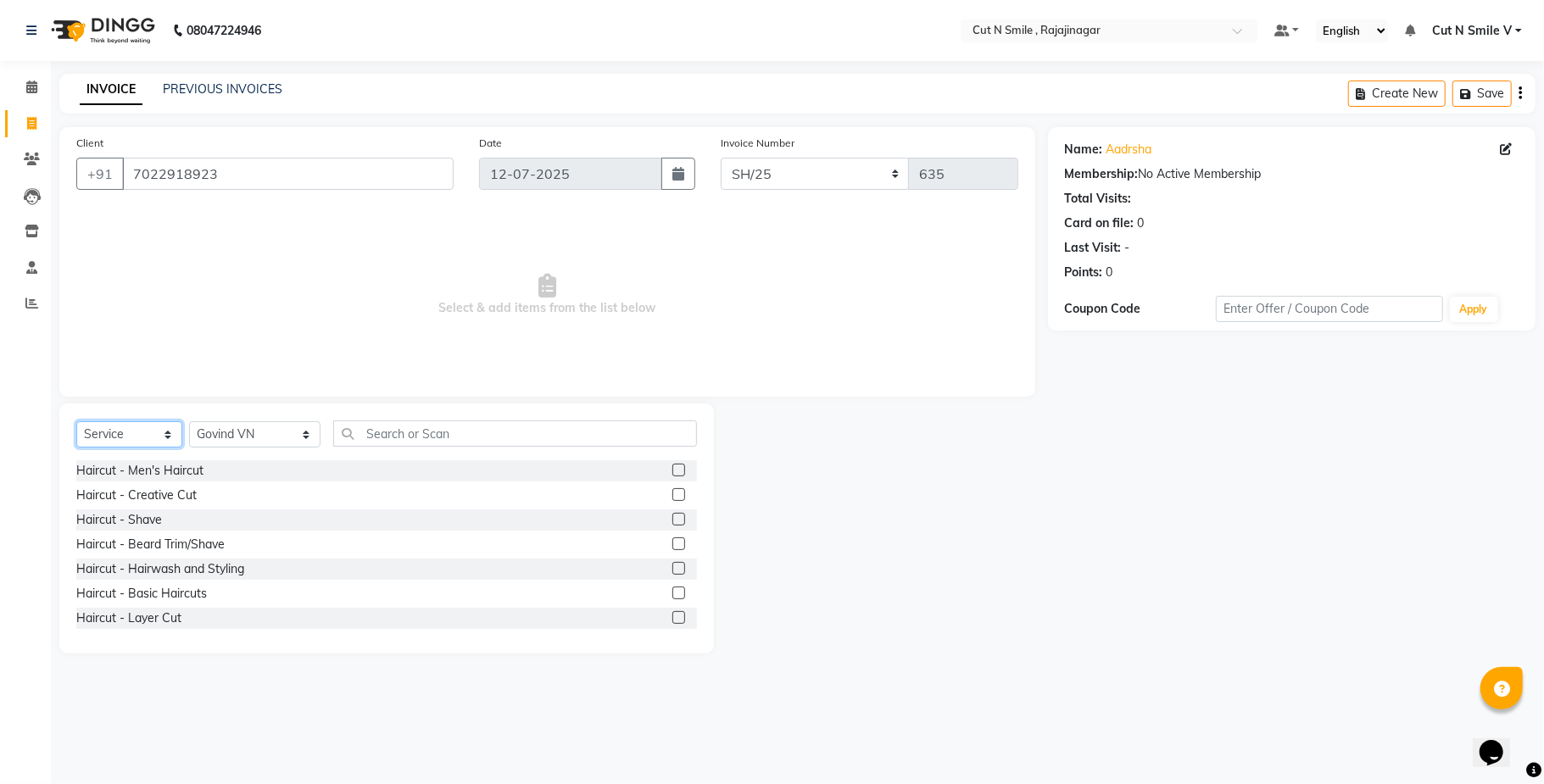 click on "Select  Service  Product  Membership  Package Voucher Prepaid Gift Card" 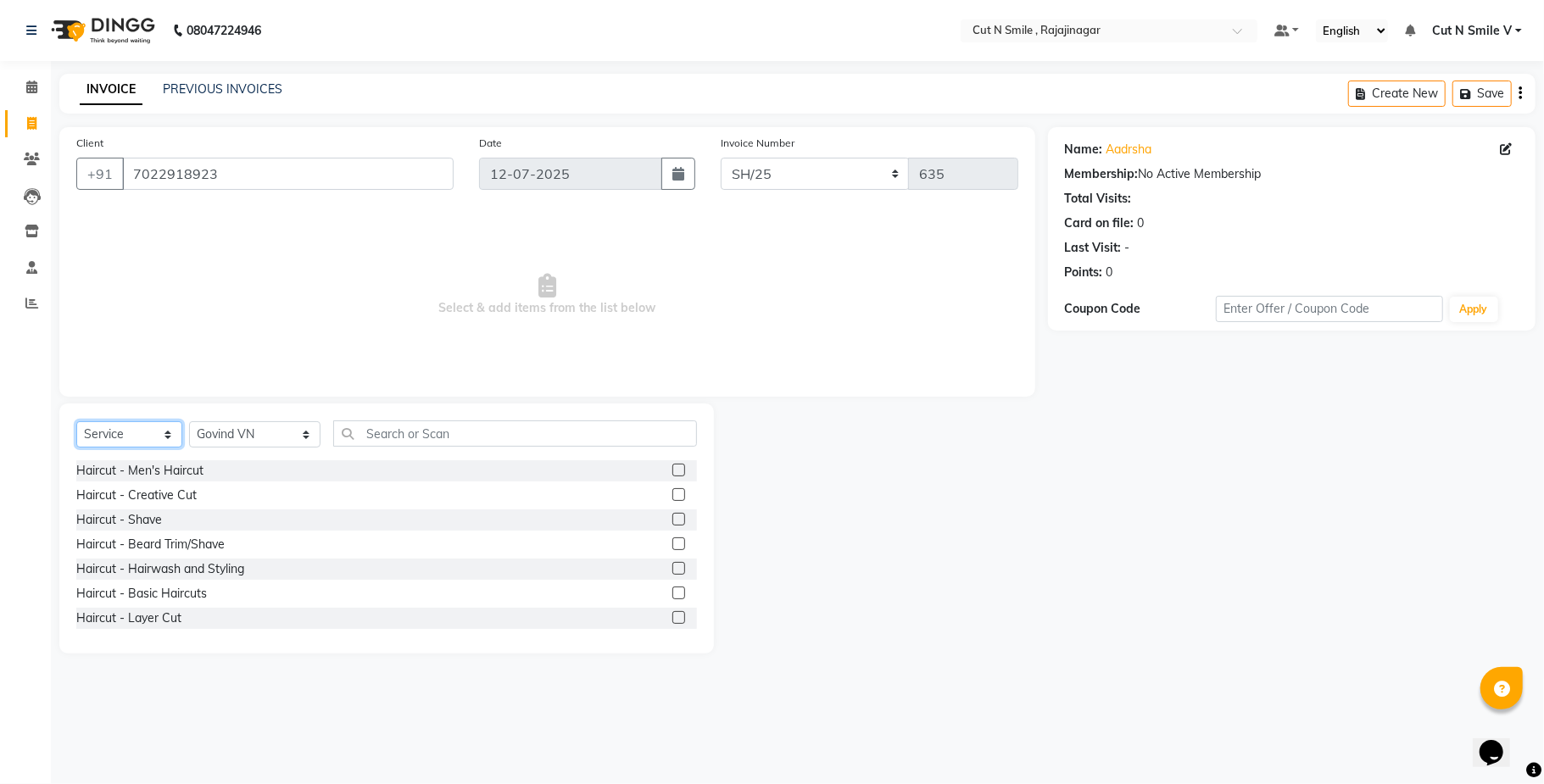 select on "P" 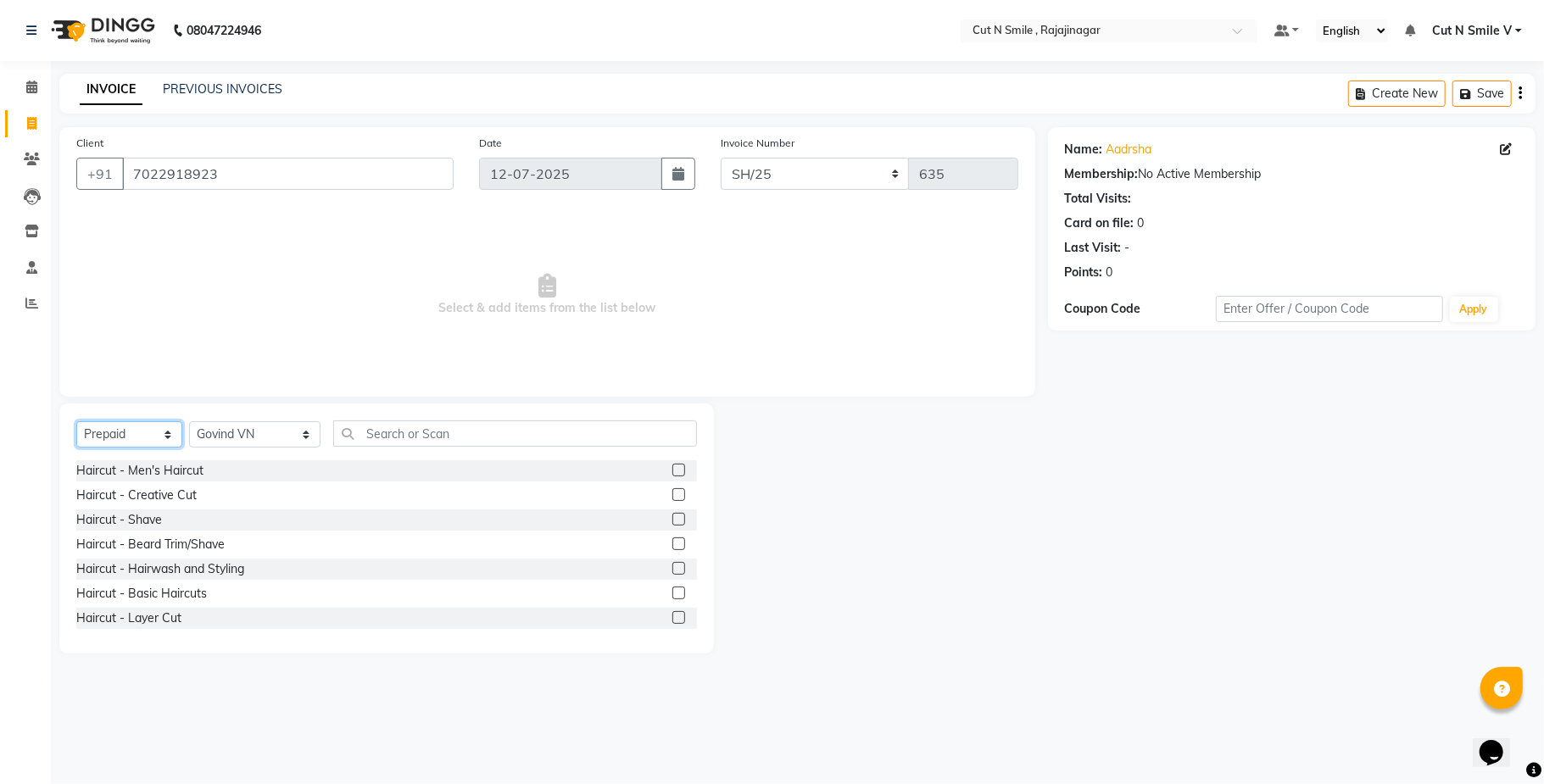 click on "Select  Service  Product  Membership  Package Voucher Prepaid Gift Card" 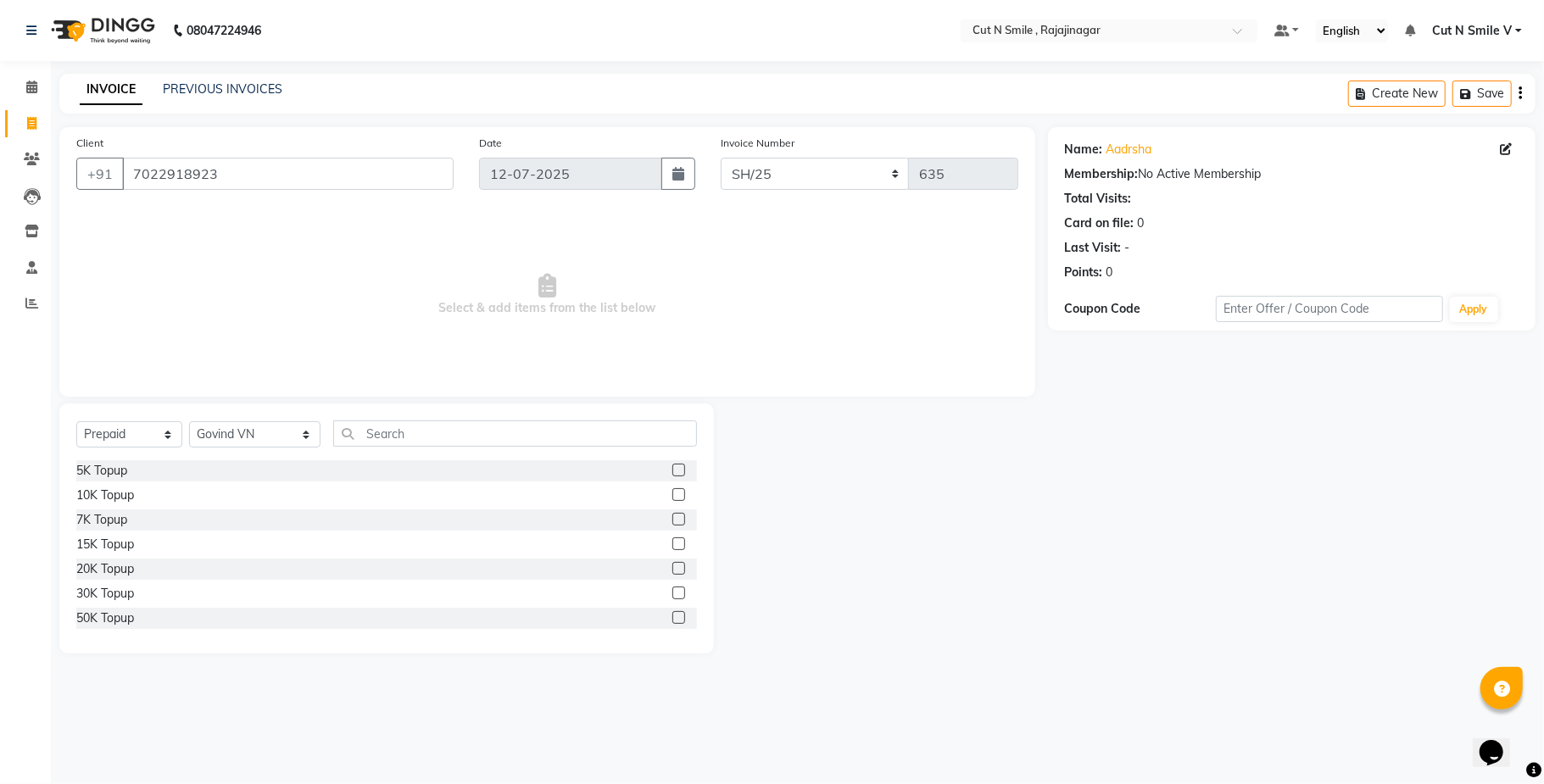 click 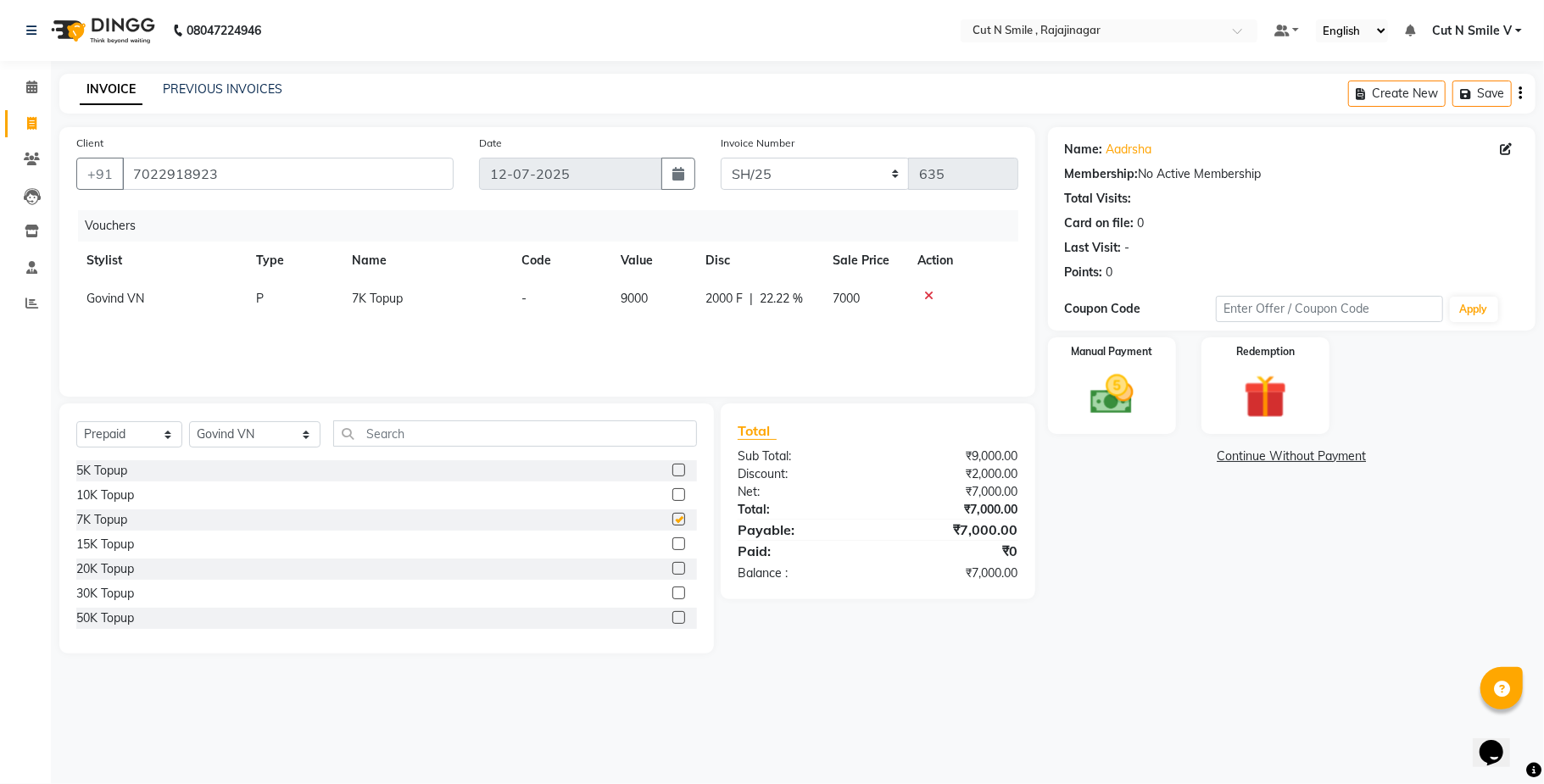checkbox on "false" 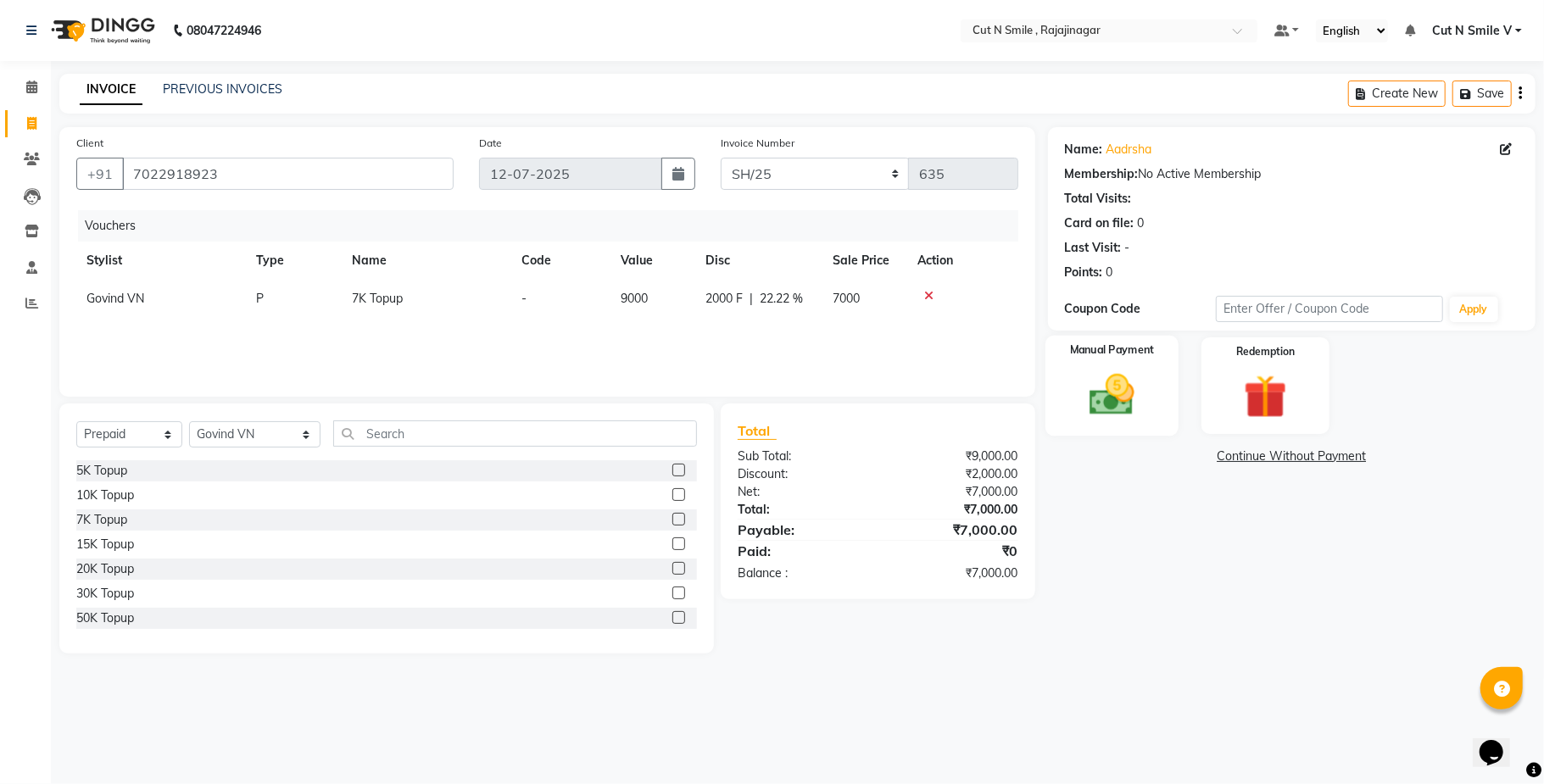 click 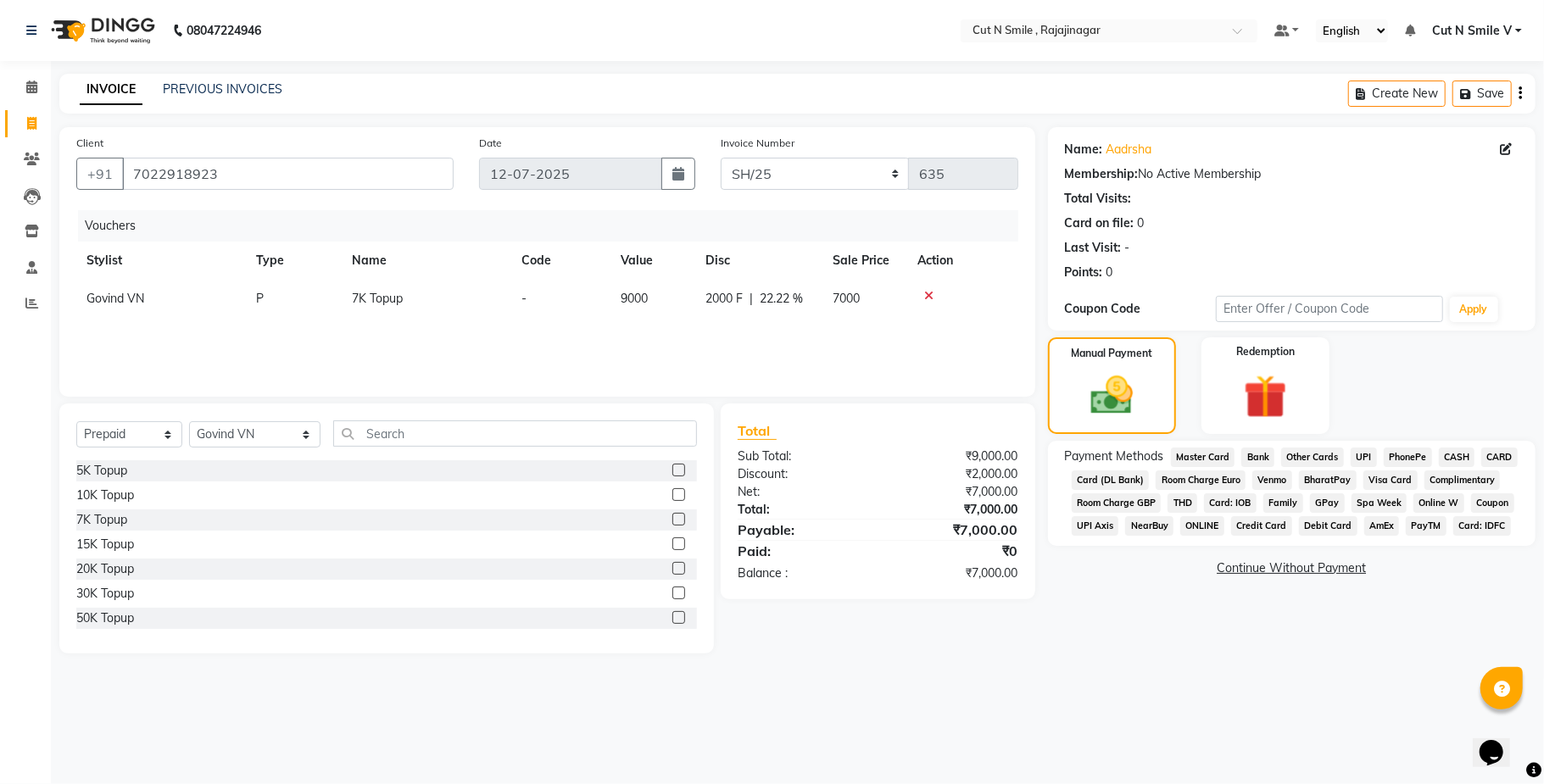 click on "CASH" 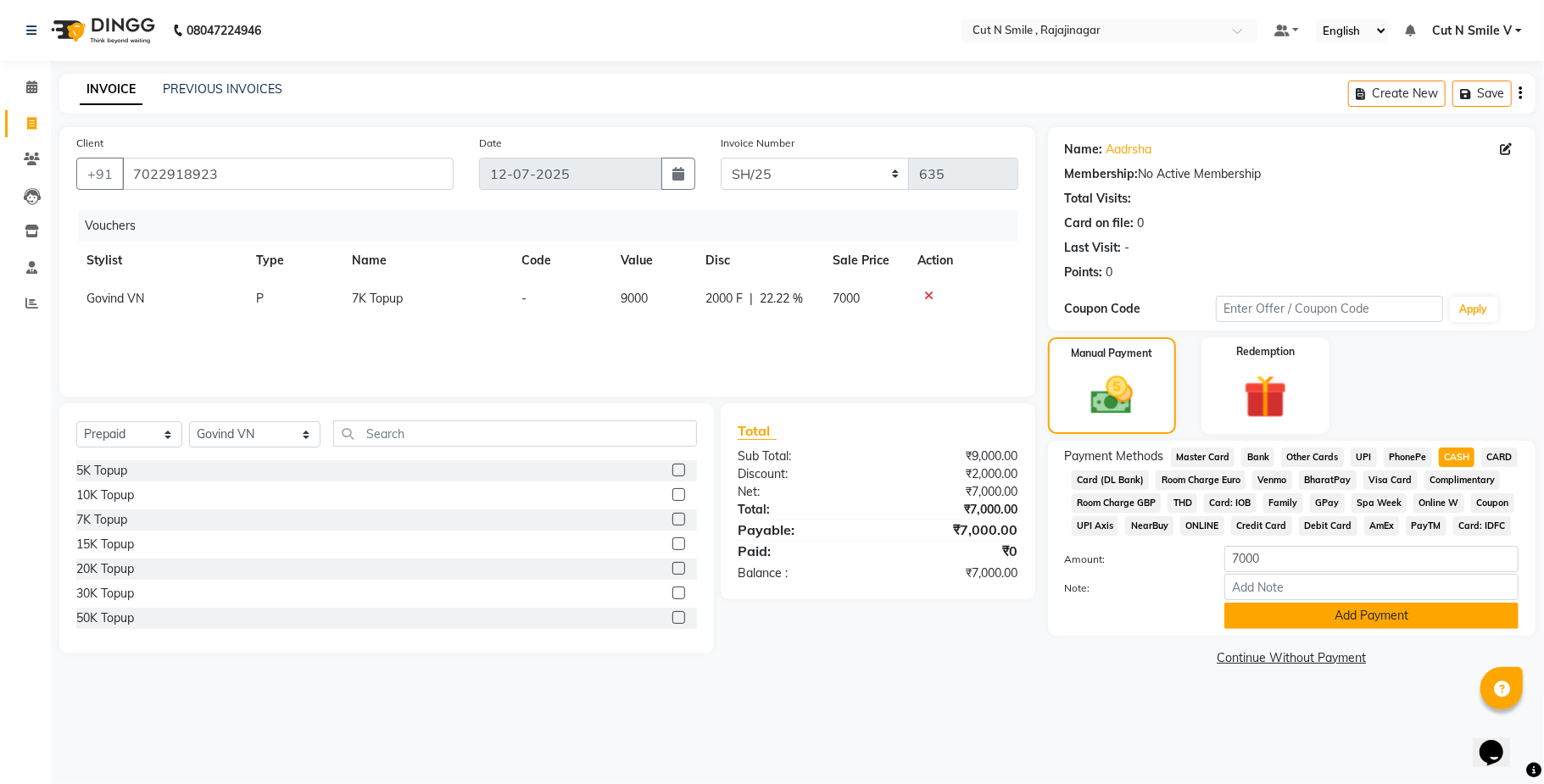 click on "Add Payment" 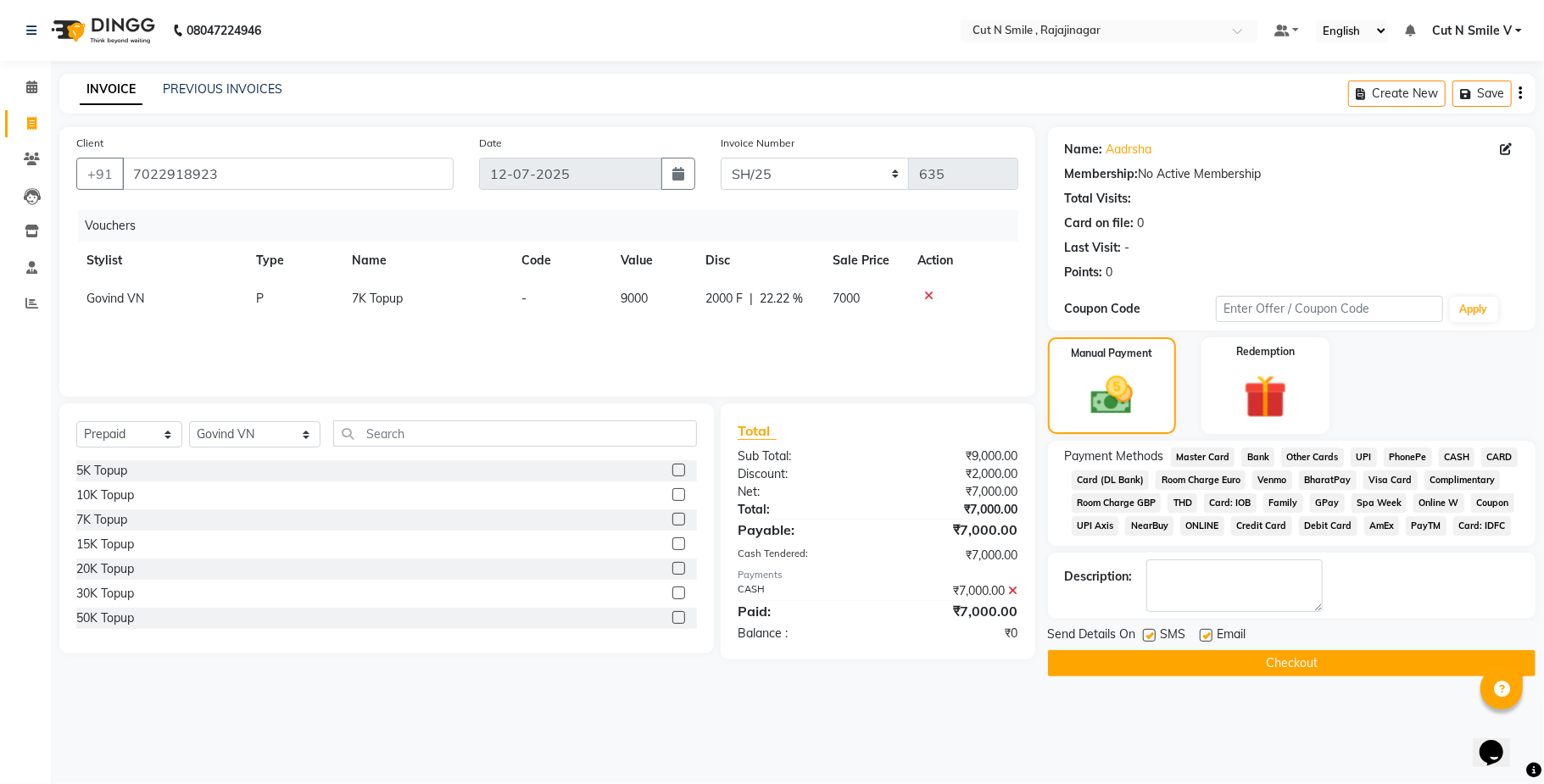 click on "Checkout" 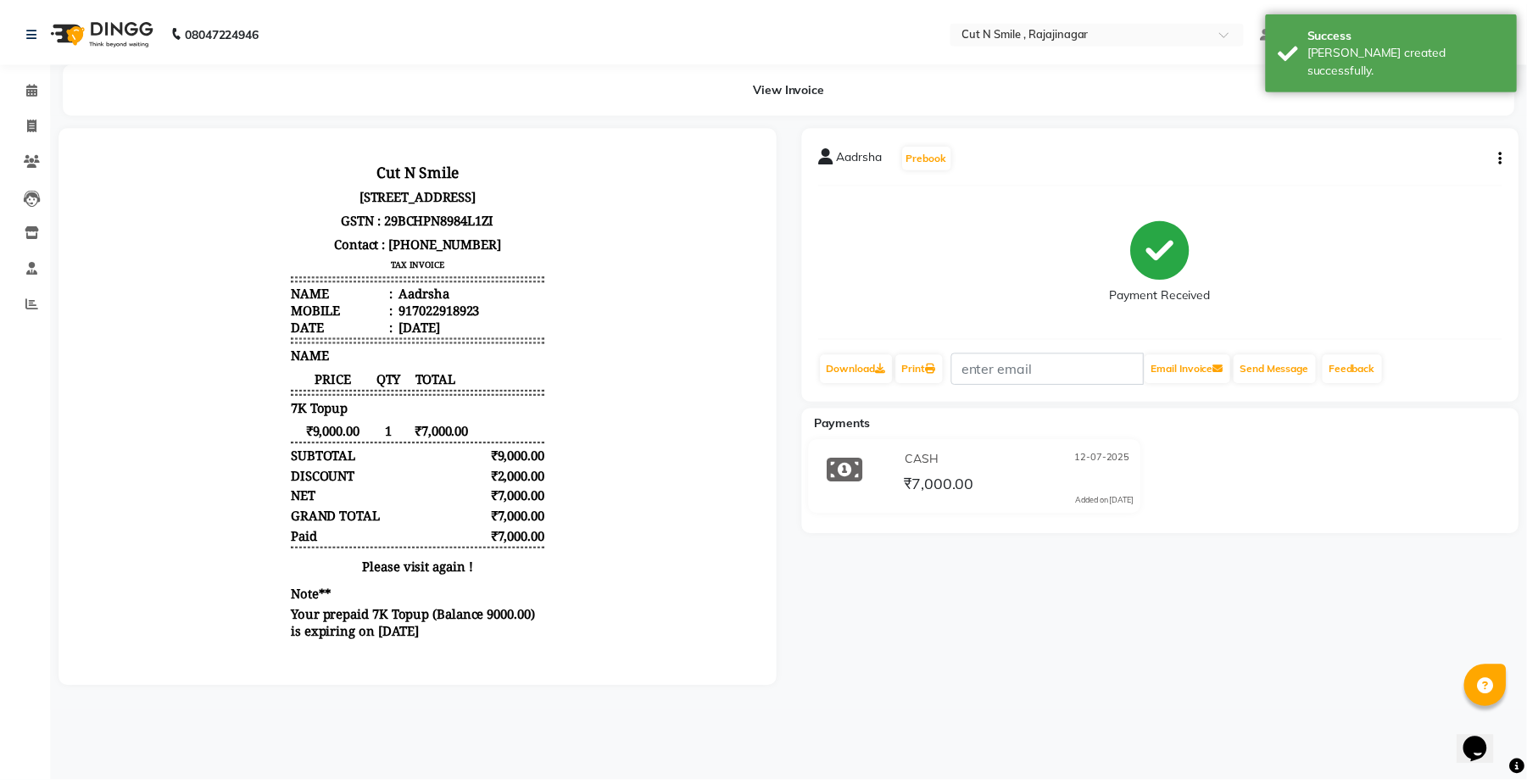 scroll, scrollTop: 0, scrollLeft: 0, axis: both 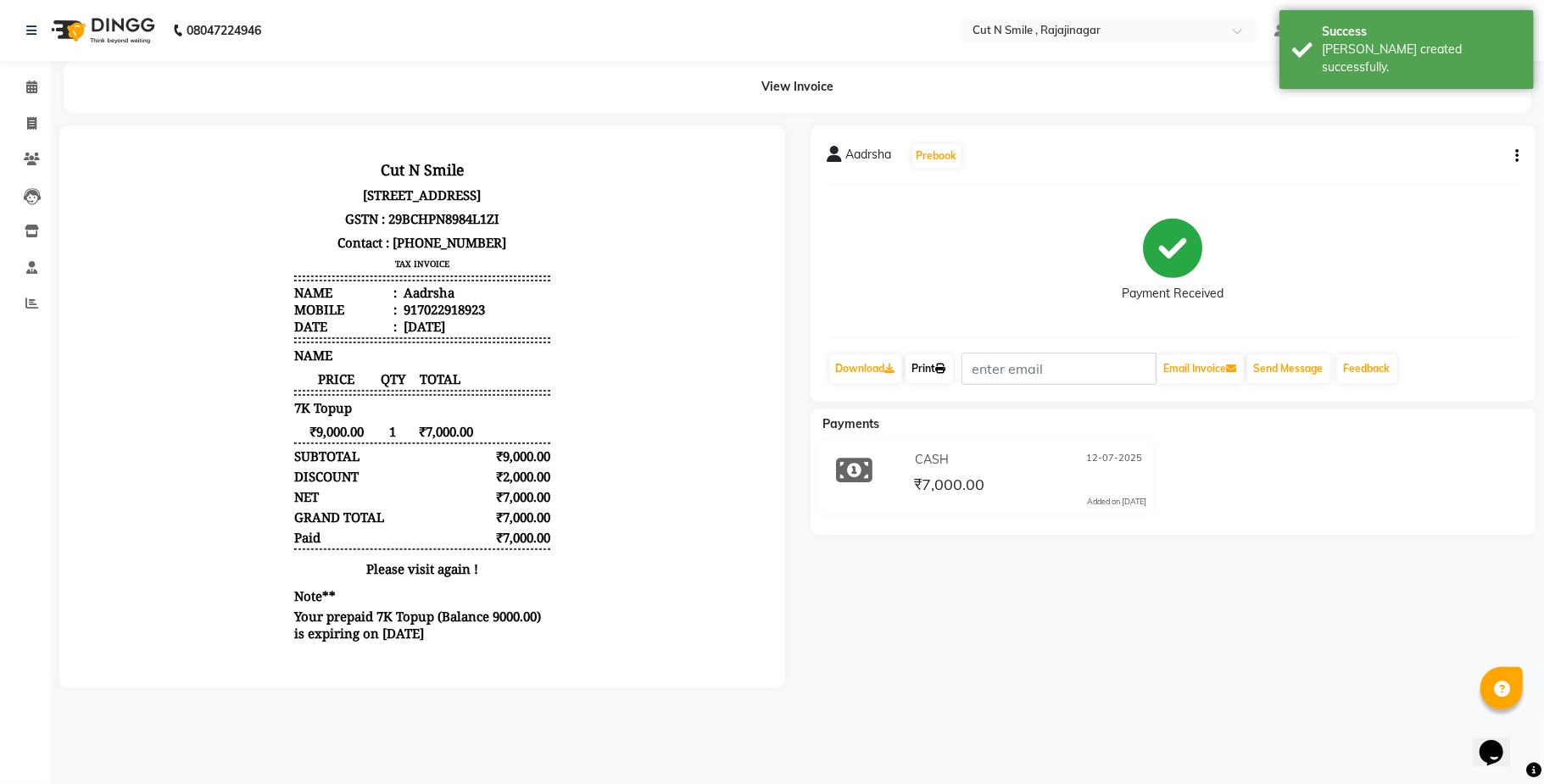 click on "Print" 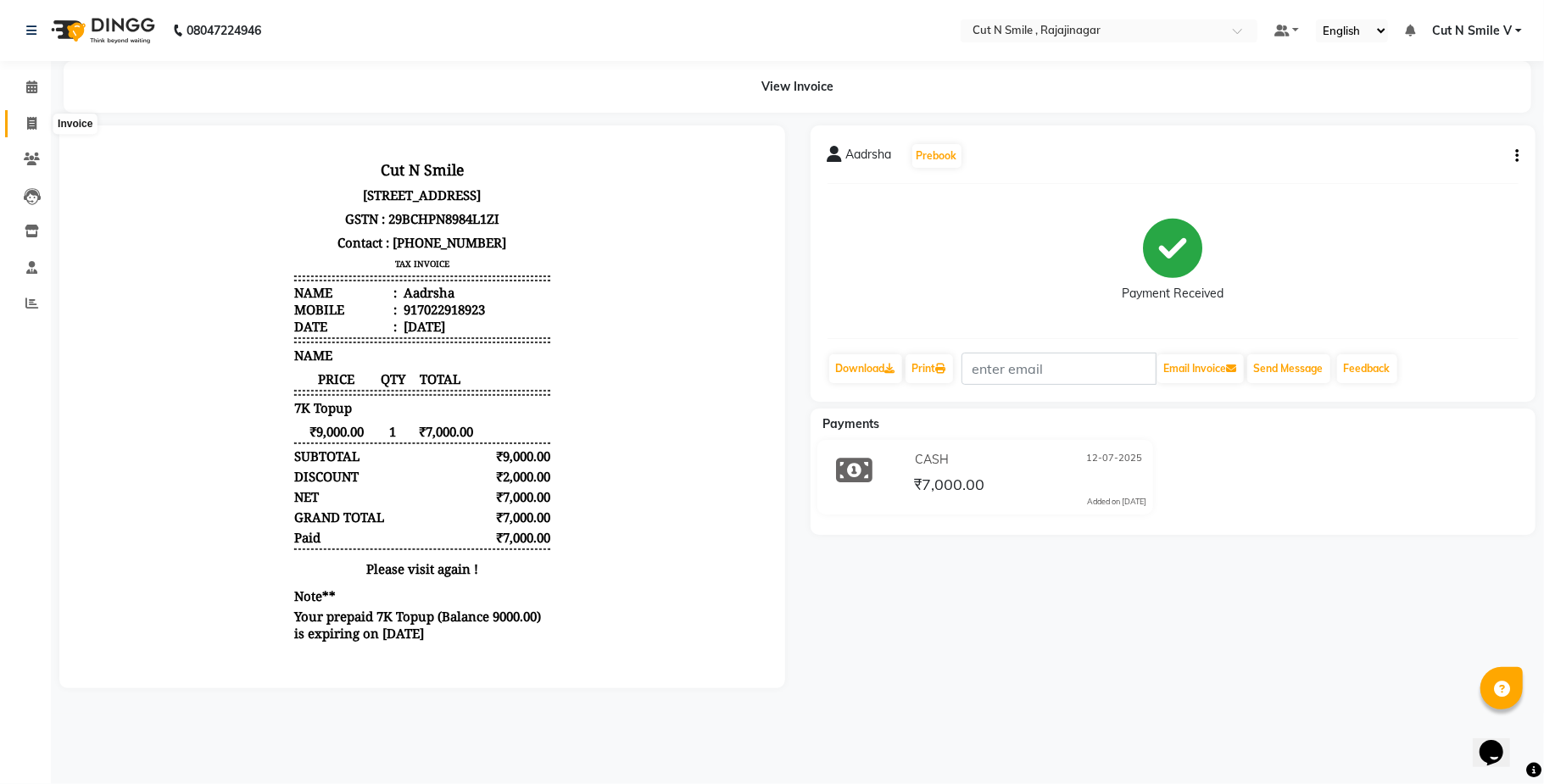 click 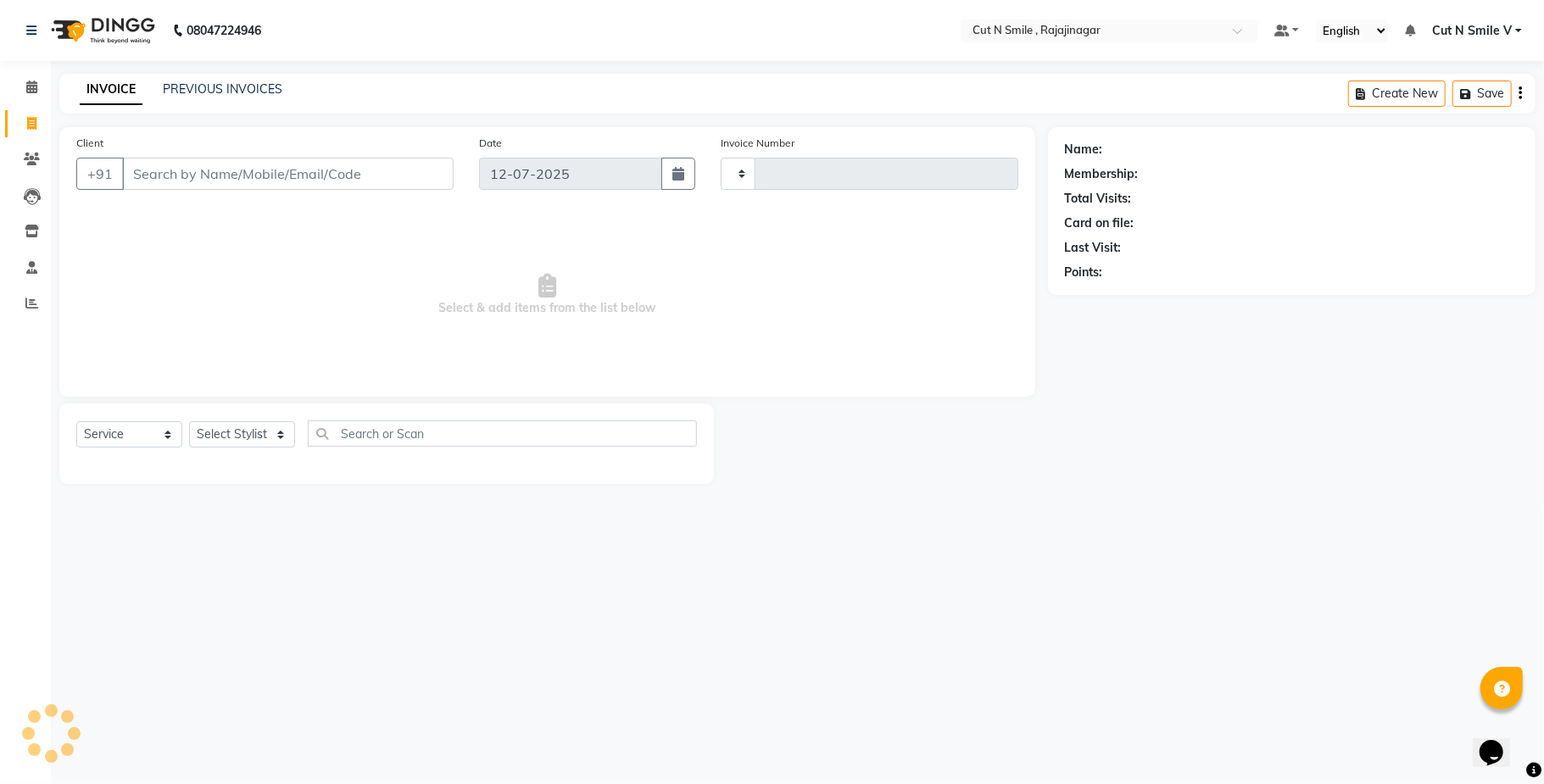 type on "107" 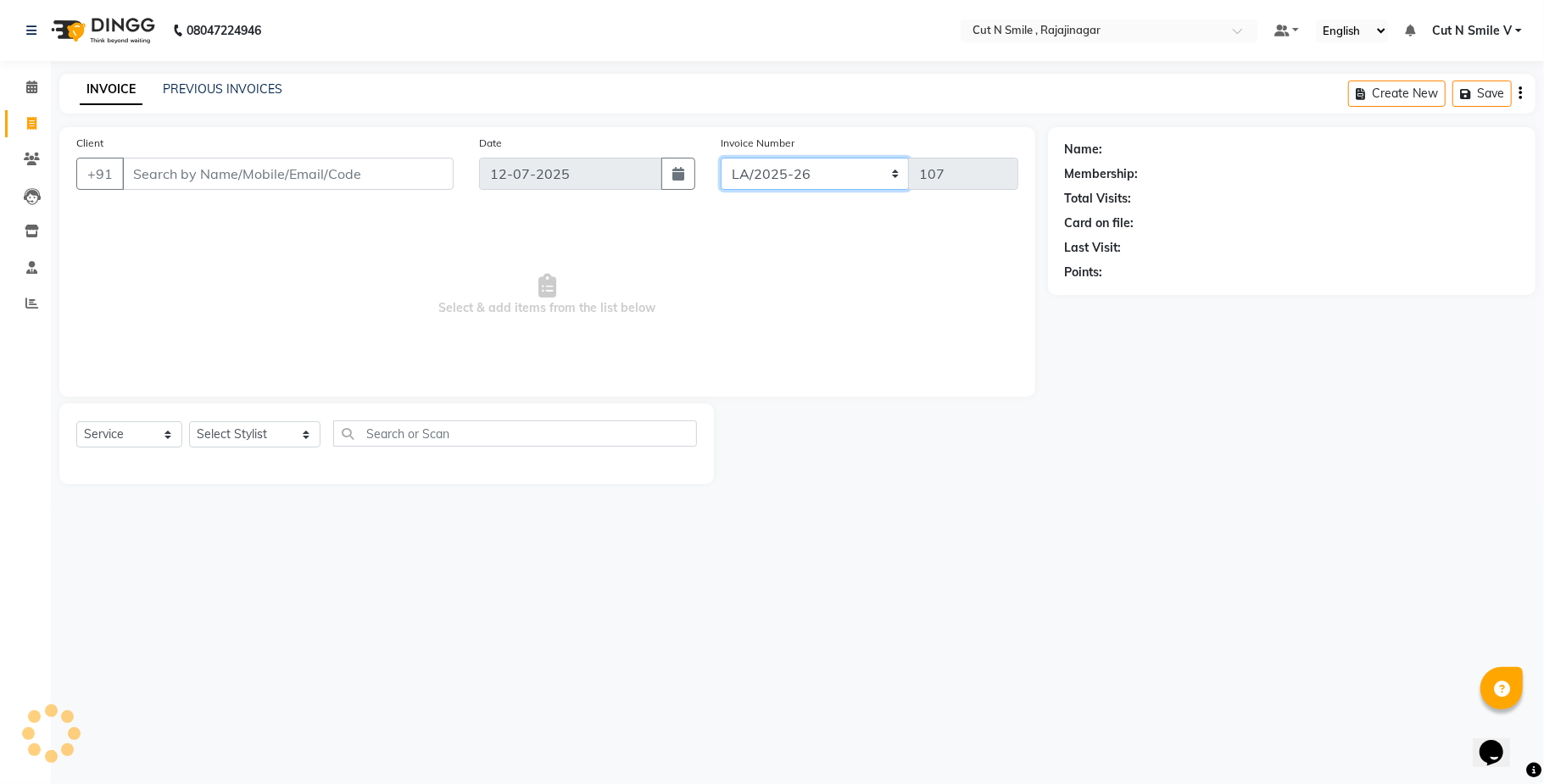 click on "[PERSON_NAME]/25-26 LA/2025-26 SH/25 CH/25 SA/25" 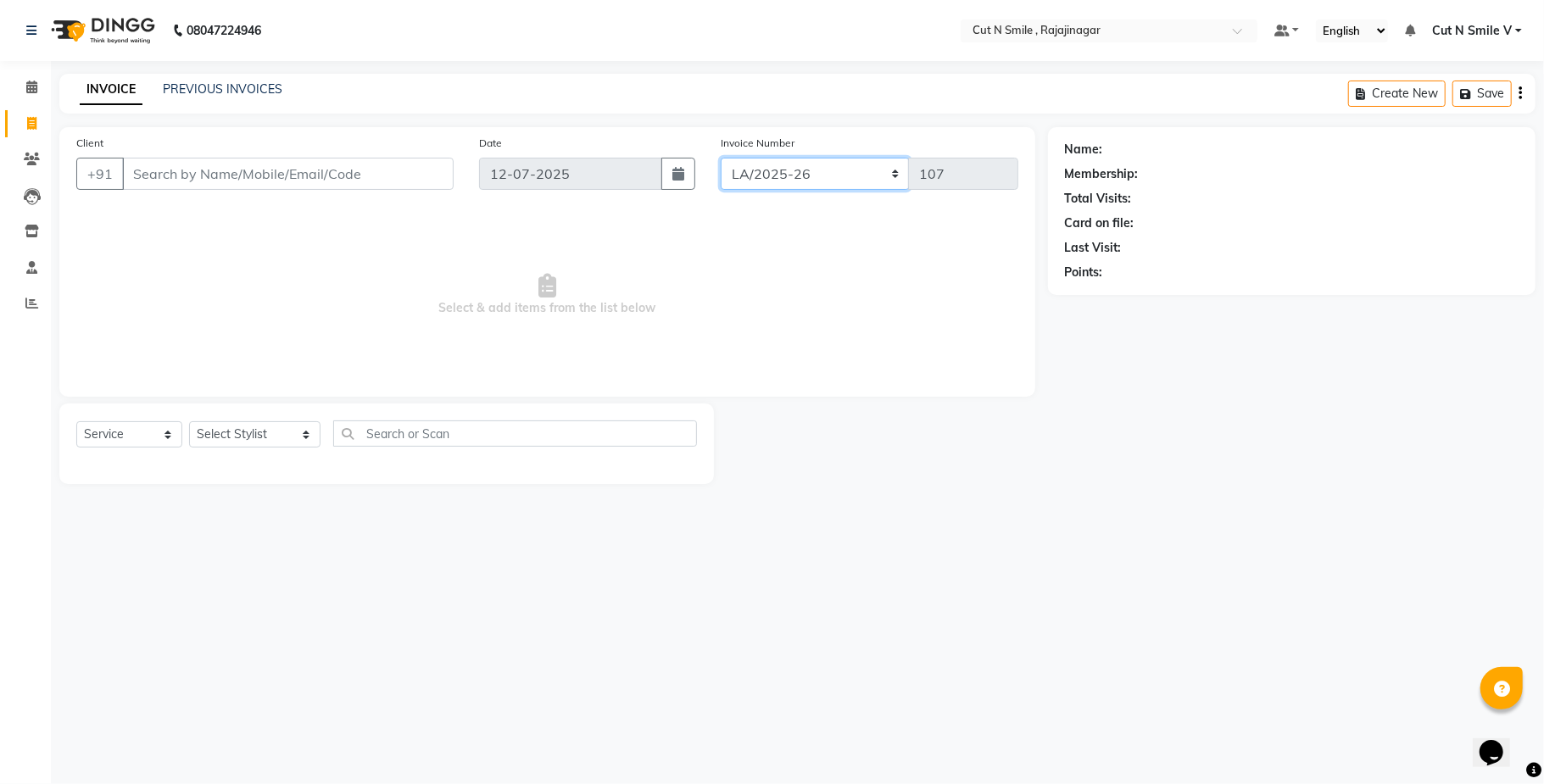 select on "7185" 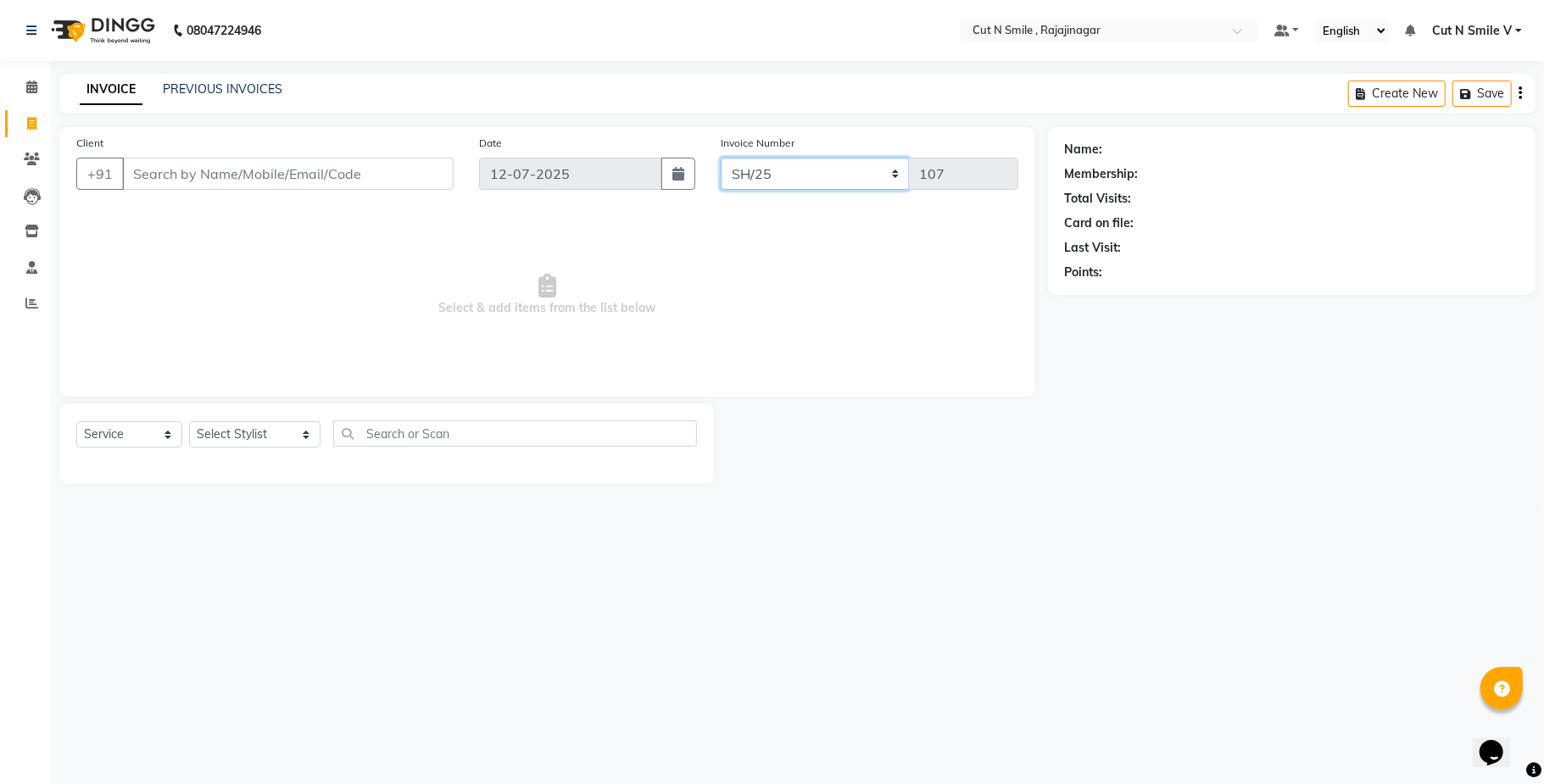 click on "[PERSON_NAME]/25-26 LA/2025-26 SH/25 CH/25 SA/25" 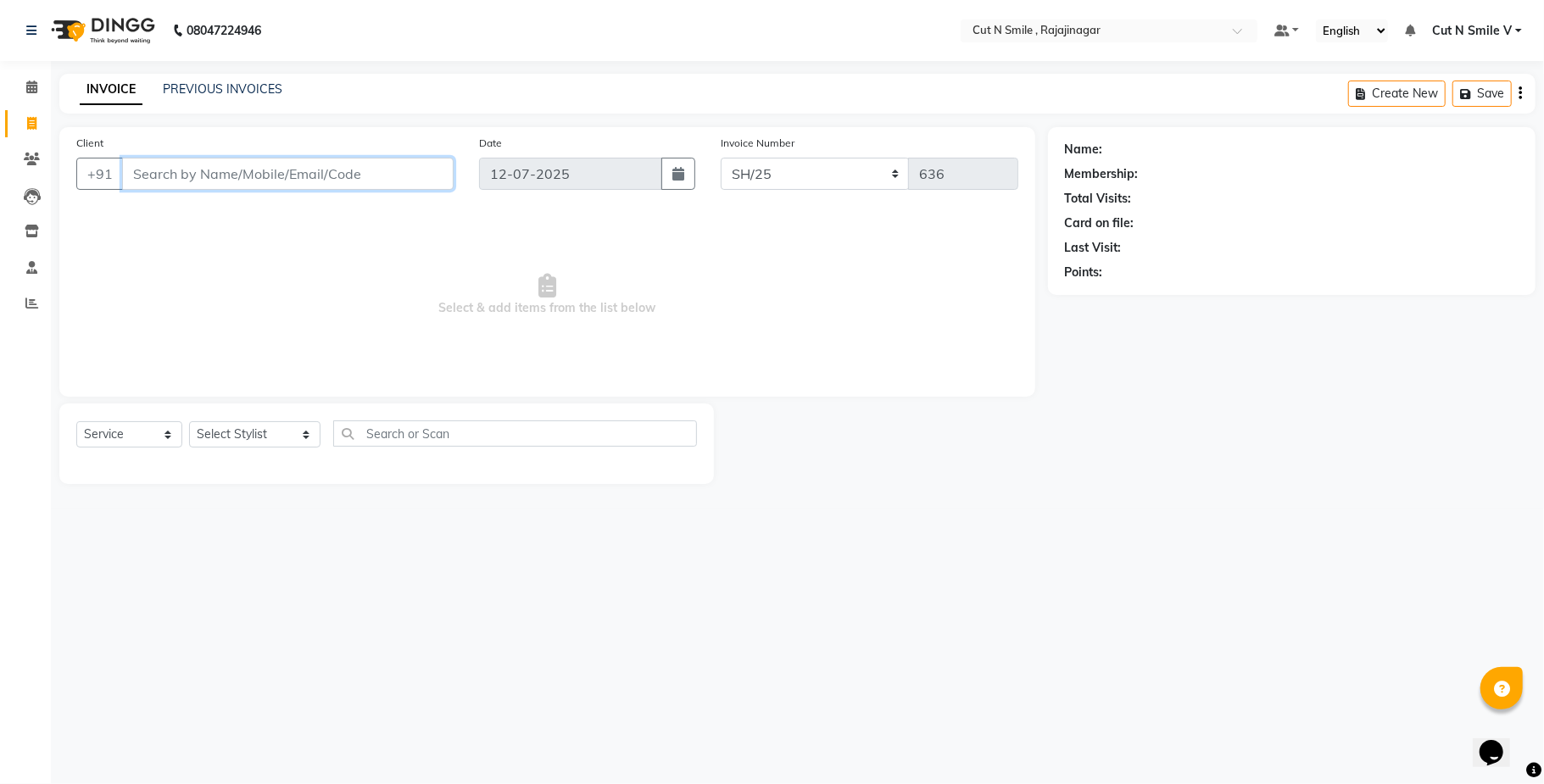 click on "Client" at bounding box center (287, 174) 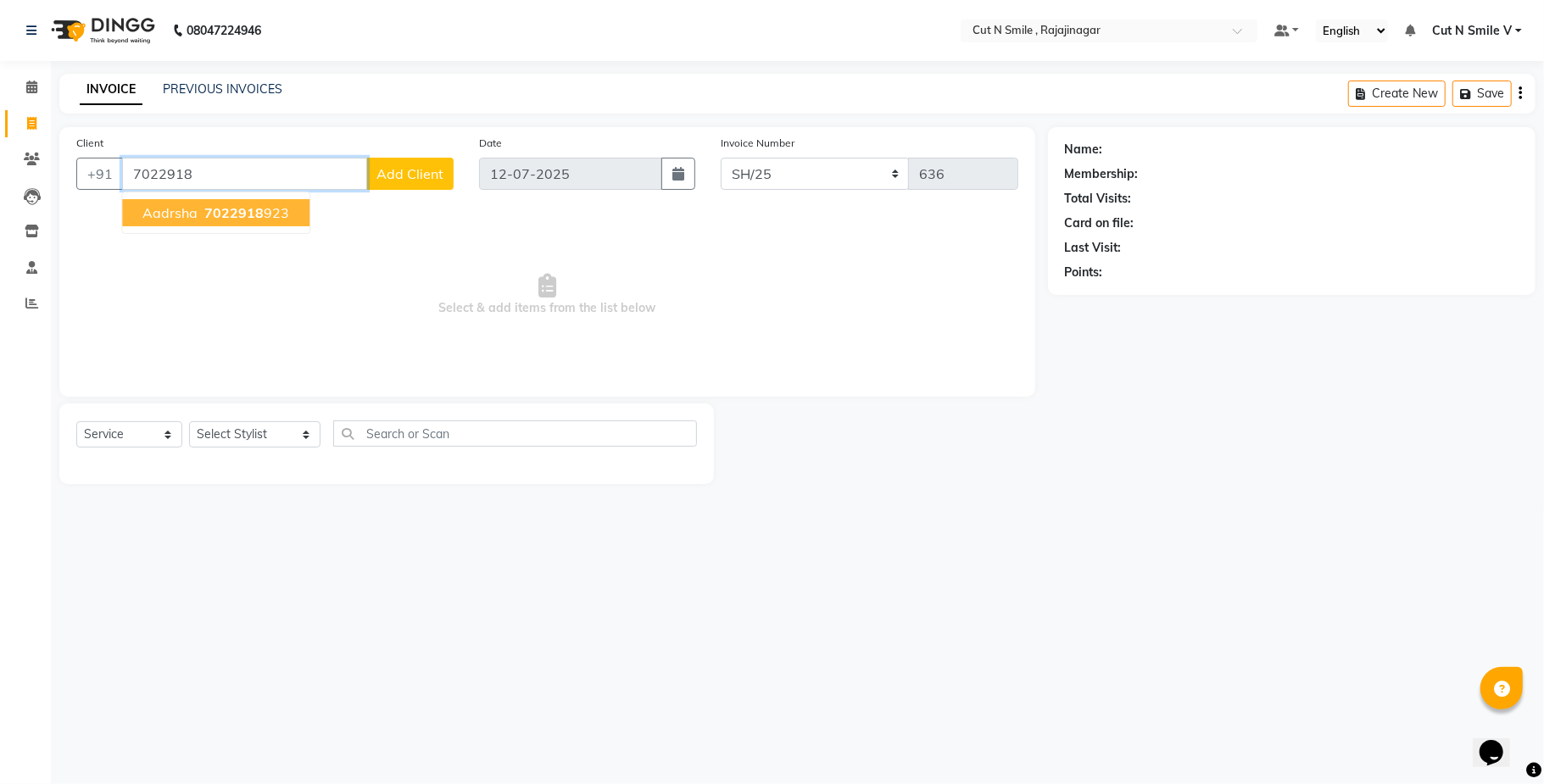 click on "Aadrsha   7022918 923" at bounding box center (215, 213) 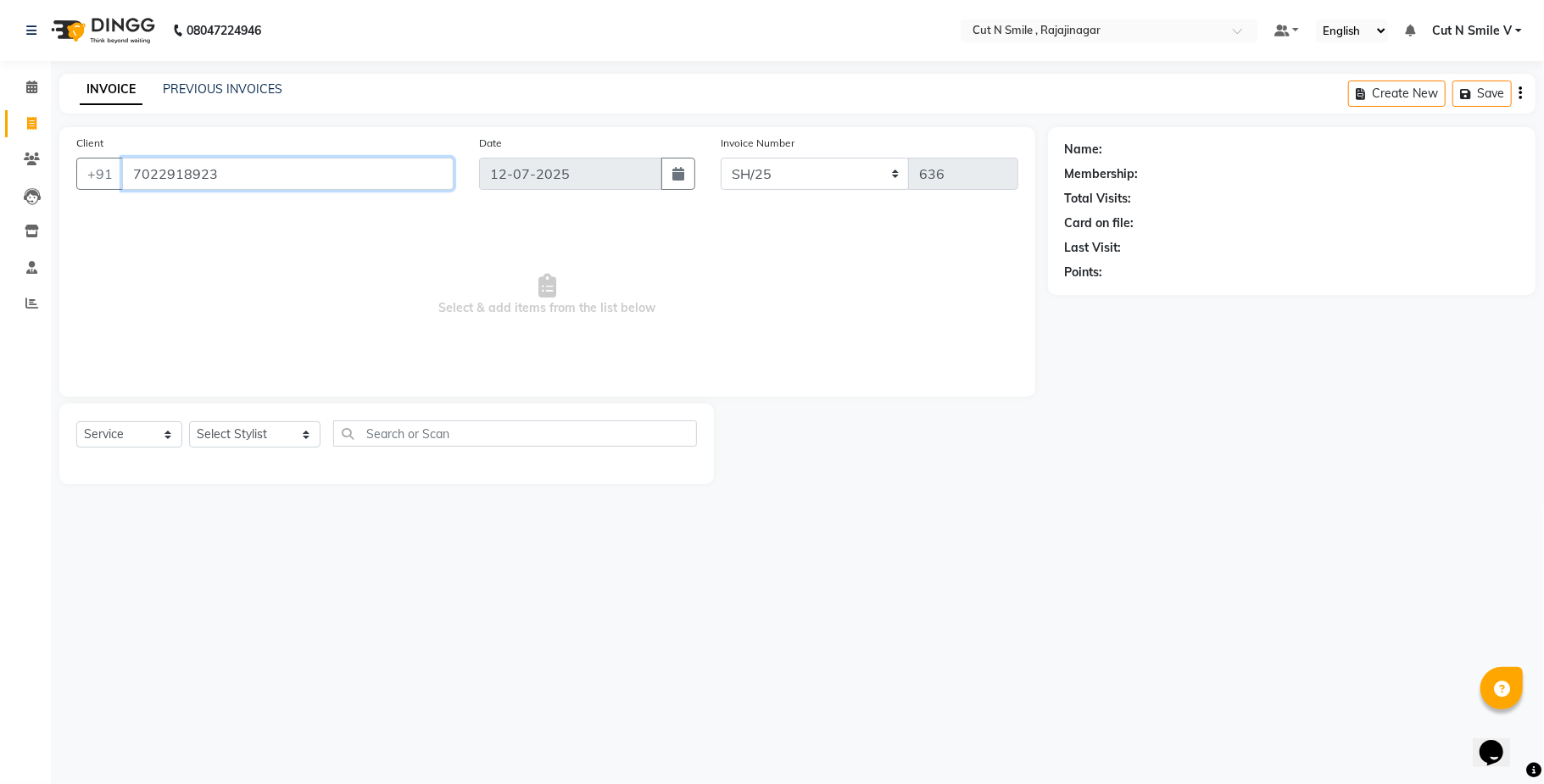 type on "7022918923" 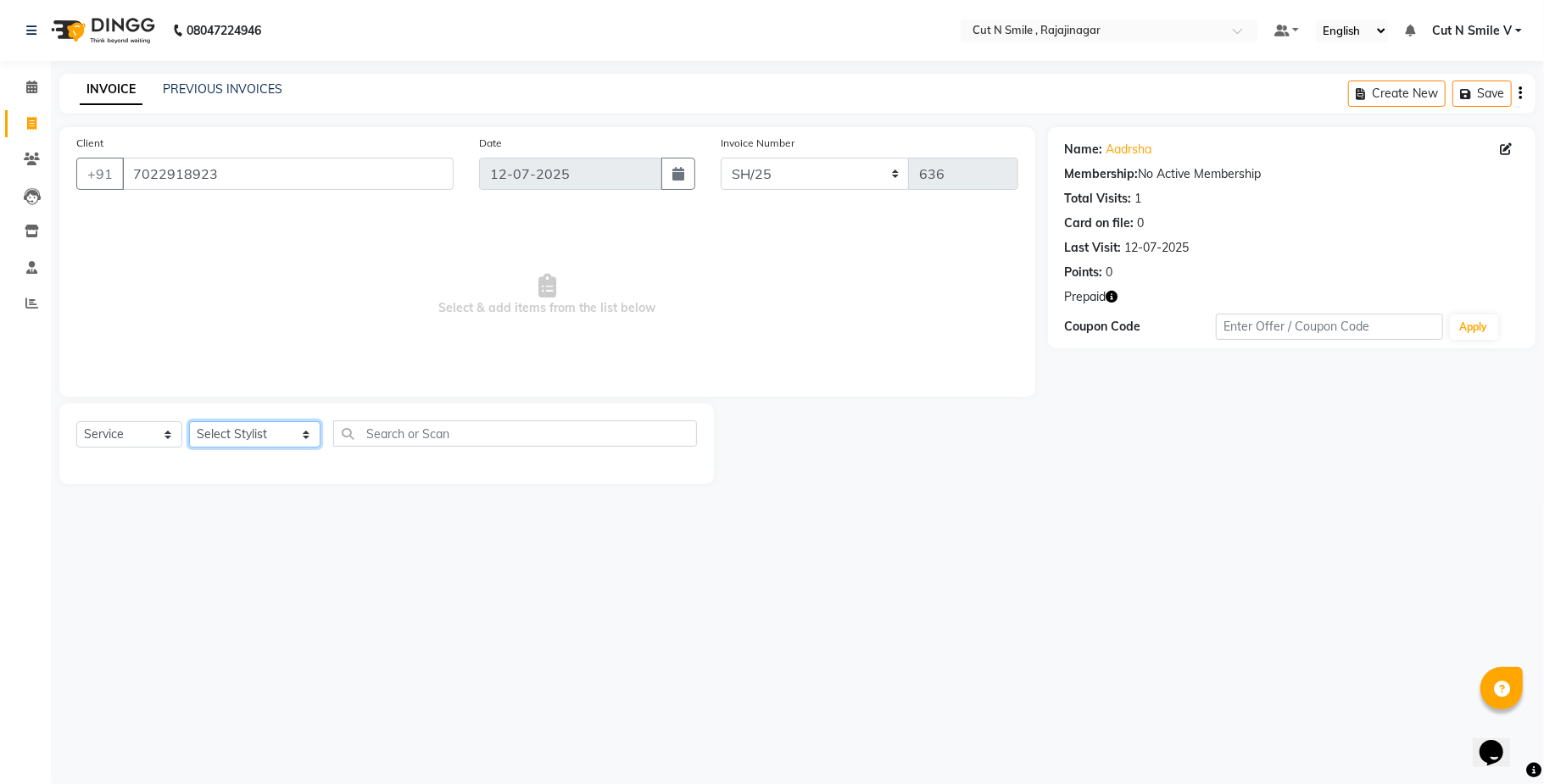 click on "Select Stylist [PERSON_NAME] Ammu 3R [PERSON_NAME] VN [PERSON_NAME] 3R [PERSON_NAME] 3R [PERSON_NAME] 3R [PERSON_NAME] 4R CNS [PERSON_NAME]  Cut N Smile 17M  Cut N Smile 3R Cut n Smile 4R Cut N Smile 9M Cut N Smile ML Cut N Smile V [PERSON_NAME] 4R Govind VN Hema 4R [PERSON_NAME] VN Karan VN Love 4R [PERSON_NAME] 3R Manu 4R  Muskaan VN [PERSON_NAME] 4R N D M 4R NDM Alam 4R Noushad VN [PERSON_NAME] 4R Priya [PERSON_NAME] 3R Rahul 3R Ravi 3R [PERSON_NAME] 4R [PERSON_NAME] 3R [PERSON_NAME] 4R [PERSON_NAME] [PERSON_NAME] 3R [PERSON_NAME] 4R Sameer 3R [PERSON_NAME] [PERSON_NAME]  [PERSON_NAME] [PERSON_NAME] [PERSON_NAME] VN [PERSON_NAME] 4R [PERSON_NAME] 4R [PERSON_NAME] VN Shanavaaz [PERSON_NAME] 3R [PERSON_NAME] 4R [PERSON_NAME] [PERSON_NAME] 4R Sunny VN [PERSON_NAME] 4R Vakeel 3R Varas 4R [PERSON_NAME] [PERSON_NAME] VN" 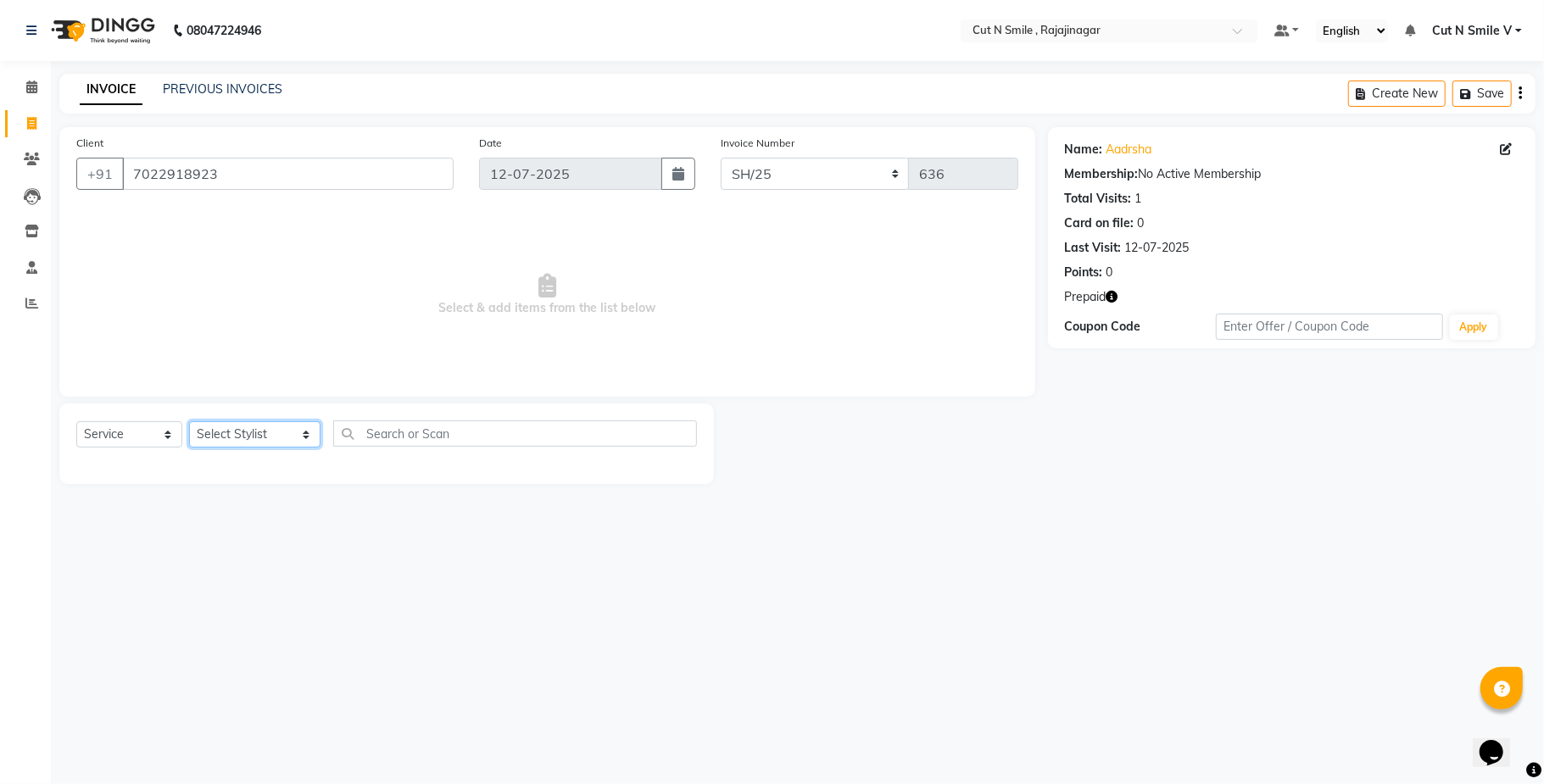 select on "79276" 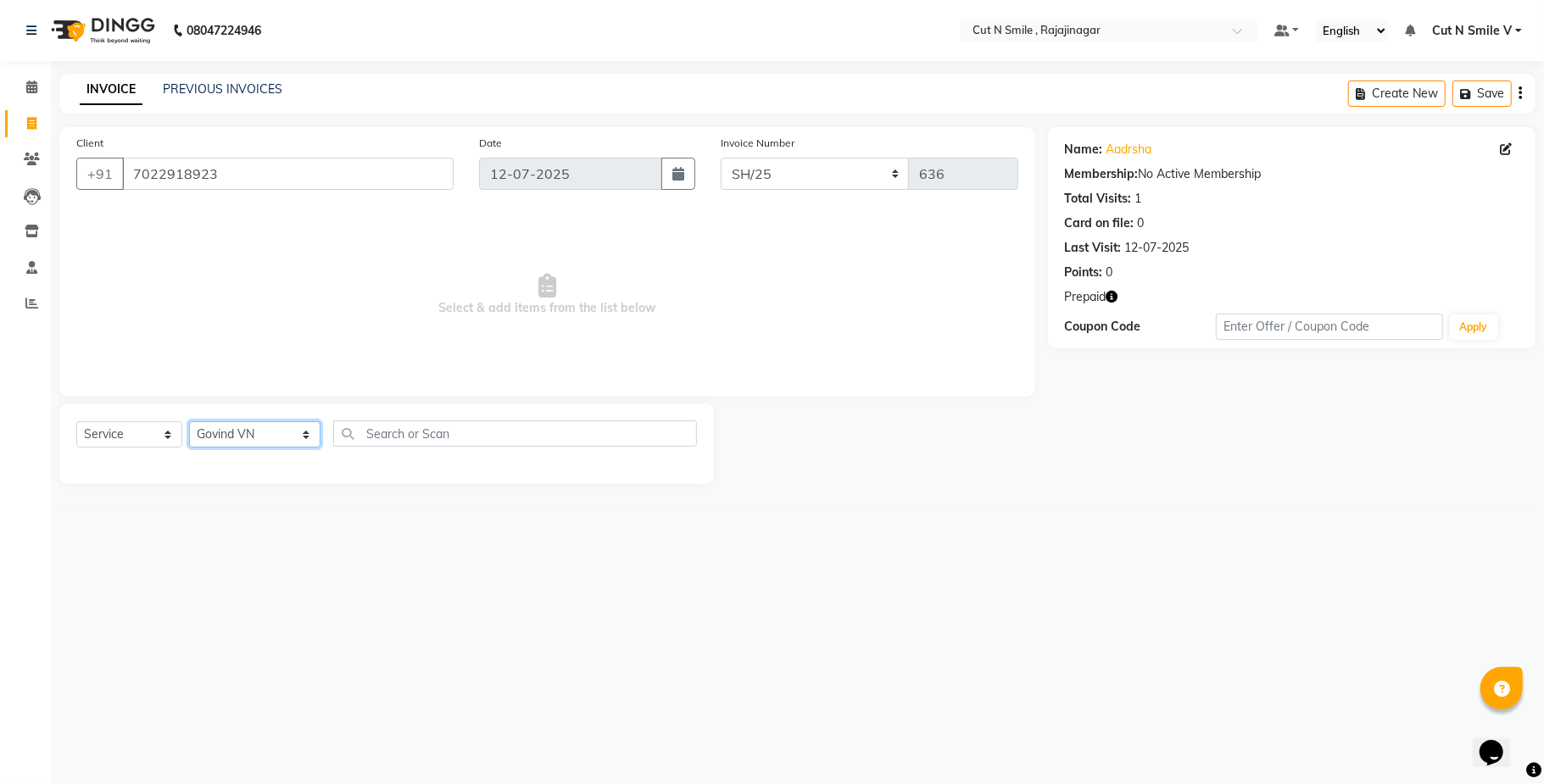 click on "Select Stylist [PERSON_NAME] Ammu 3R [PERSON_NAME] VN [PERSON_NAME] 3R [PERSON_NAME] 3R [PERSON_NAME] 3R [PERSON_NAME] 4R CNS [PERSON_NAME]  Cut N Smile 17M  Cut N Smile 3R Cut n Smile 4R Cut N Smile 9M Cut N Smile ML Cut N Smile V [PERSON_NAME] 4R Govind VN Hema 4R [PERSON_NAME] VN Karan VN Love 4R [PERSON_NAME] 3R Manu 4R  Muskaan VN [PERSON_NAME] 4R N D M 4R NDM Alam 4R Noushad VN [PERSON_NAME] 4R Priya [PERSON_NAME] 3R Rahul 3R Ravi 3R [PERSON_NAME] 4R [PERSON_NAME] 3R [PERSON_NAME] 4R [PERSON_NAME] [PERSON_NAME] 3R [PERSON_NAME] 4R Sameer 3R [PERSON_NAME] [PERSON_NAME]  [PERSON_NAME] [PERSON_NAME] [PERSON_NAME] VN [PERSON_NAME] 4R [PERSON_NAME] 4R [PERSON_NAME] VN Shanavaaz [PERSON_NAME] 3R [PERSON_NAME] 4R [PERSON_NAME] [PERSON_NAME] 4R Sunny VN [PERSON_NAME] 4R Vakeel 3R Varas 4R [PERSON_NAME] [PERSON_NAME] VN" 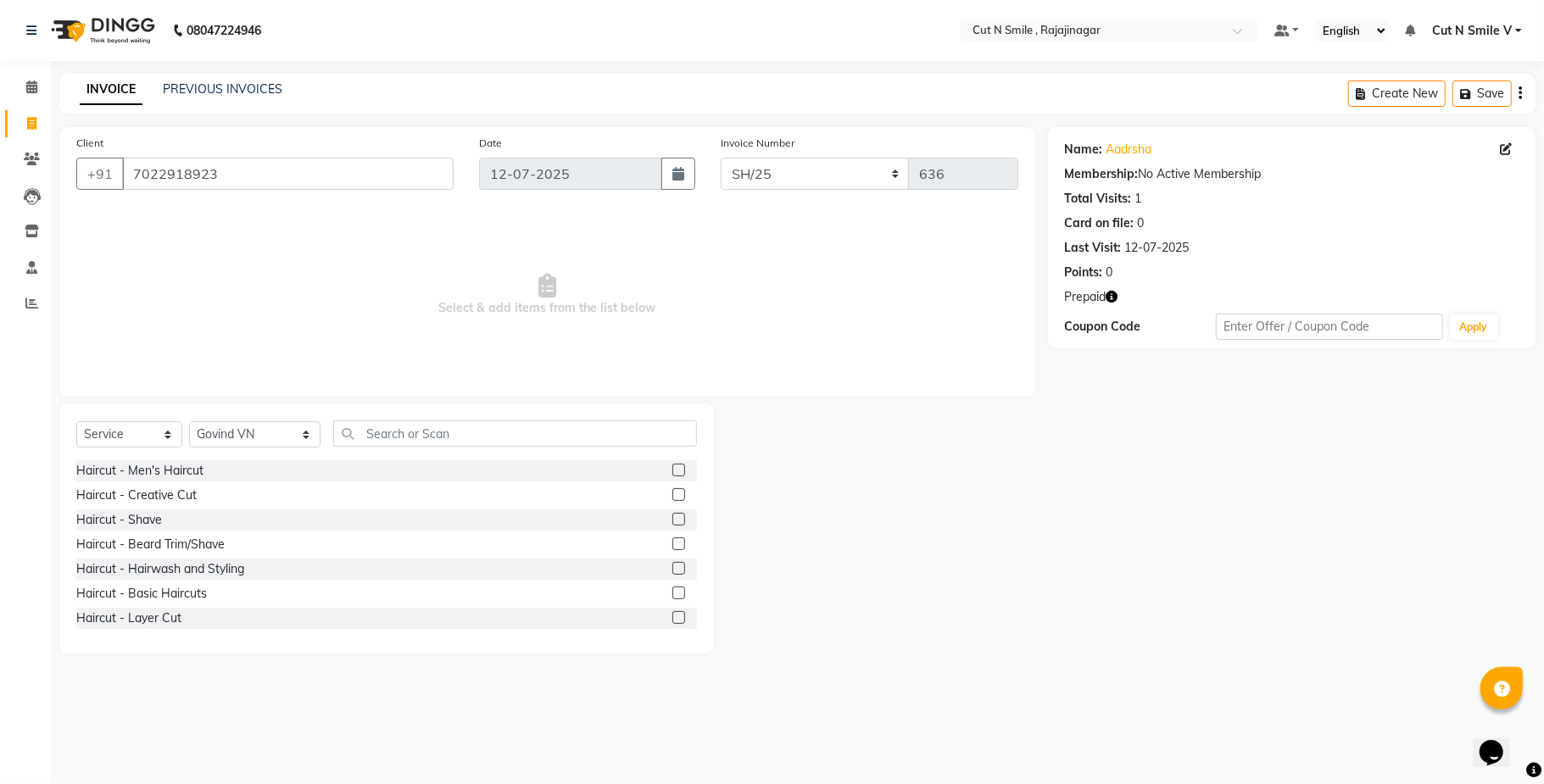 click 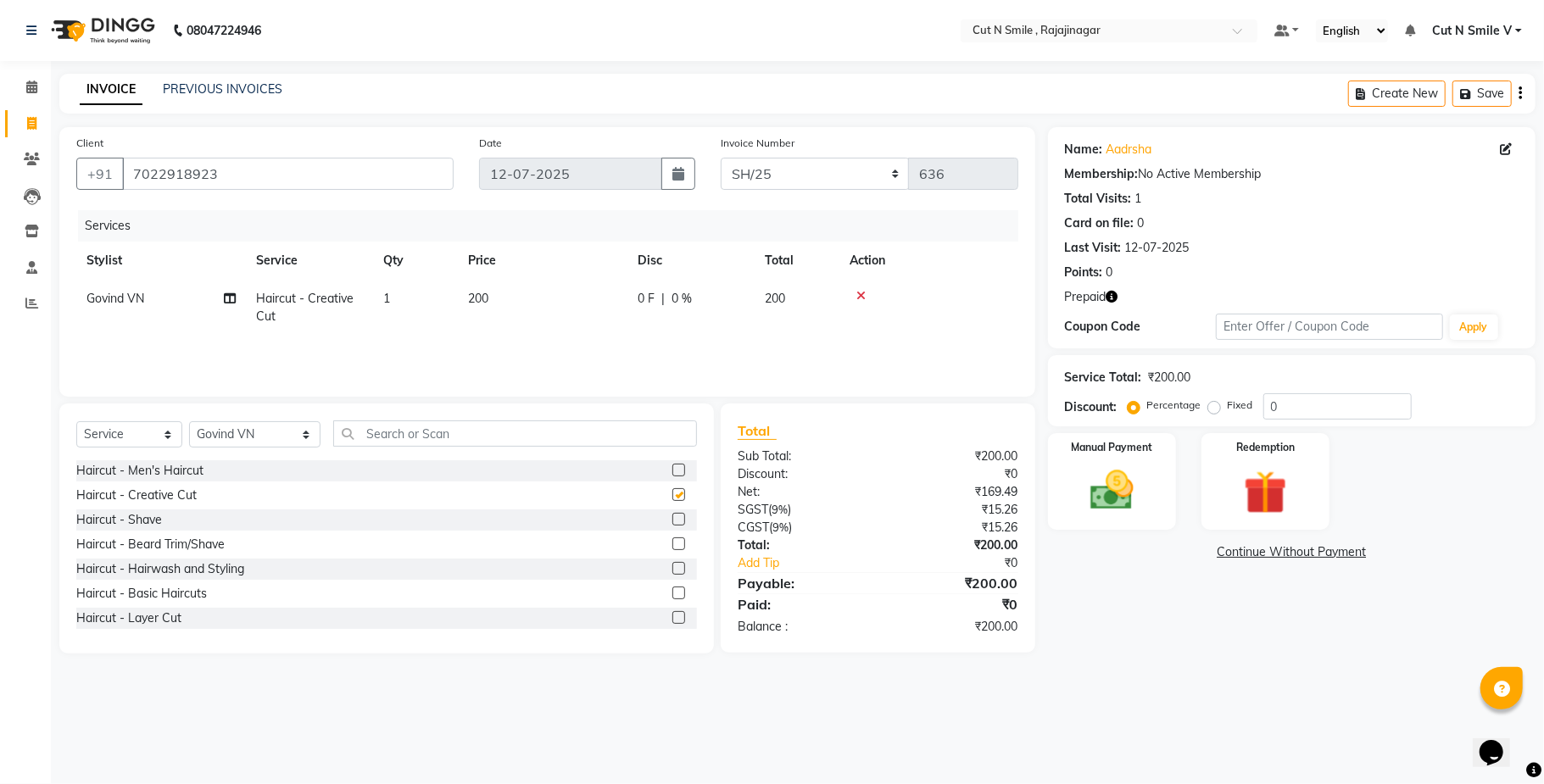 checkbox on "false" 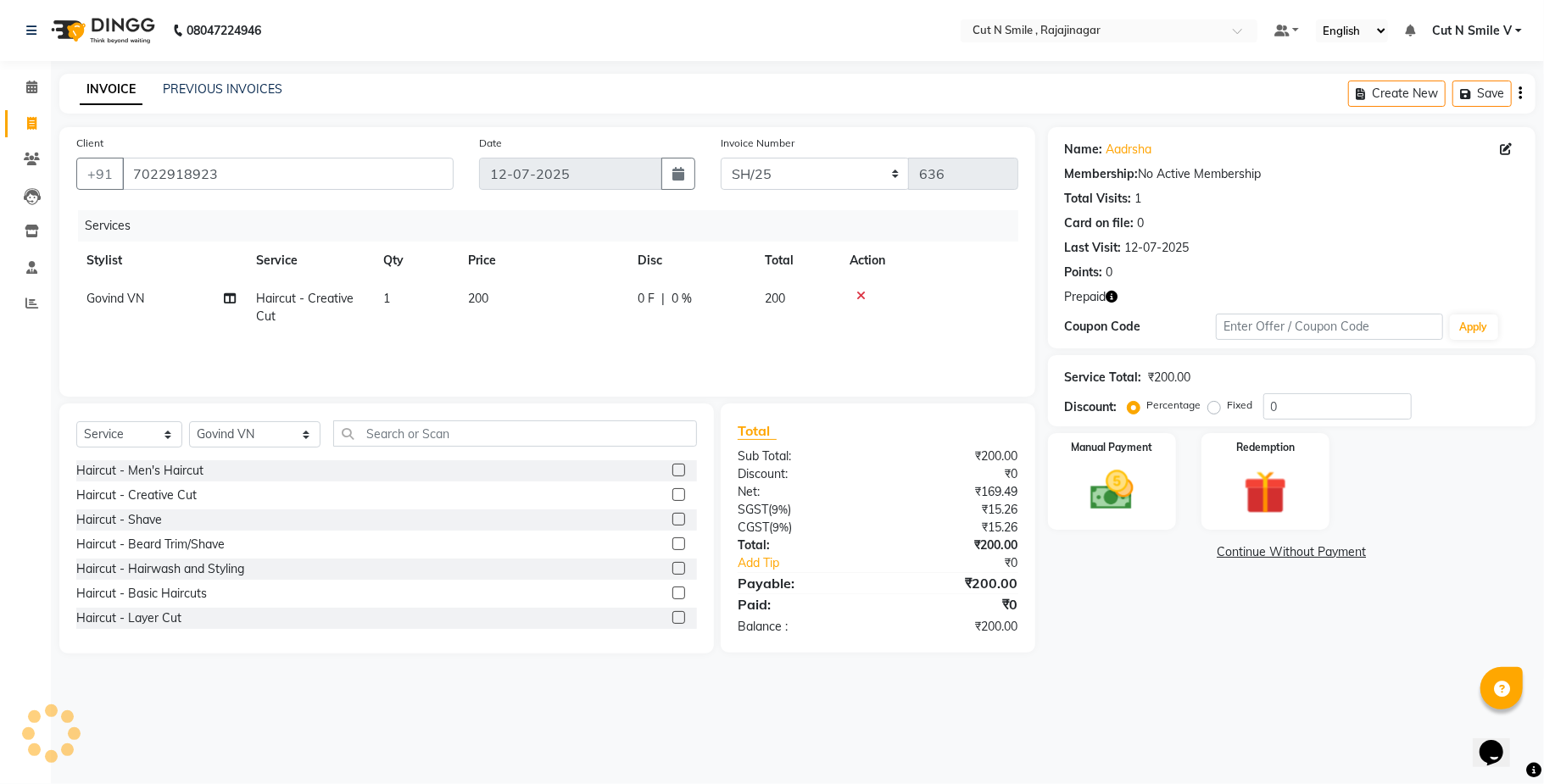 click 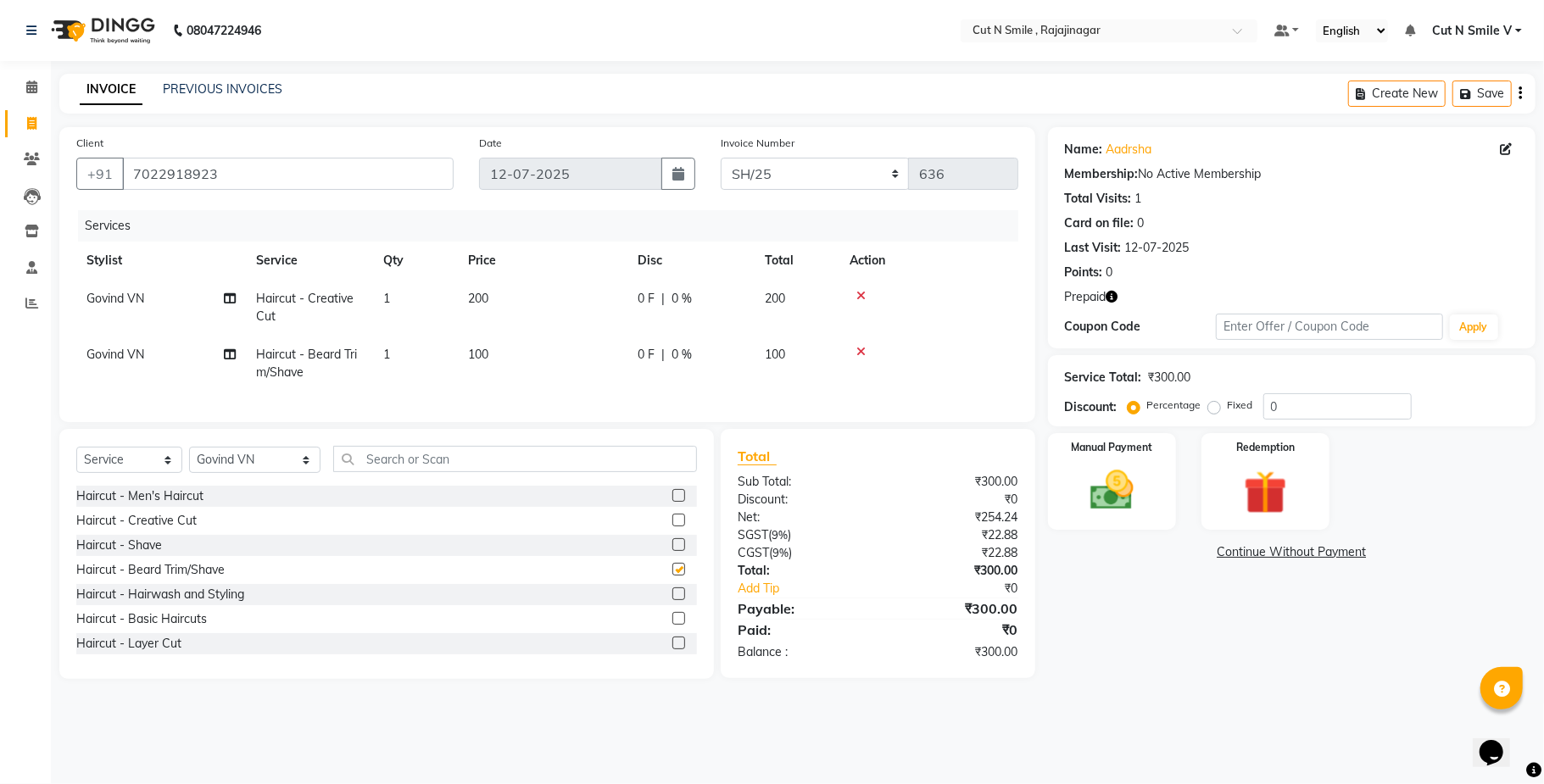 checkbox on "false" 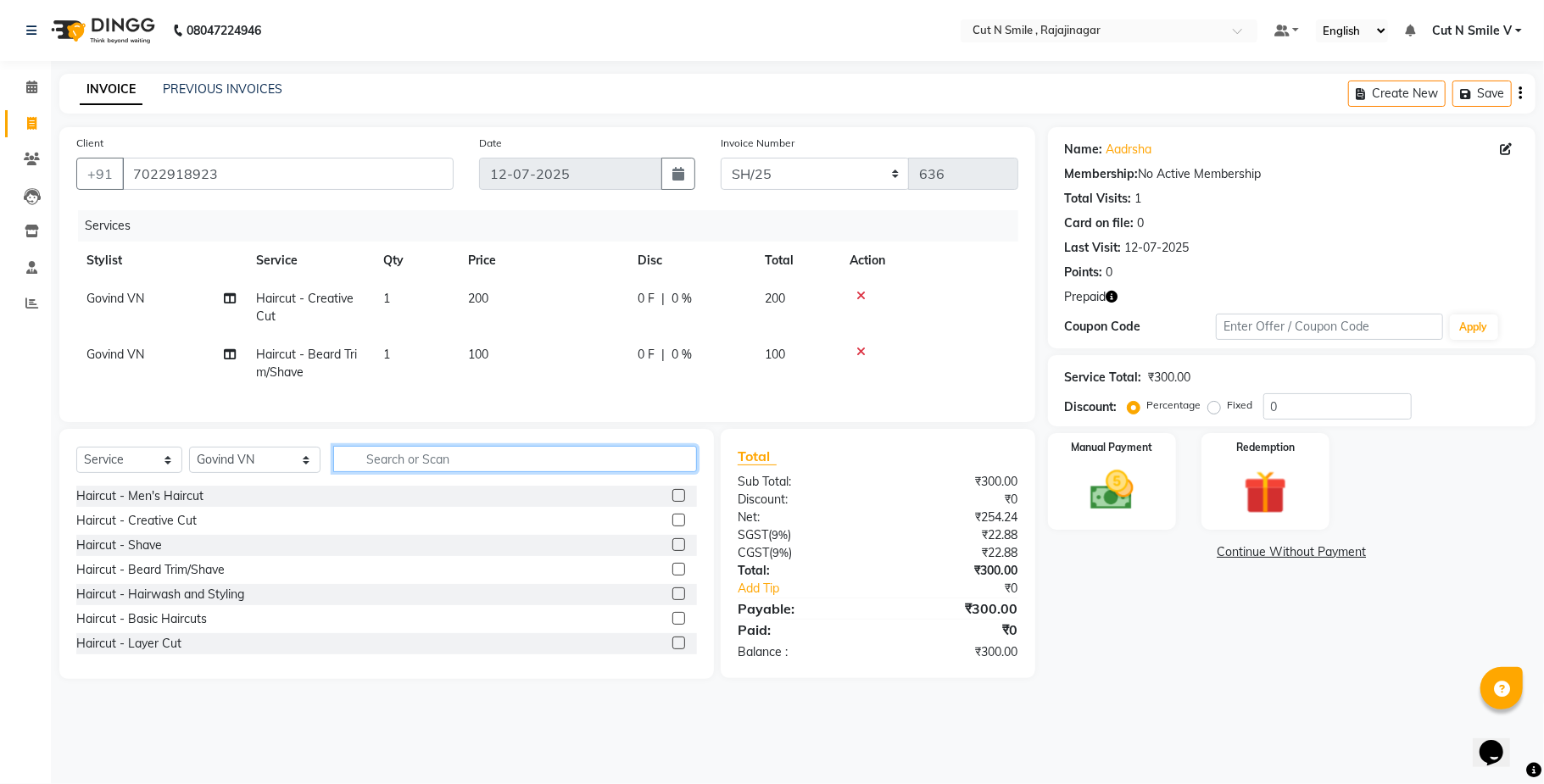 click 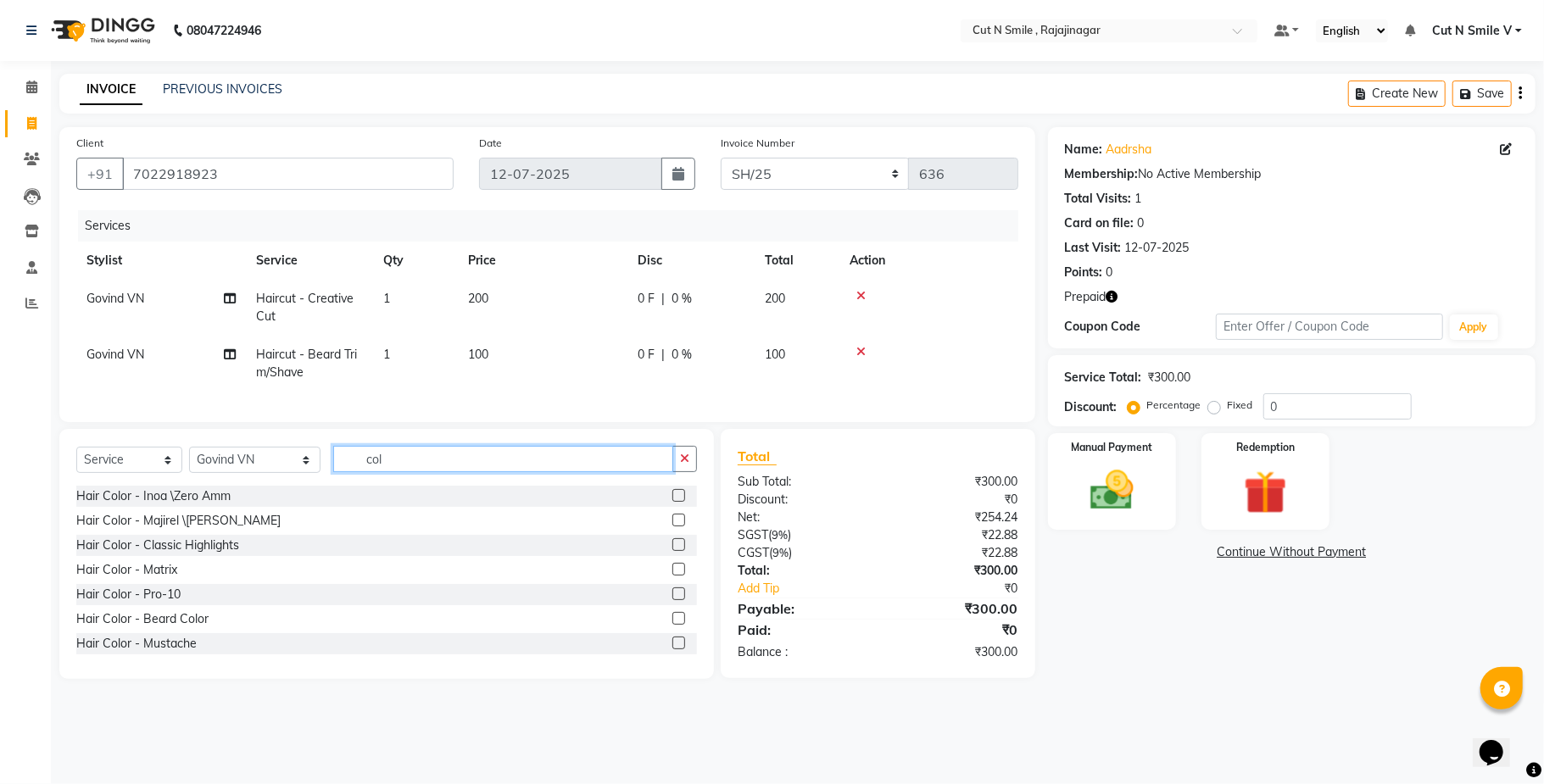 type on "col" 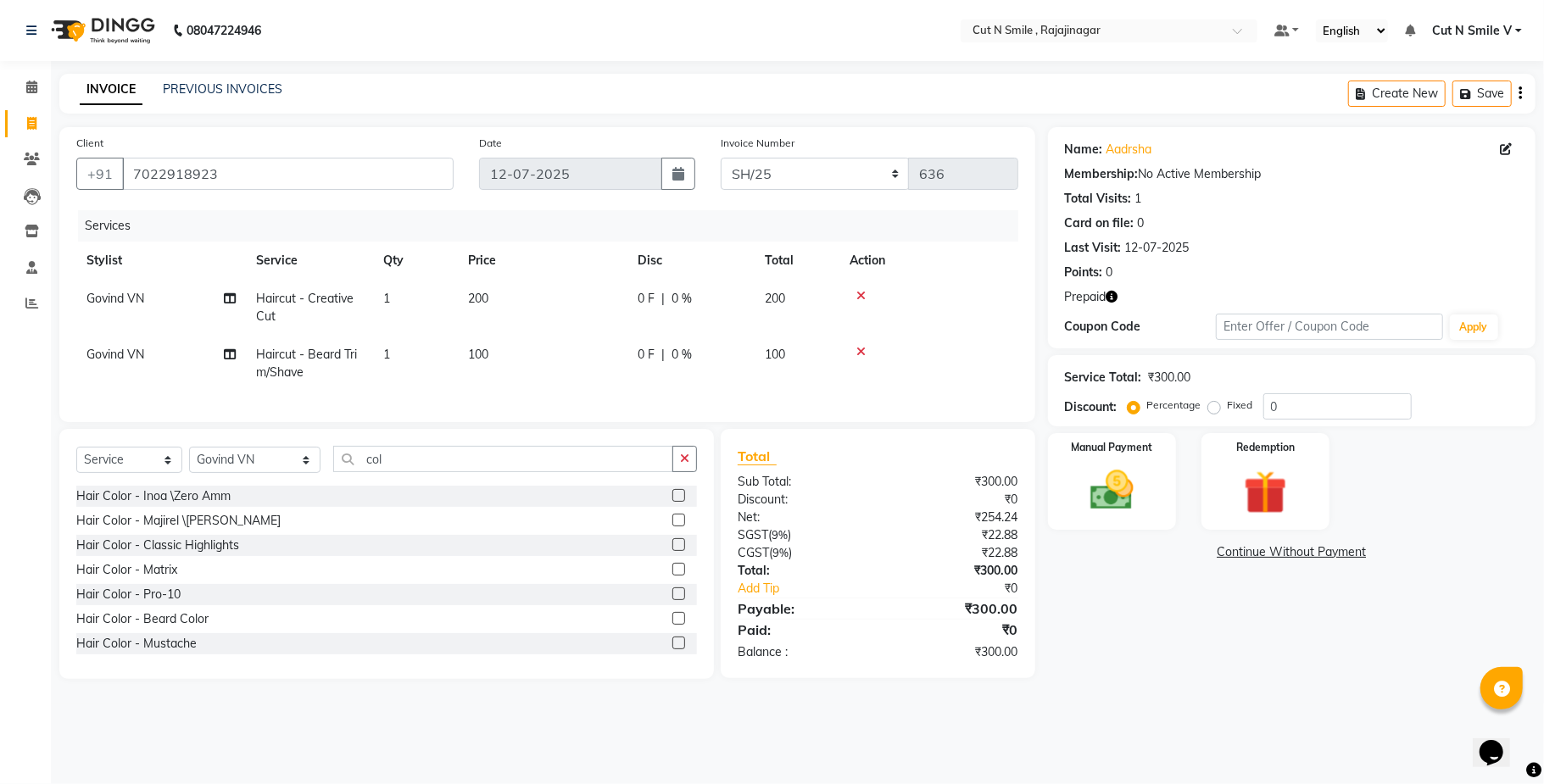 click 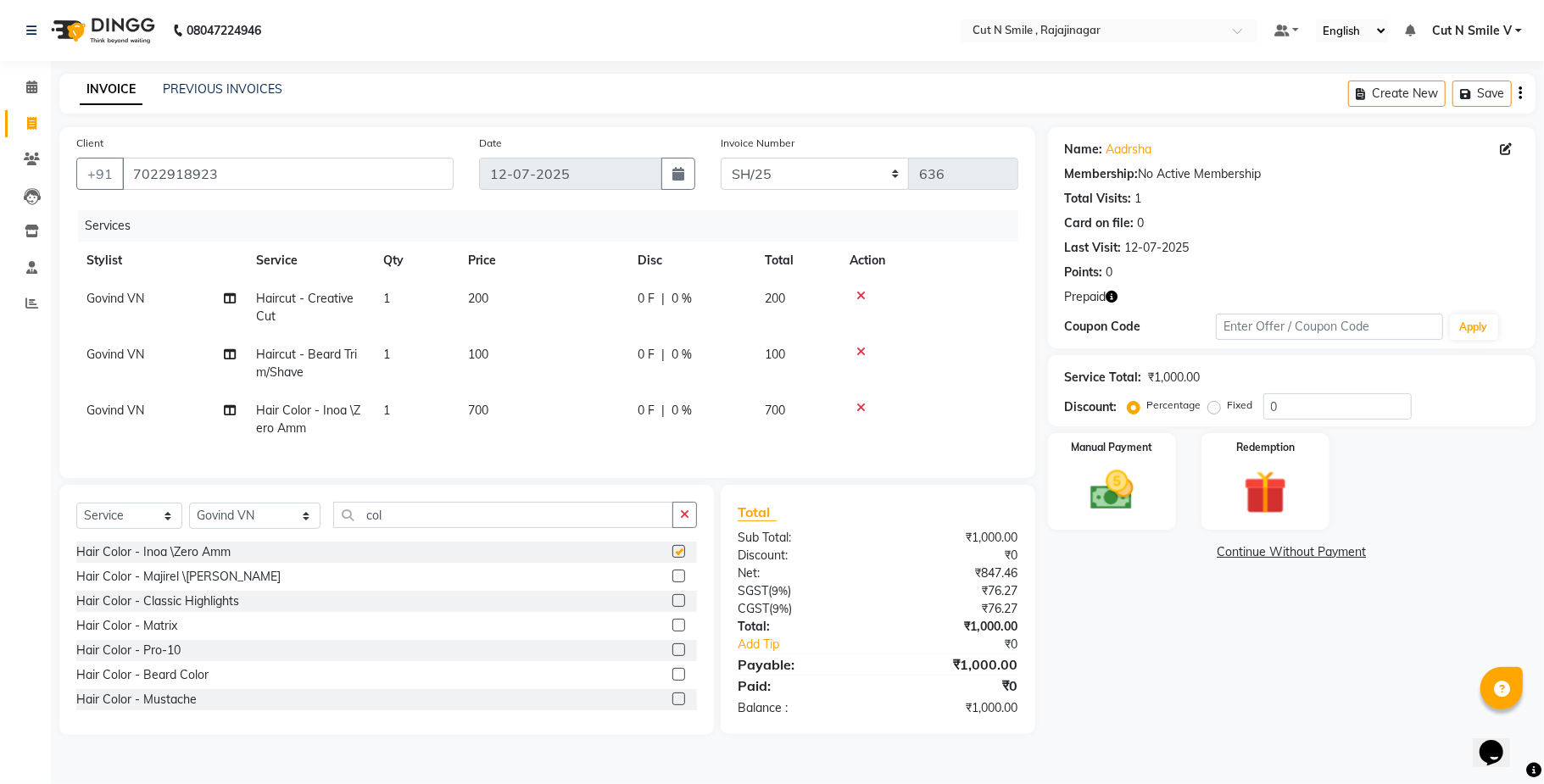 checkbox on "false" 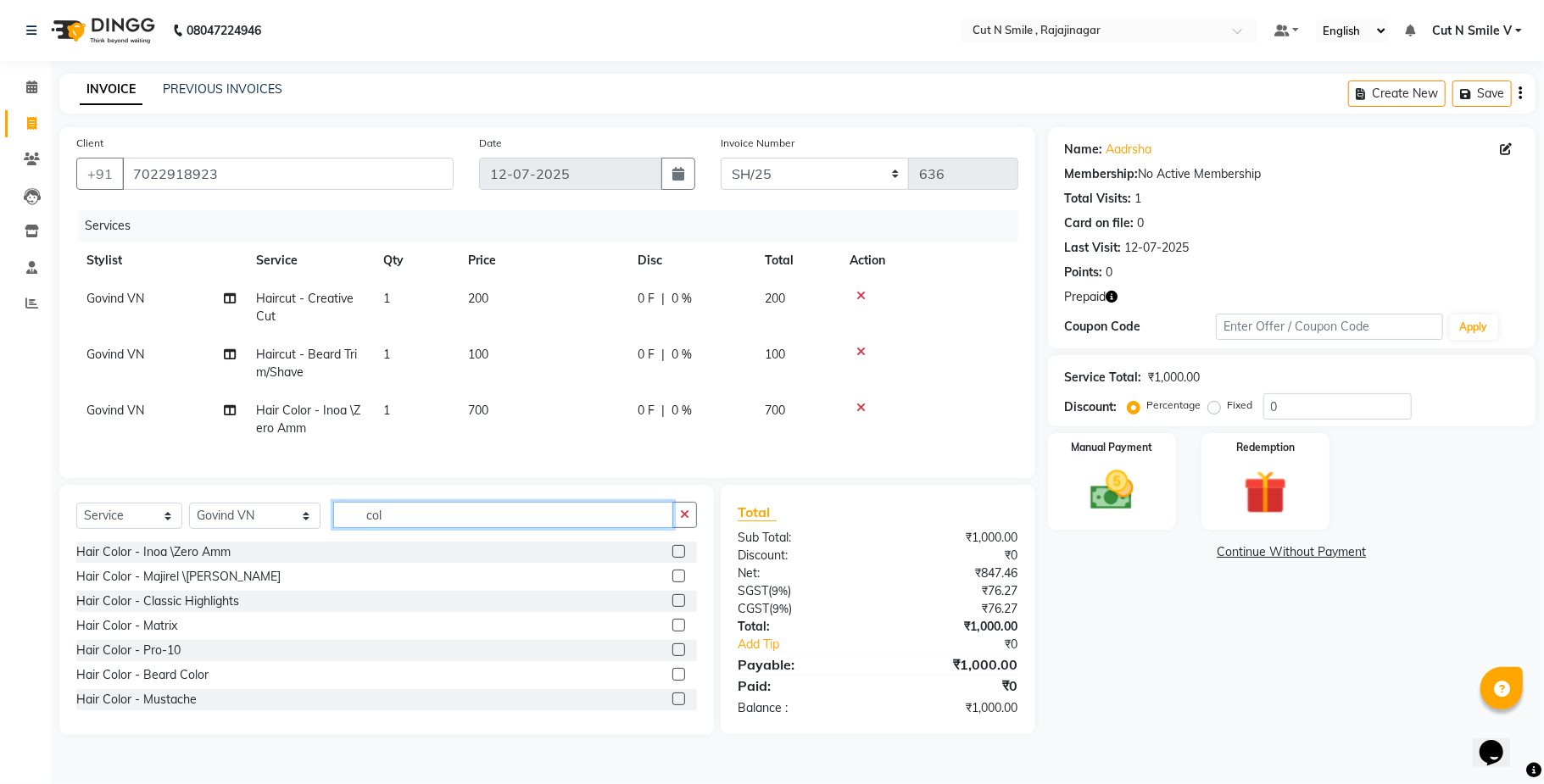 click on "col" 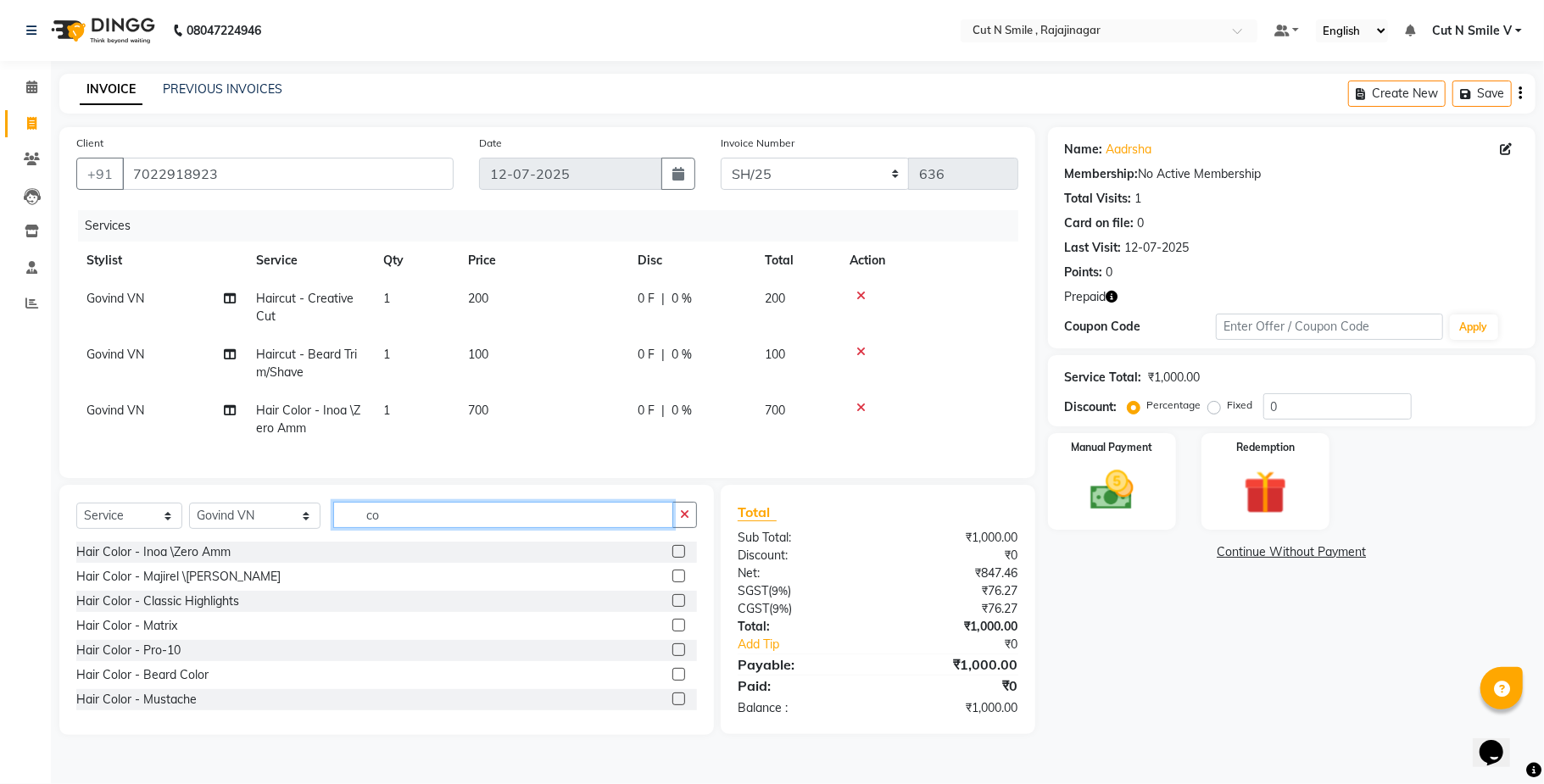 type on "c" 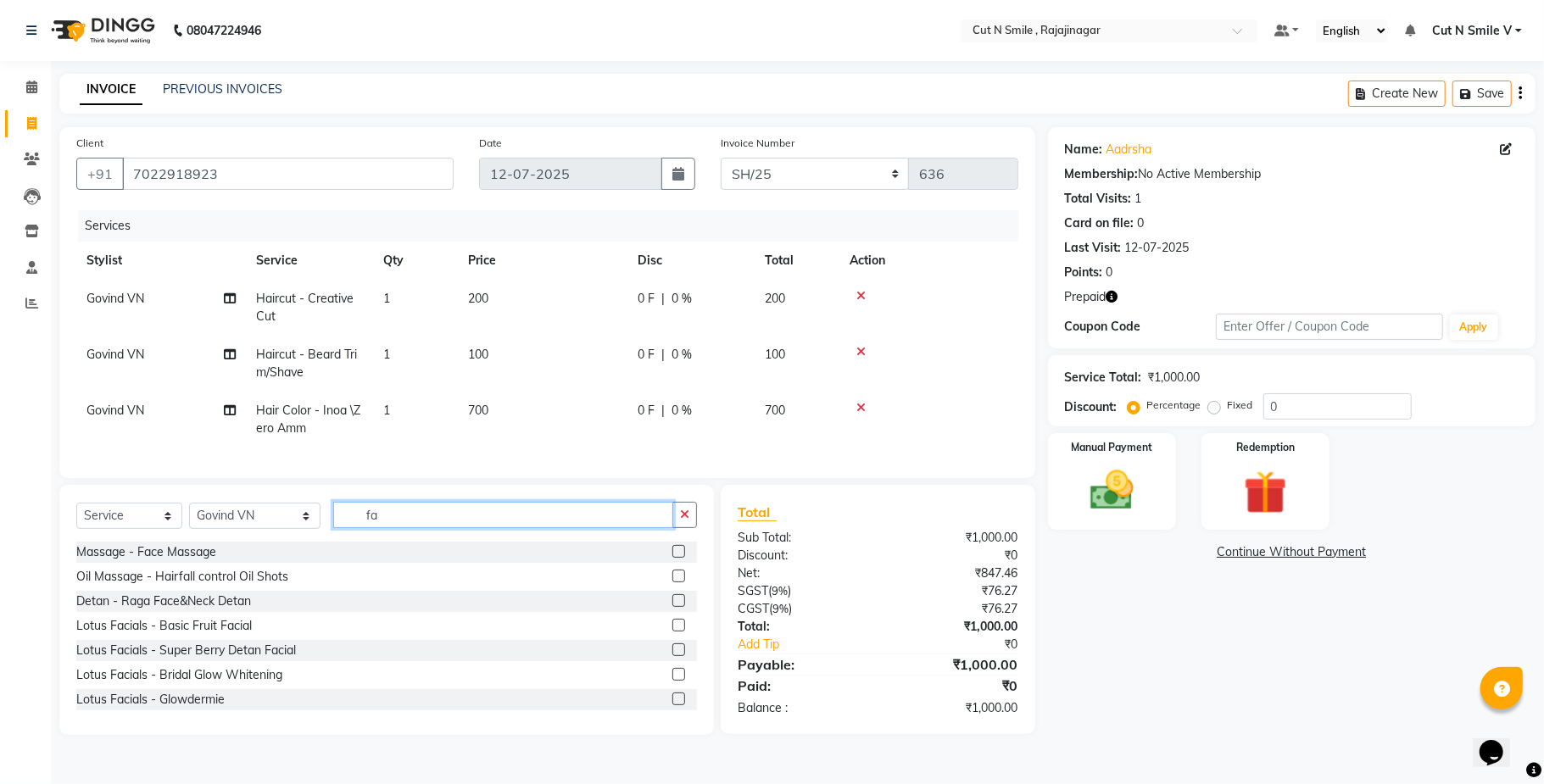 type on "fa" 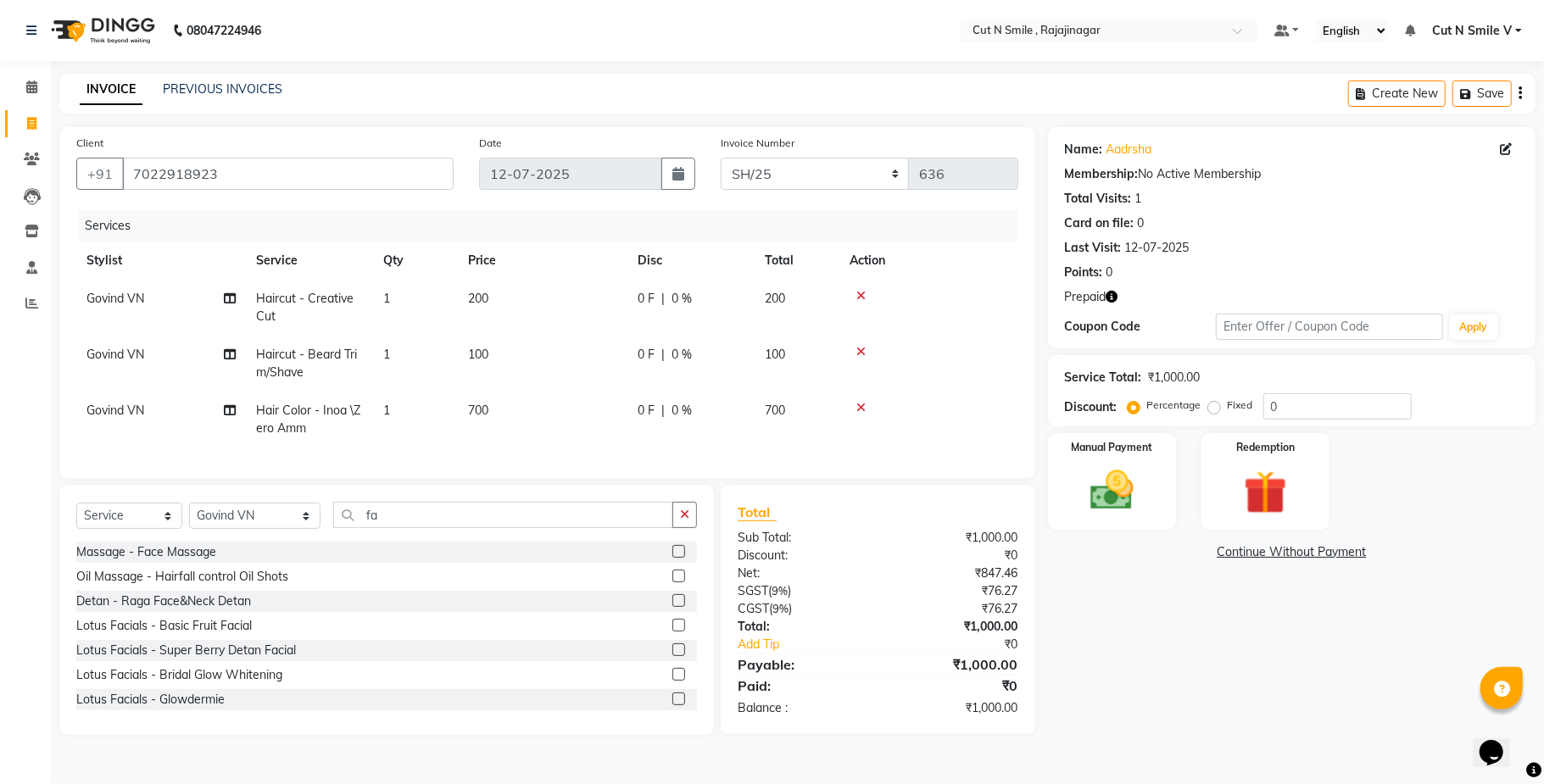 click 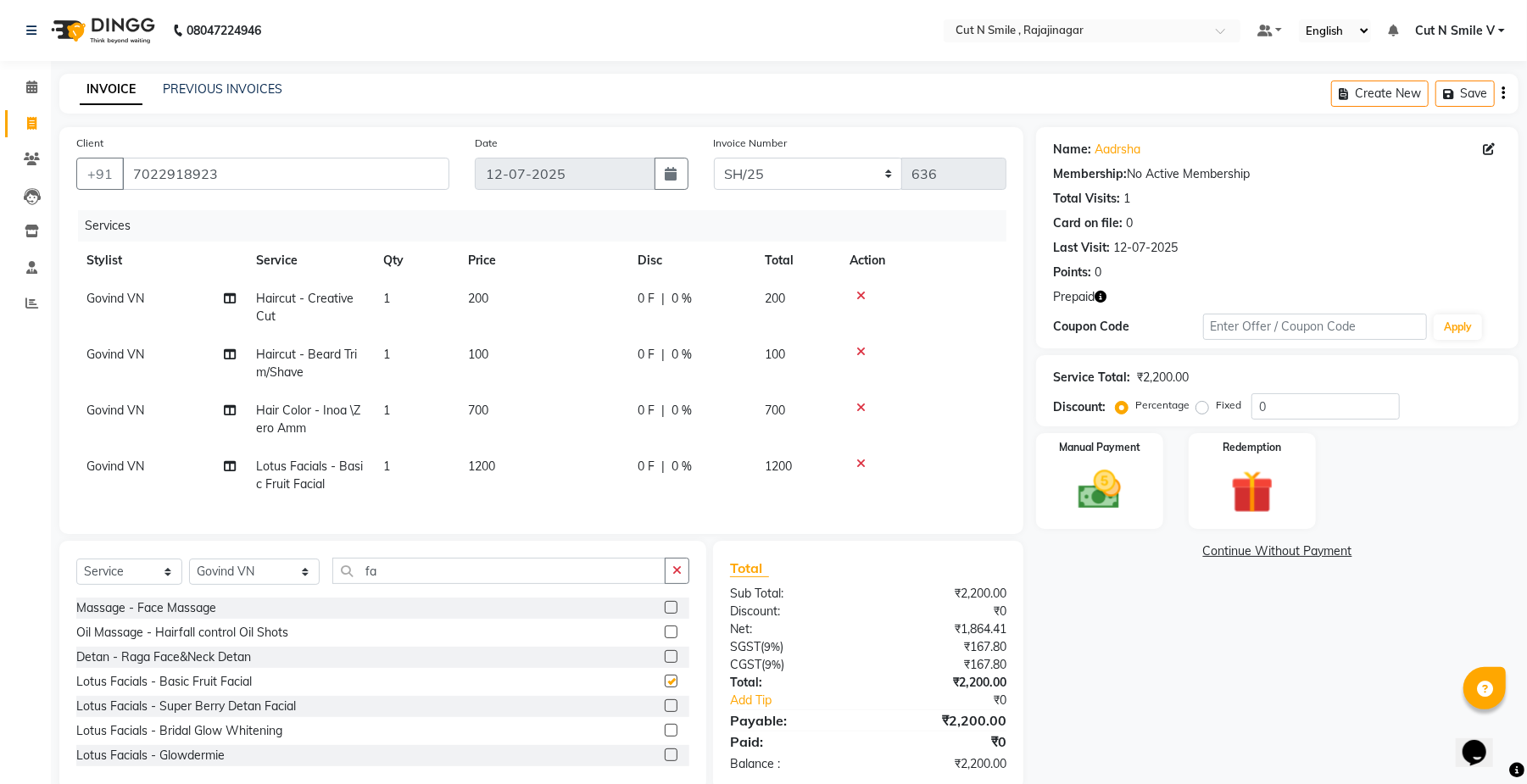 checkbox on "false" 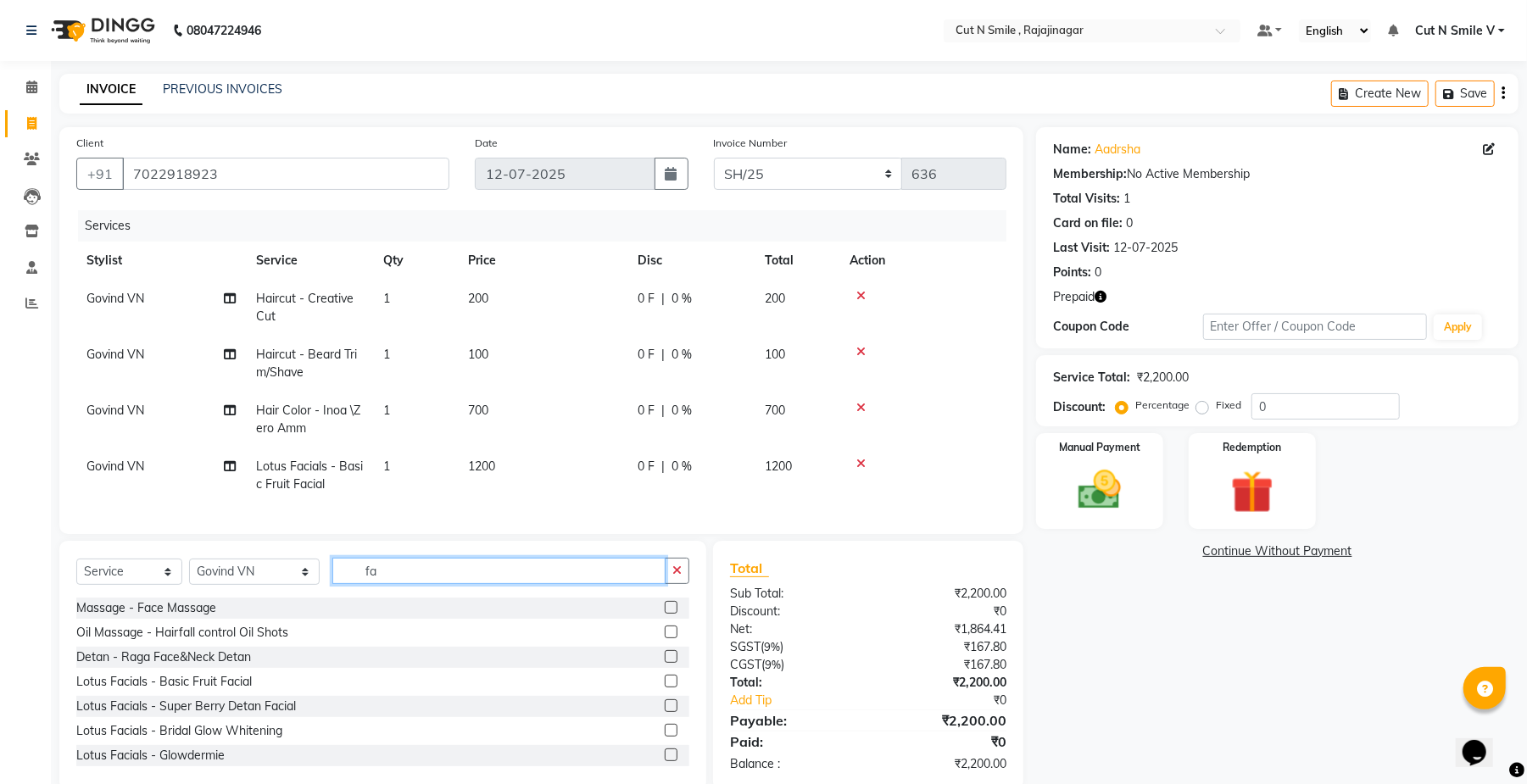 click on "fa" 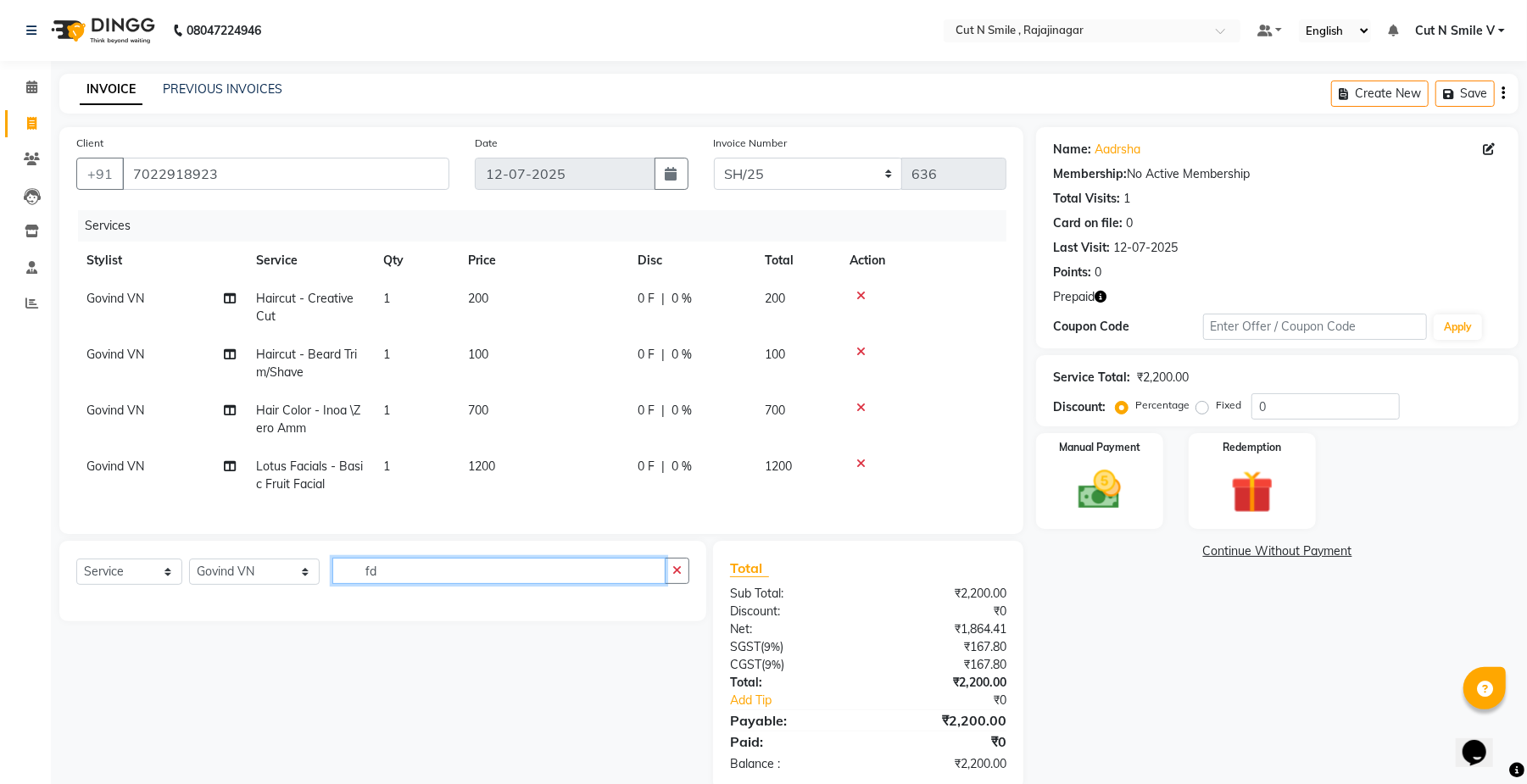type on "f" 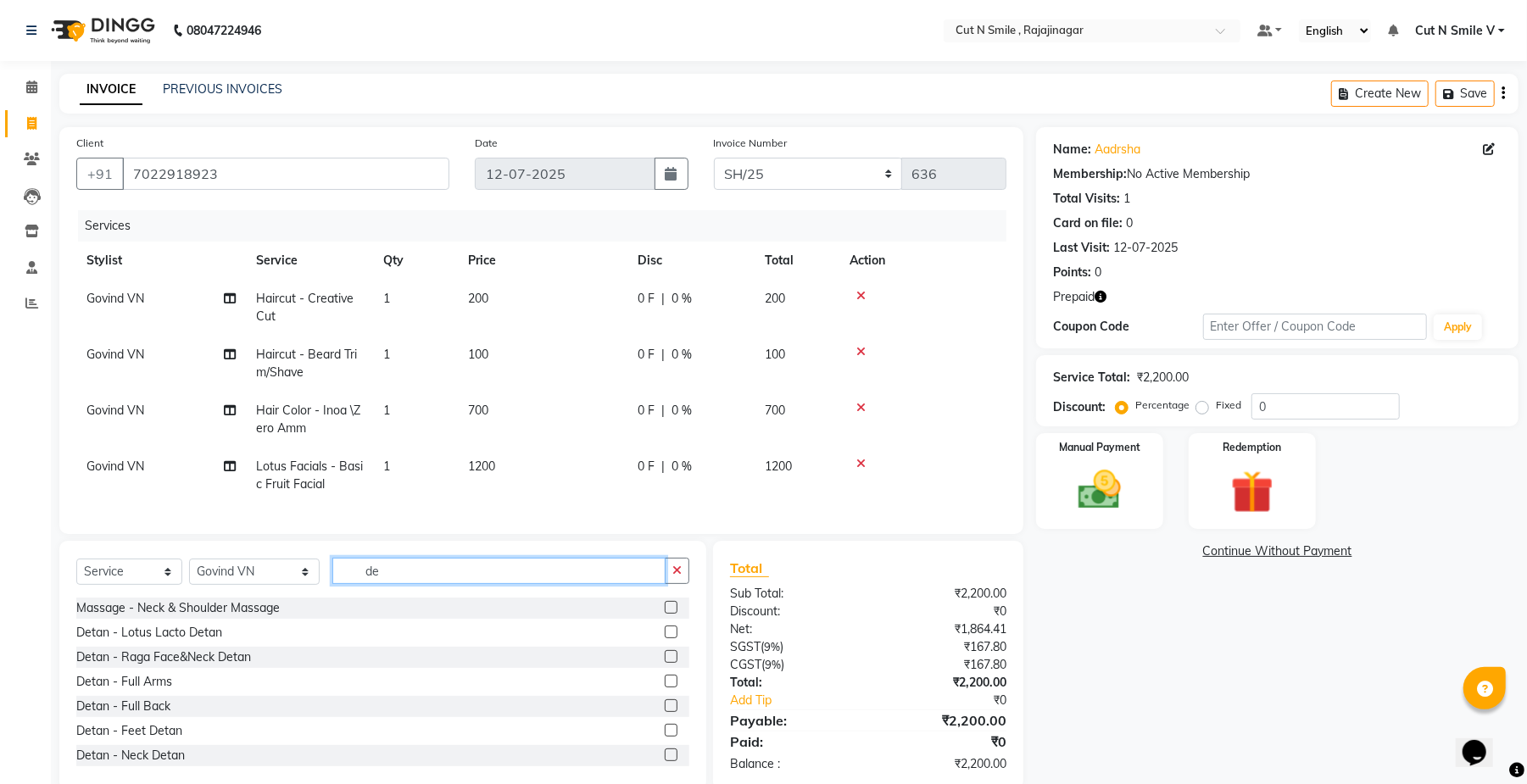 type on "de" 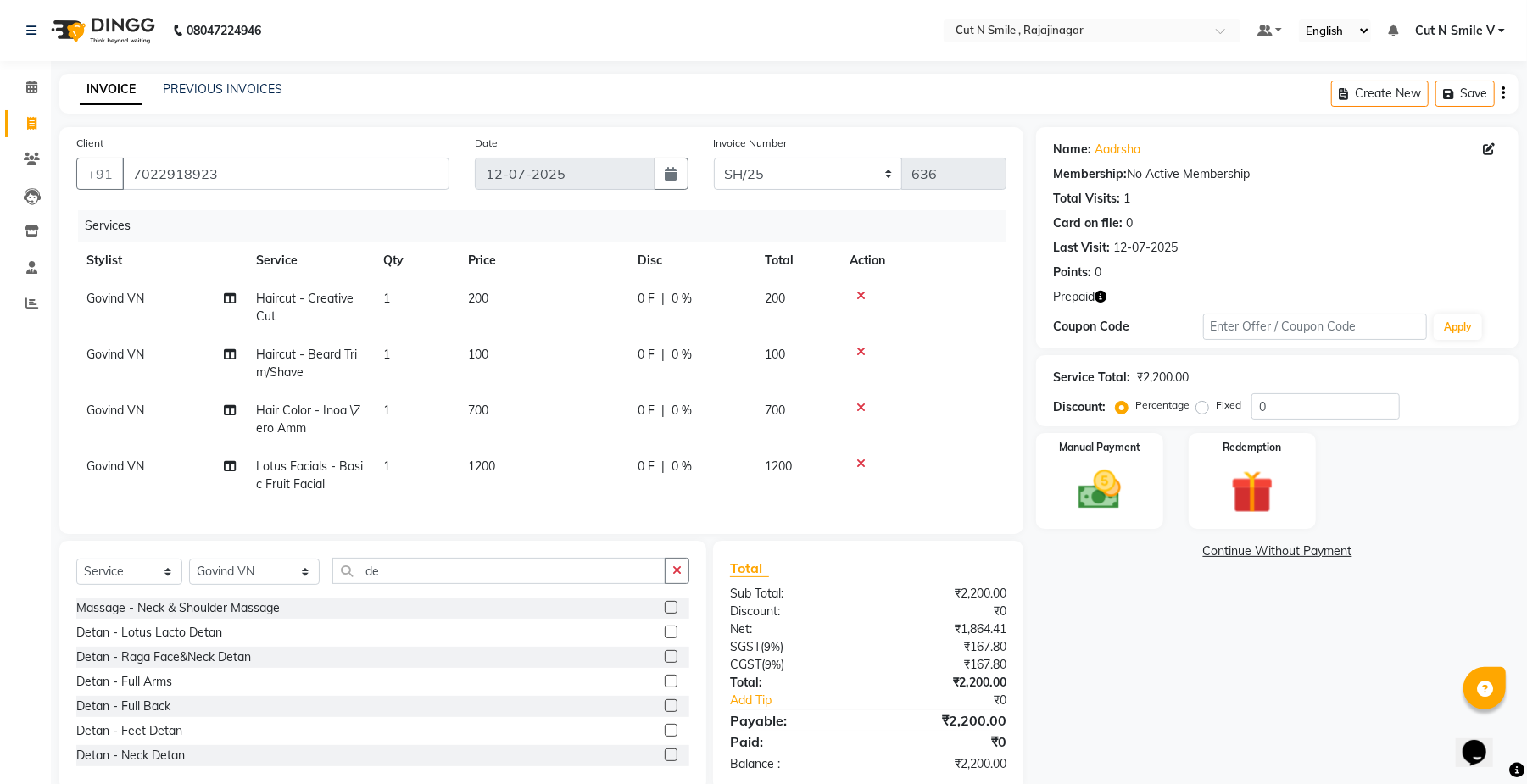 click 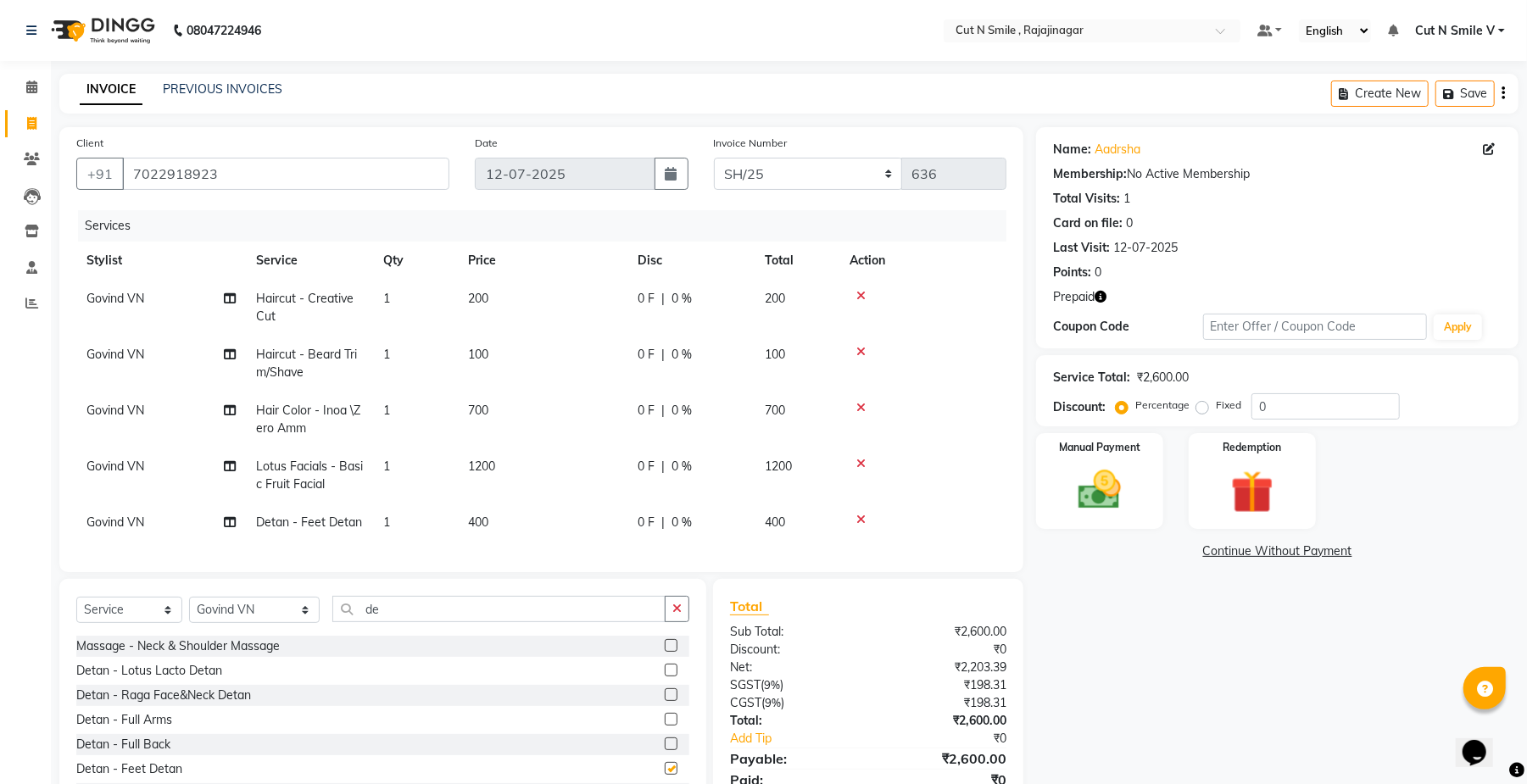 checkbox on "false" 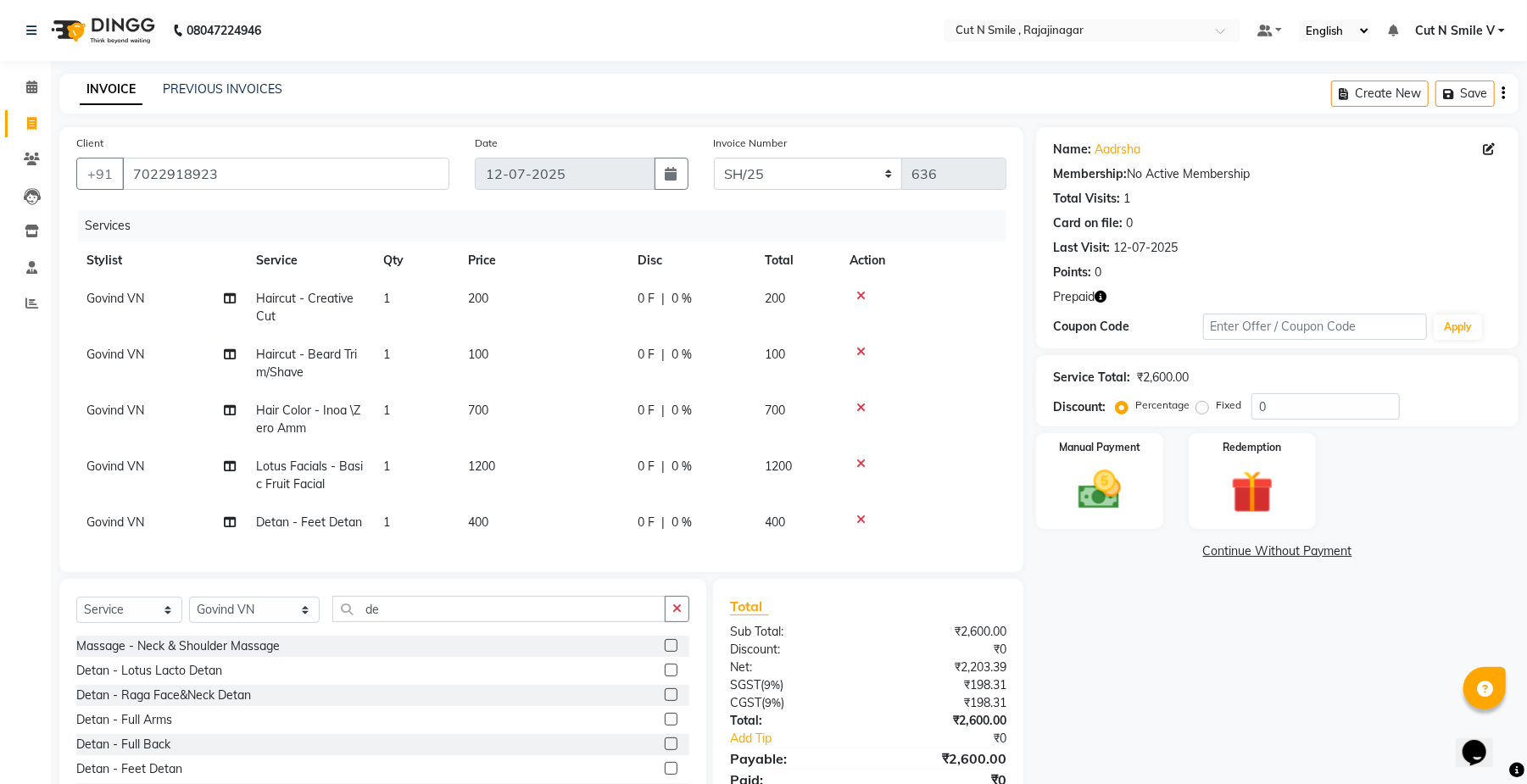 click 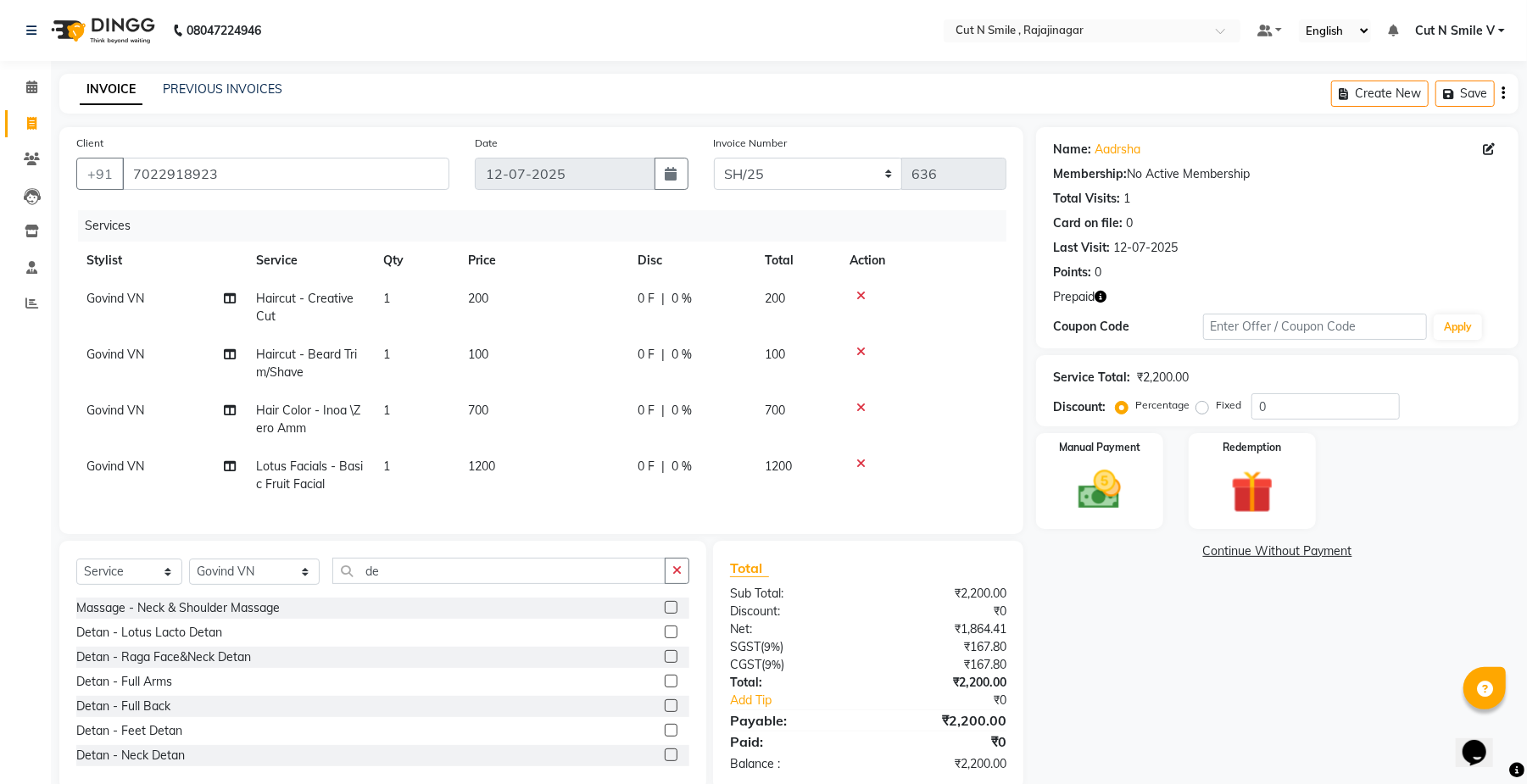 click on "Select  Service  Product  Membership  Package Voucher Prepaid Gift Card  Select Stylist Ali ML Ammu 3R Ankith VN Ash Mohammed 3R Atheek 3R Binitha 3R Bipana 4R CNS BOB  Cut N Smile 17M  Cut N Smile 3R Cut n Smile 4R Cut N Smile 9M Cut N Smile ML Cut N Smile V Fazil Ali 4R Govind VN Hema 4R Jayashree VN Karan VN Love 4R Mani Singh 3R Manu 4R  Muskaan VN Nadeem 4R N D M 4R NDM Alam 4R Noushad VN Pavan 4R Priya BOB Priyanka 3R Rahul 3R Ravi 3R Riya BOB Rohith 4R Roobina 3R Roopa 4R Rubina BOB Sahil Ahmed 3R Sahil Bhatti 4R Sameer 3R Sanajana BOB  Sanjana BOB Sarita VN Shaan 4R Shahid 4R Shakir VN Shanavaaz BOB Shiney 3R Shivu Raj 4R Srijana BOB Sunil Laddi 4R Sunny VN Supriya BOB Sushmitha 4R Vakeel 3R Varas 4R Varas BOB Vishwa VN de Massage  - Neck & Shoulder Massage  Detan  - Lotus Lacto Detan  Detan  - Raga Face&Neck Detan  Detan  - Full Arms  Detan  - Full Back  Detan  - Feet Detan  Detan  - Neck Detan  Detan  - Full Body Detan  Lotus Facials  - Super Berry Detan Facial  Lotus Facials  - Glowdermie" 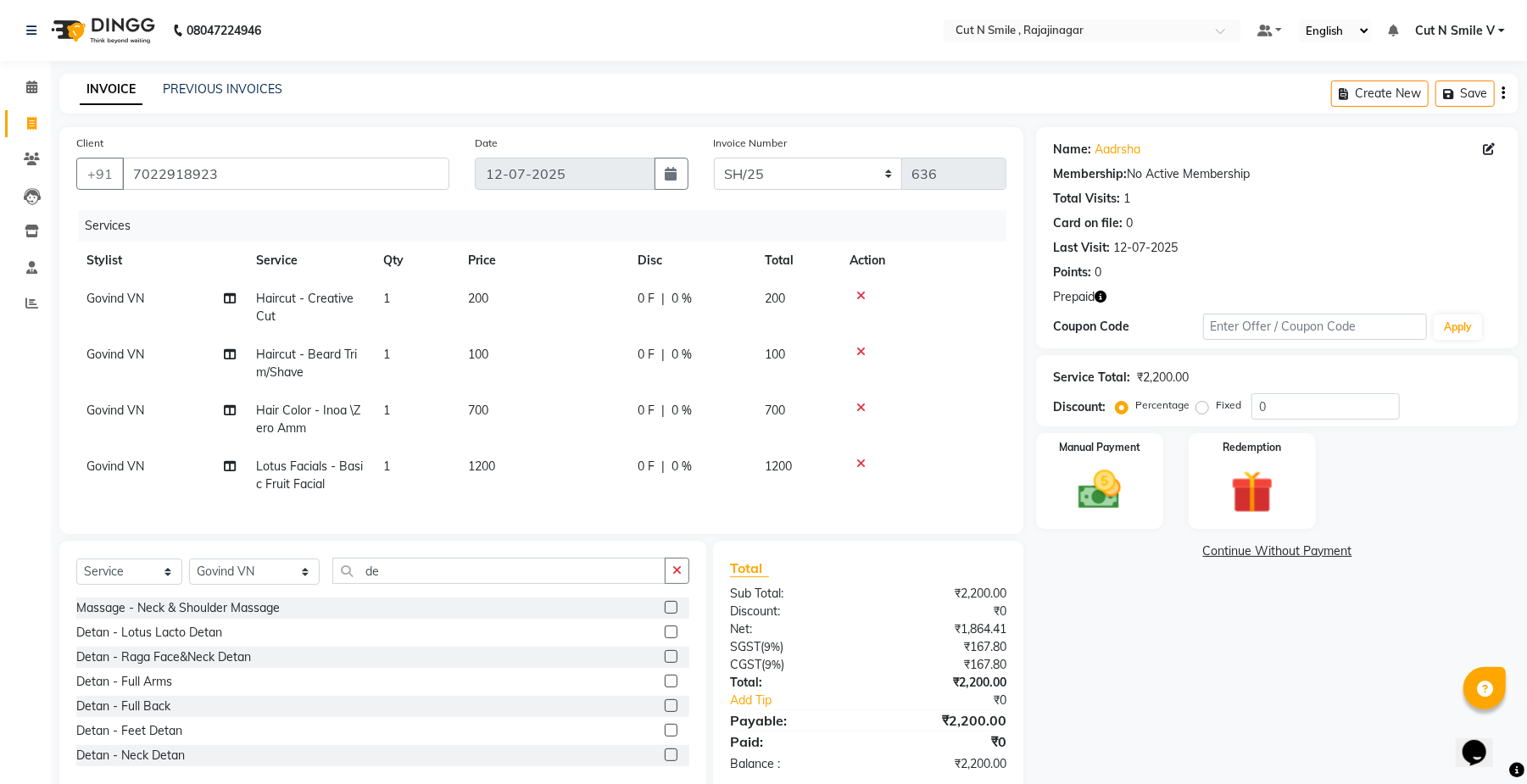 scroll, scrollTop: 147, scrollLeft: 0, axis: vertical 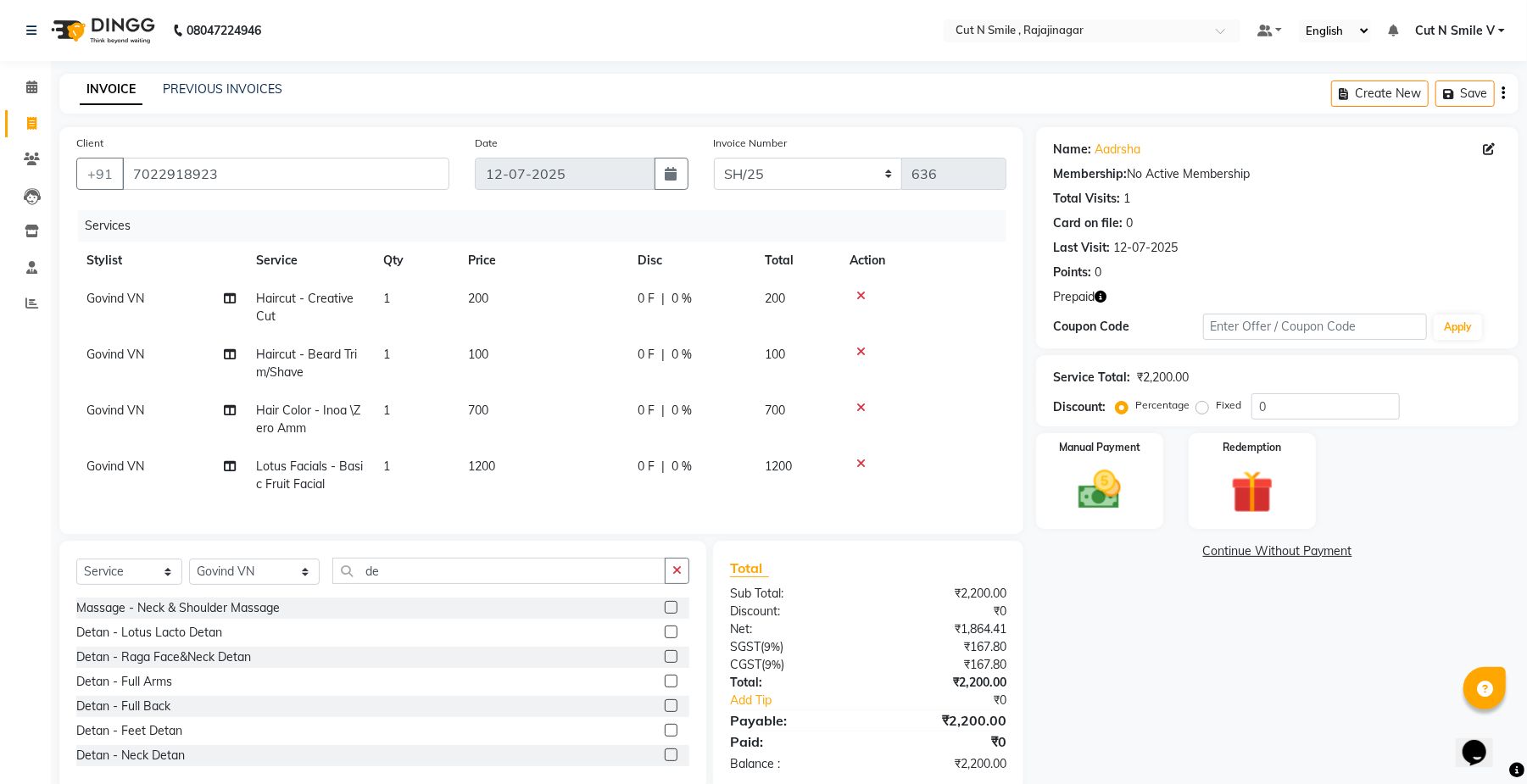 click 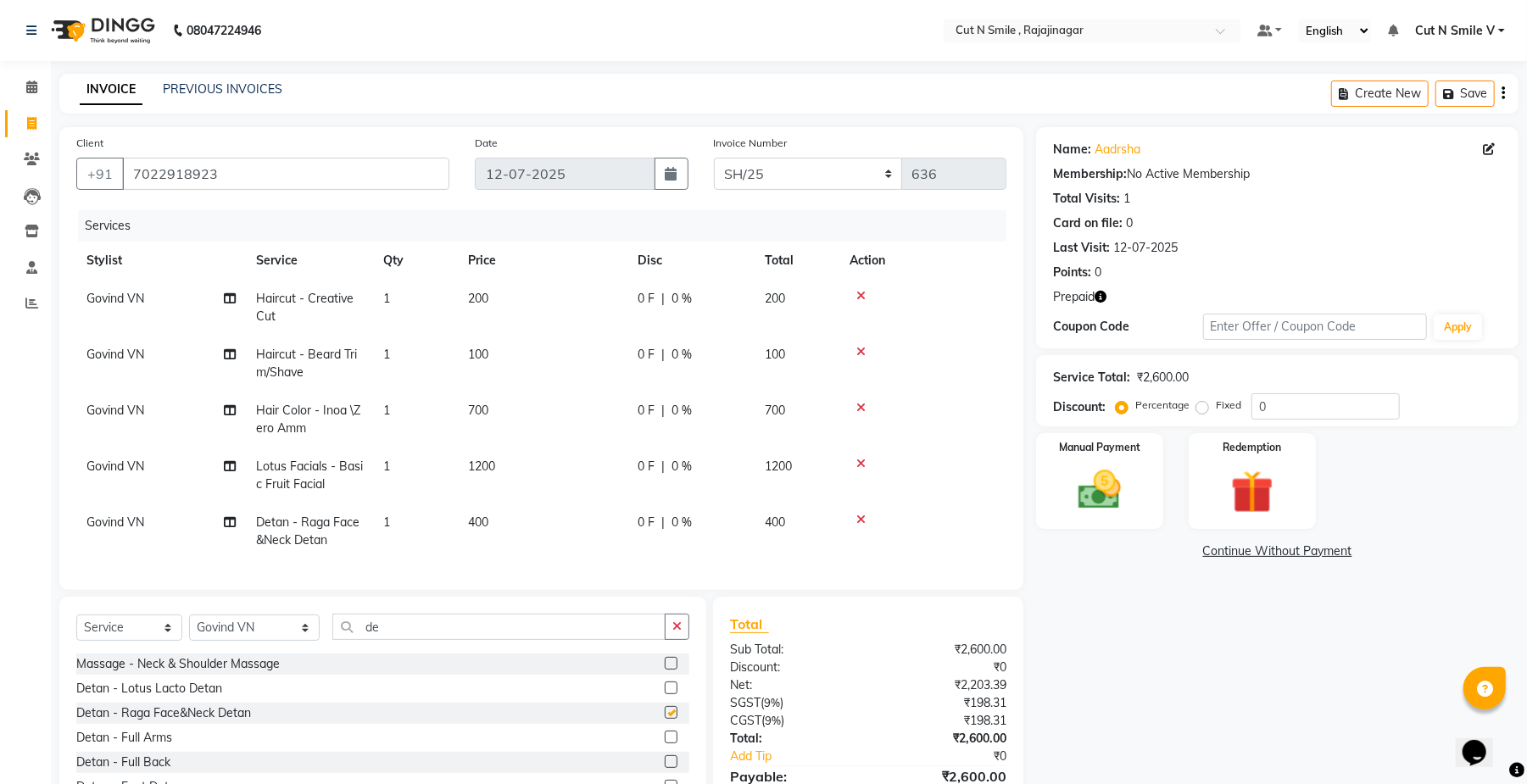 checkbox on "false" 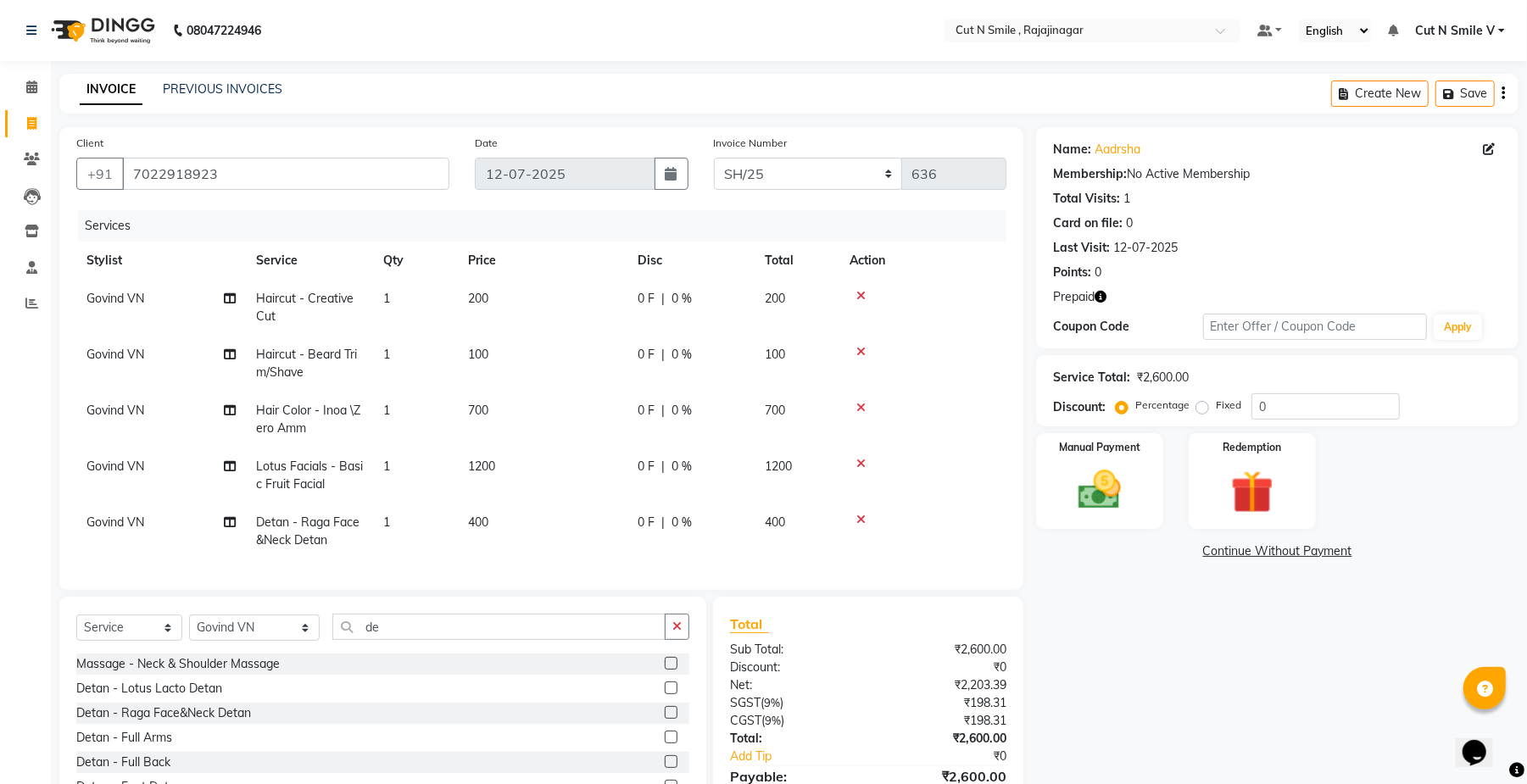 click on "0 %" 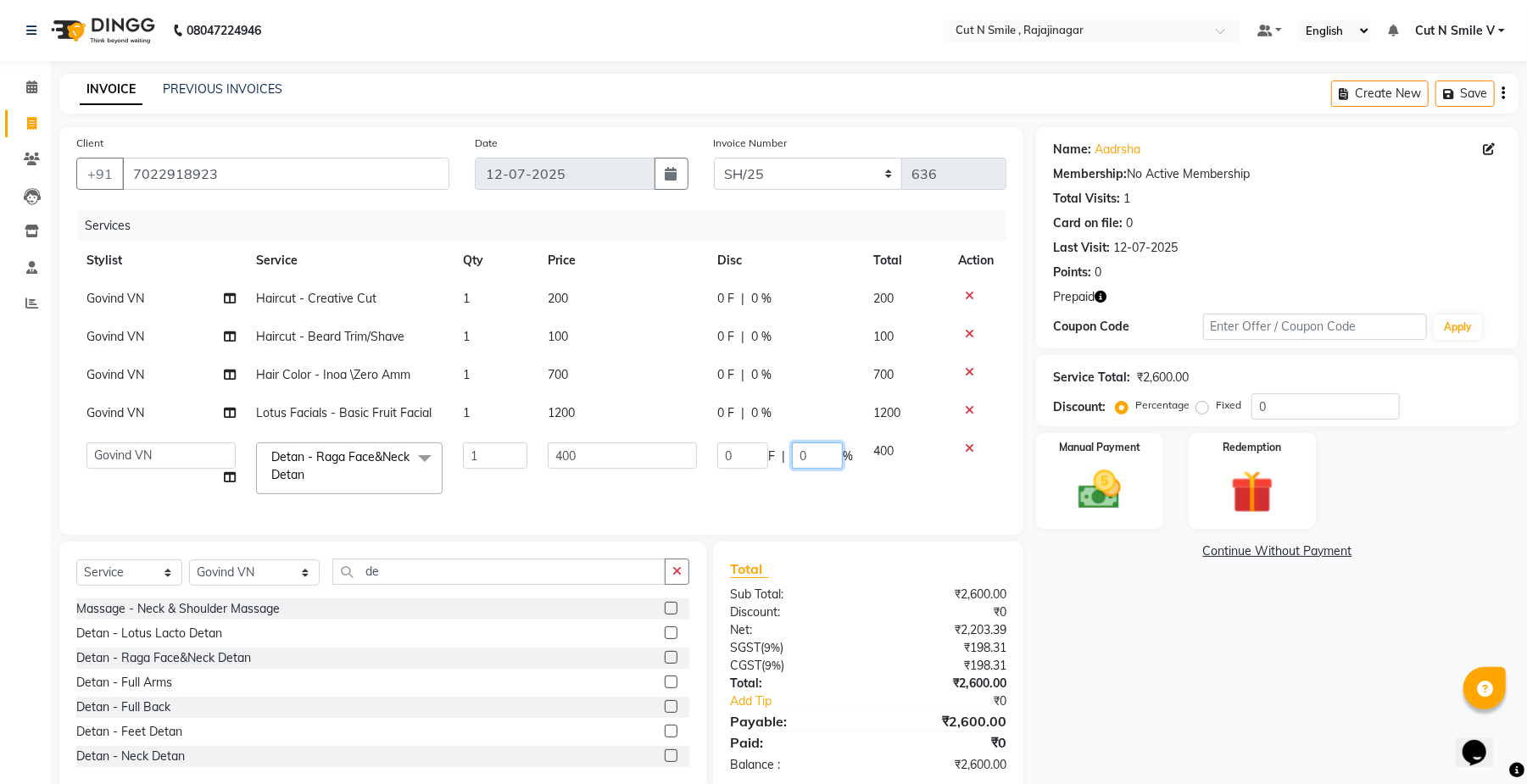 click on "0" 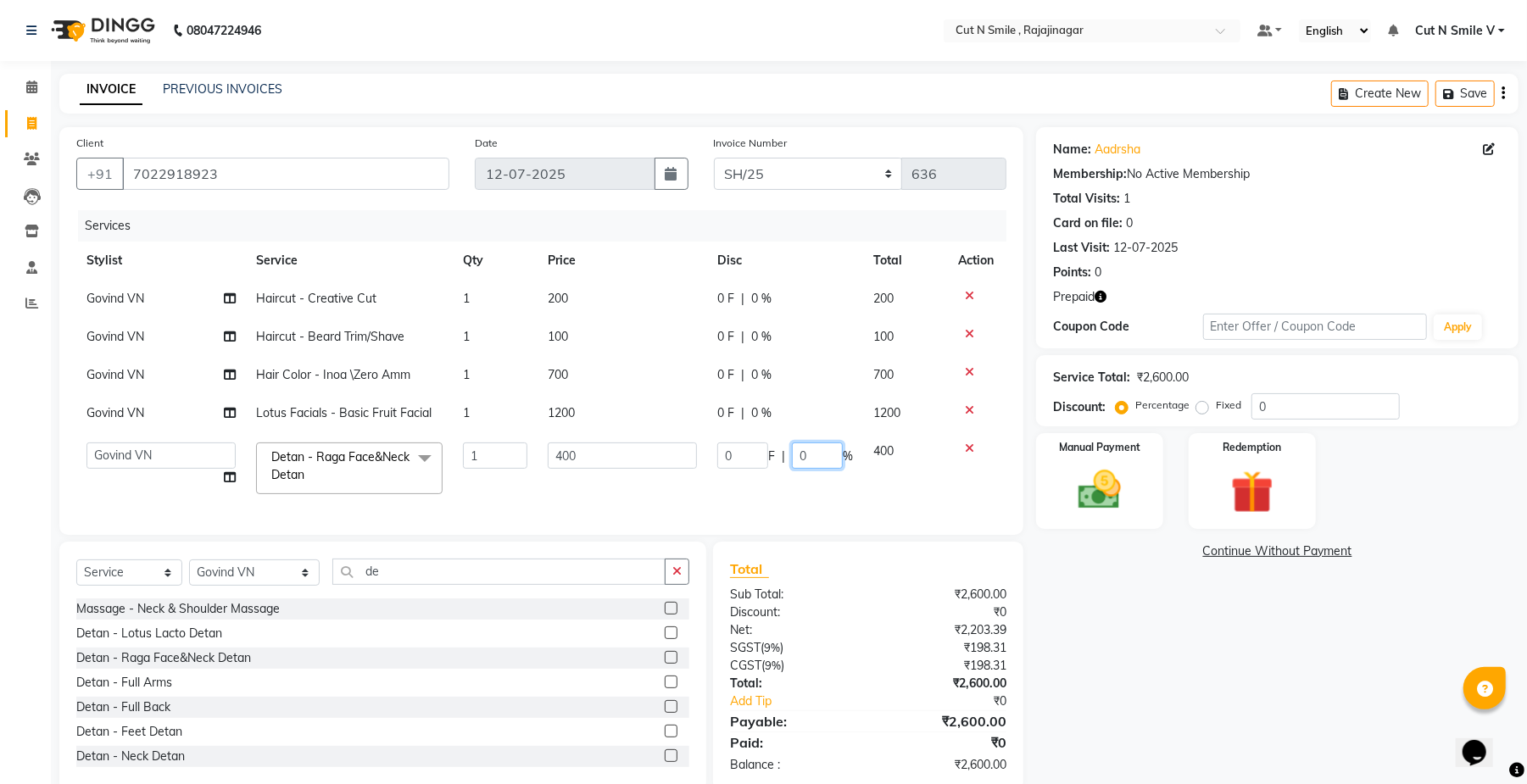 type 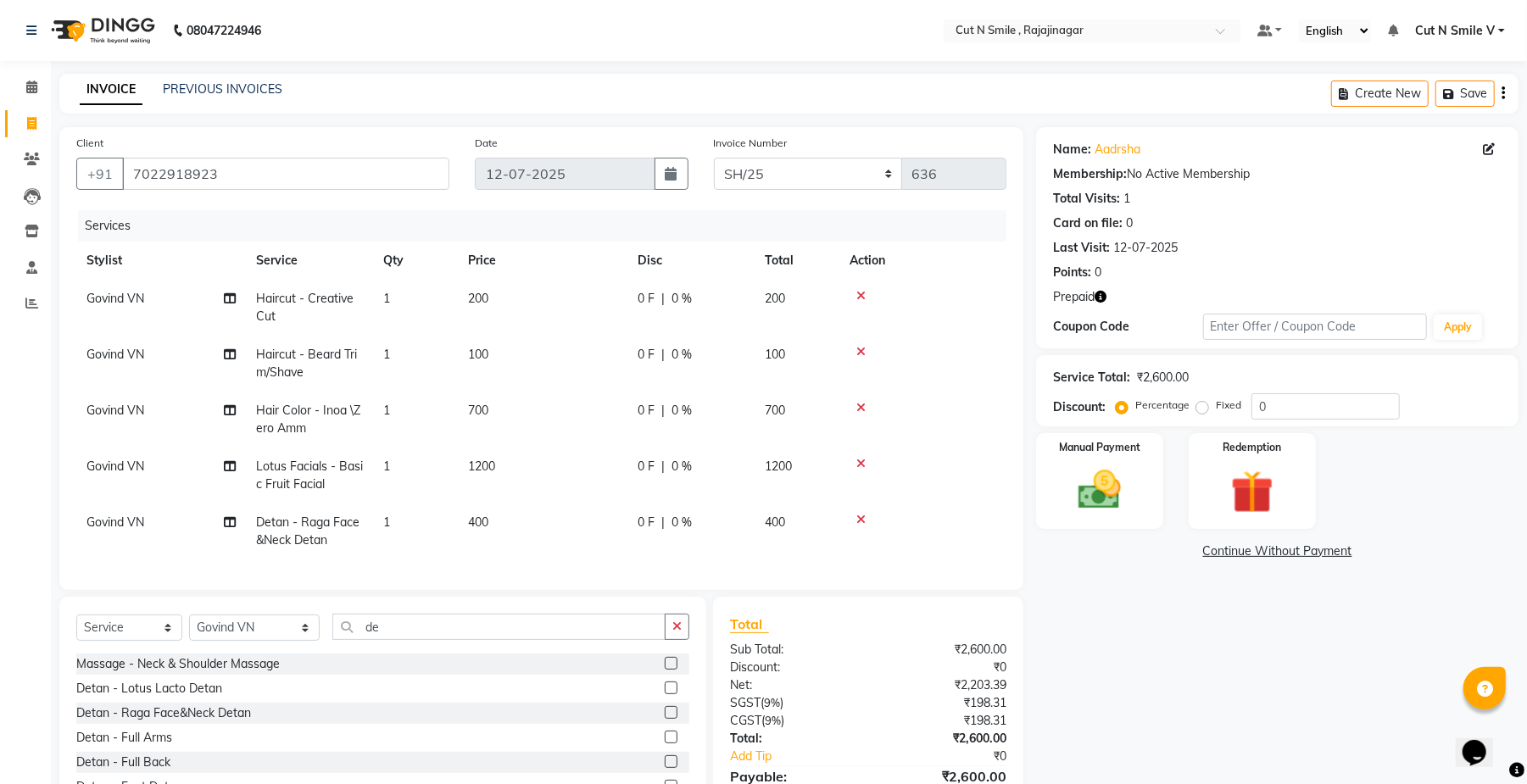 click on "0 F | 0 %" 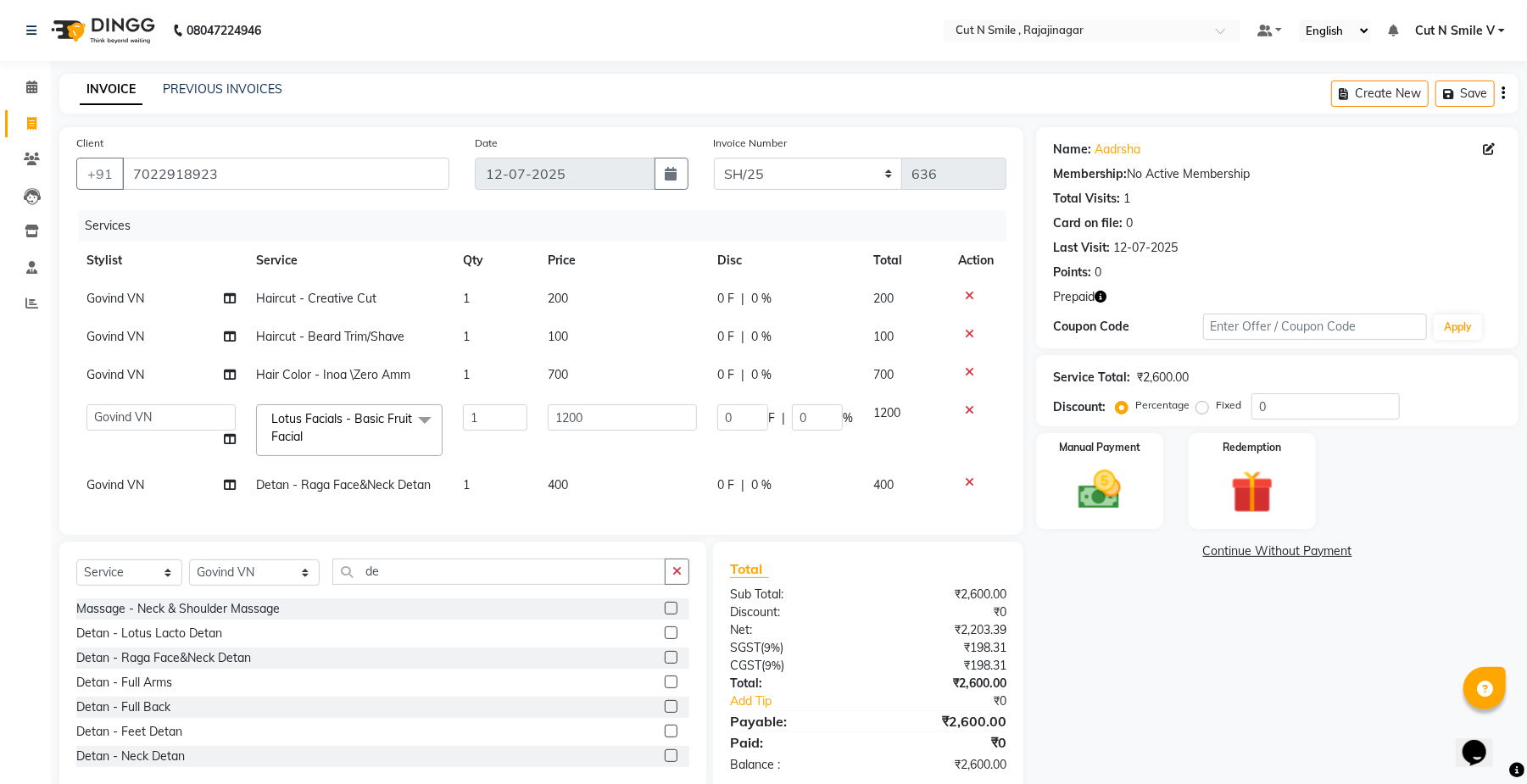 click on "400" 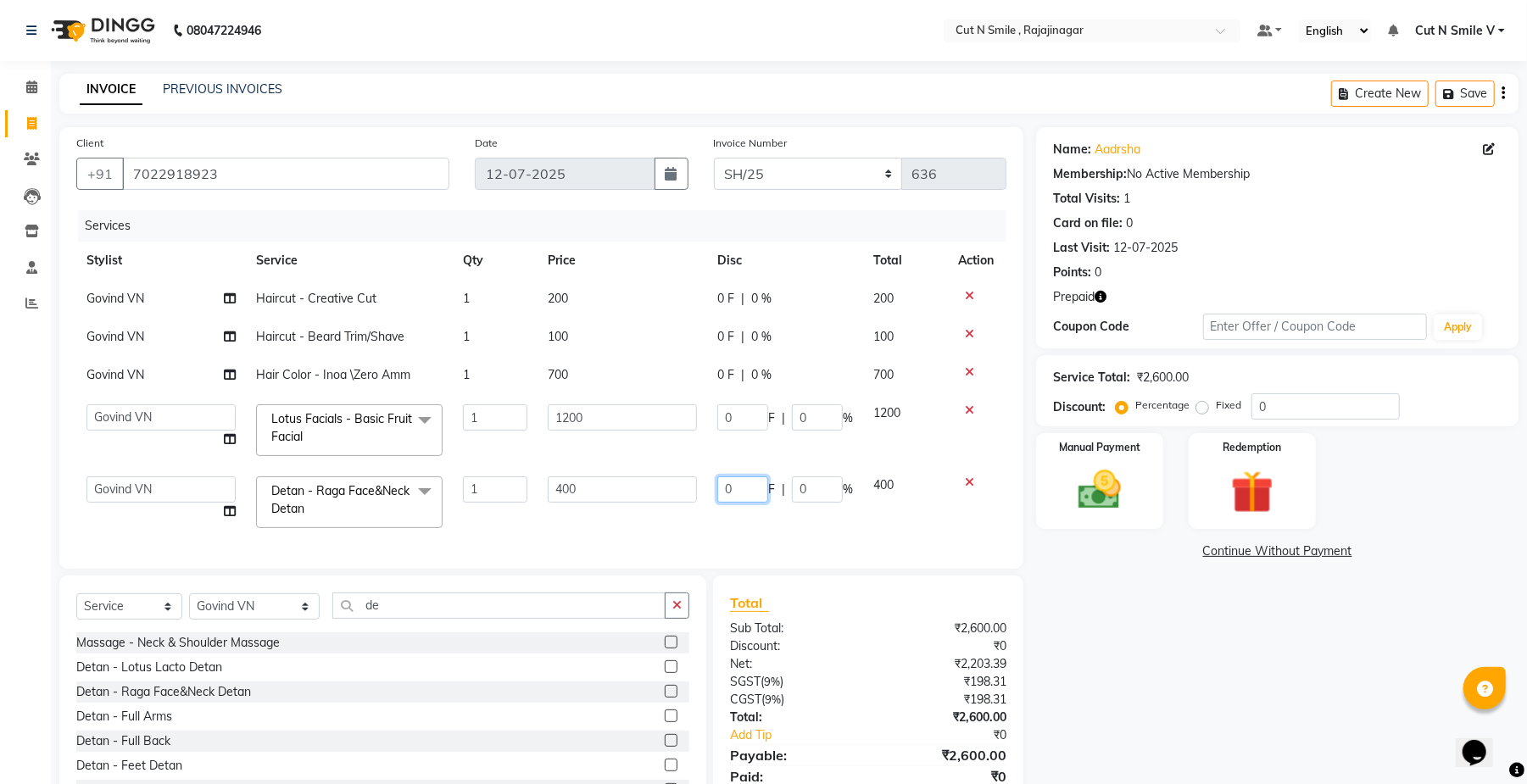 click on "0" 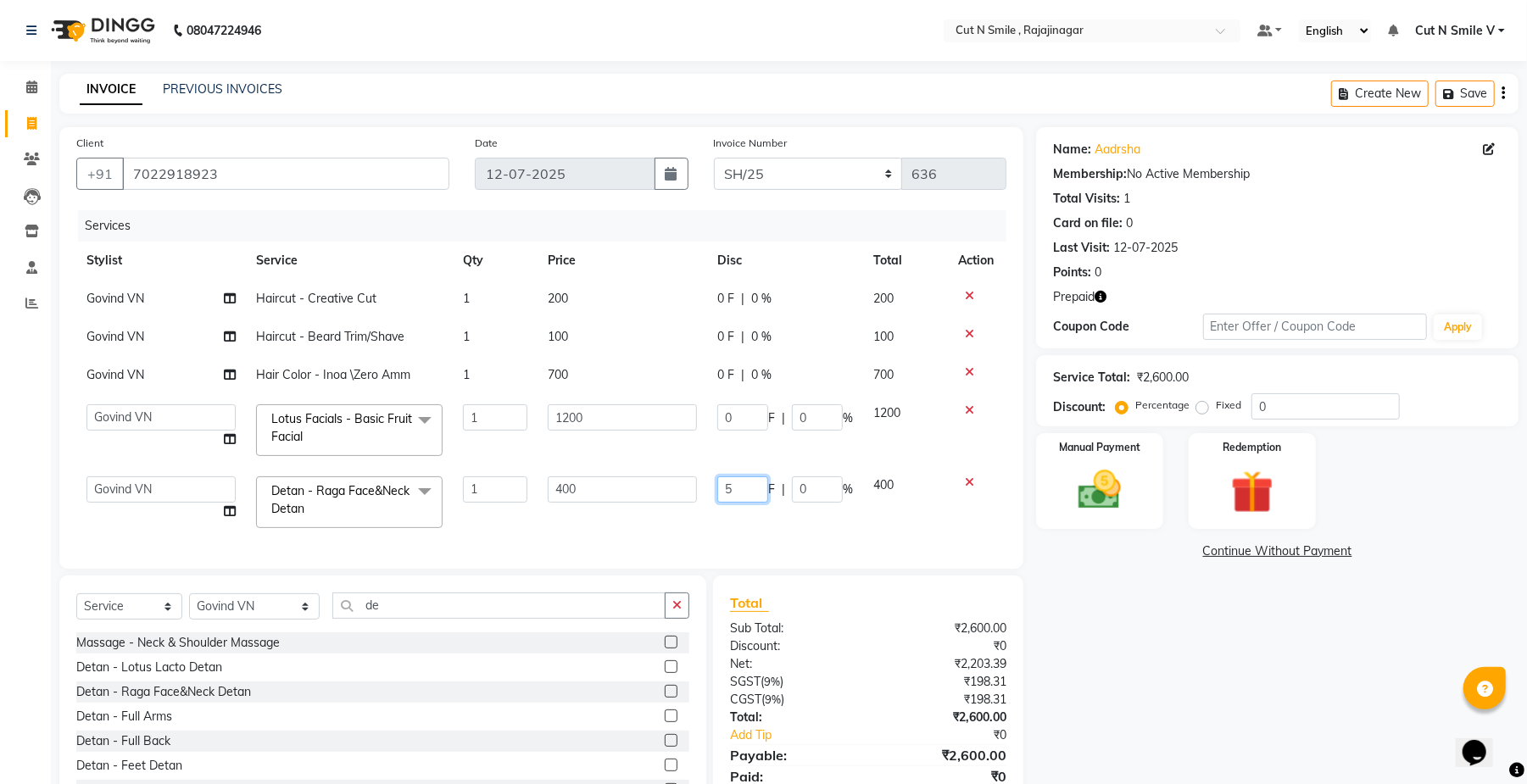type on "50" 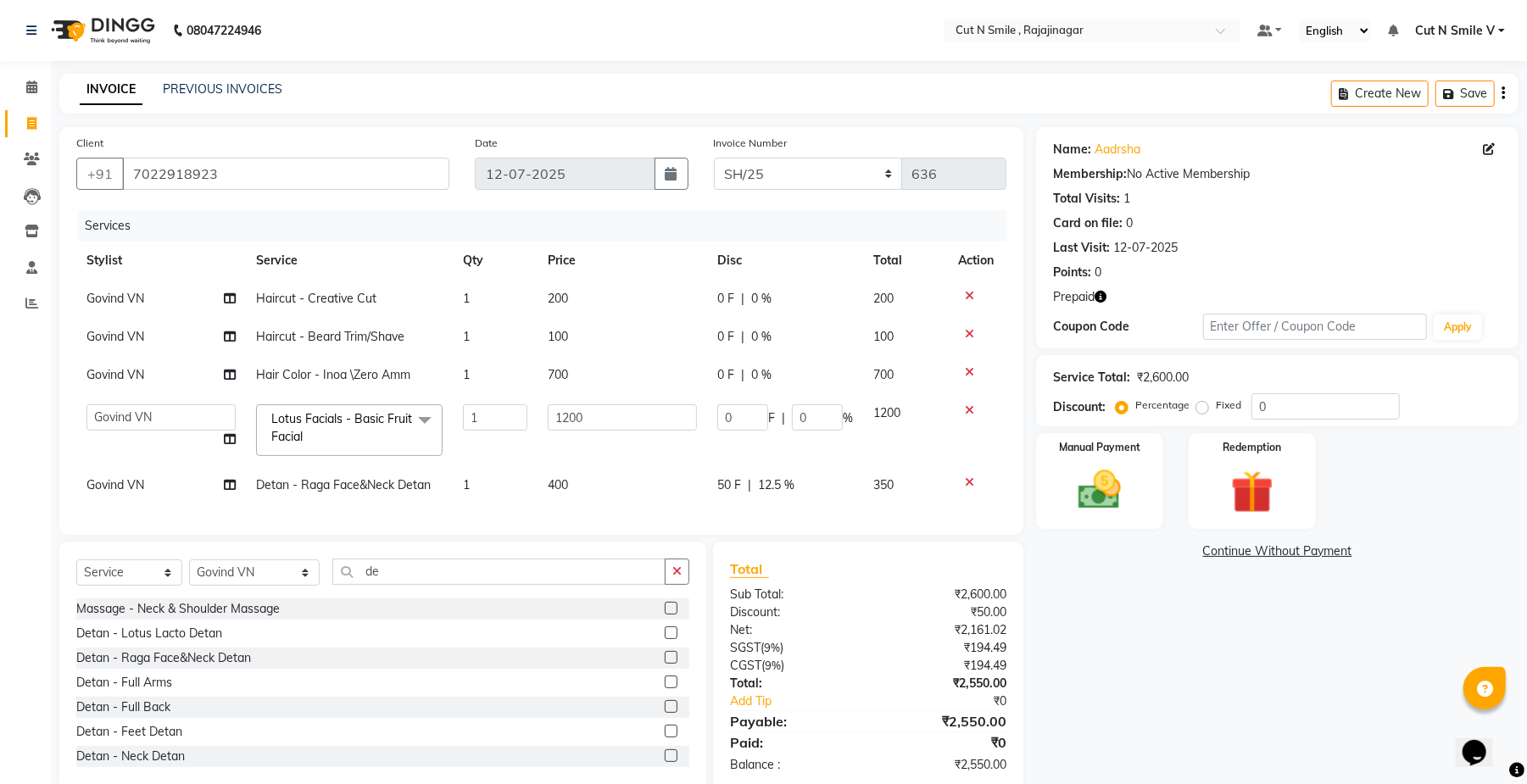 click on "350" 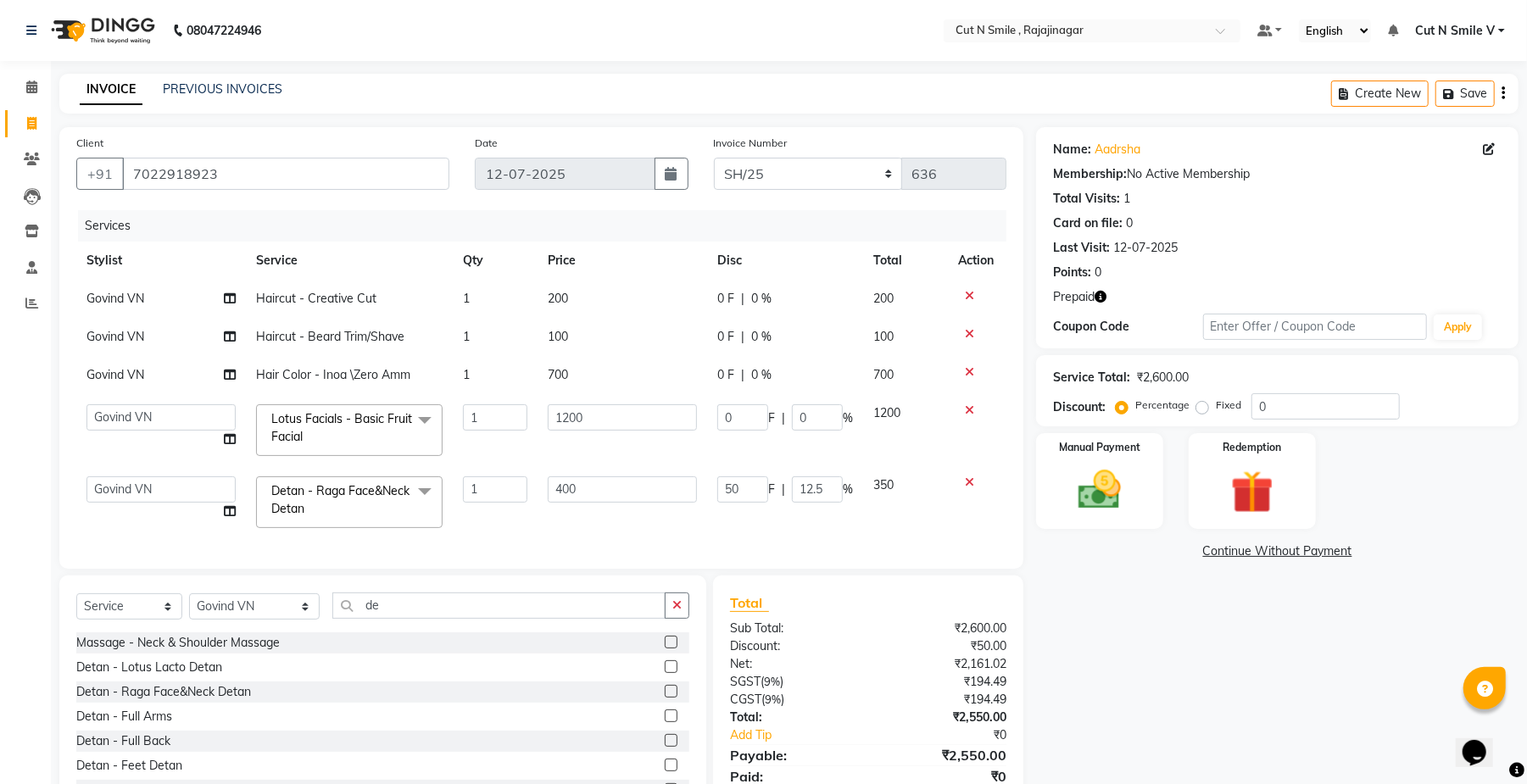 click on "350" 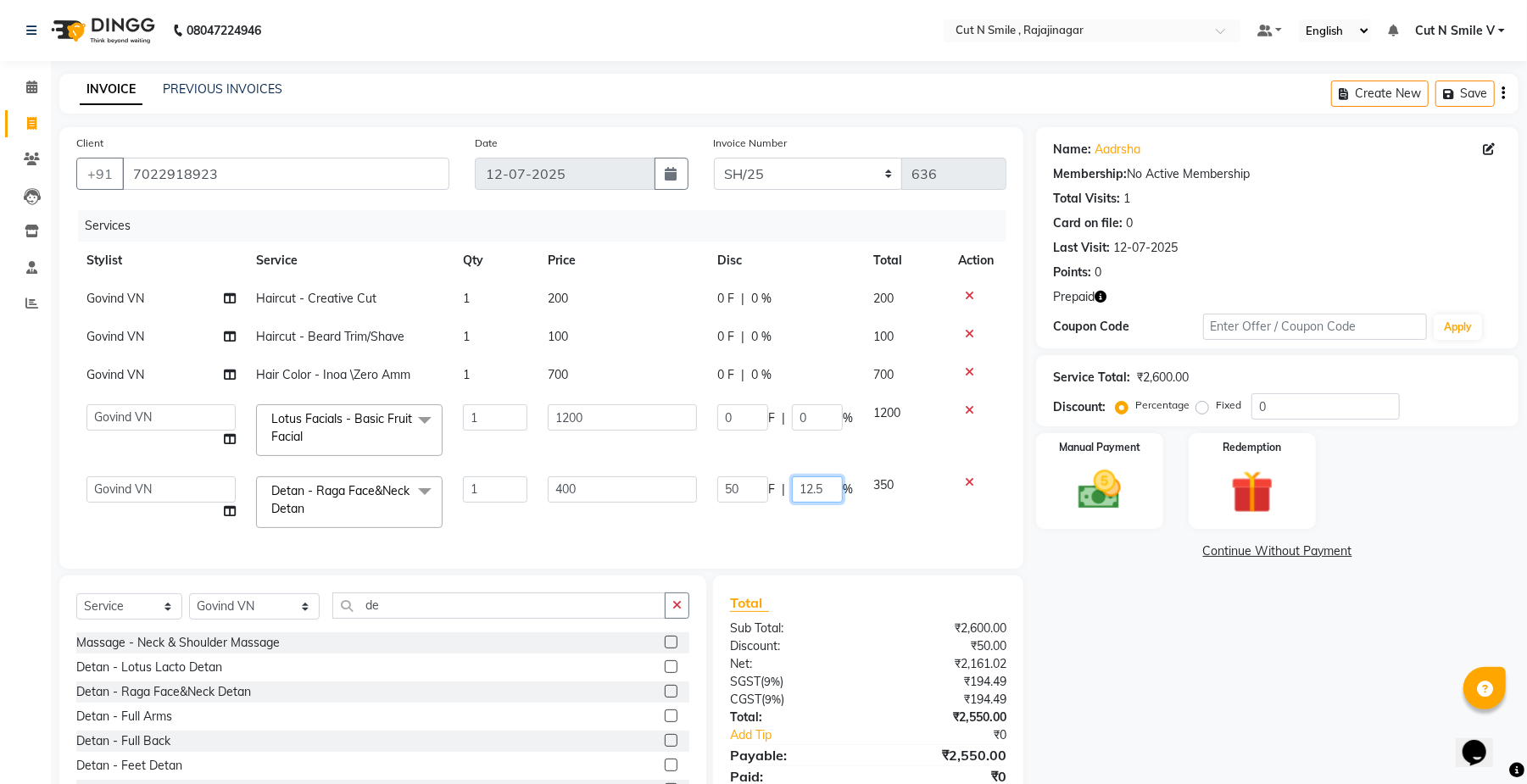 click on "12.5" 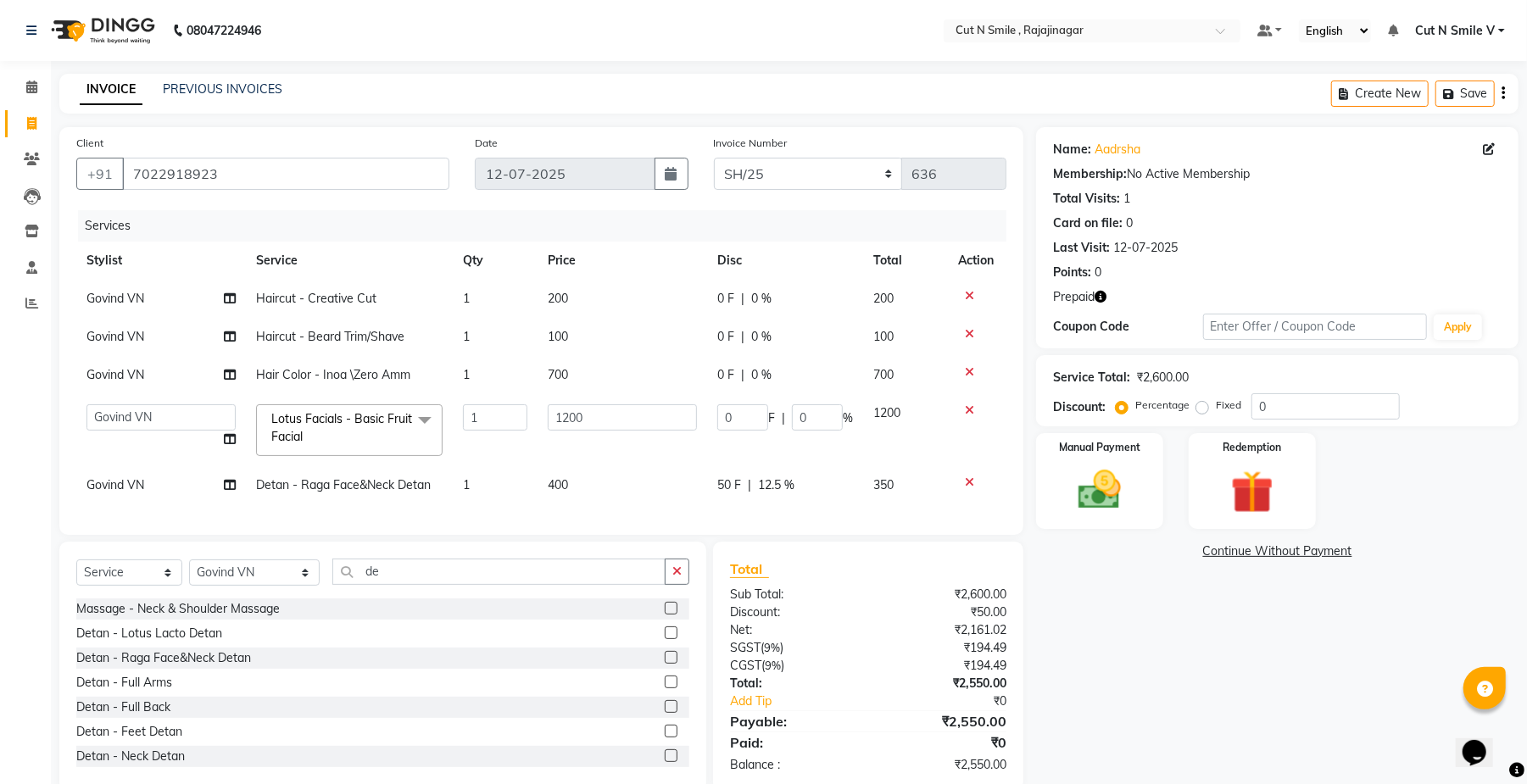 click on "50 F" 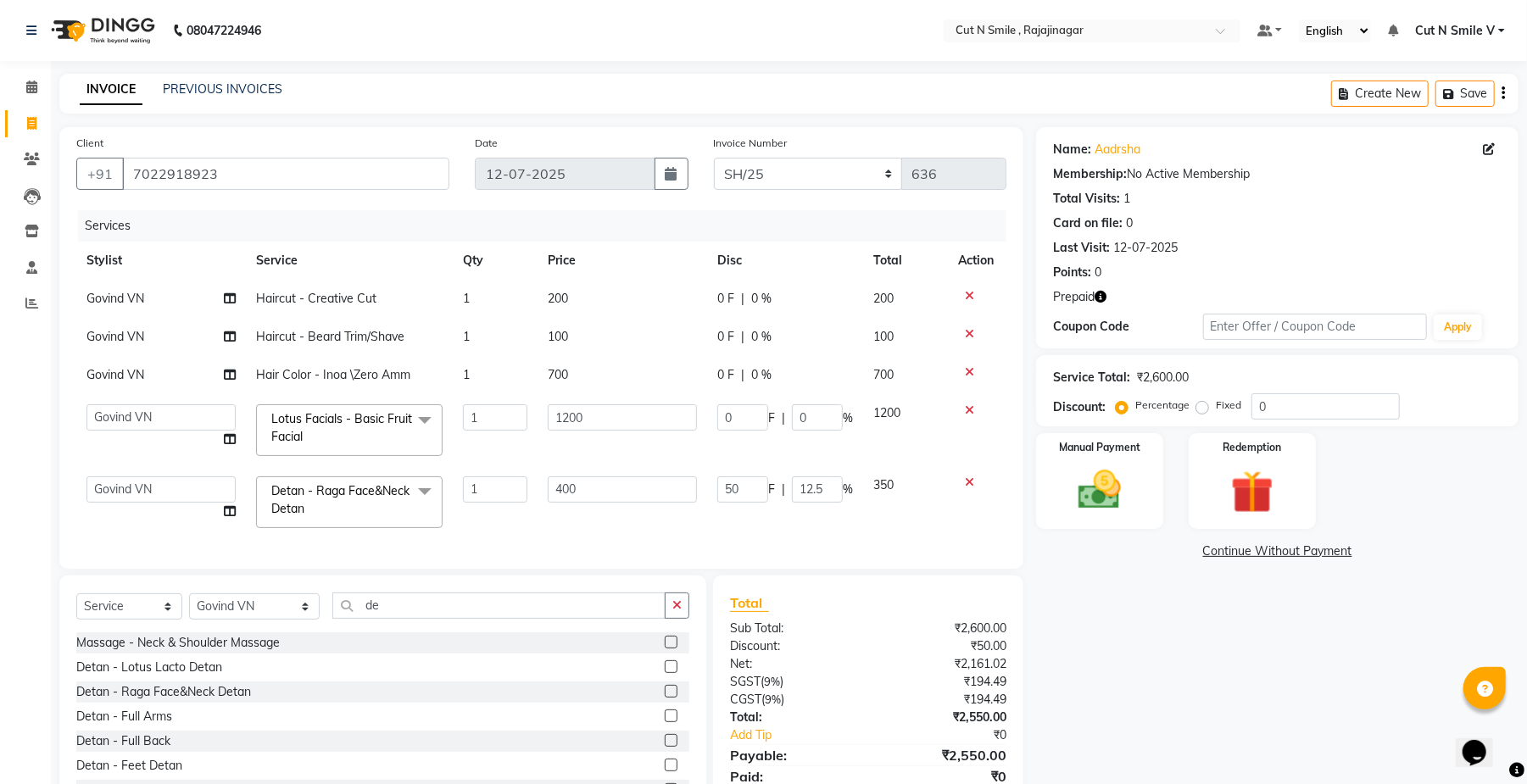 click on "50" 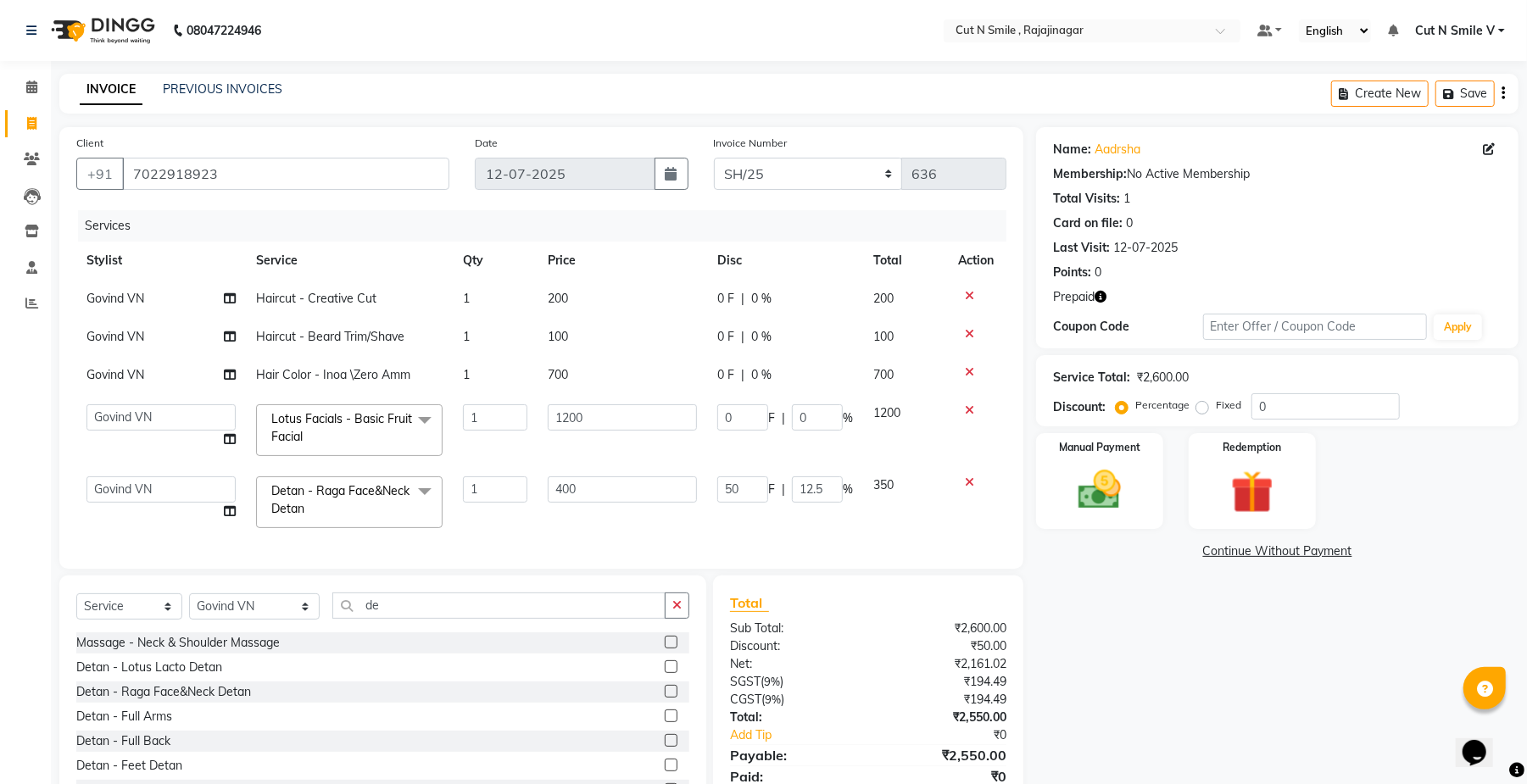 type 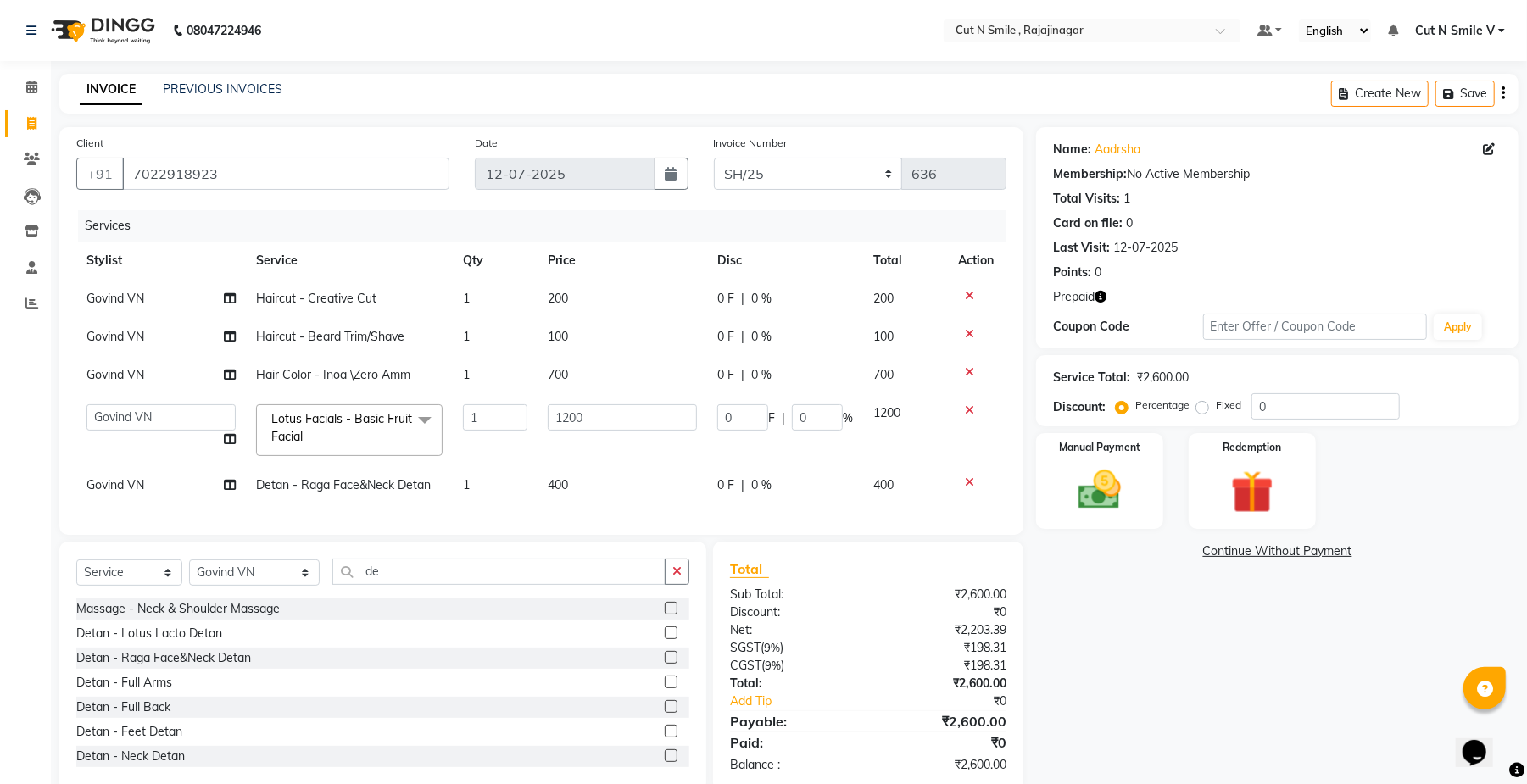click on "0 F | 0 %" 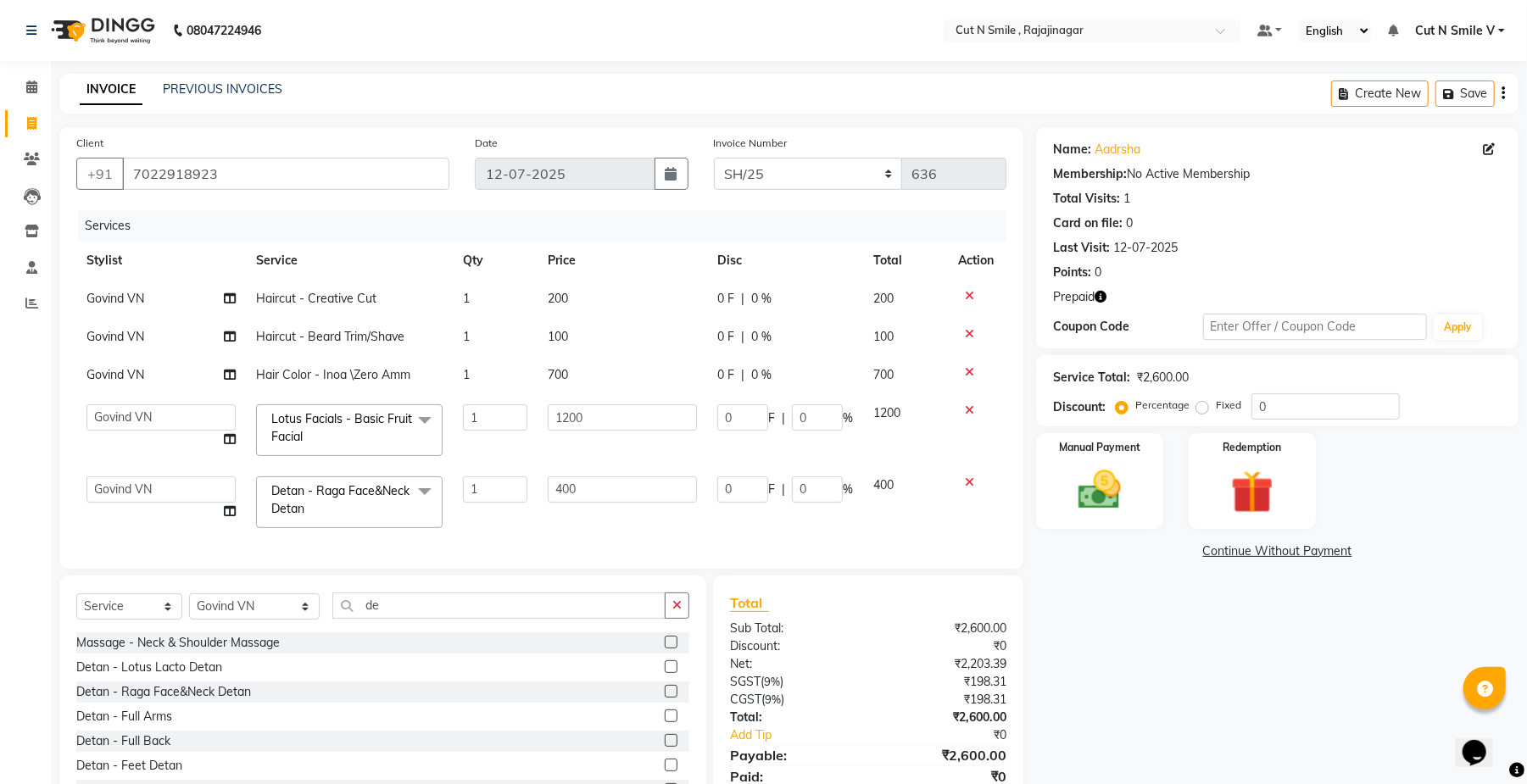 click on "0" 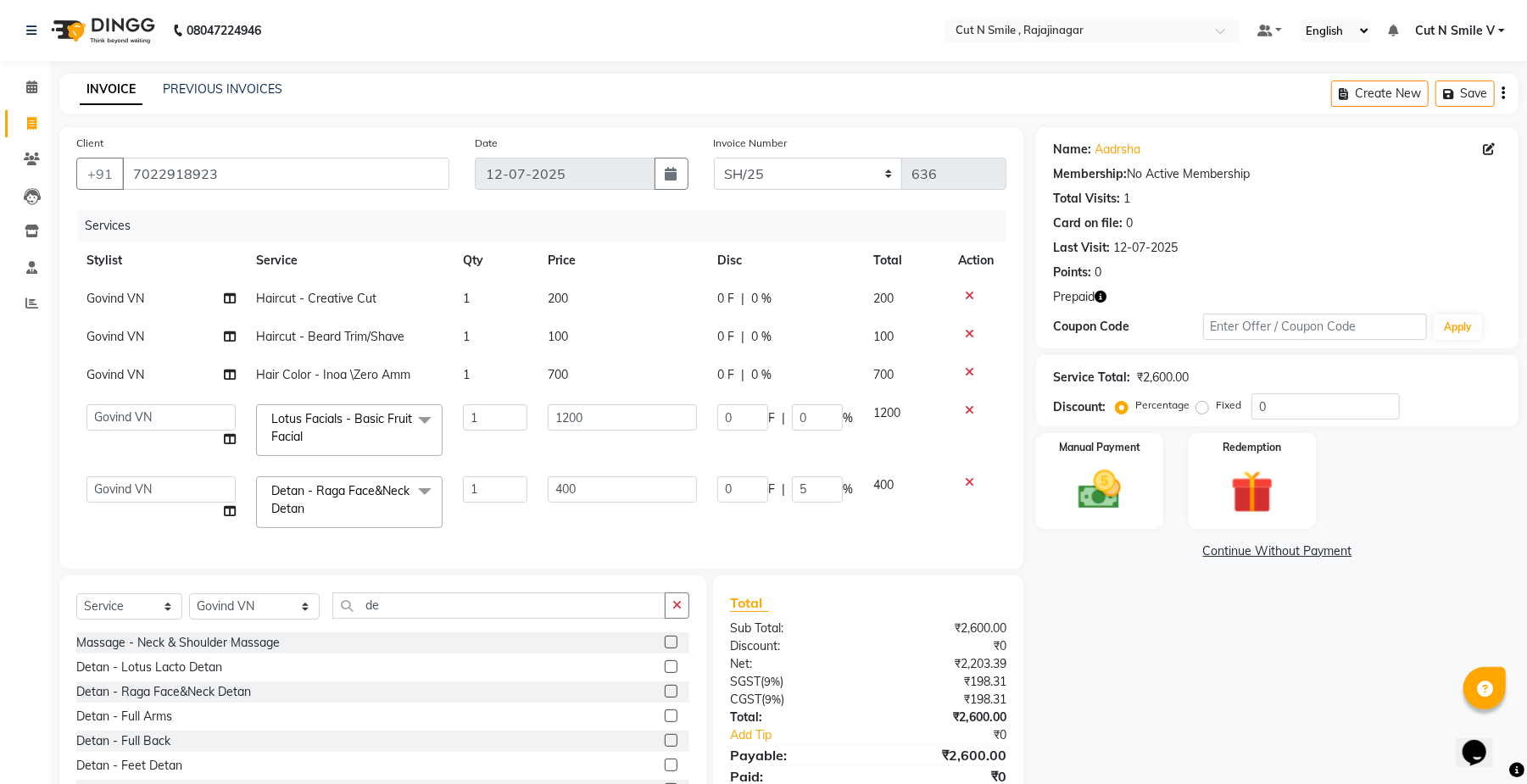 type on "50" 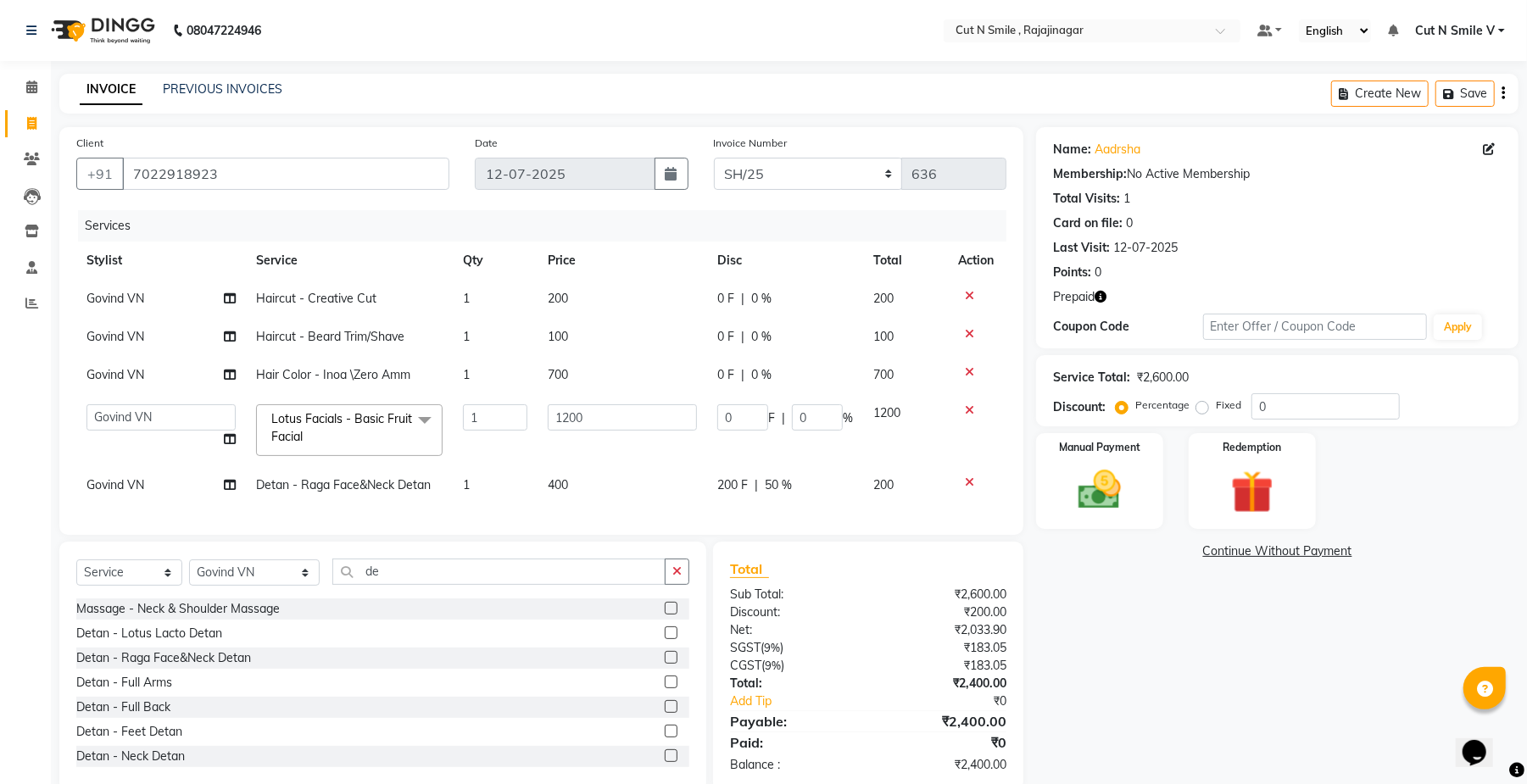 click on "Client +91 7022918923 Date 12-07-2025 Invoice Number BOB/25-26 LA/2025-26 SH/25 CH/25 SA/25 636 Services Stylist Service Qty Price Disc Total Action Govind VN Haircut  - Creative Cut 1 200 0 F | 0 % 200 Govind VN Haircut  - Beard Trim/Shave 1 100 0 F | 0 % 100 Govind VN Hair Color -  Inoa \Zero Amm 1 700 0 F | 0 % 700  Ali ML   Ammu 3R   Ankith VN   Ash Mohammed 3R   Atheek 3R   Binitha 3R   Bipana 4R   CNS BOB    Cut N Smile 17M    Cut N Smile 3R   Cut n Smile 4R   Cut N Smile 9M   Cut N Smile ML   Cut N Smile V   Fazil Ali 4R   Govind VN   Hema 4R   Jayashree VN   Karan VN   Love 4R   Mani Singh 3R   Manu 4R    Muskaan VN   Nadeem 4R   N D M 4R   NDM Alam 4R   Noushad VN   Pavan 4R   Priya BOB   Priyanka 3R   Rahul 3R   Ravi 3R   Riya BOB   Rohith 4R   Roobina 3R   Roopa 4R   Rubina BOB   Sahil Ahmed 3R   Sahil Bhatti 4R   Sameer 3R   Sanajana BOB    Sanjana BOB   Sarita VN   Shaan 4R   Shahid 4R   Shakir VN   Shanavaaz BOB   Shiney 3R   Shivu Raj 4R   Srijana BOB   Sunil Laddi 4R   Sunny VN   Supriya BOB" 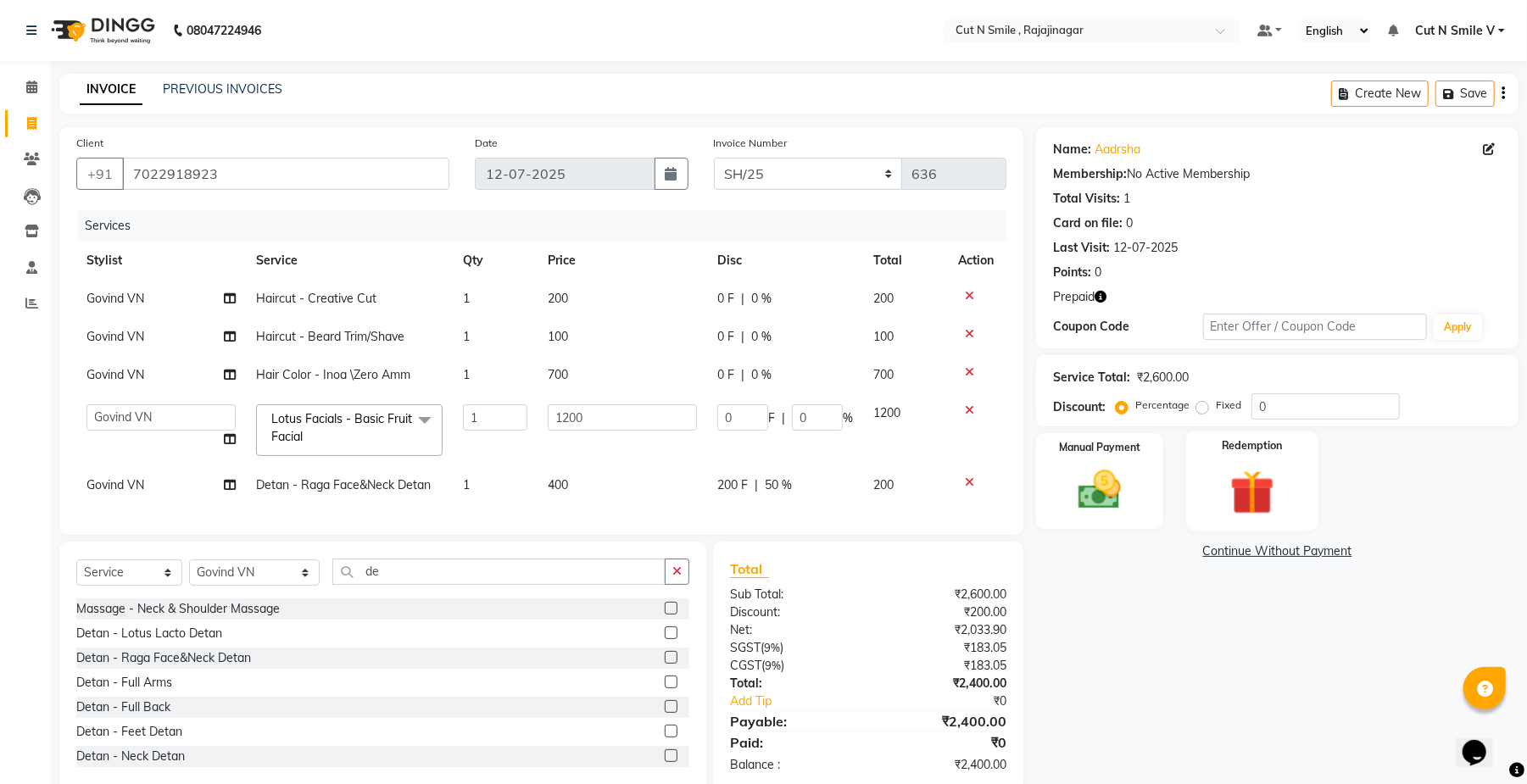 click on "Redemption" 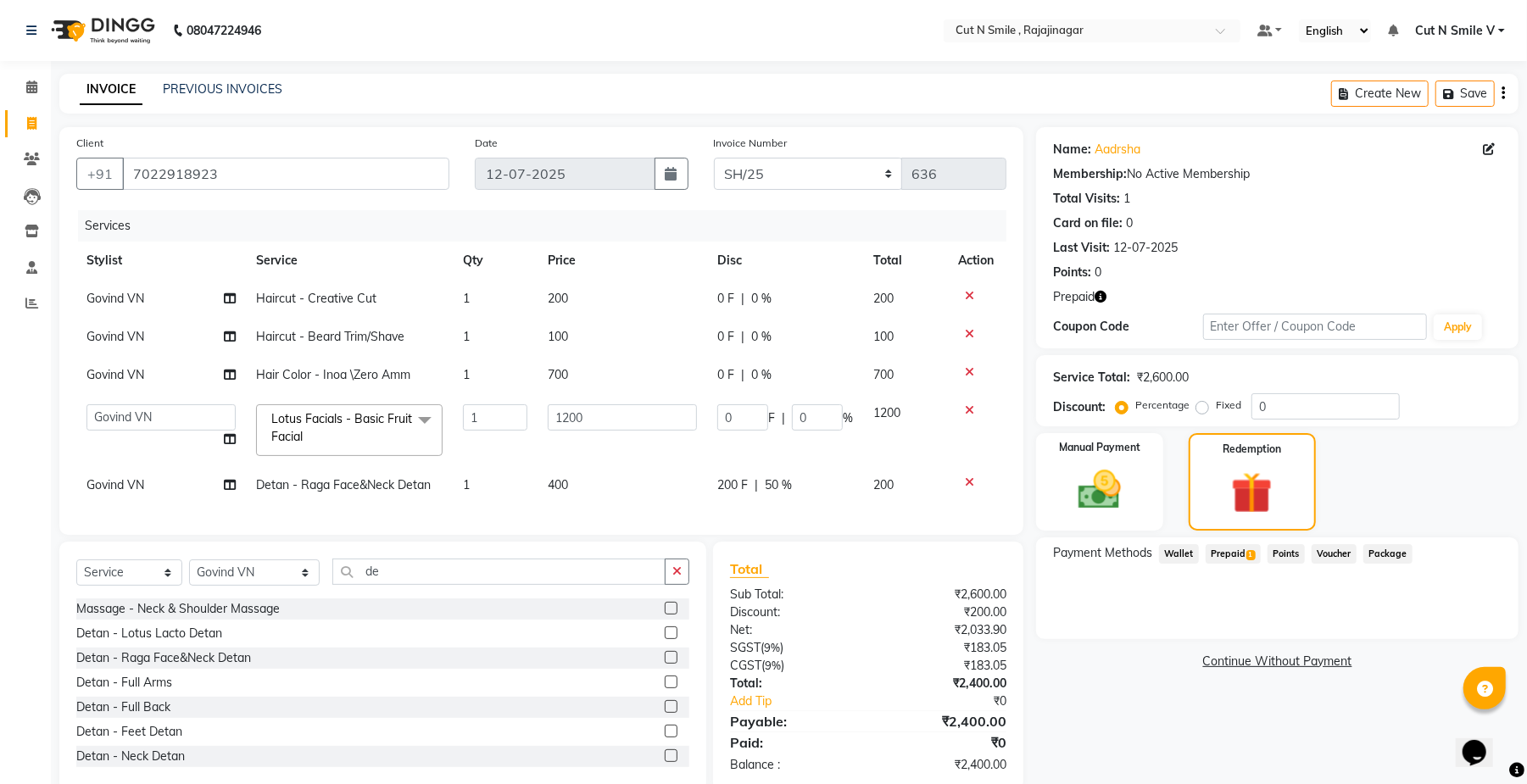click on "Prepaid  1" 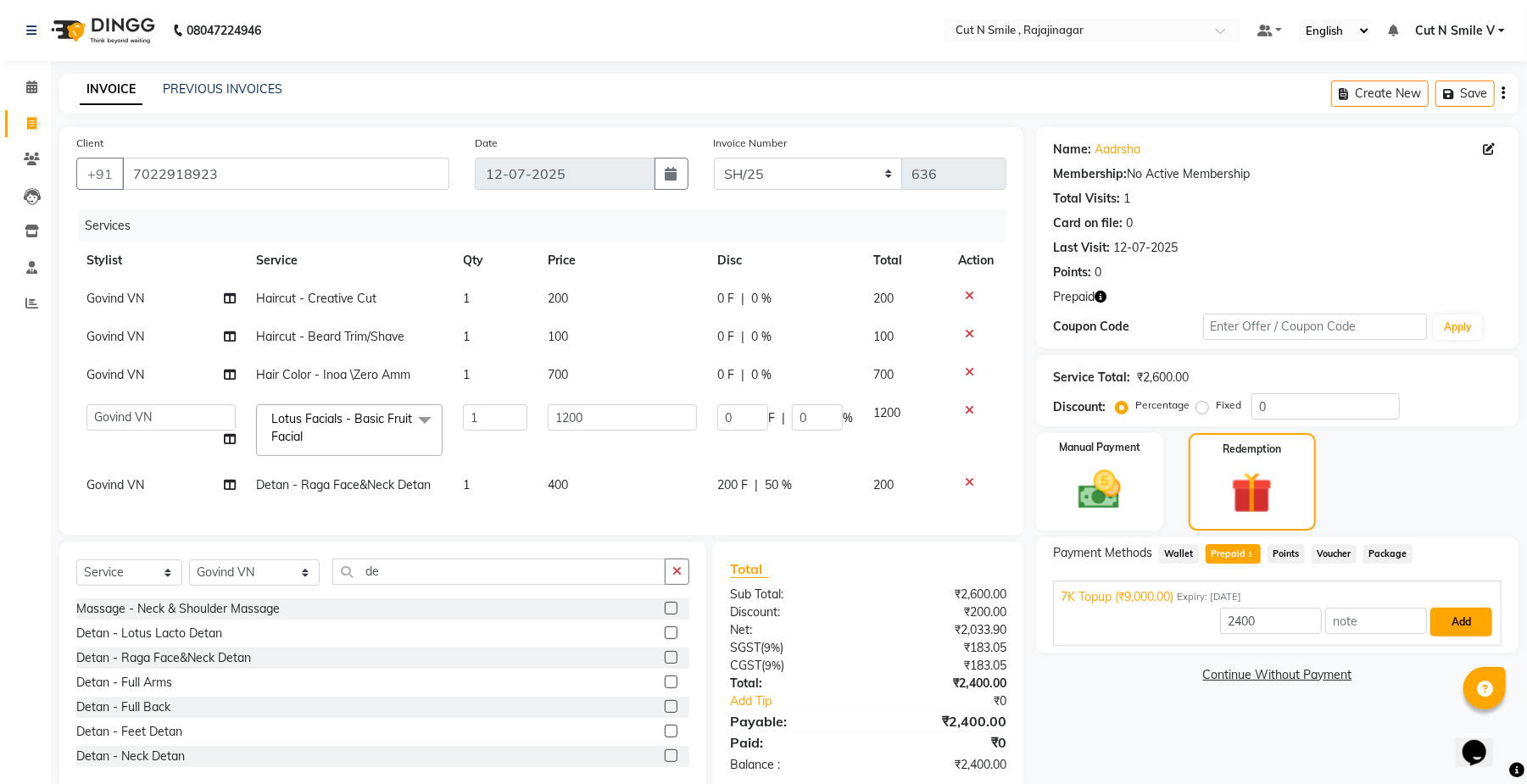 click on "Add" at bounding box center (1461, 622) 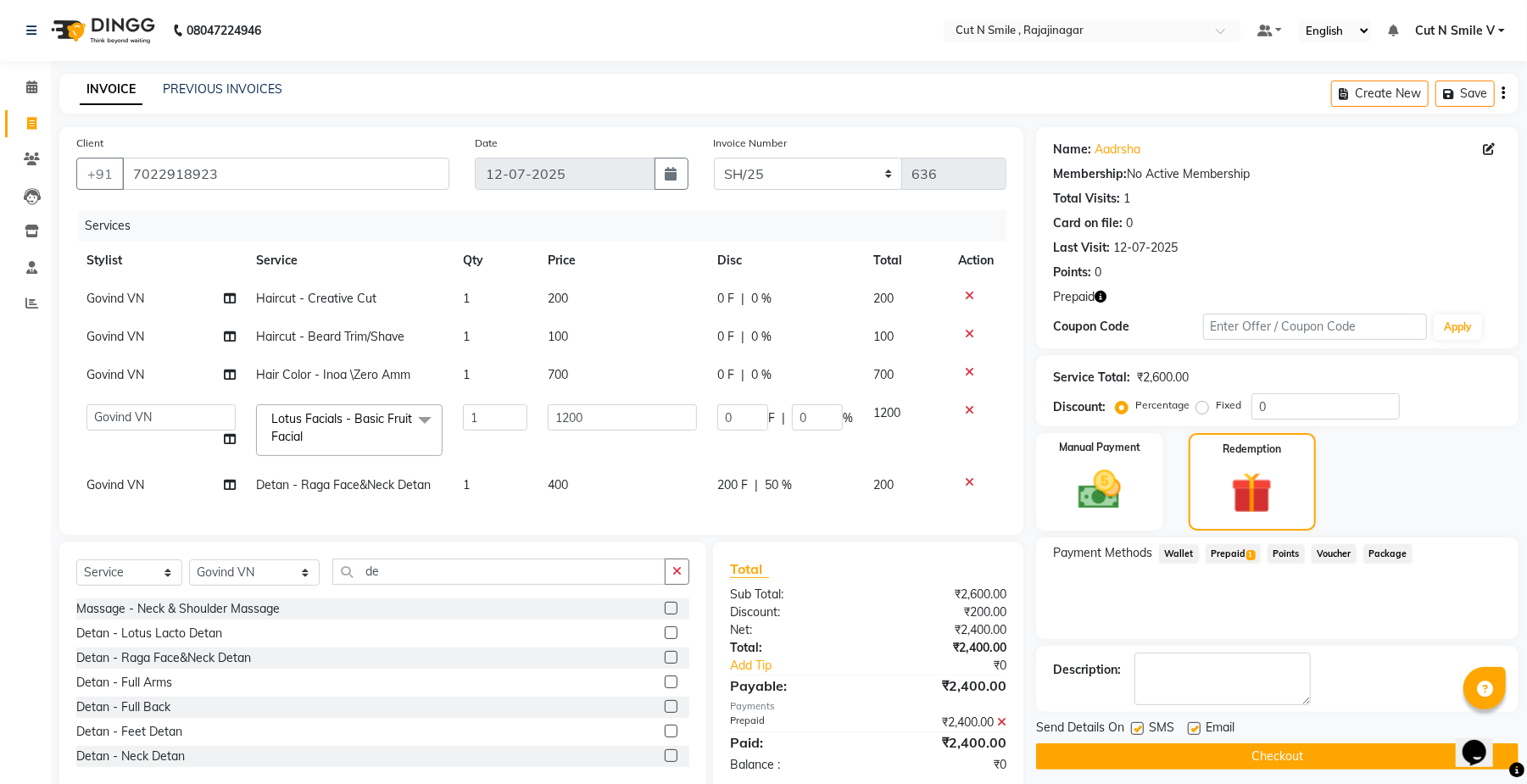 click on "Checkout" 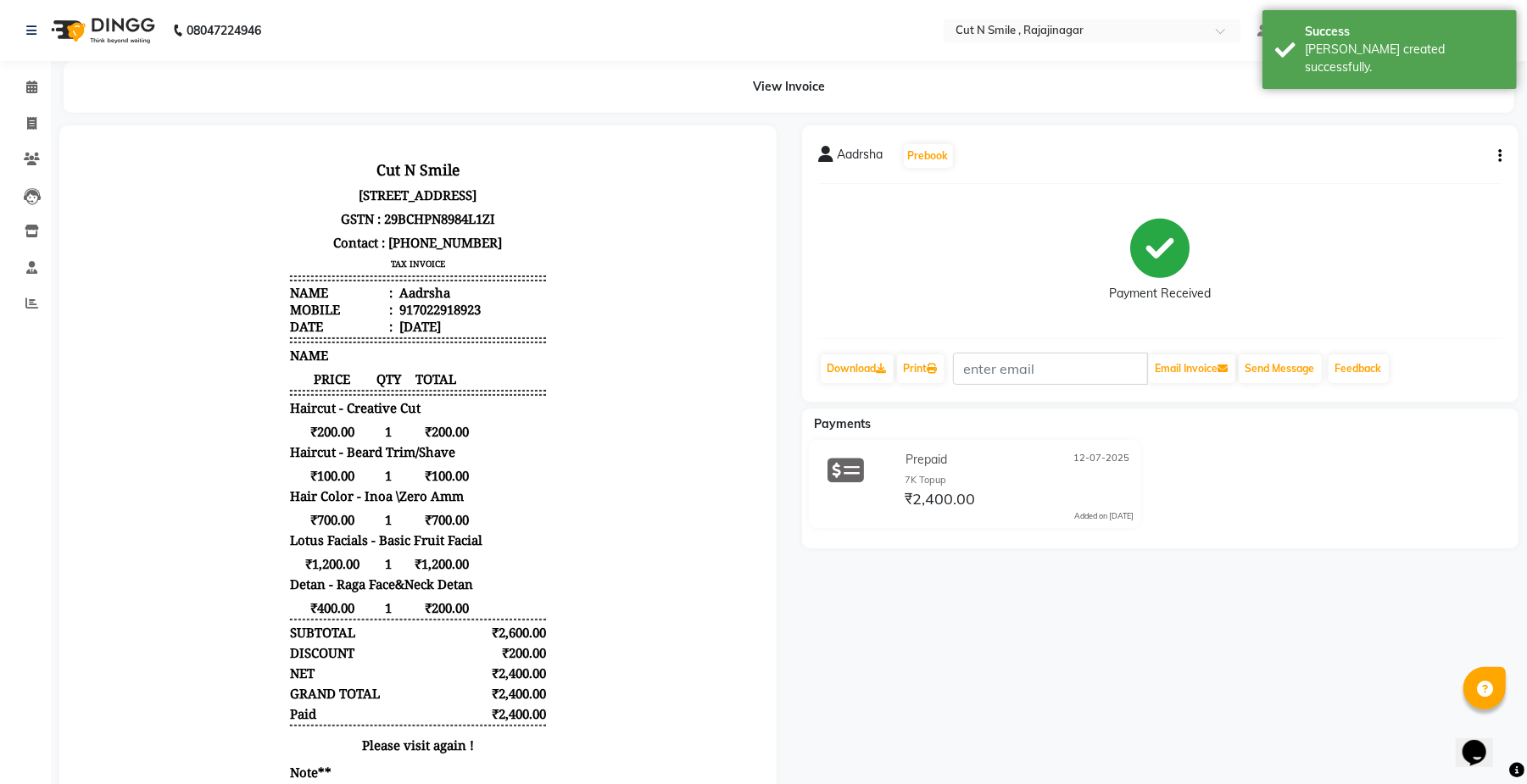 scroll, scrollTop: 0, scrollLeft: 0, axis: both 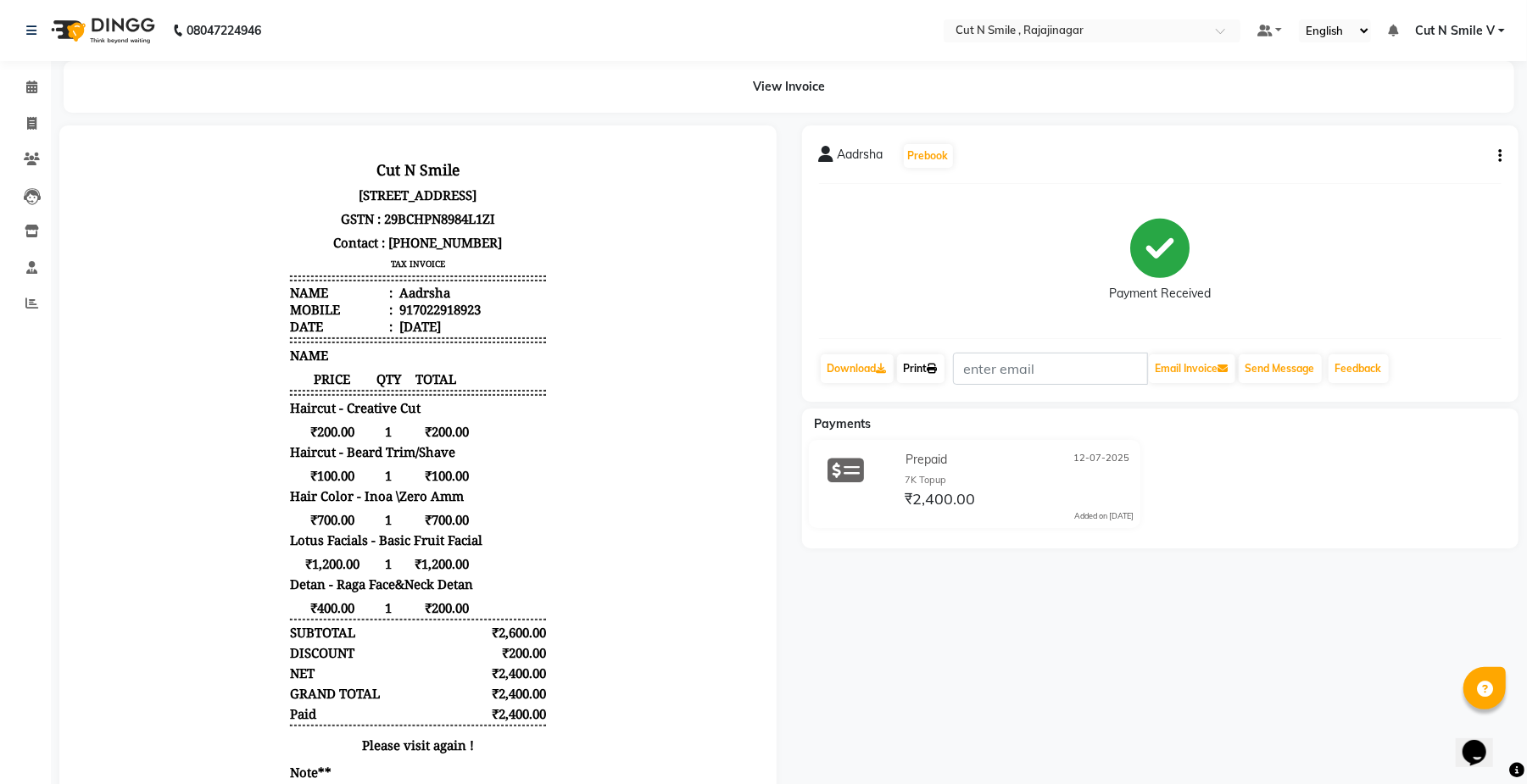 click on "Print" 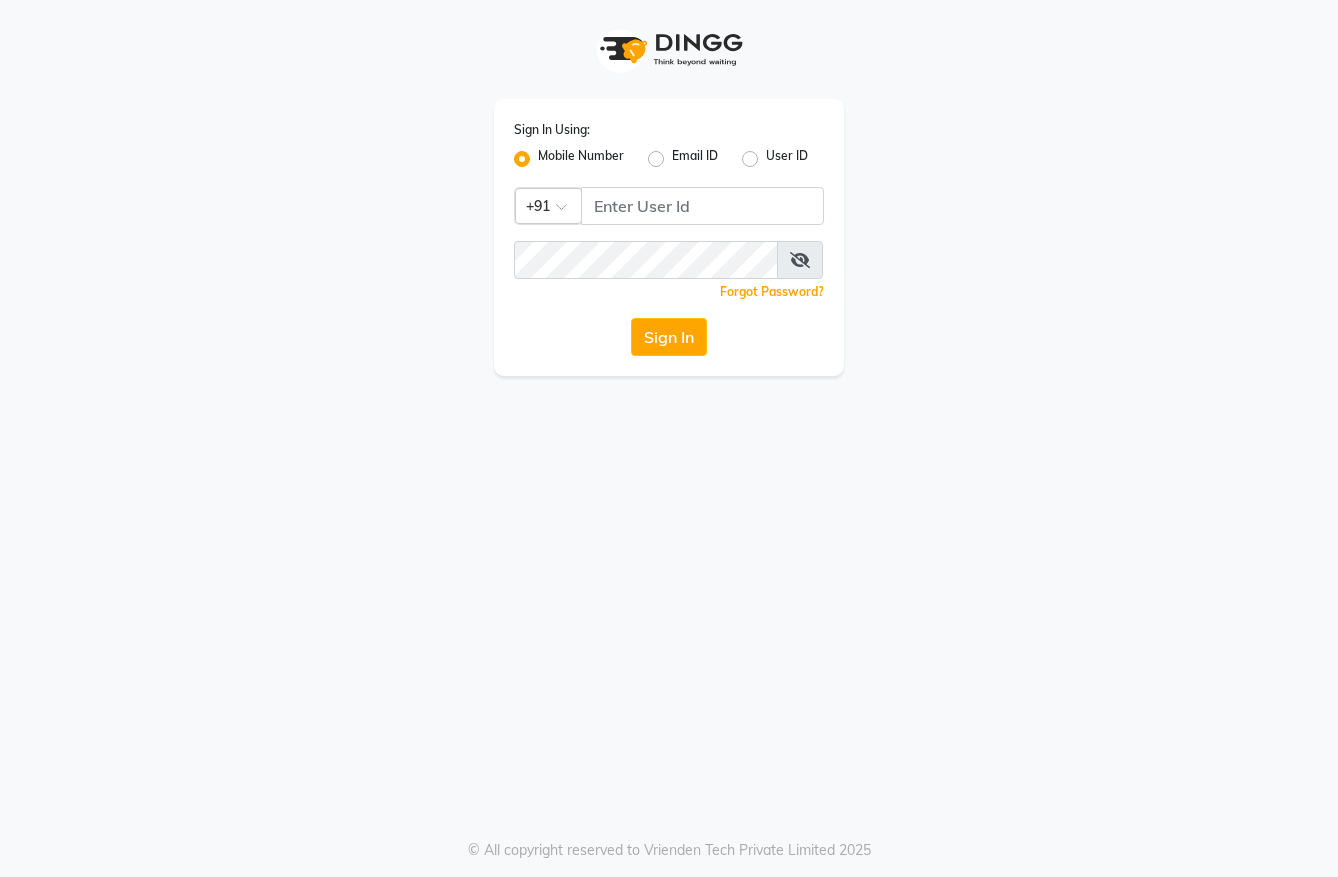 scroll, scrollTop: 0, scrollLeft: 0, axis: both 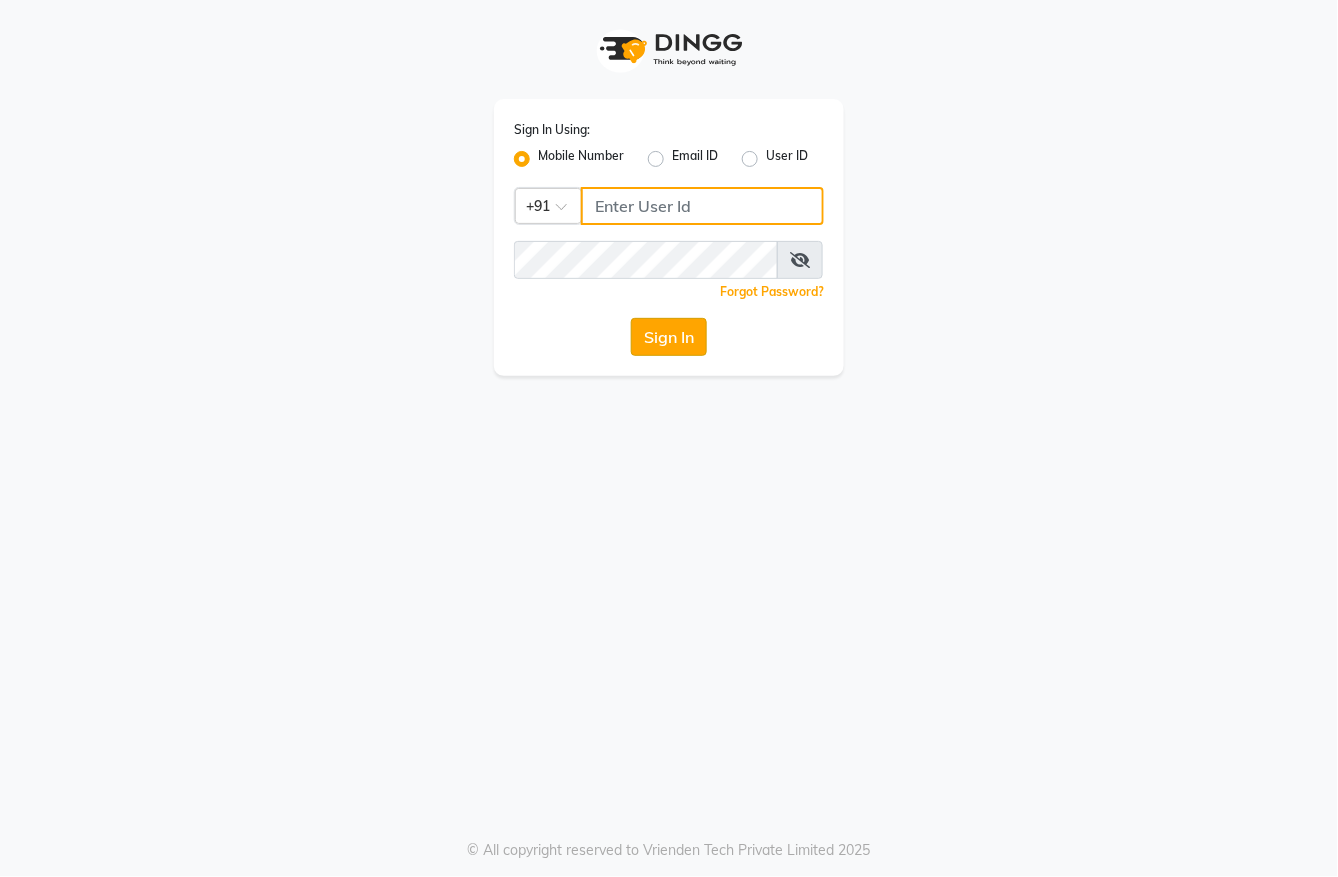 type on "9731937254" 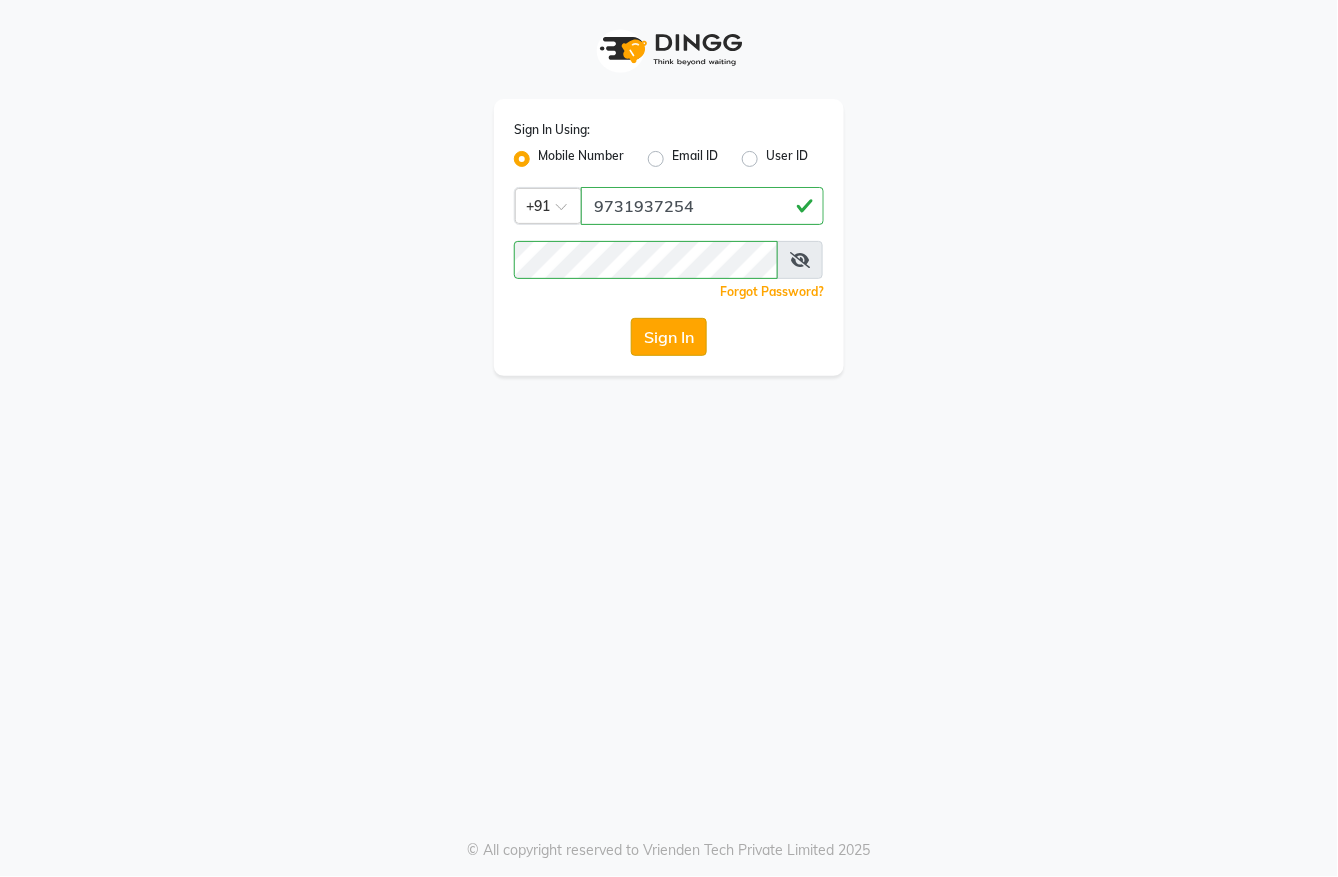 click on "Sign In" 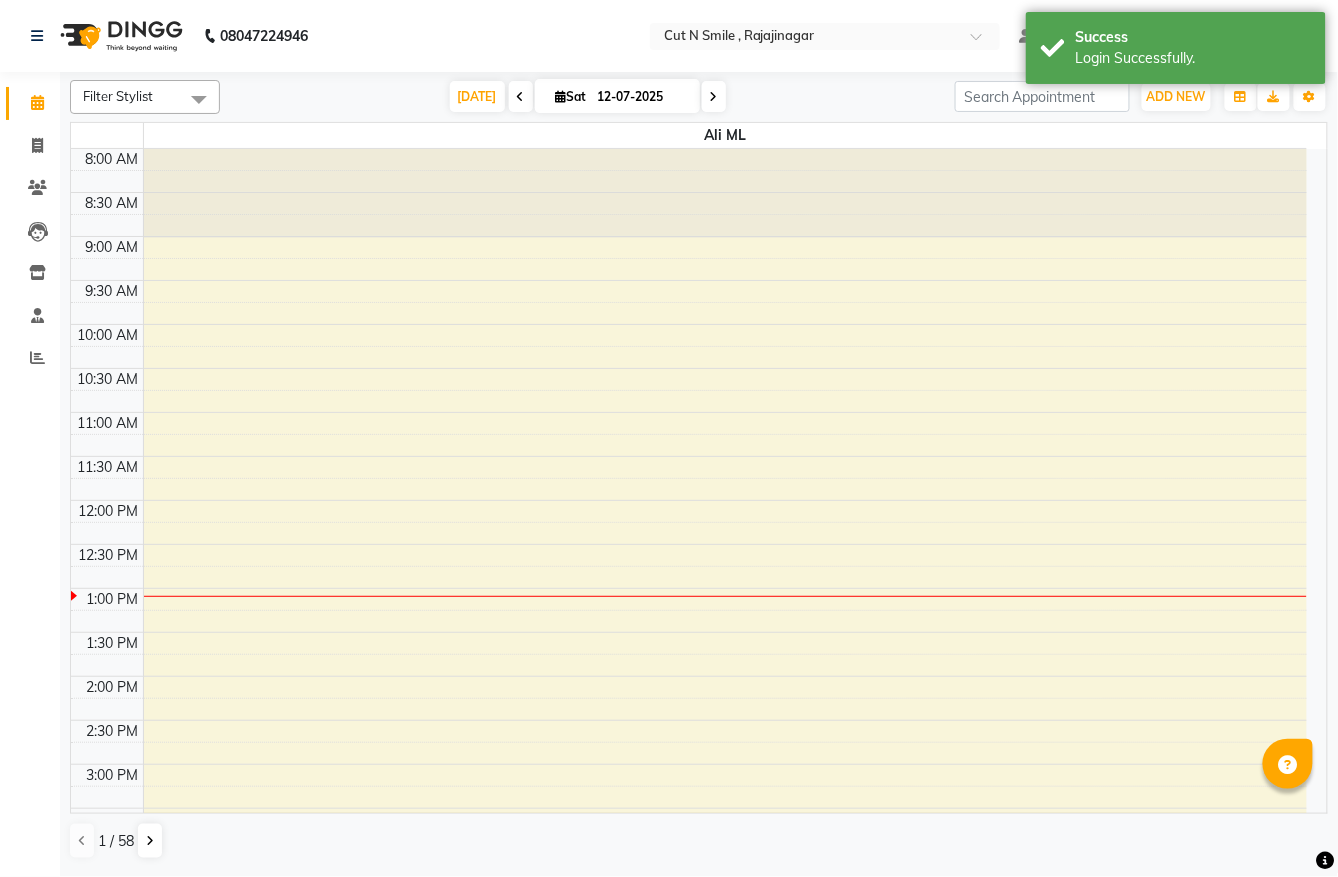 select on "en" 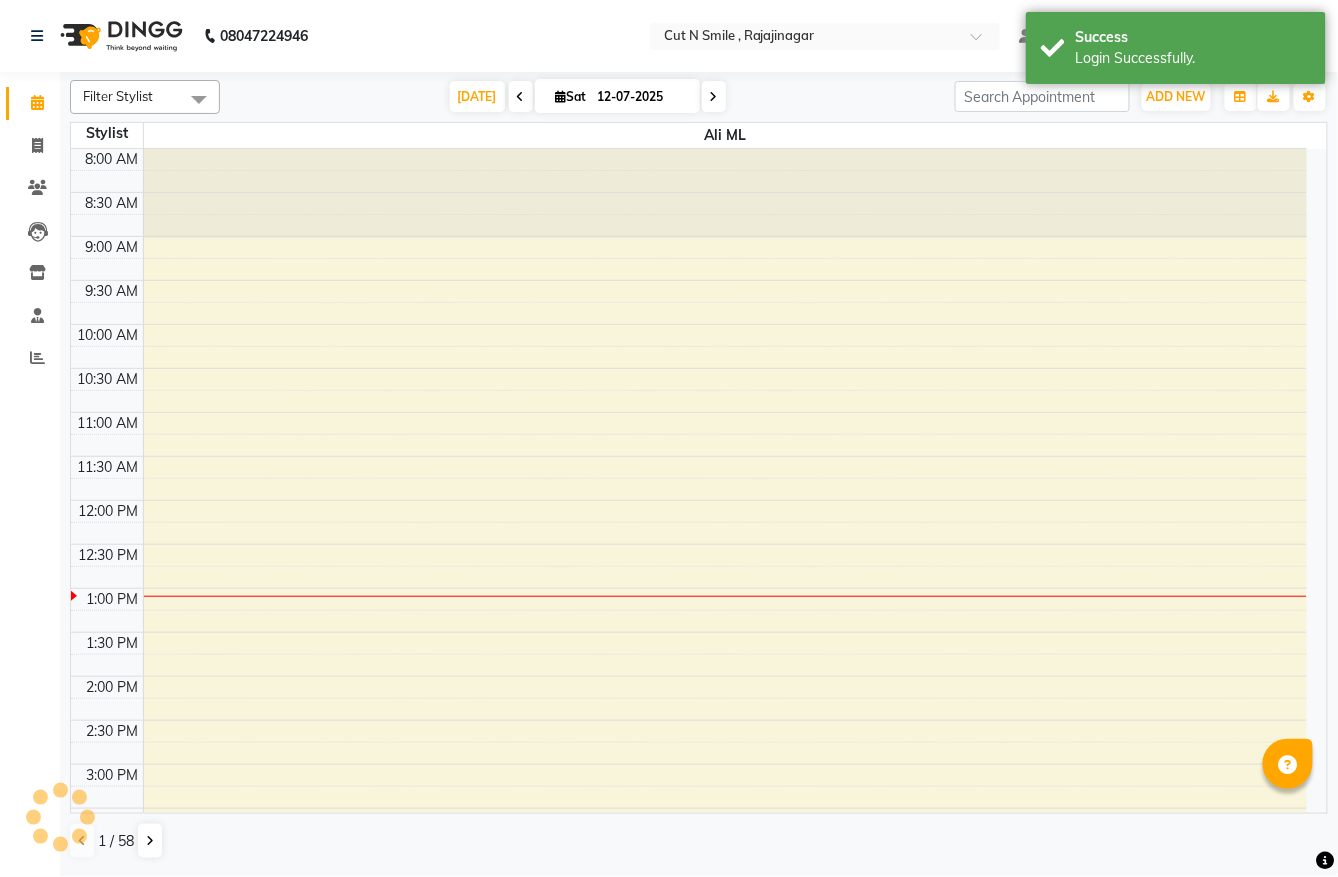 scroll, scrollTop: 0, scrollLeft: 0, axis: both 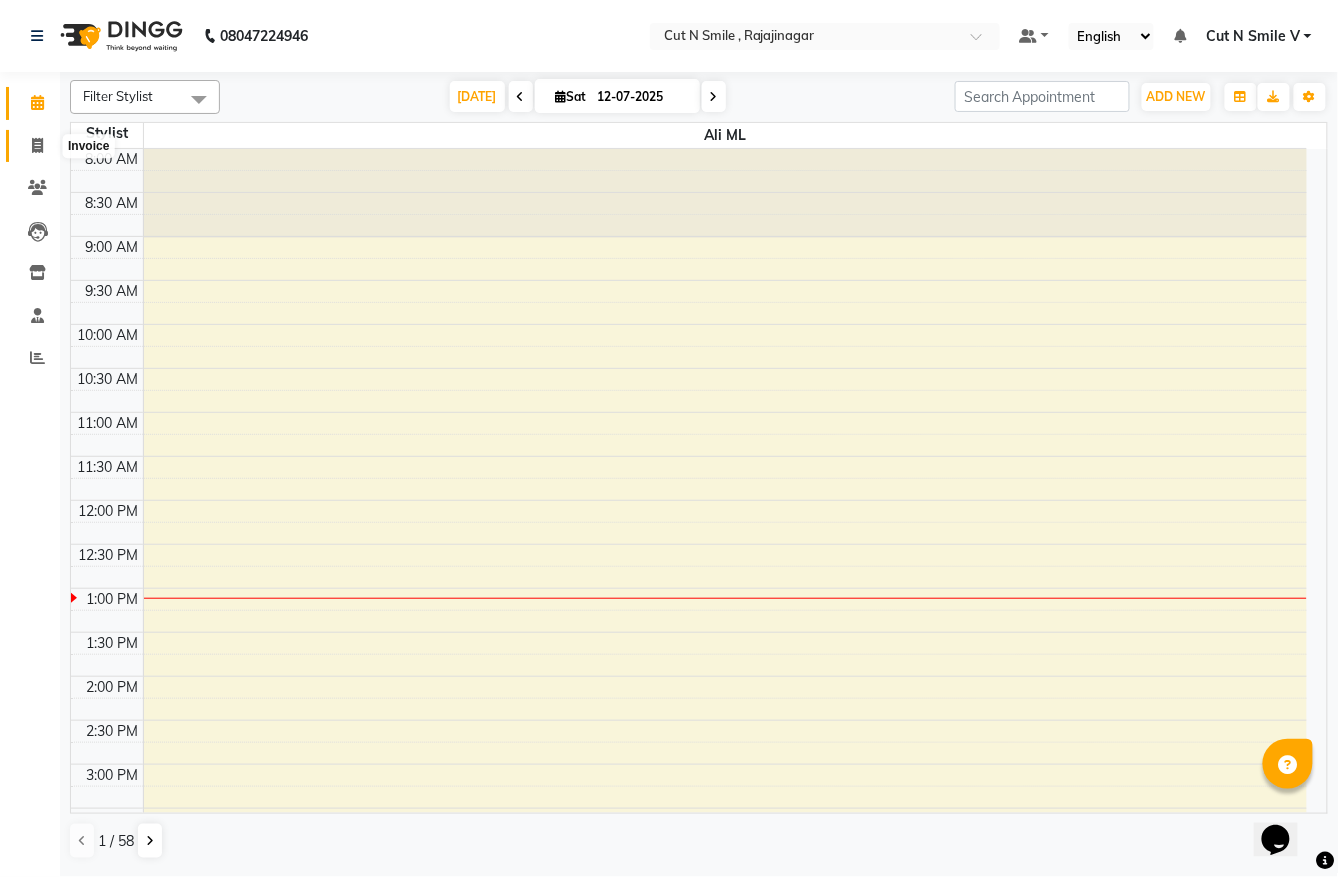 click 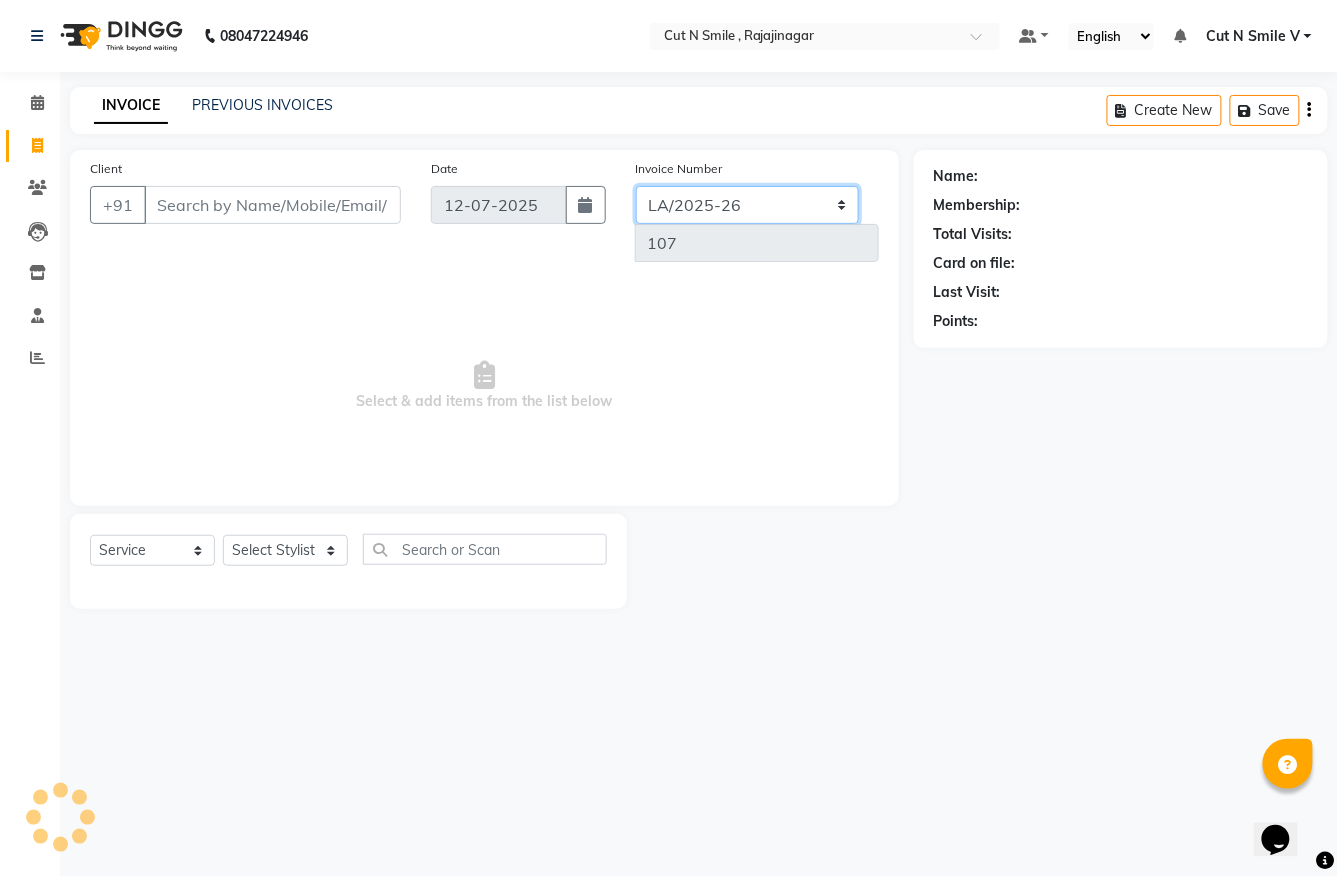 click on "[PERSON_NAME]/25-26 LA/2025-26 SH/25 CH/25 SA/25" 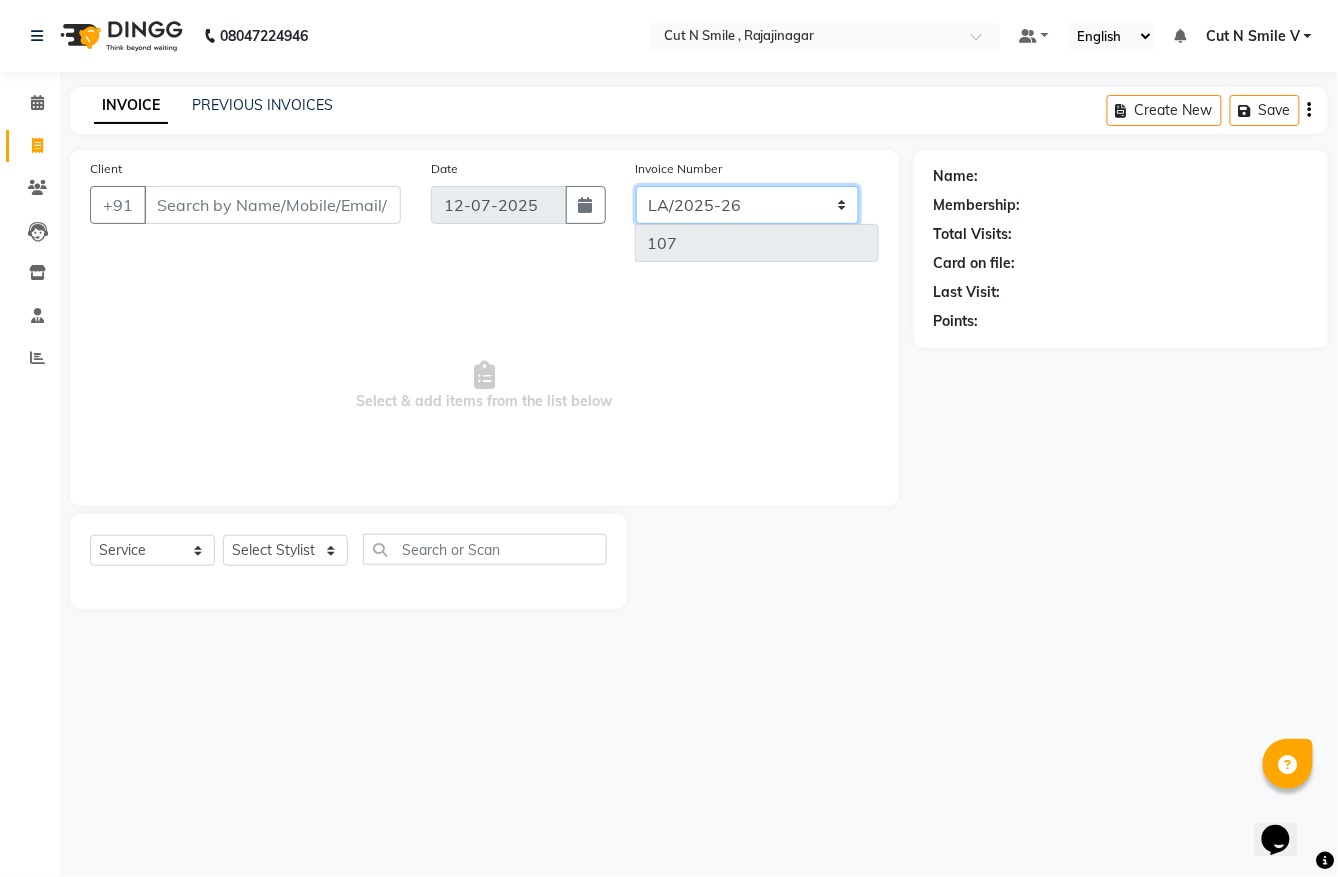 select on "7185" 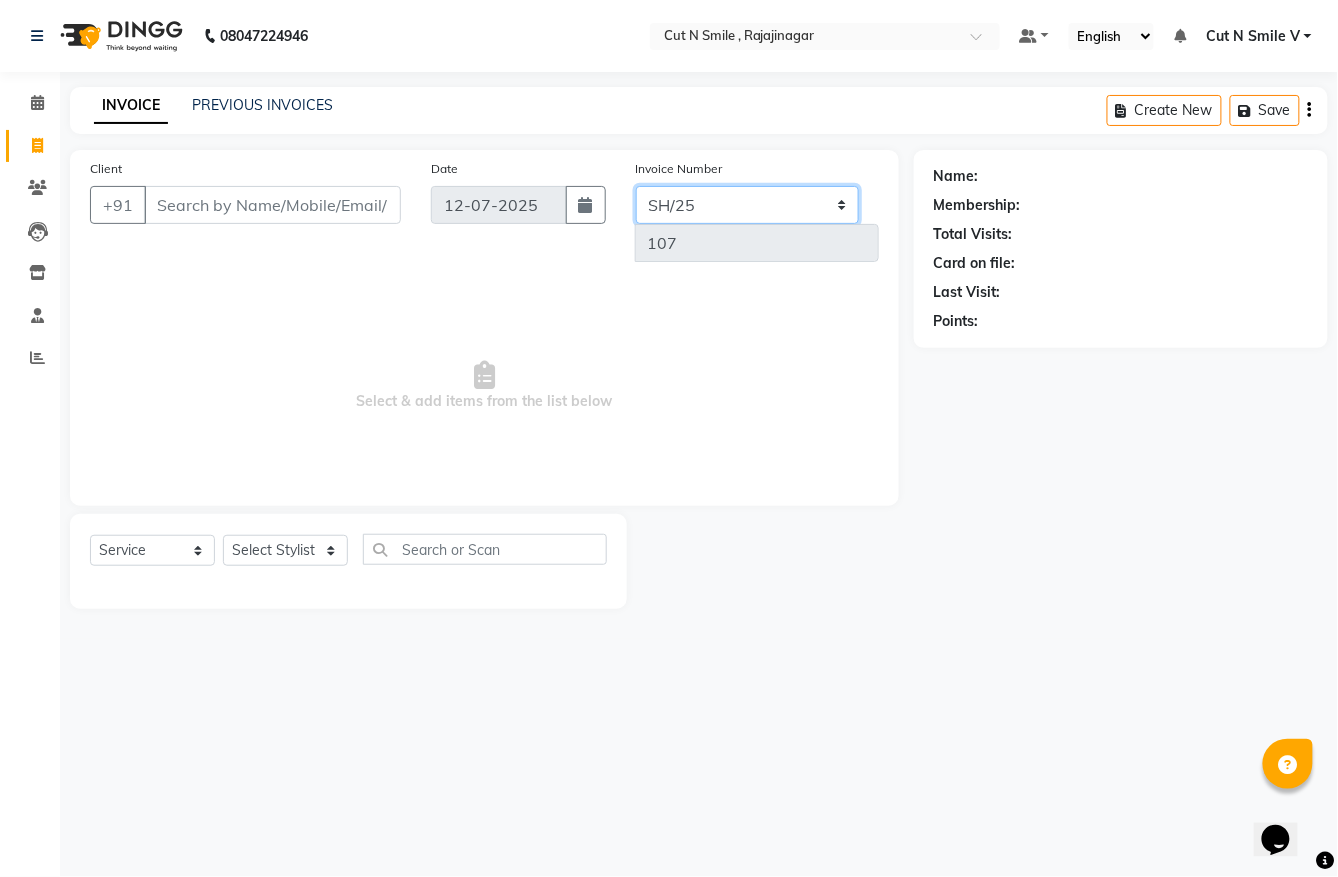 click on "[PERSON_NAME]/25-26 LA/2025-26 SH/25 CH/25 SA/25" 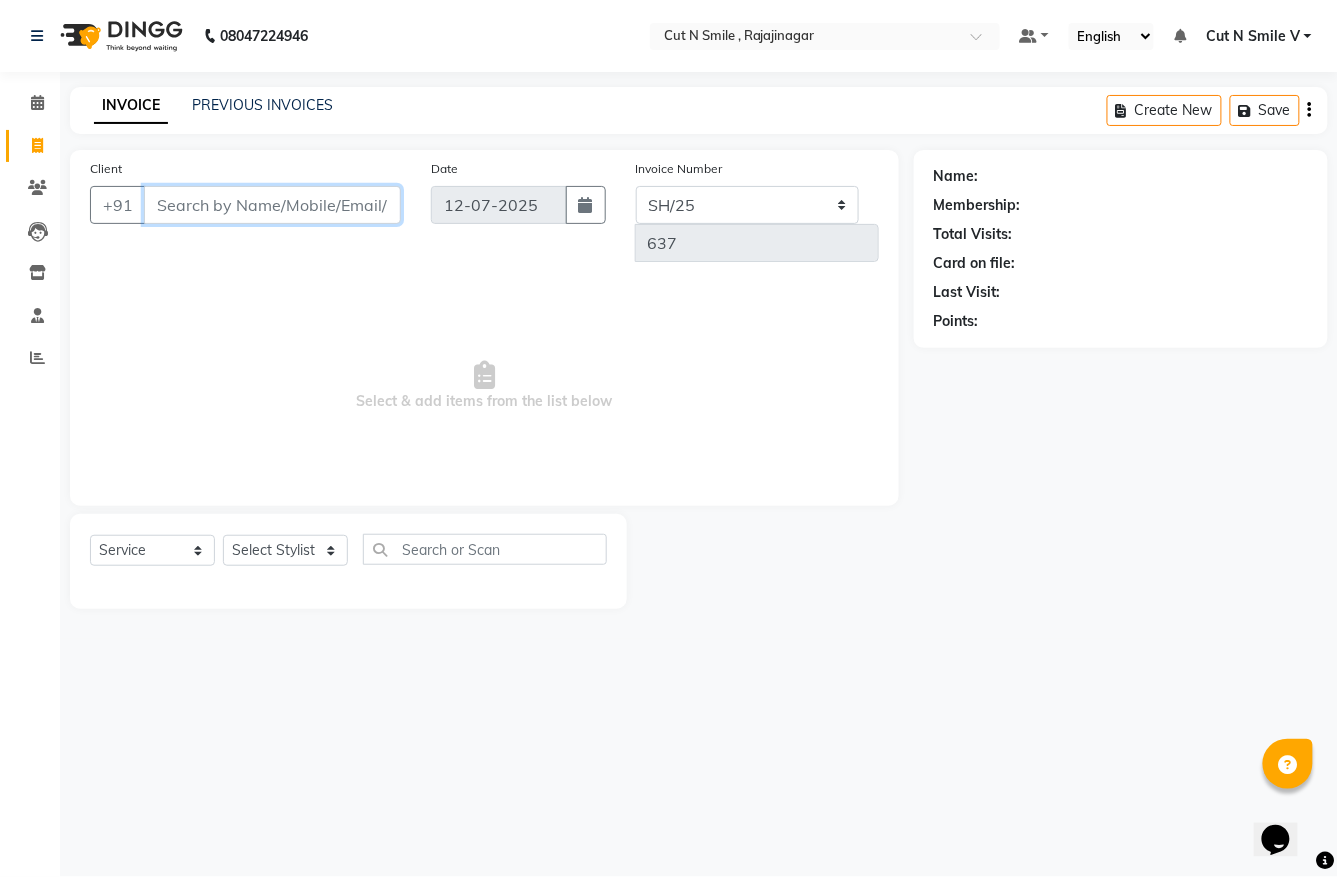 click on "Client" at bounding box center [272, 205] 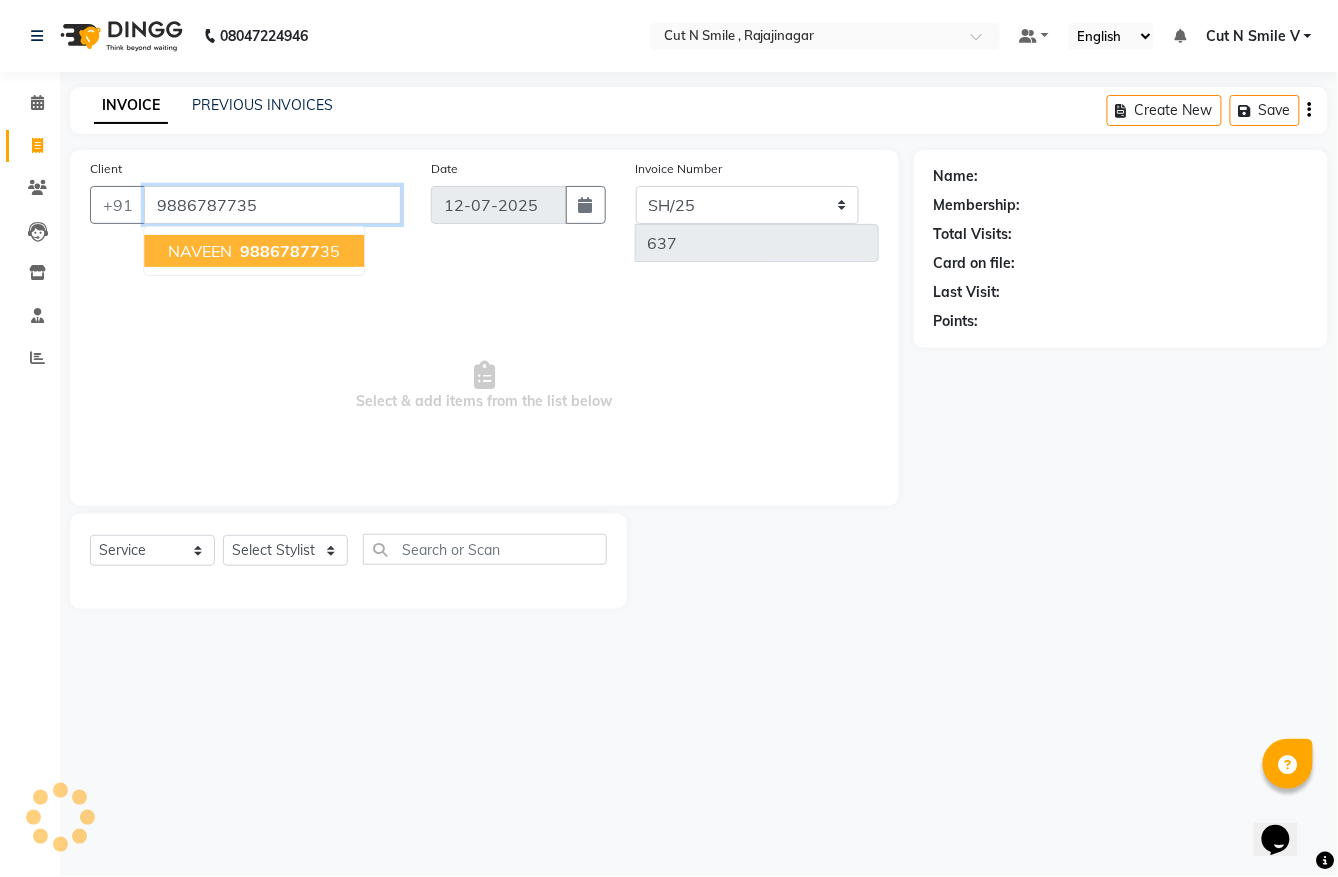 type on "9886787735" 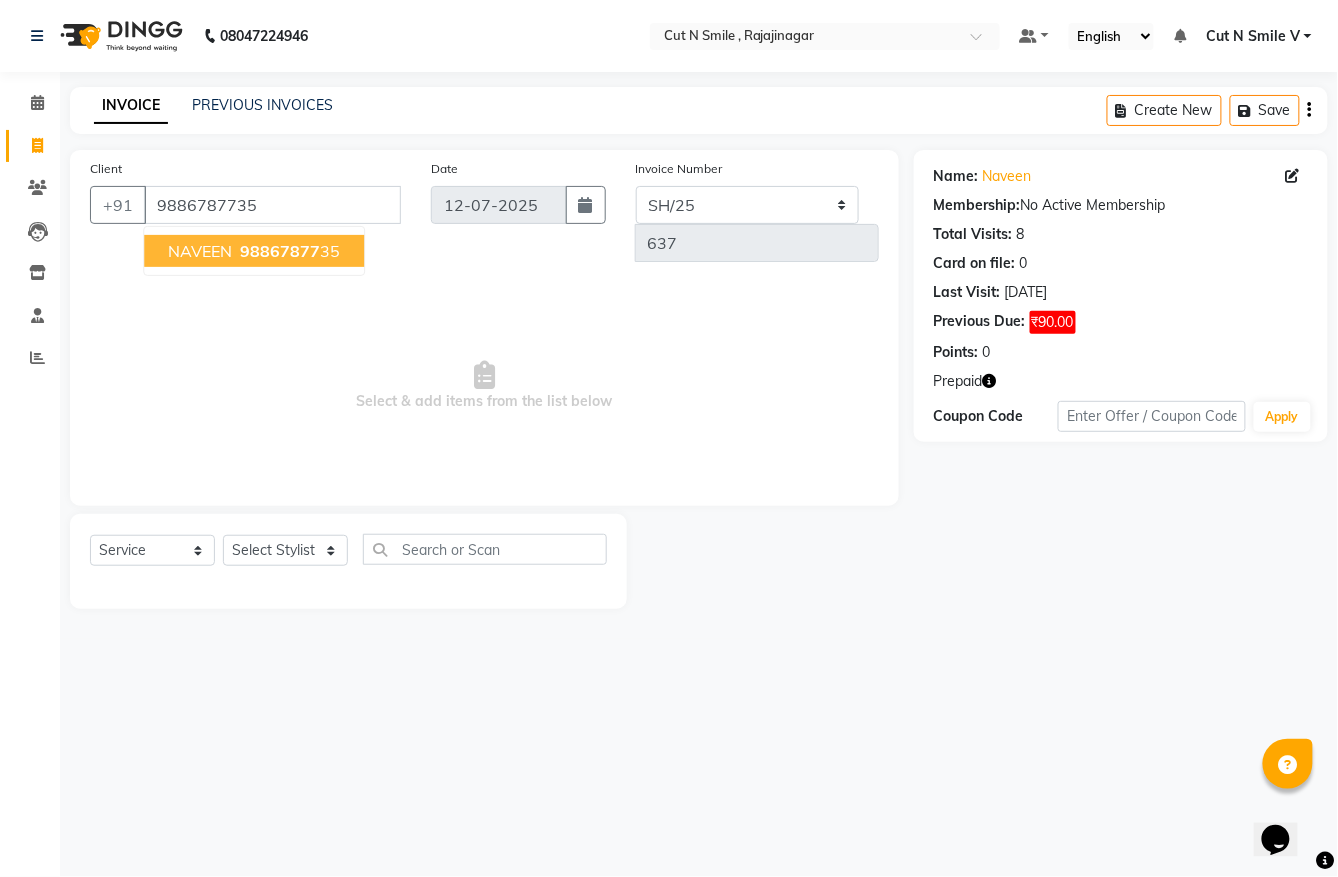 click on "98867877" at bounding box center [280, 251] 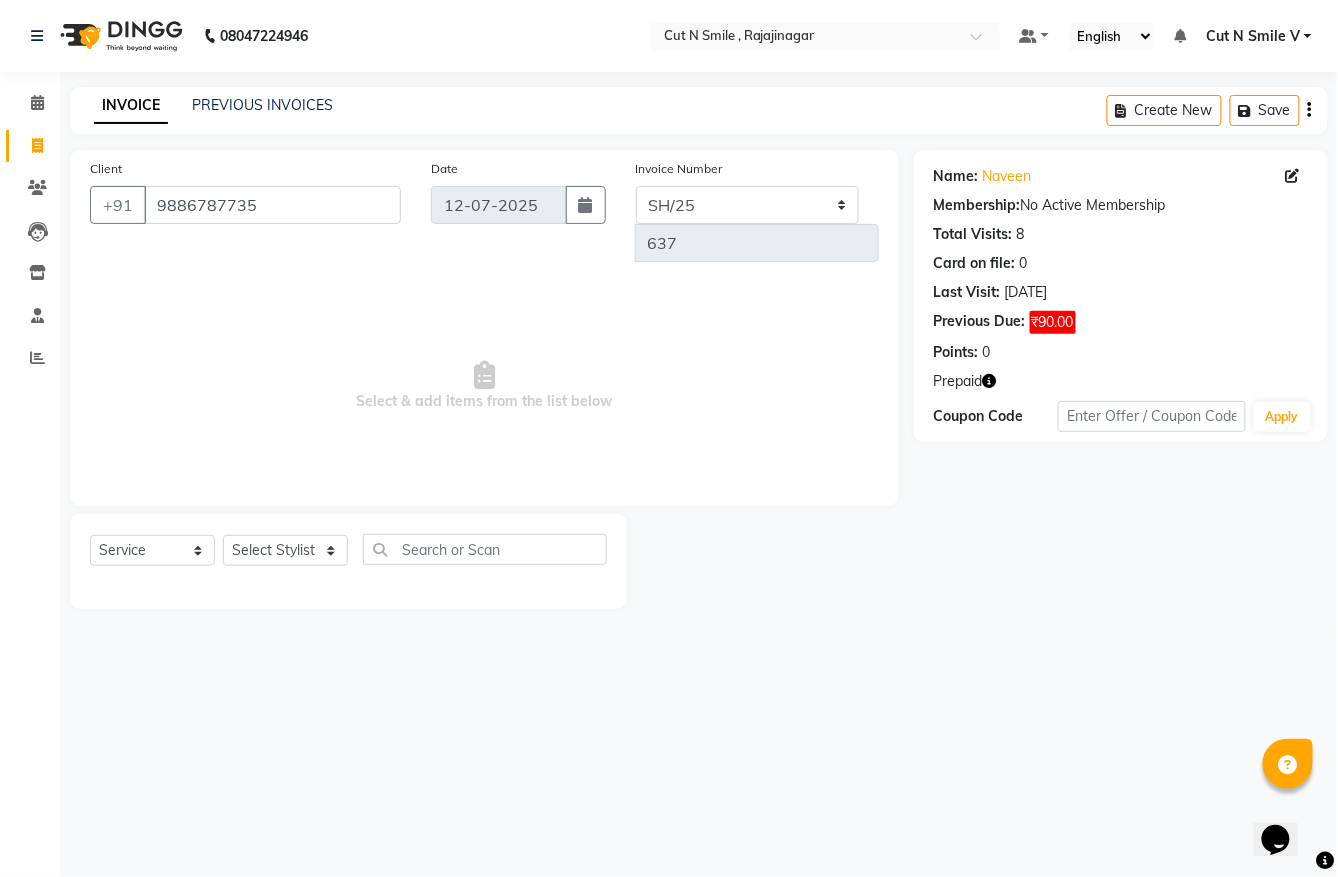 click 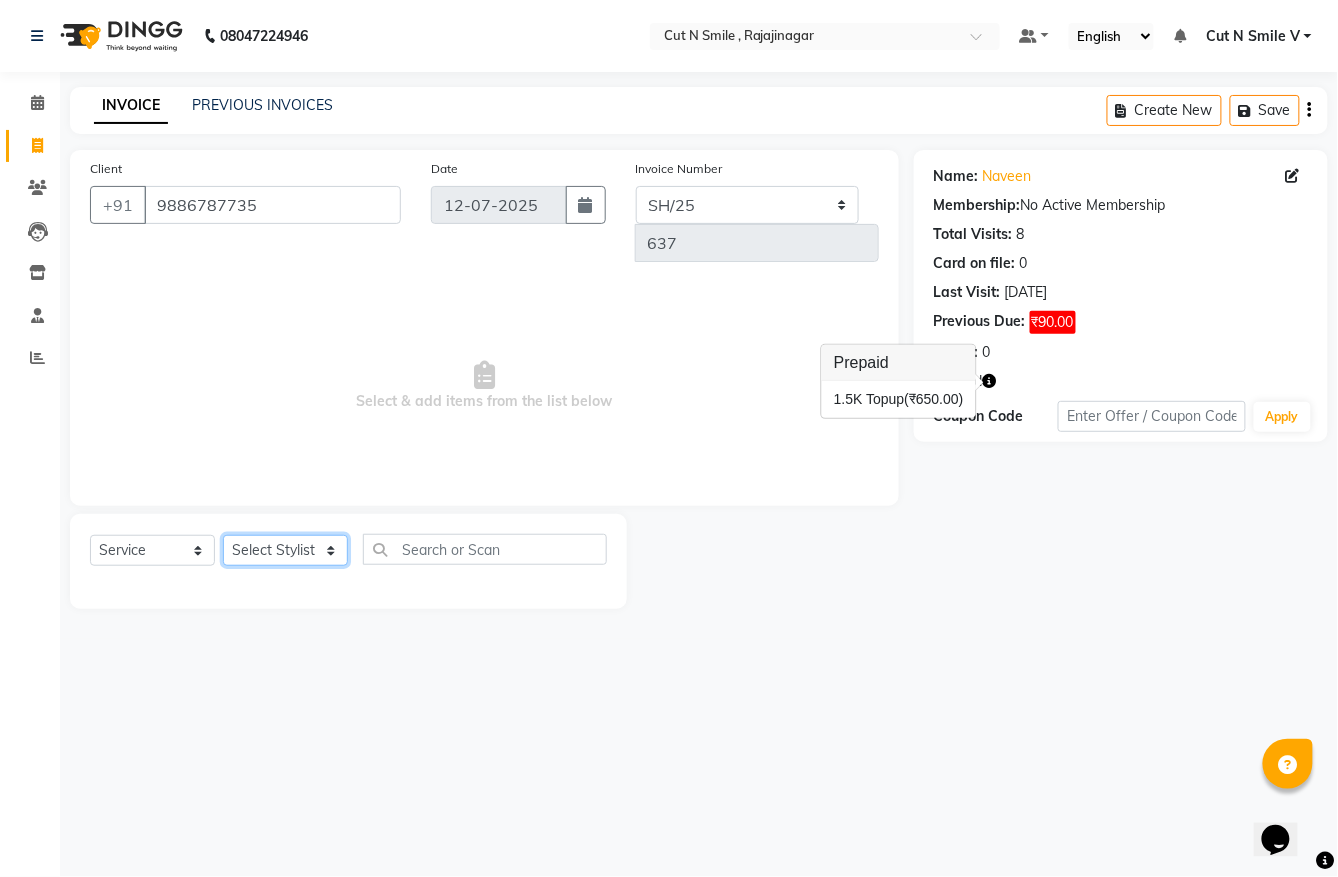click on "Select Stylist [PERSON_NAME] Ammu 3R [PERSON_NAME] VN [PERSON_NAME] 3R [PERSON_NAME] 3R [PERSON_NAME] 3R [PERSON_NAME] 4R CNS [PERSON_NAME]  Cut N Smile 17M  Cut N Smile 3R Cut n Smile 4R Cut N Smile 9M Cut N Smile ML Cut N Smile V [PERSON_NAME] 4R Govind VN Hema 4R [PERSON_NAME] VN Karan VN Love 4R [PERSON_NAME] 3R Manu 4R  Muskaan VN [PERSON_NAME] 4R N D M 4R NDM Alam 4R Noushad VN [PERSON_NAME] 4R Priya [PERSON_NAME] 3R Rahul 3R Ravi 3R [PERSON_NAME] 4R [PERSON_NAME] 3R [PERSON_NAME] 4R [PERSON_NAME] [PERSON_NAME] 3R [PERSON_NAME] 4R Sameer 3R [PERSON_NAME] [PERSON_NAME]  [PERSON_NAME] [PERSON_NAME] [PERSON_NAME] VN [PERSON_NAME] 4R [PERSON_NAME] 4R [PERSON_NAME] VN Shanavaaz [PERSON_NAME] 3R [PERSON_NAME] 4R [PERSON_NAME] [PERSON_NAME] 4R Sunny VN [PERSON_NAME] 4R Vakeel 3R Varas 4R [PERSON_NAME] [PERSON_NAME] VN" 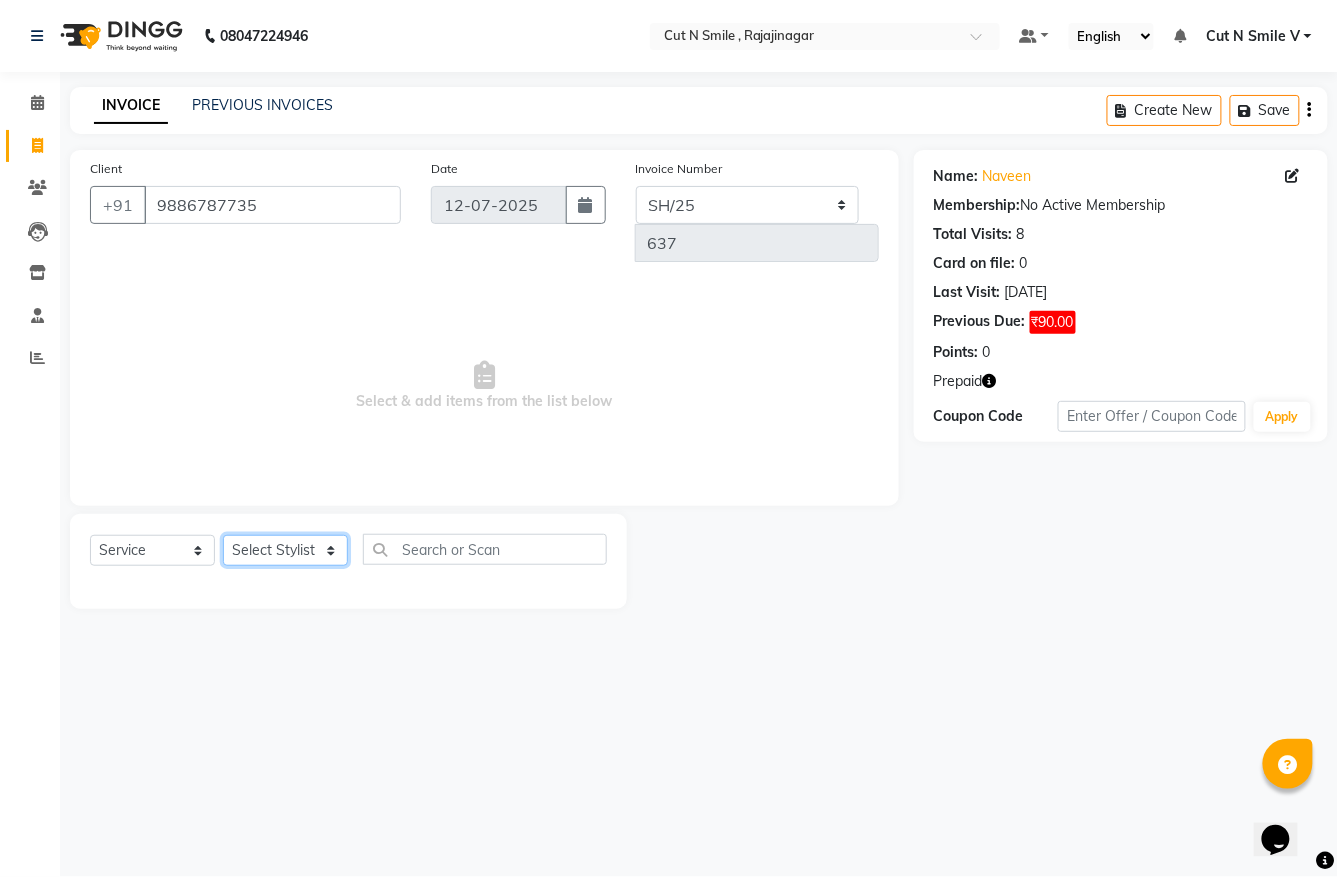 select on "57485" 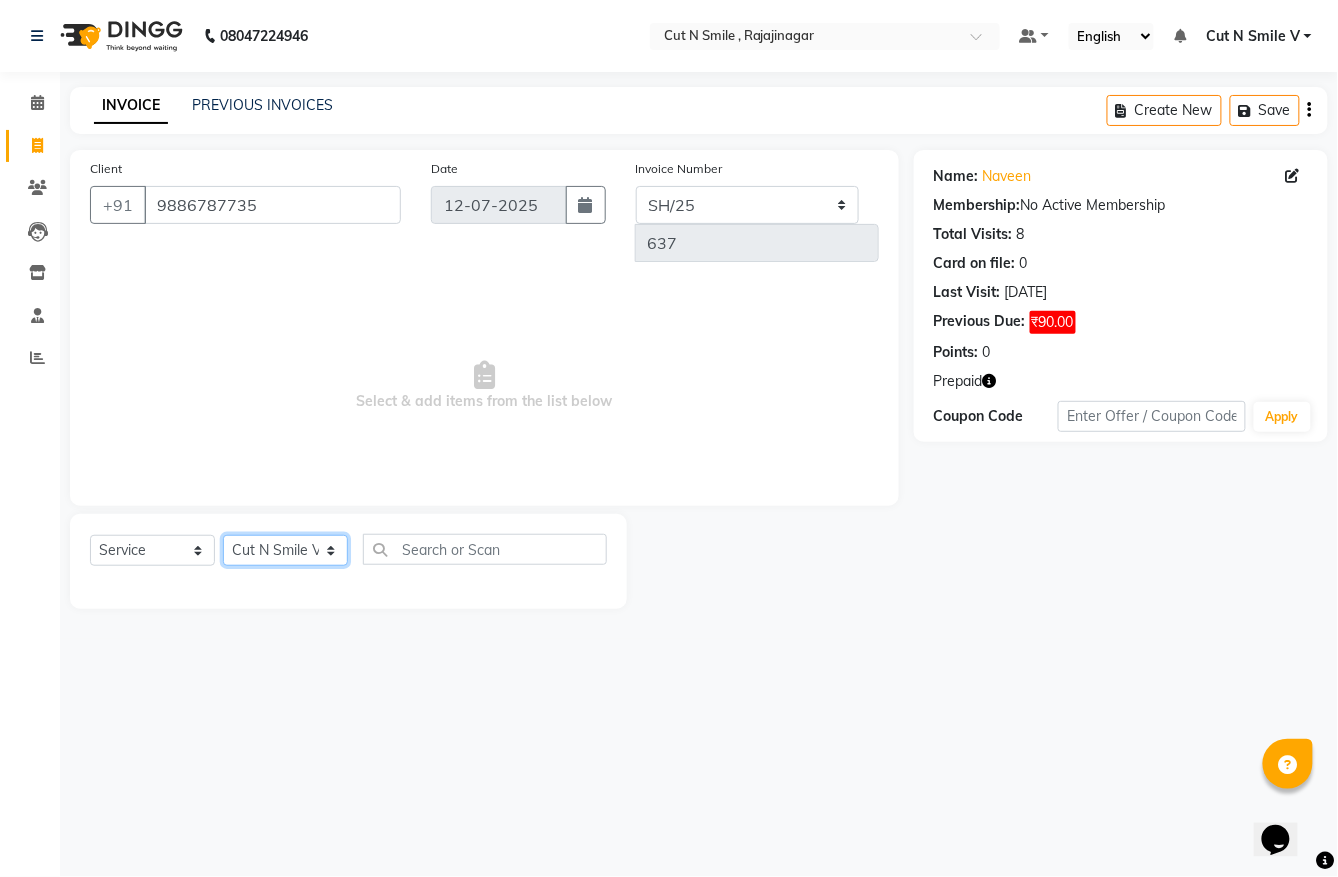 click on "Select Stylist [PERSON_NAME] Ammu 3R [PERSON_NAME] VN [PERSON_NAME] 3R [PERSON_NAME] 3R [PERSON_NAME] 3R [PERSON_NAME] 4R CNS [PERSON_NAME]  Cut N Smile 17M  Cut N Smile 3R Cut n Smile 4R Cut N Smile 9M Cut N Smile ML Cut N Smile V [PERSON_NAME] 4R Govind VN Hema 4R [PERSON_NAME] VN Karan VN Love 4R [PERSON_NAME] 3R Manu 4R  Muskaan VN [PERSON_NAME] 4R N D M 4R NDM Alam 4R Noushad VN [PERSON_NAME] 4R Priya [PERSON_NAME] 3R Rahul 3R Ravi 3R [PERSON_NAME] 4R [PERSON_NAME] 3R [PERSON_NAME] 4R [PERSON_NAME] [PERSON_NAME] 3R [PERSON_NAME] 4R Sameer 3R [PERSON_NAME] [PERSON_NAME]  [PERSON_NAME] [PERSON_NAME] [PERSON_NAME] VN [PERSON_NAME] 4R [PERSON_NAME] 4R [PERSON_NAME] VN Shanavaaz [PERSON_NAME] 3R [PERSON_NAME] 4R [PERSON_NAME] [PERSON_NAME] 4R Sunny VN [PERSON_NAME] 4R Vakeel 3R Varas 4R [PERSON_NAME] [PERSON_NAME] VN" 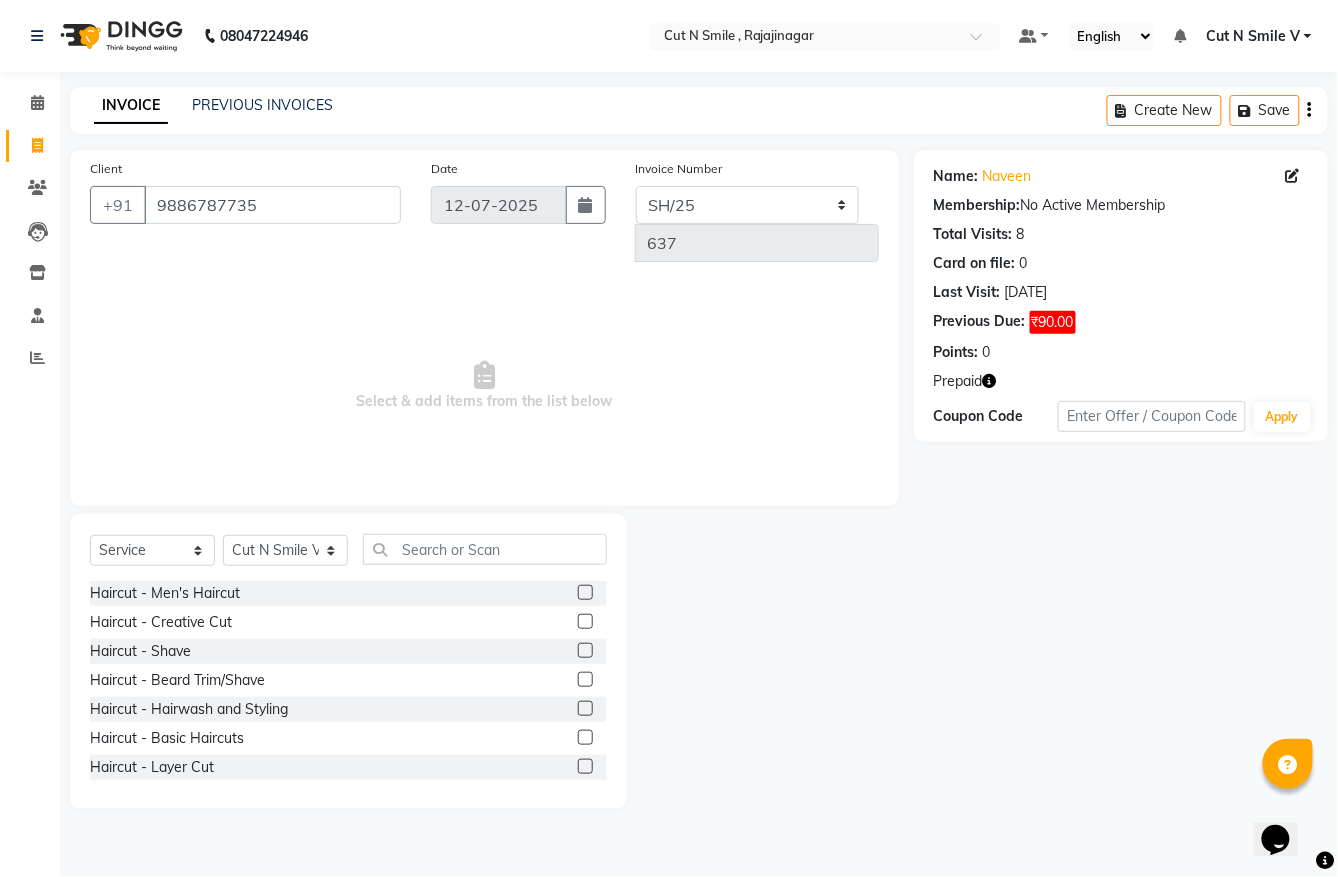 click 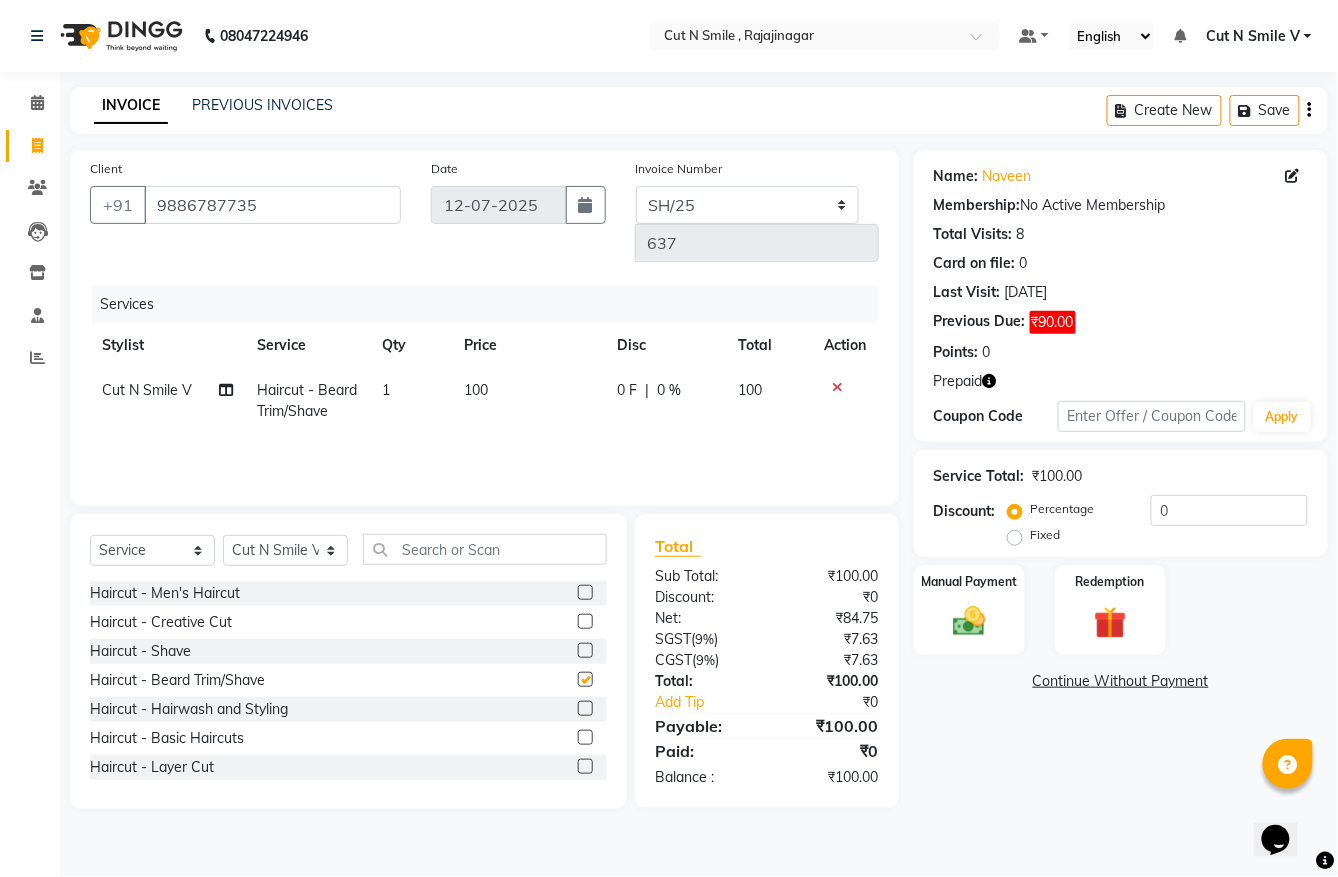 checkbox on "false" 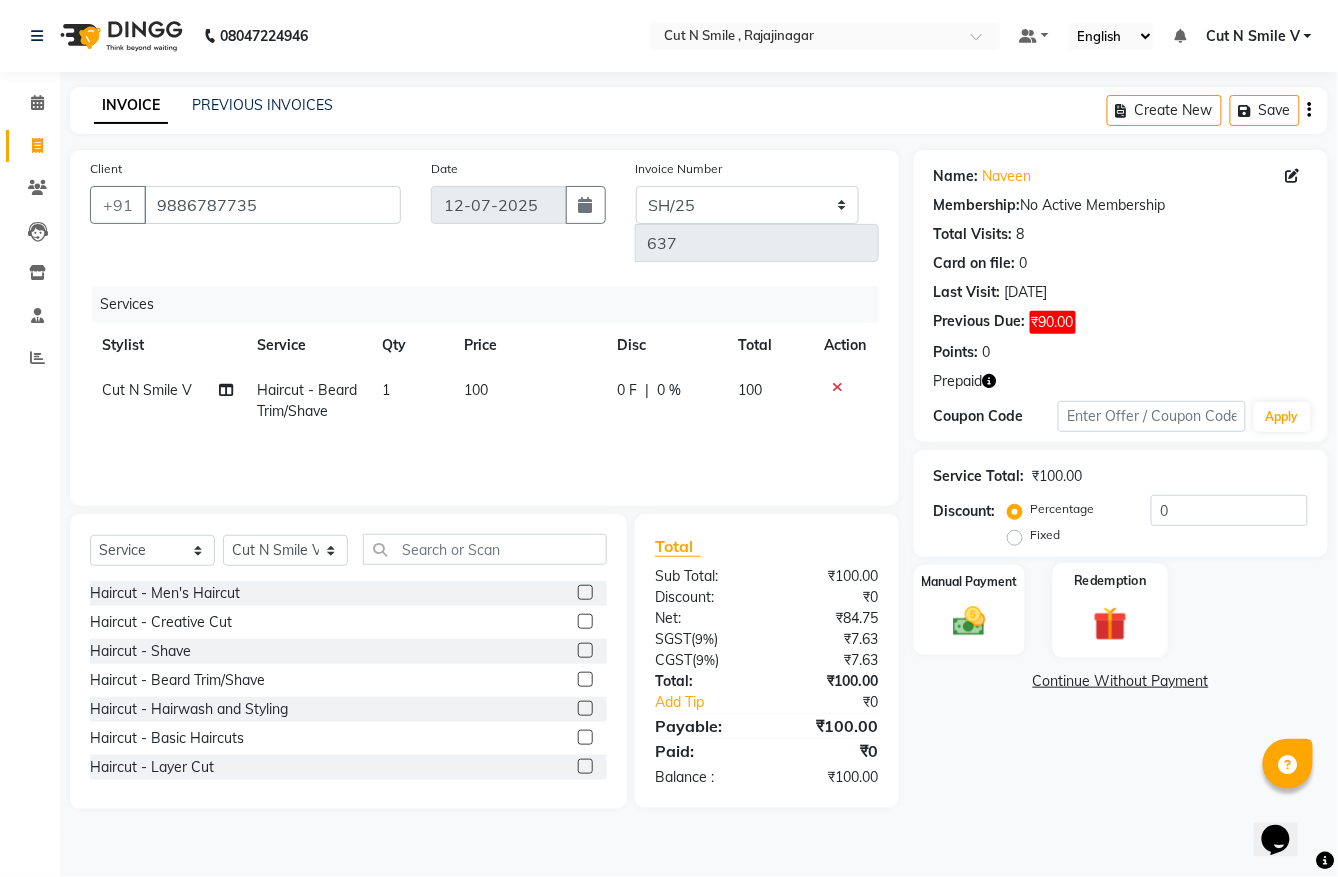 click 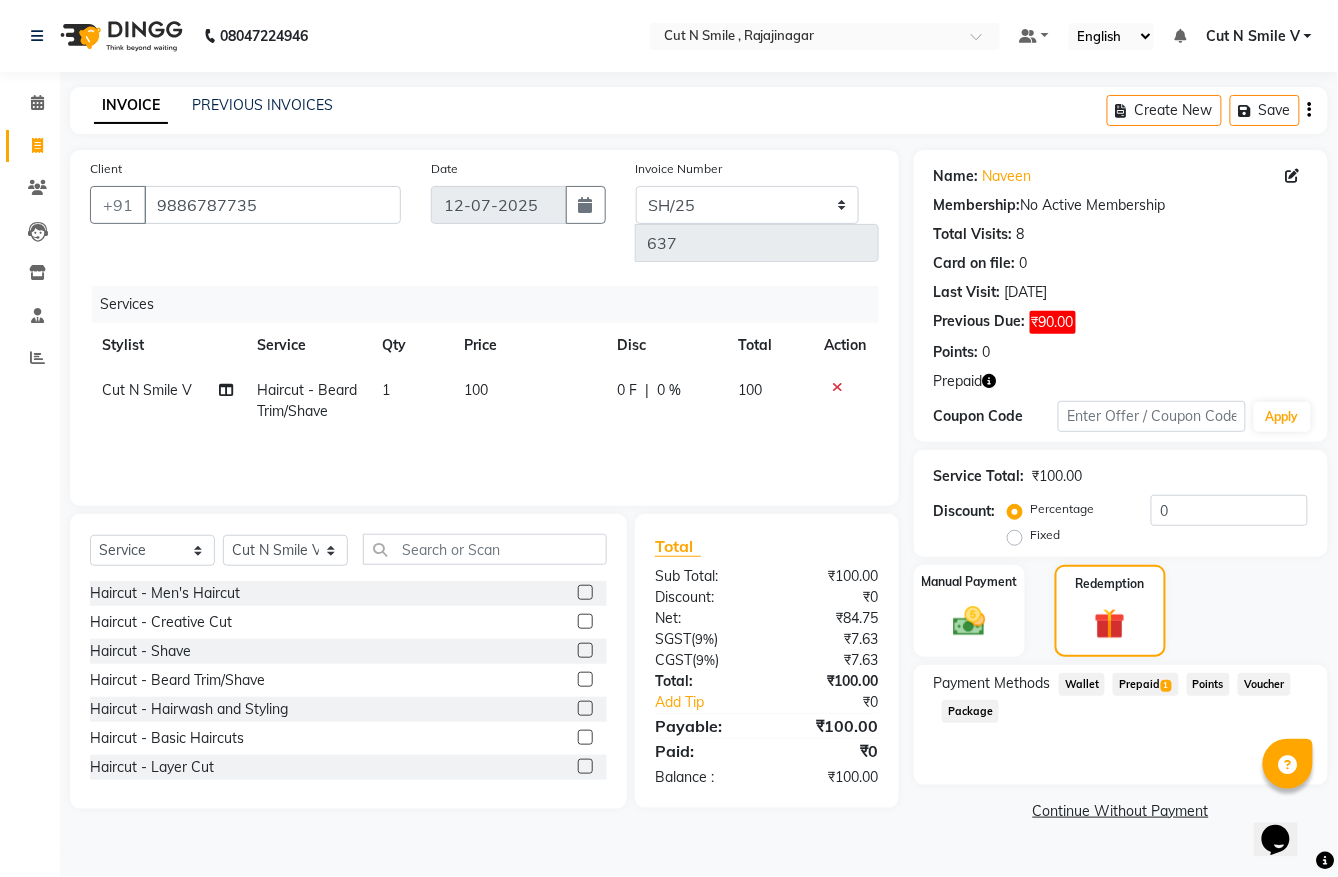 click on "Prepaid  1" 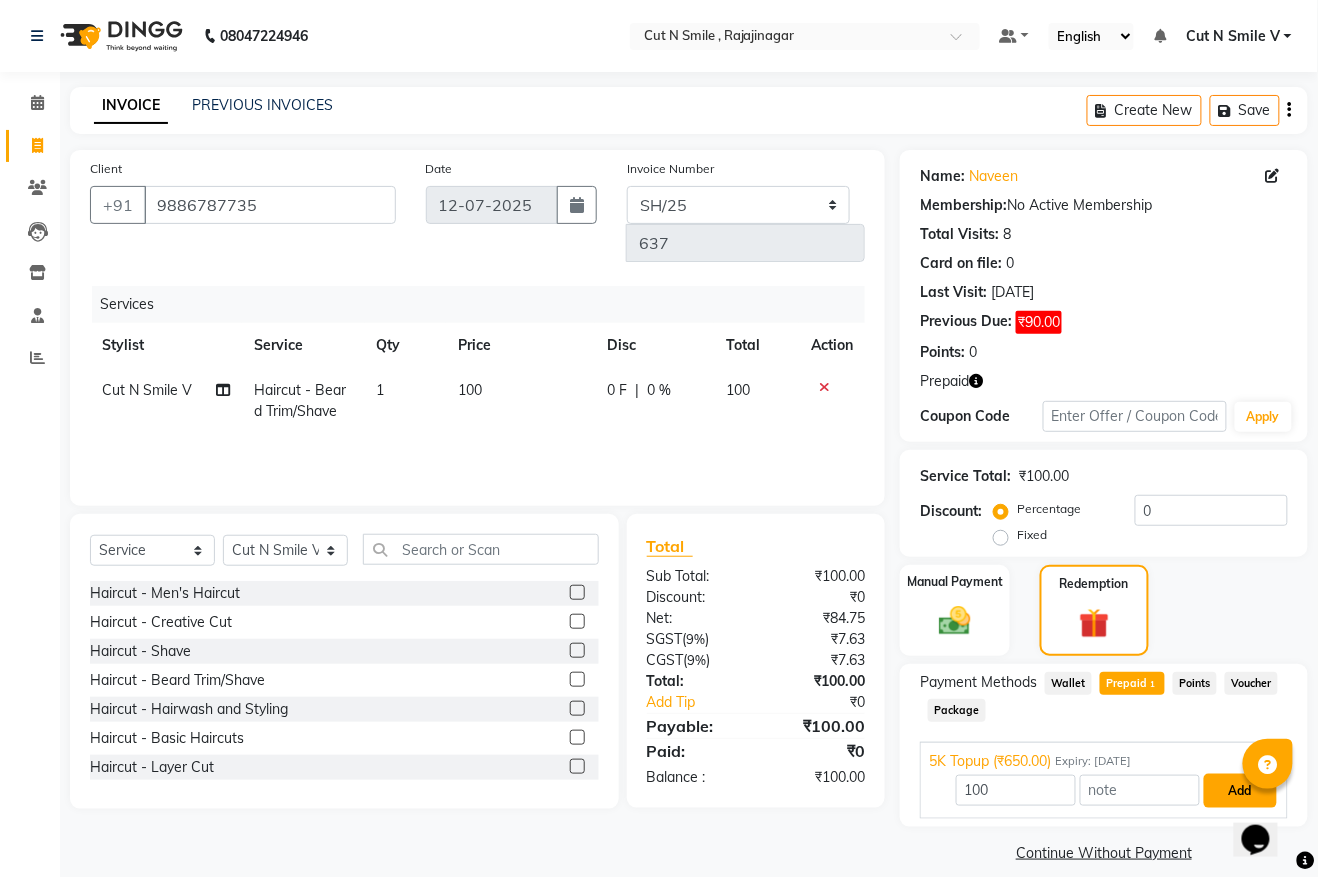 click on "Add" at bounding box center (1240, 791) 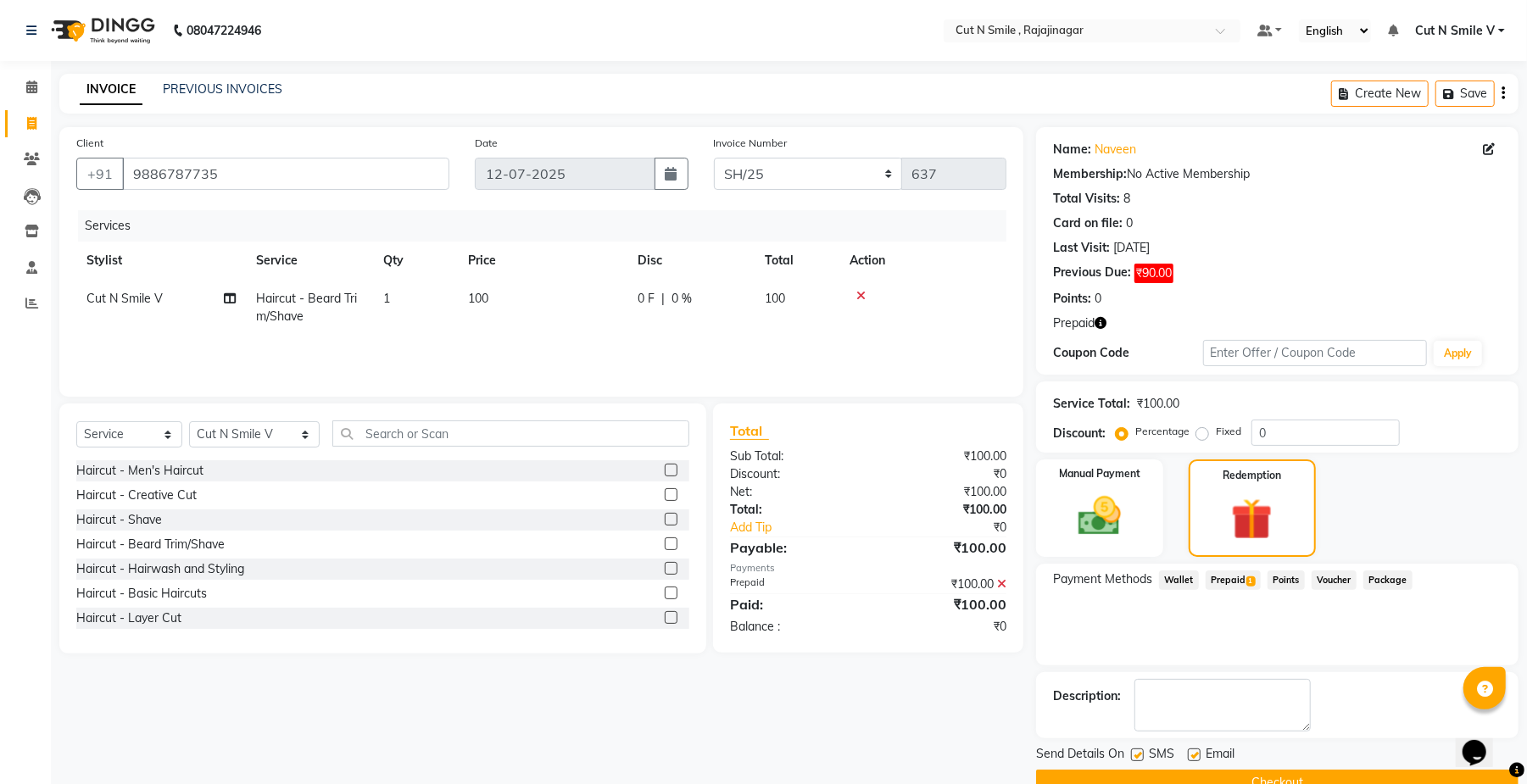 click on "Checkout" 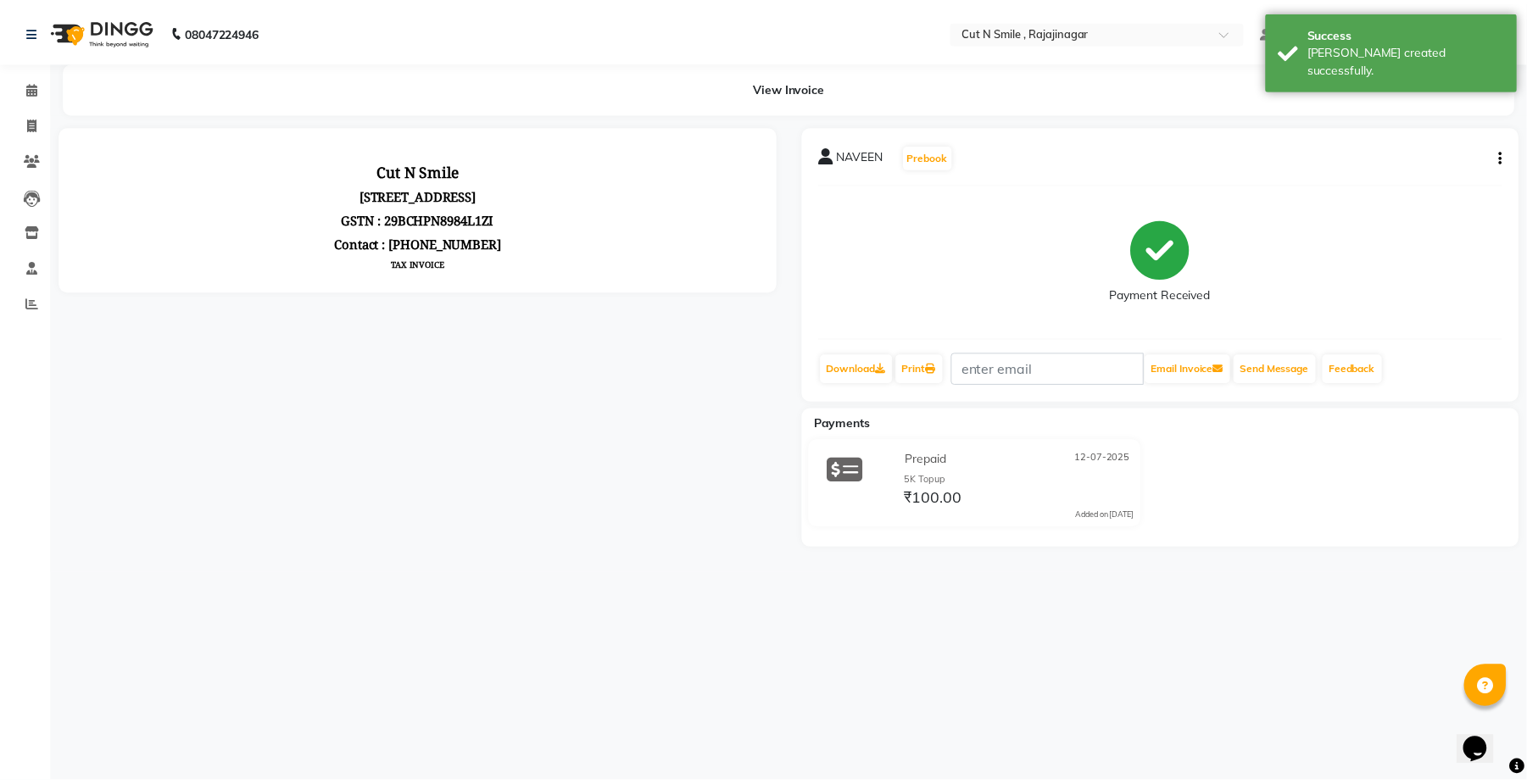 scroll, scrollTop: 0, scrollLeft: 0, axis: both 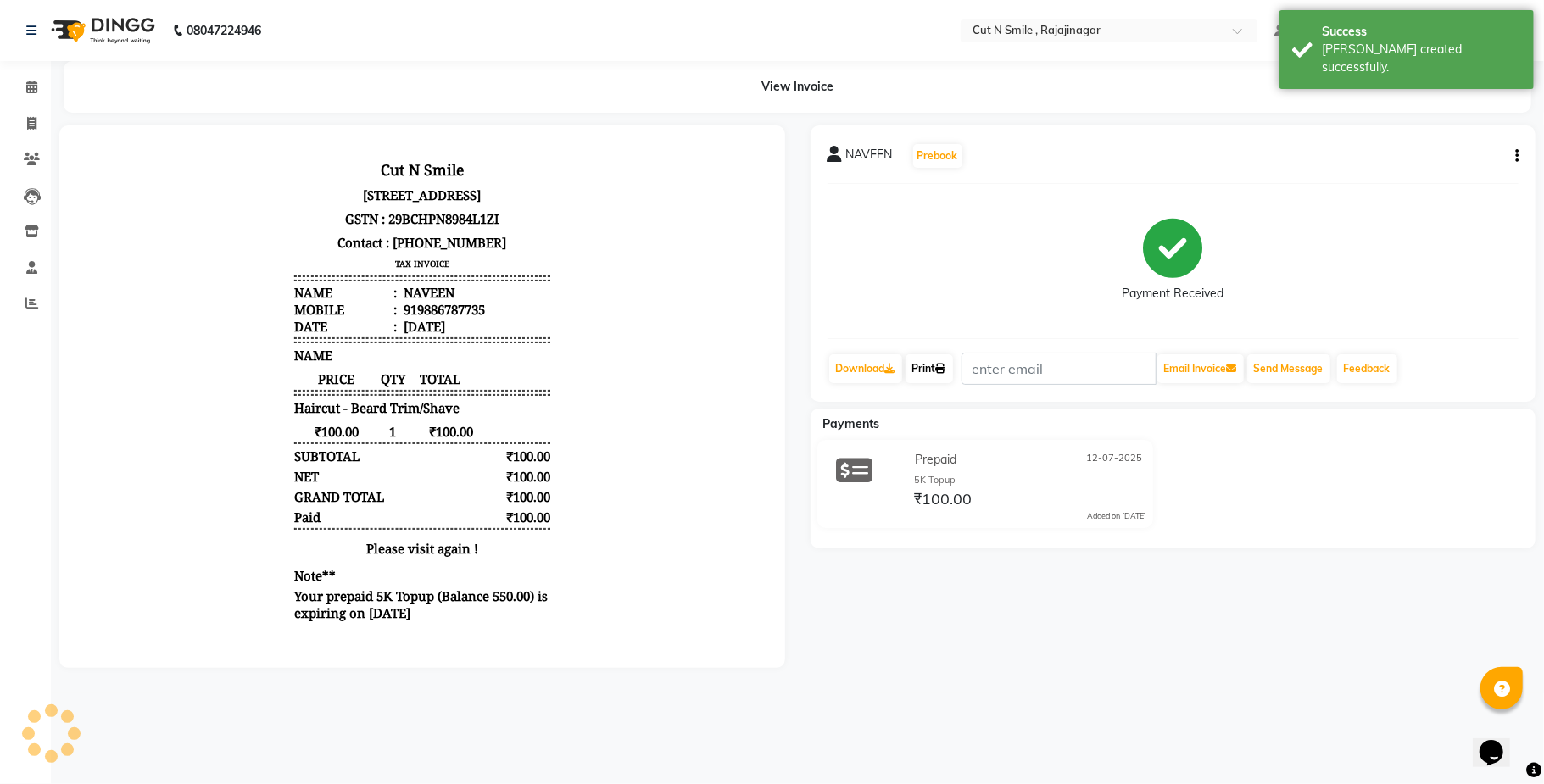click 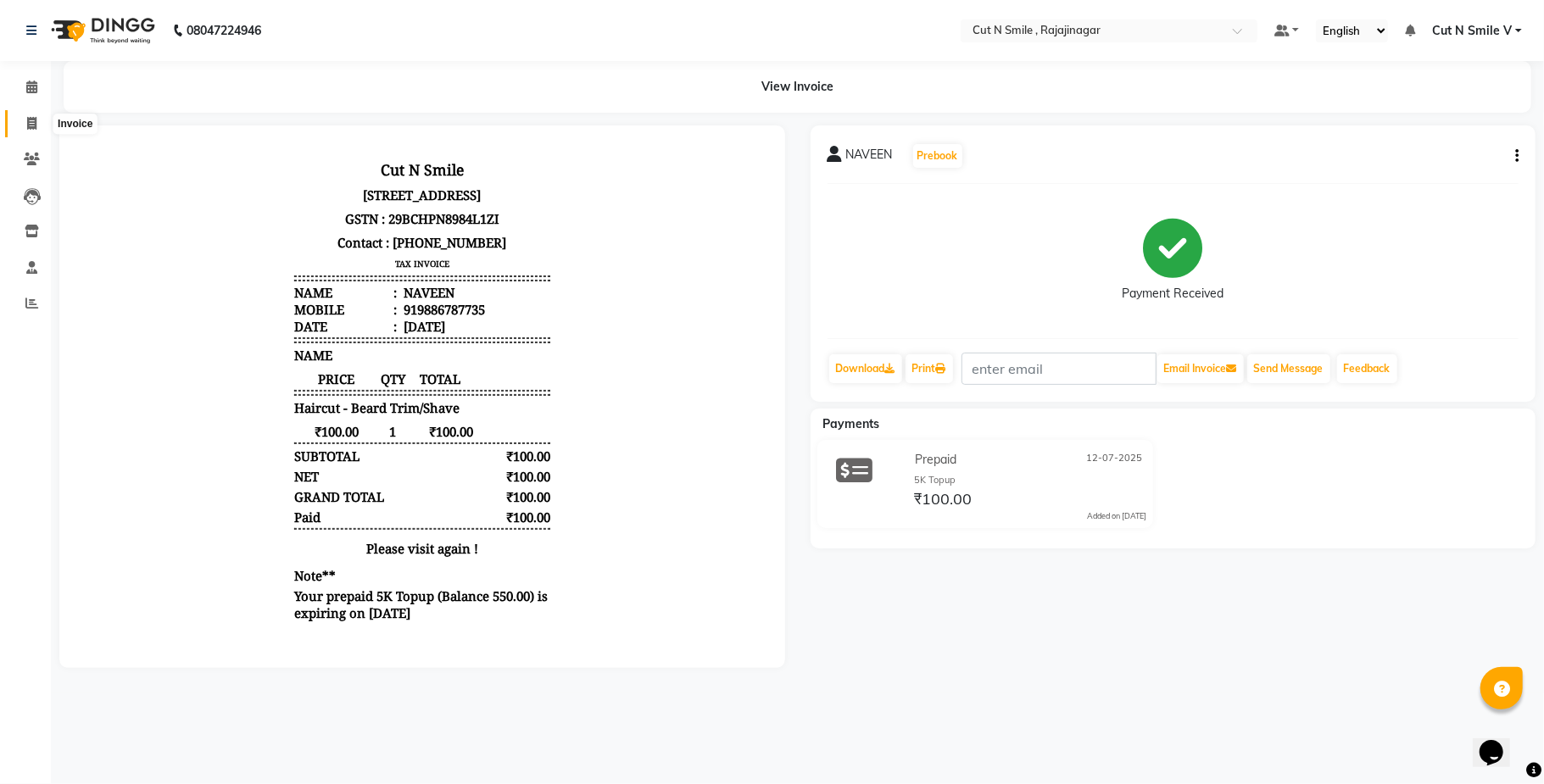 click 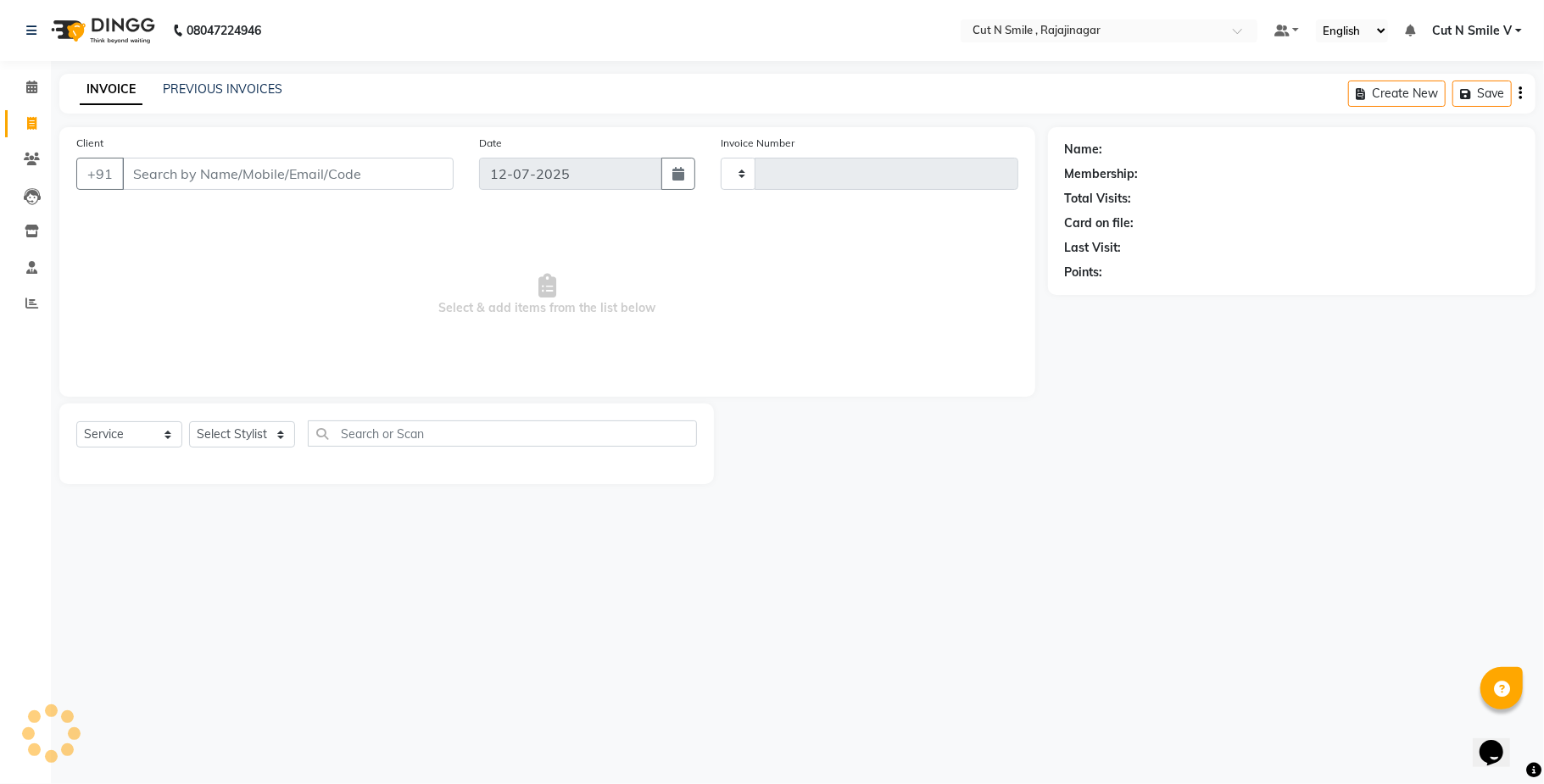 type on "107" 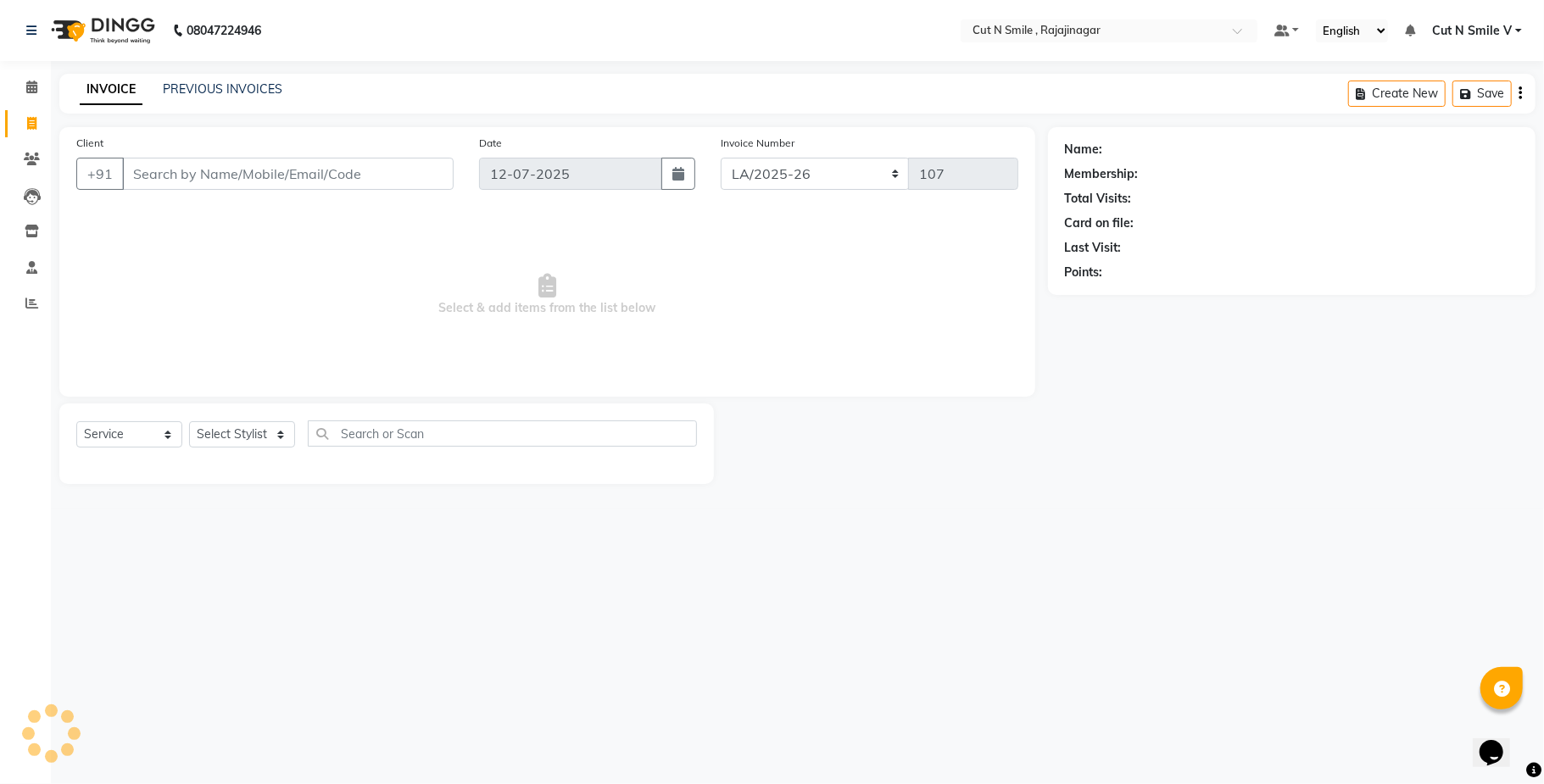 click on "Client" at bounding box center [287, 174] 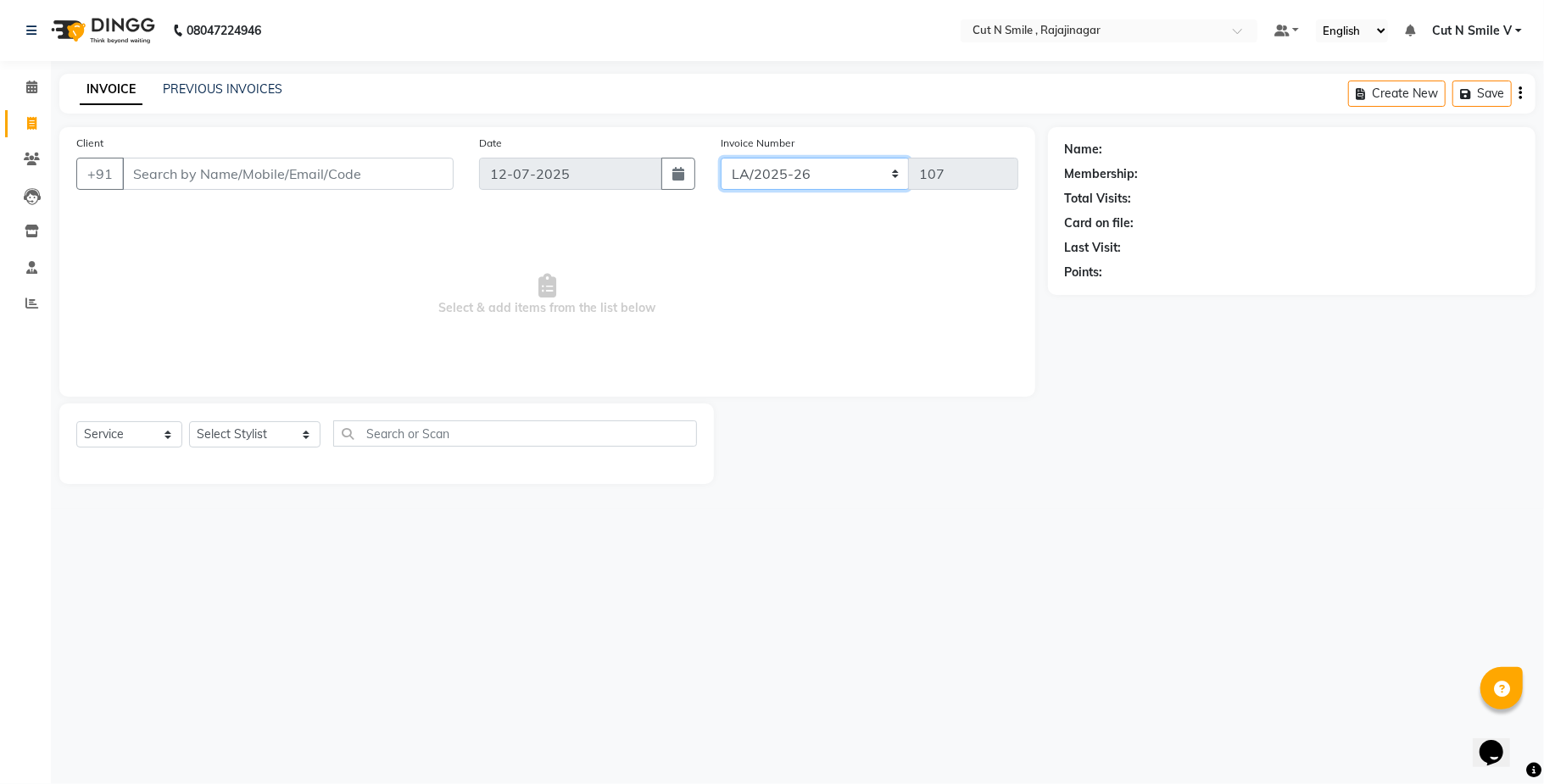 click on "[PERSON_NAME]/25-26 LA/2025-26 SH/25 CH/25 SA/25" 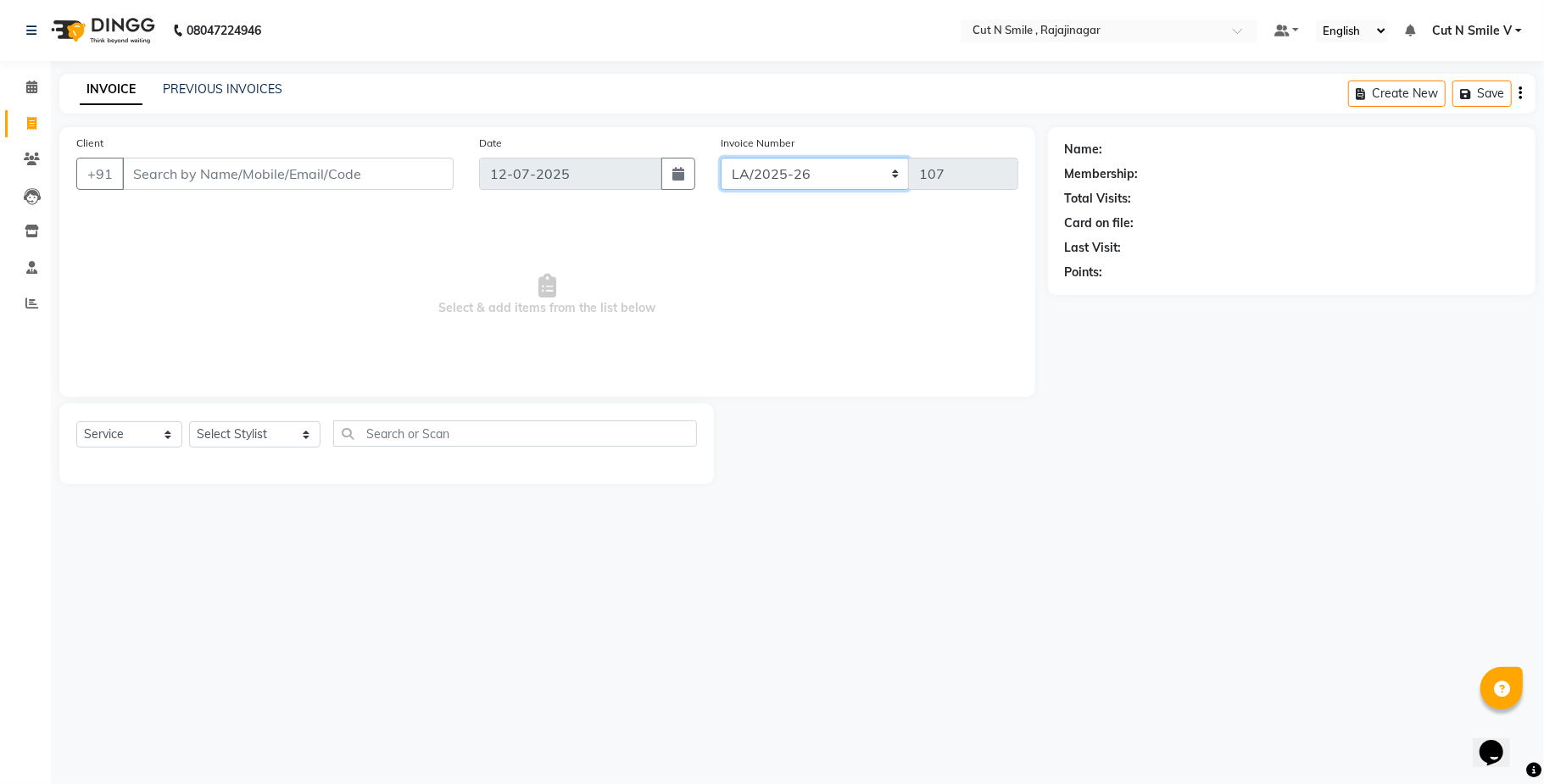 select on "7185" 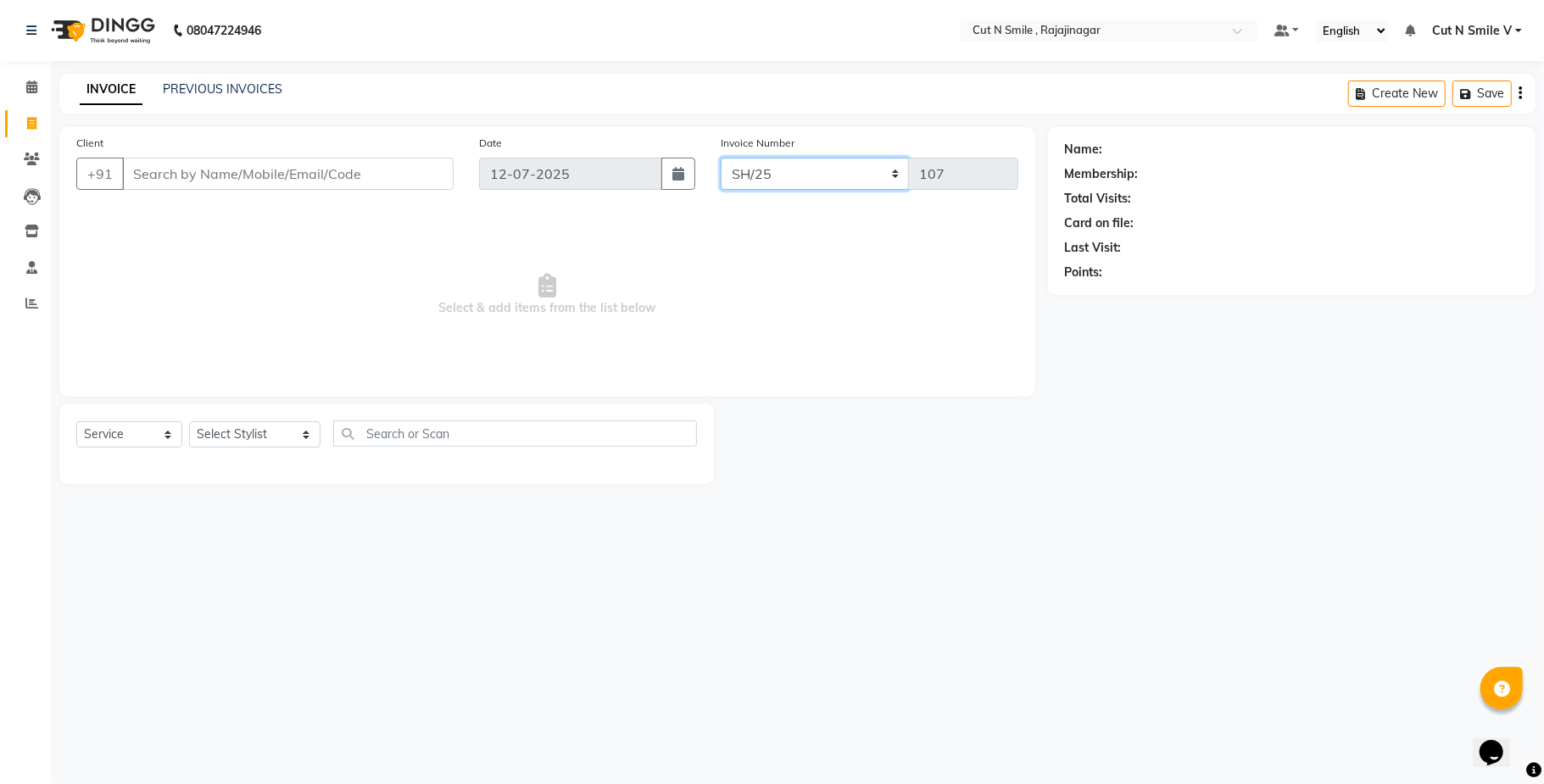 click on "[PERSON_NAME]/25-26 LA/2025-26 SH/25 CH/25 SA/25" 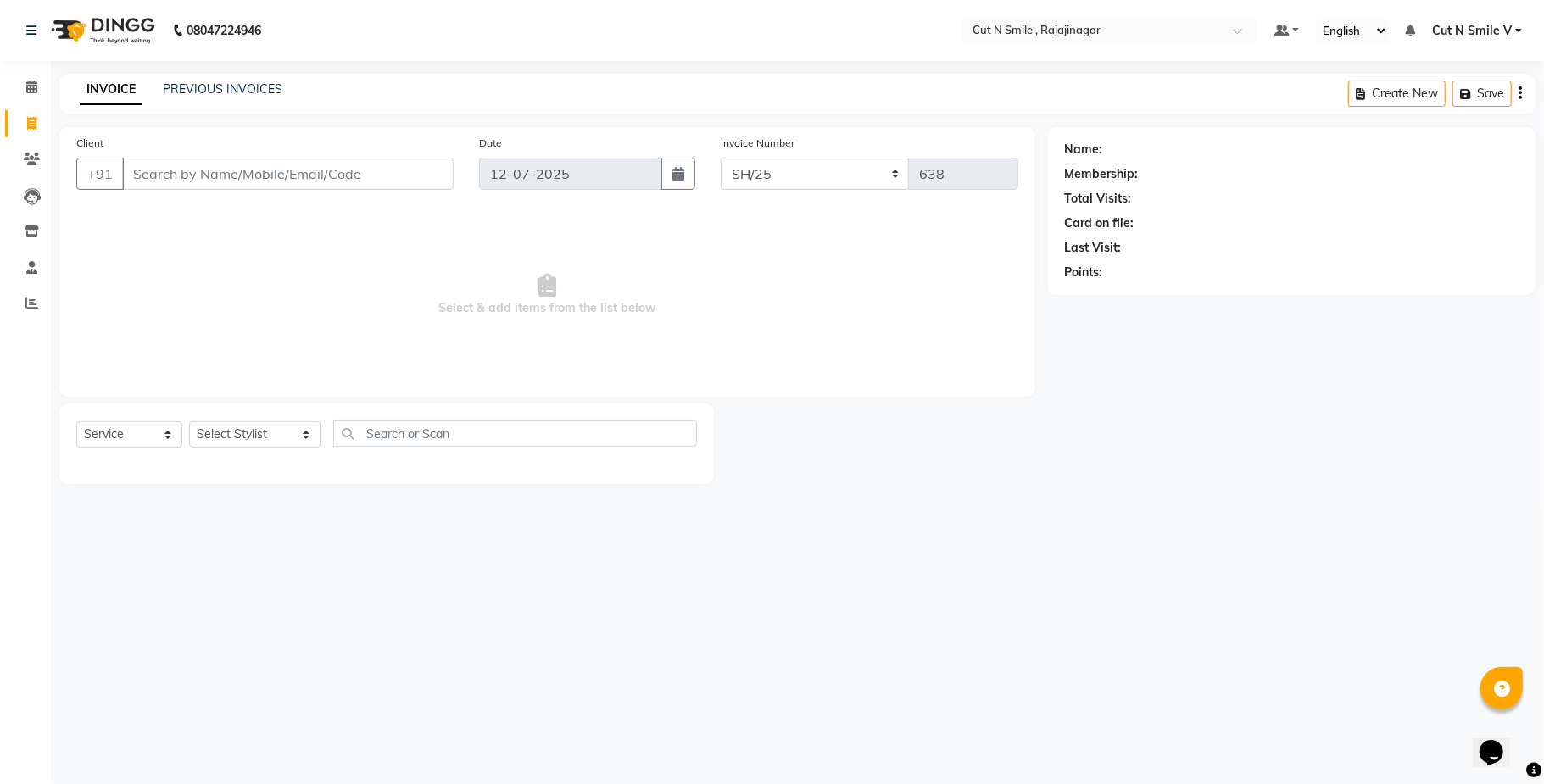 click on "Client +91" 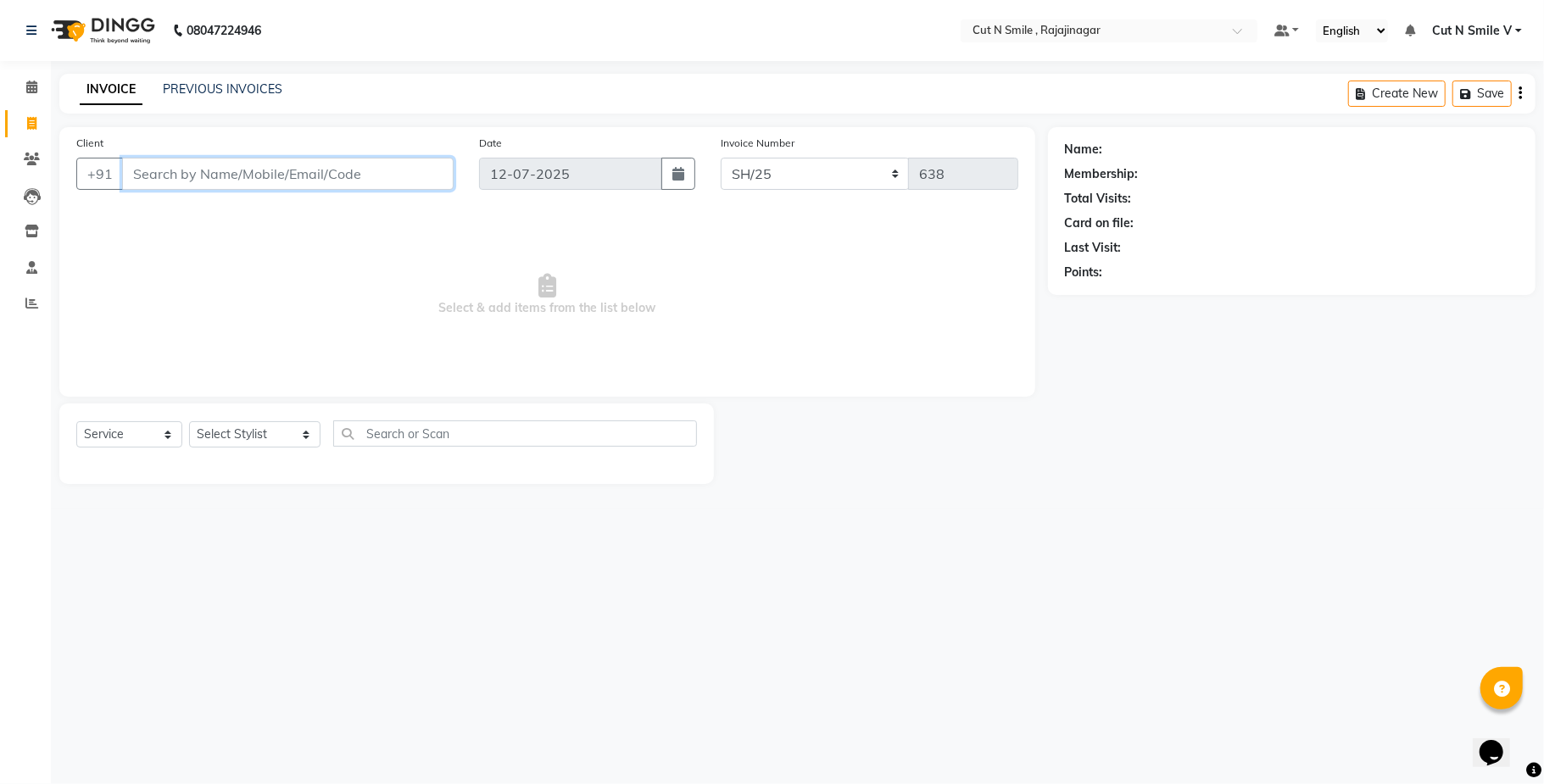 click on "Client" at bounding box center (287, 174) 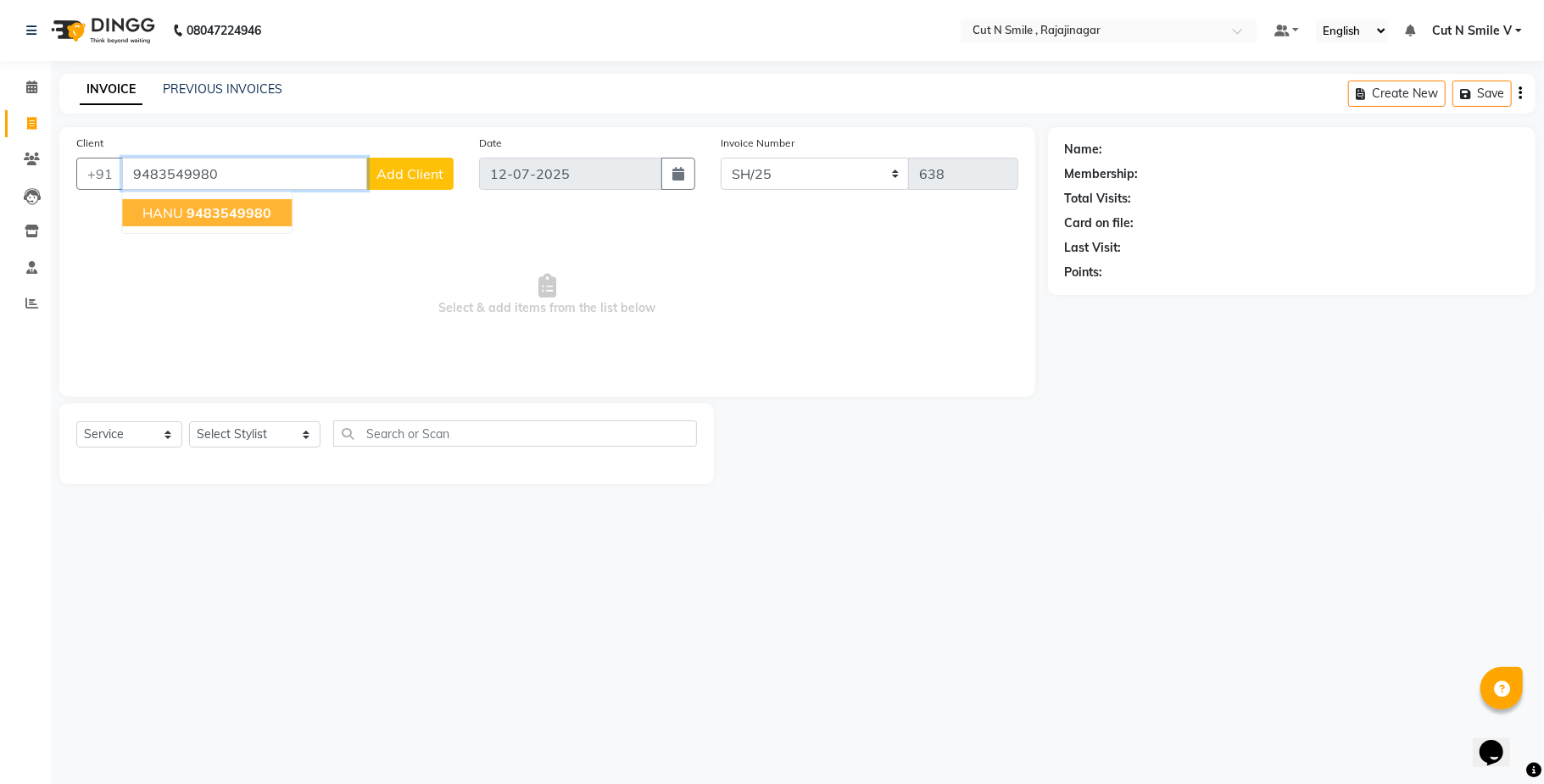 click on "9483549980" 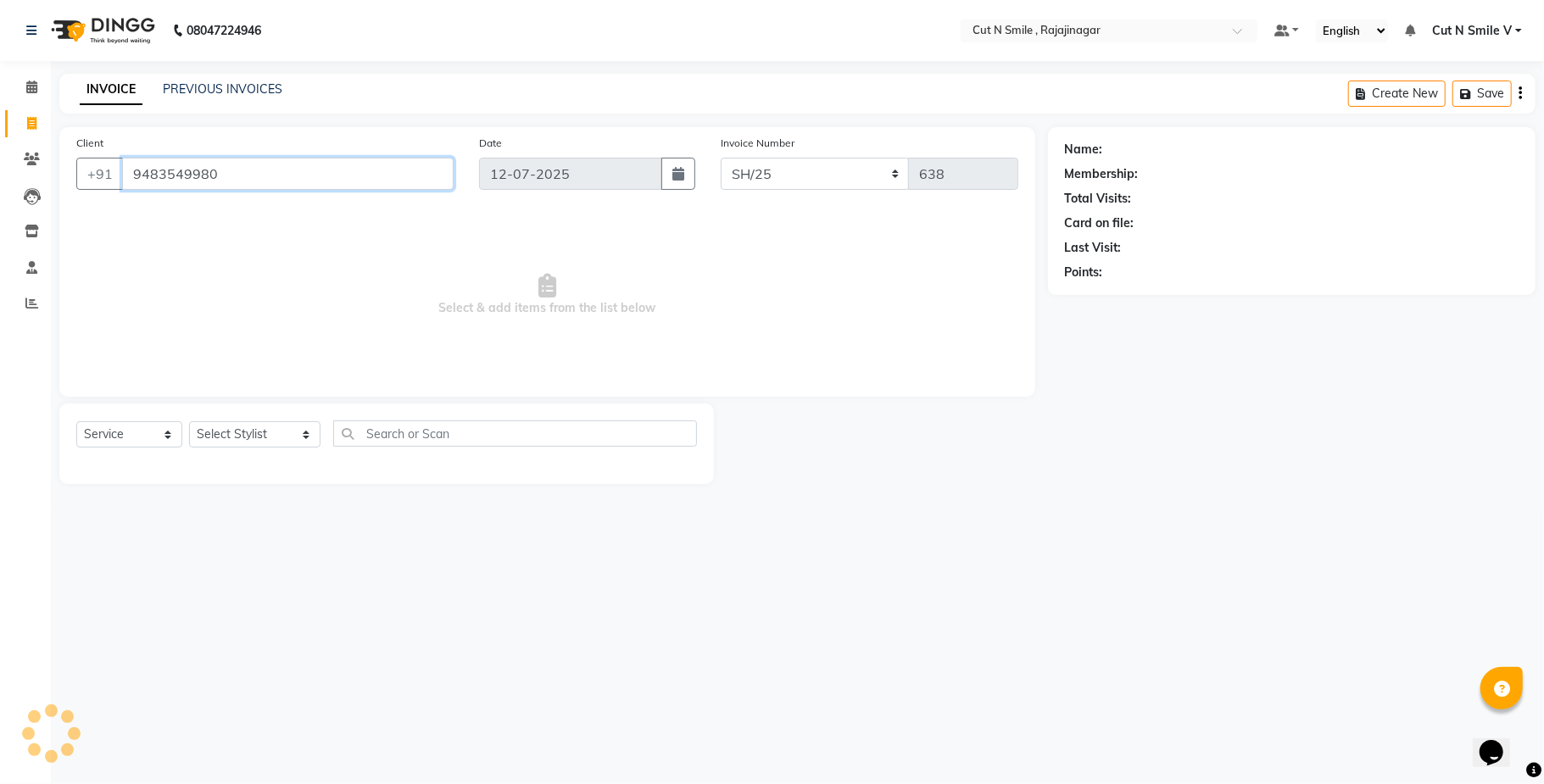 type on "9483549980" 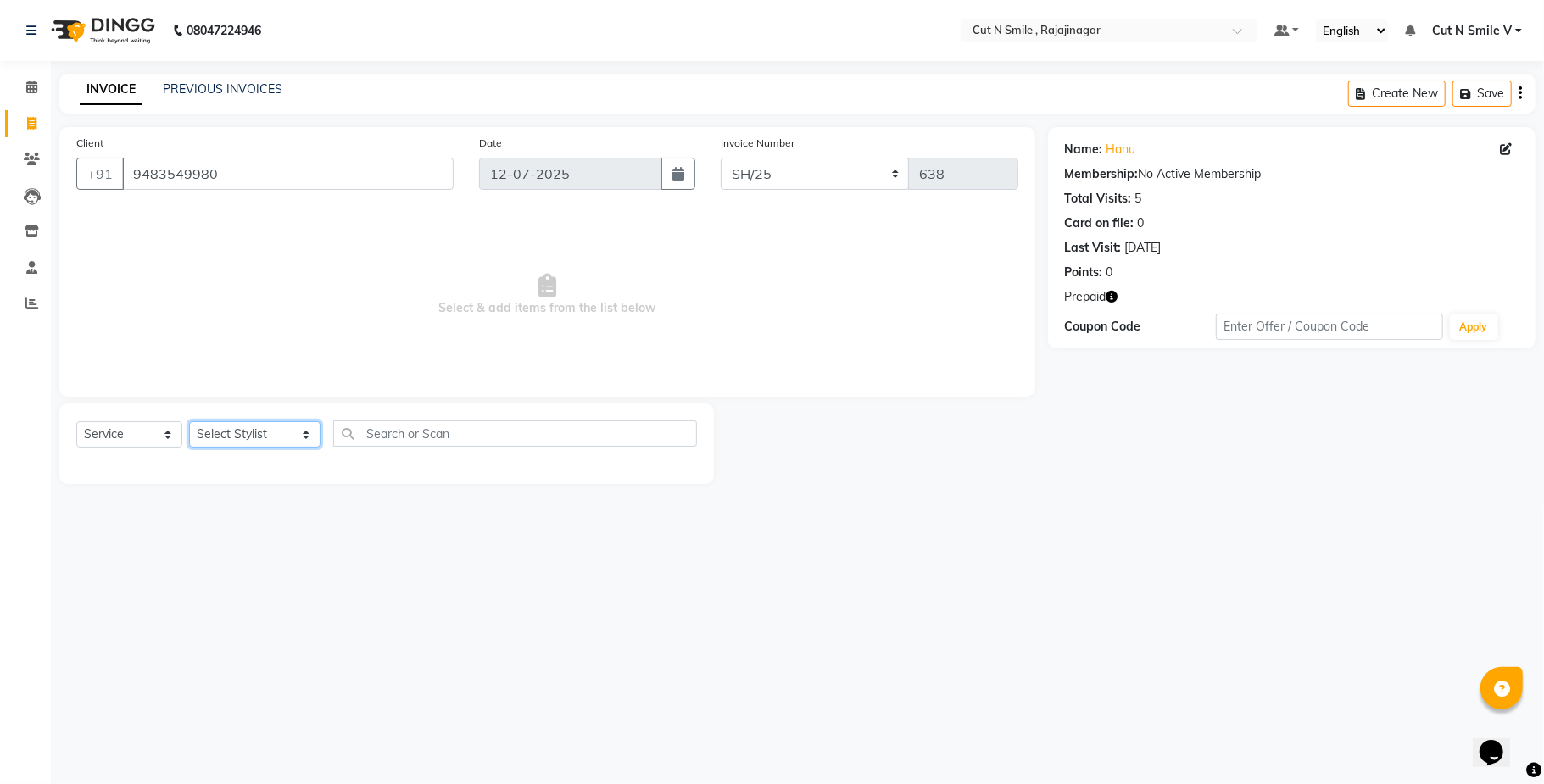 click on "Select Stylist [PERSON_NAME] Ammu 3R [PERSON_NAME] VN [PERSON_NAME] 3R [PERSON_NAME] 3R [PERSON_NAME] 3R [PERSON_NAME] 4R CNS [PERSON_NAME]  Cut N Smile 17M  Cut N Smile 3R Cut n Smile 4R Cut N Smile 9M Cut N Smile ML Cut N Smile V [PERSON_NAME] 4R Govind VN Hema 4R [PERSON_NAME] VN Karan VN Love 4R [PERSON_NAME] 3R Manu 4R  Muskaan VN [PERSON_NAME] 4R N D M 4R NDM Alam 4R Noushad VN [PERSON_NAME] 4R Priya [PERSON_NAME] 3R Rahul 3R Ravi 3R [PERSON_NAME] 4R [PERSON_NAME] 3R [PERSON_NAME] 4R [PERSON_NAME] [PERSON_NAME] 3R [PERSON_NAME] 4R Sameer 3R [PERSON_NAME] [PERSON_NAME]  [PERSON_NAME] [PERSON_NAME] [PERSON_NAME] VN [PERSON_NAME] 4R [PERSON_NAME] 4R [PERSON_NAME] VN Shanavaaz [PERSON_NAME] 3R [PERSON_NAME] 4R [PERSON_NAME] [PERSON_NAME] 4R Sunny VN [PERSON_NAME] 4R Vakeel 3R Varas 4R [PERSON_NAME] [PERSON_NAME] VN" 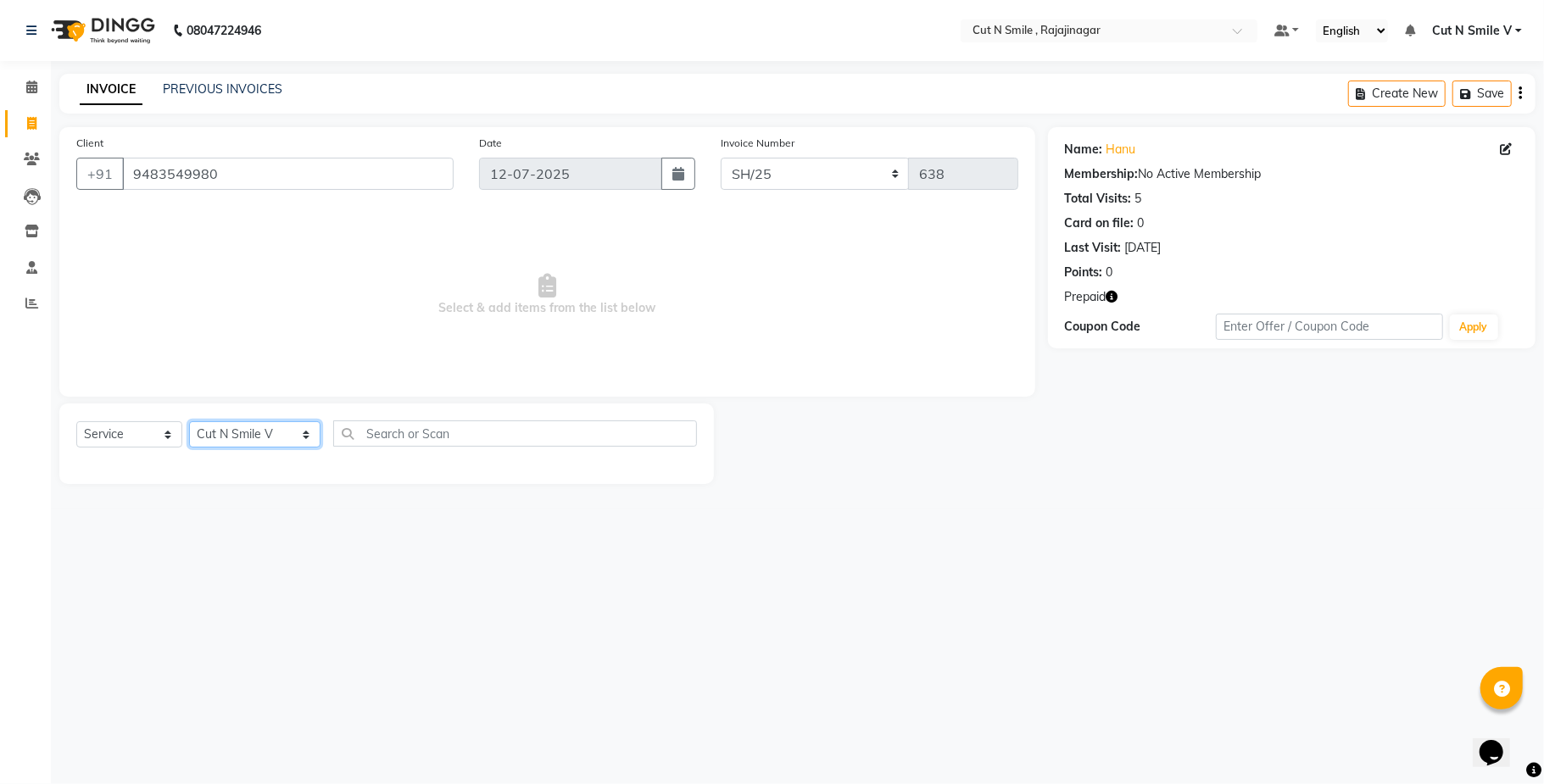 click on "Select Stylist [PERSON_NAME] Ammu 3R [PERSON_NAME] VN [PERSON_NAME] 3R [PERSON_NAME] 3R [PERSON_NAME] 3R [PERSON_NAME] 4R CNS [PERSON_NAME]  Cut N Smile 17M  Cut N Smile 3R Cut n Smile 4R Cut N Smile 9M Cut N Smile ML Cut N Smile V [PERSON_NAME] 4R Govind VN Hema 4R [PERSON_NAME] VN Karan VN Love 4R [PERSON_NAME] 3R Manu 4R  Muskaan VN [PERSON_NAME] 4R N D M 4R NDM Alam 4R Noushad VN [PERSON_NAME] 4R Priya [PERSON_NAME] 3R Rahul 3R Ravi 3R [PERSON_NAME] 4R [PERSON_NAME] 3R [PERSON_NAME] 4R [PERSON_NAME] [PERSON_NAME] 3R [PERSON_NAME] 4R Sameer 3R [PERSON_NAME] [PERSON_NAME]  [PERSON_NAME] [PERSON_NAME] [PERSON_NAME] VN [PERSON_NAME] 4R [PERSON_NAME] 4R [PERSON_NAME] VN Shanavaaz [PERSON_NAME] 3R [PERSON_NAME] 4R [PERSON_NAME] [PERSON_NAME] 4R Sunny VN [PERSON_NAME] 4R Vakeel 3R Varas 4R [PERSON_NAME] [PERSON_NAME] VN" 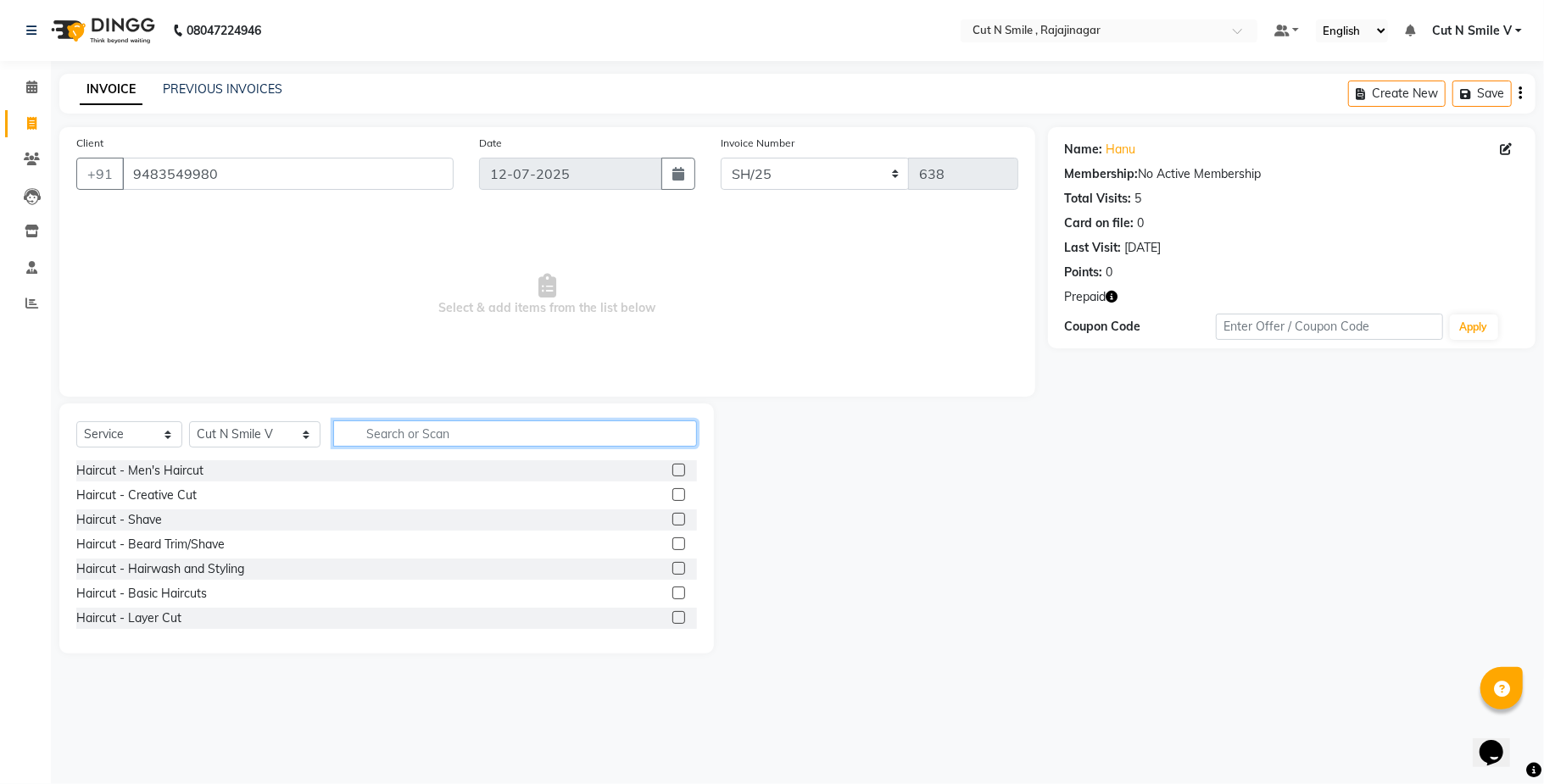 click 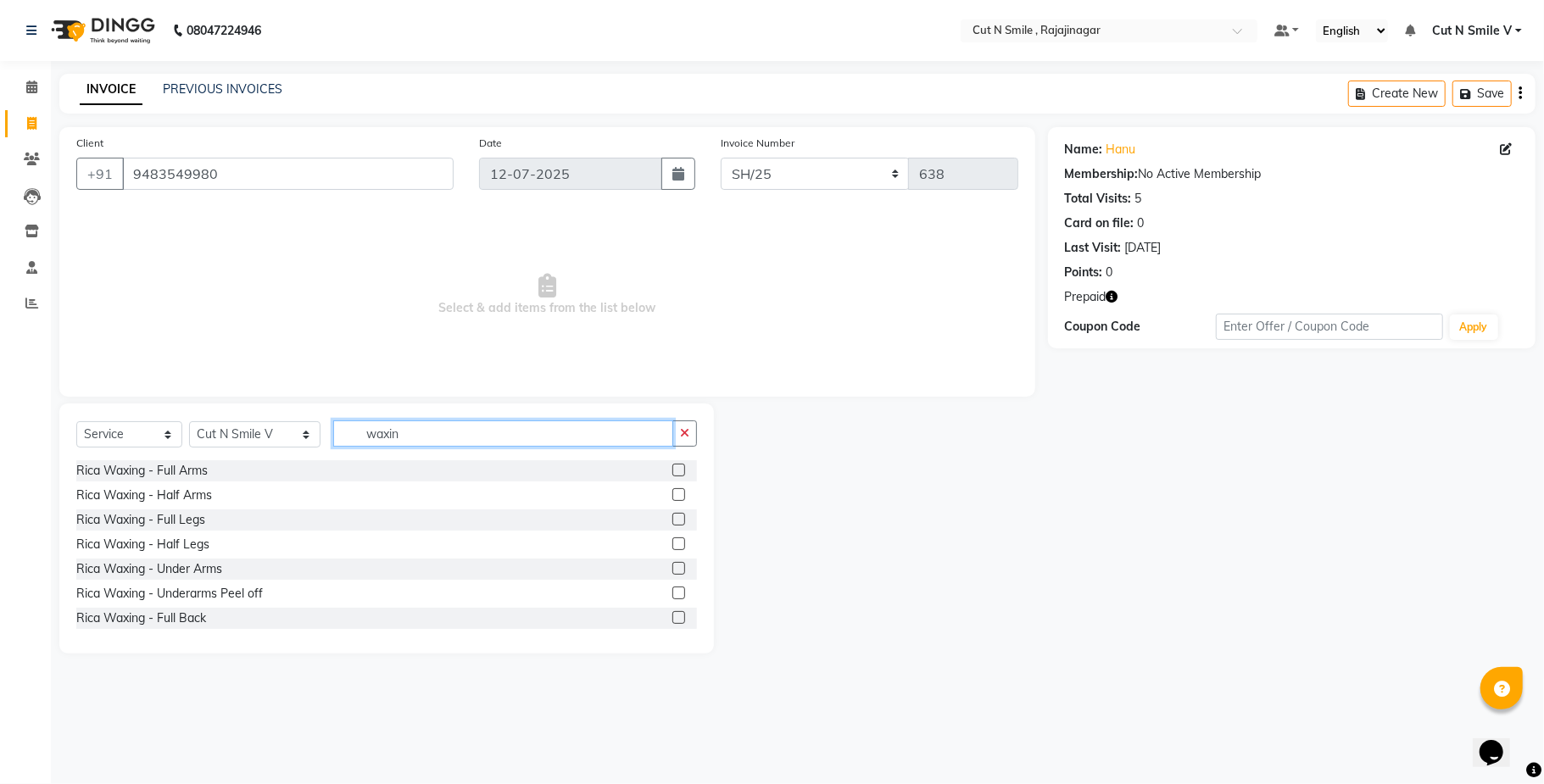 type on "waxin" 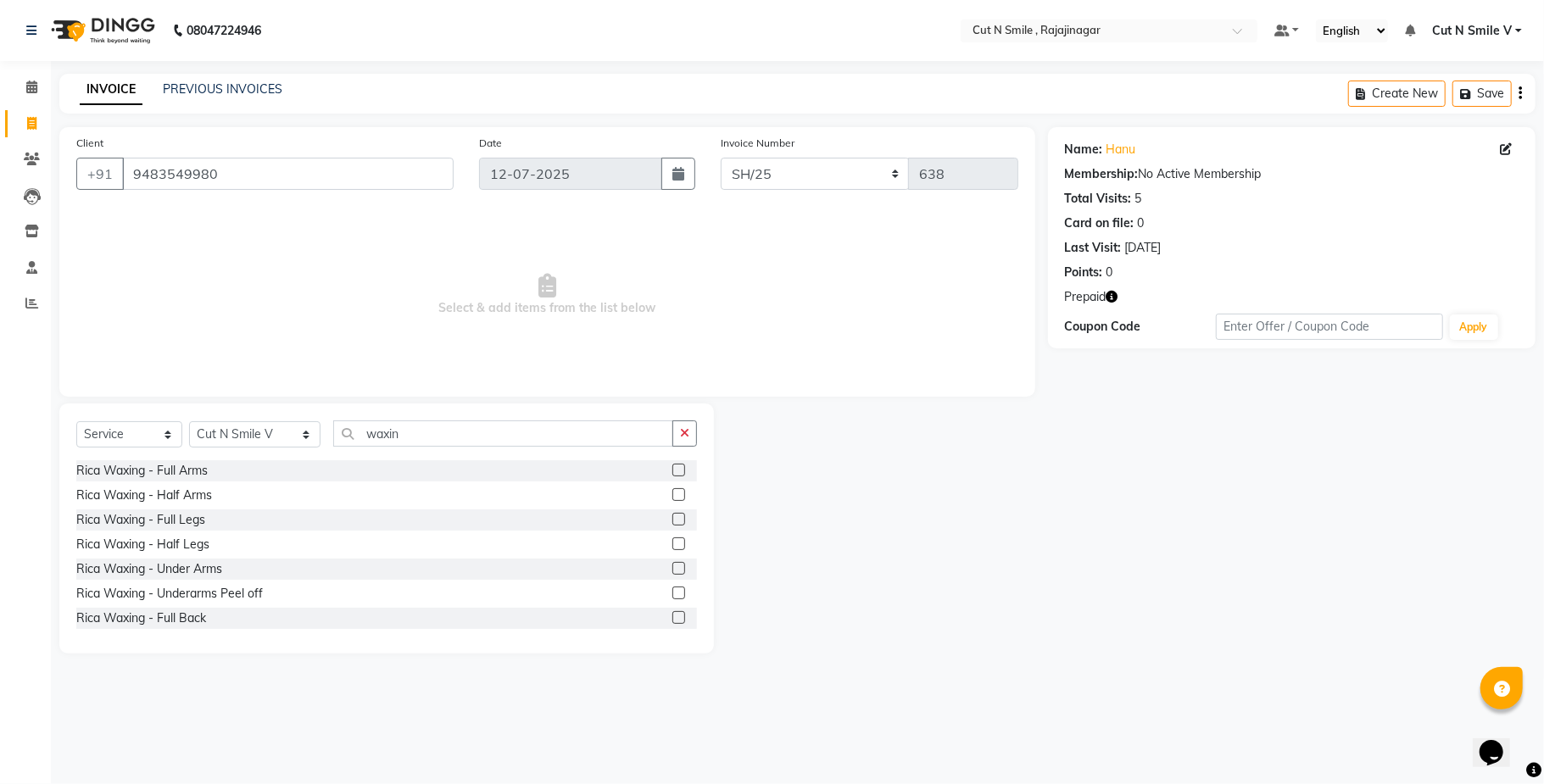 click 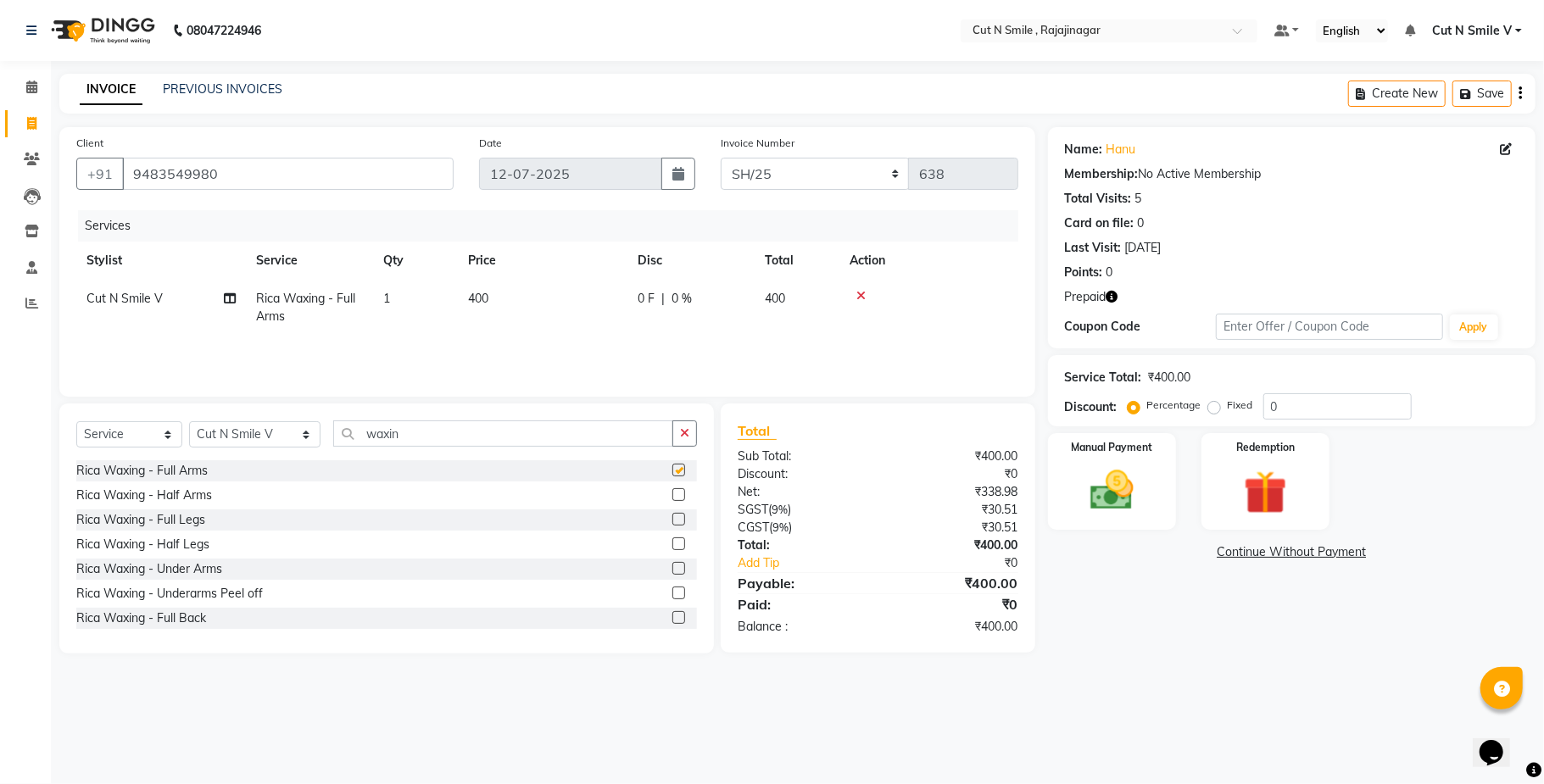 checkbox on "false" 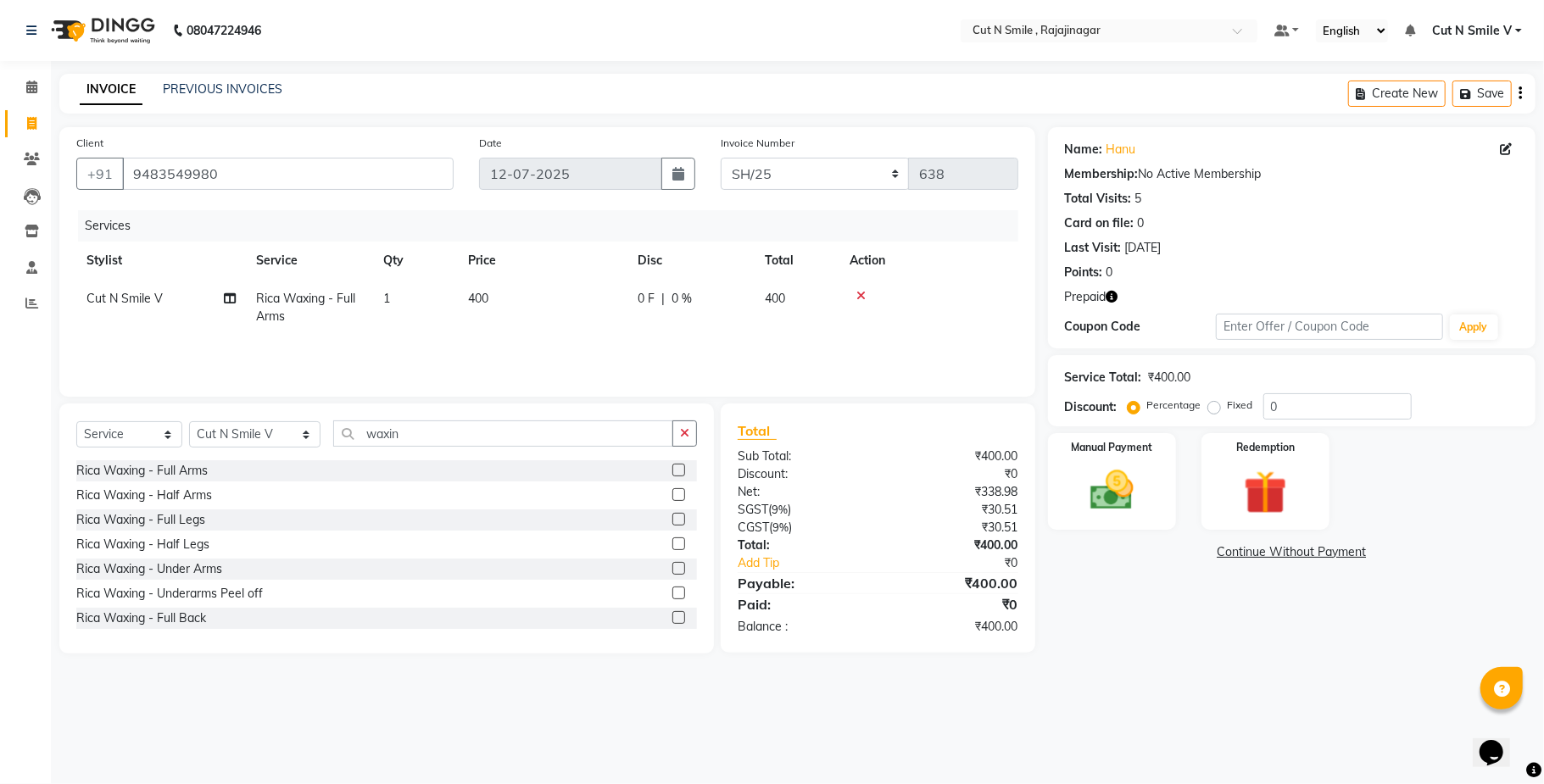 click 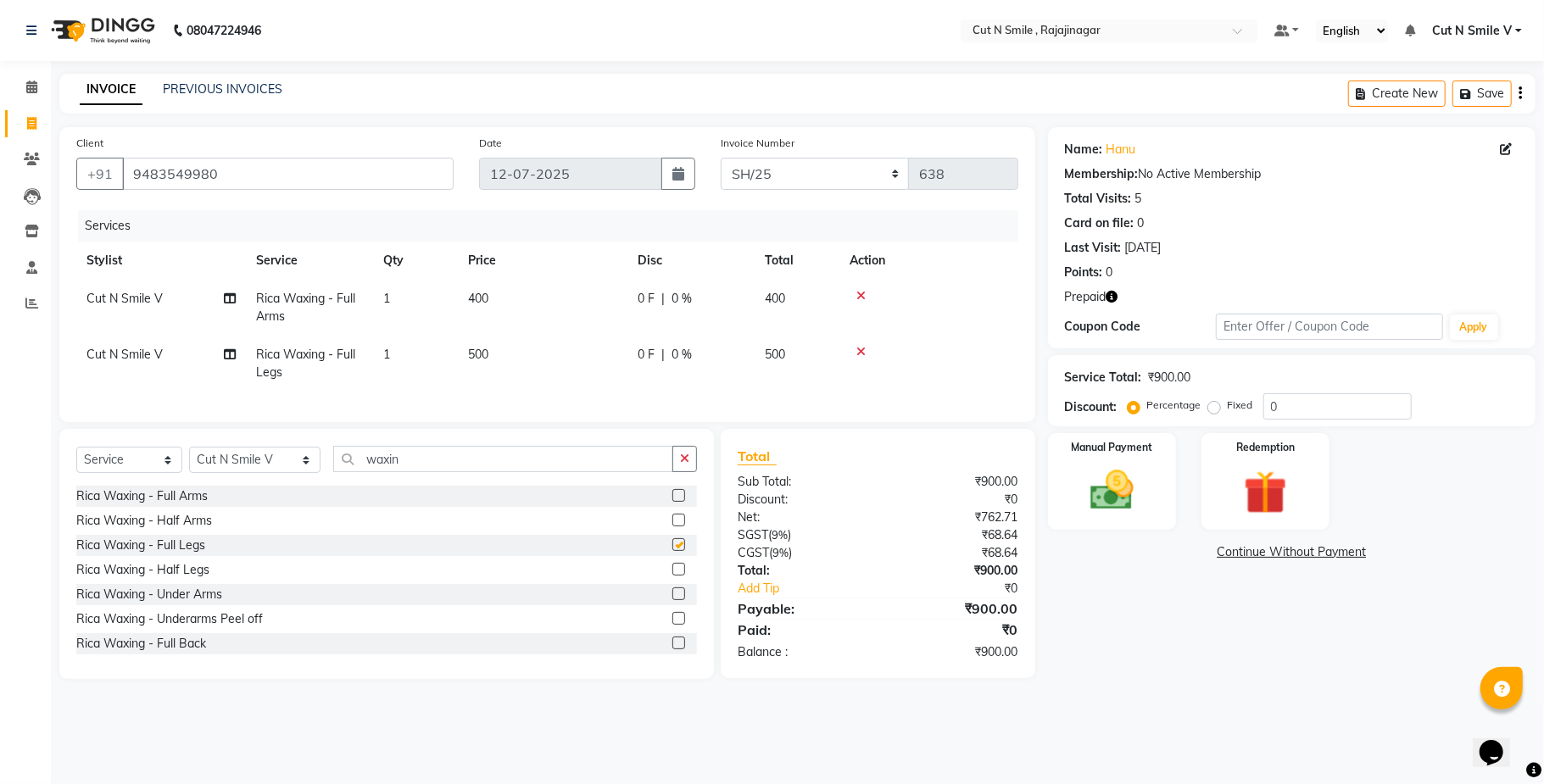 checkbox on "false" 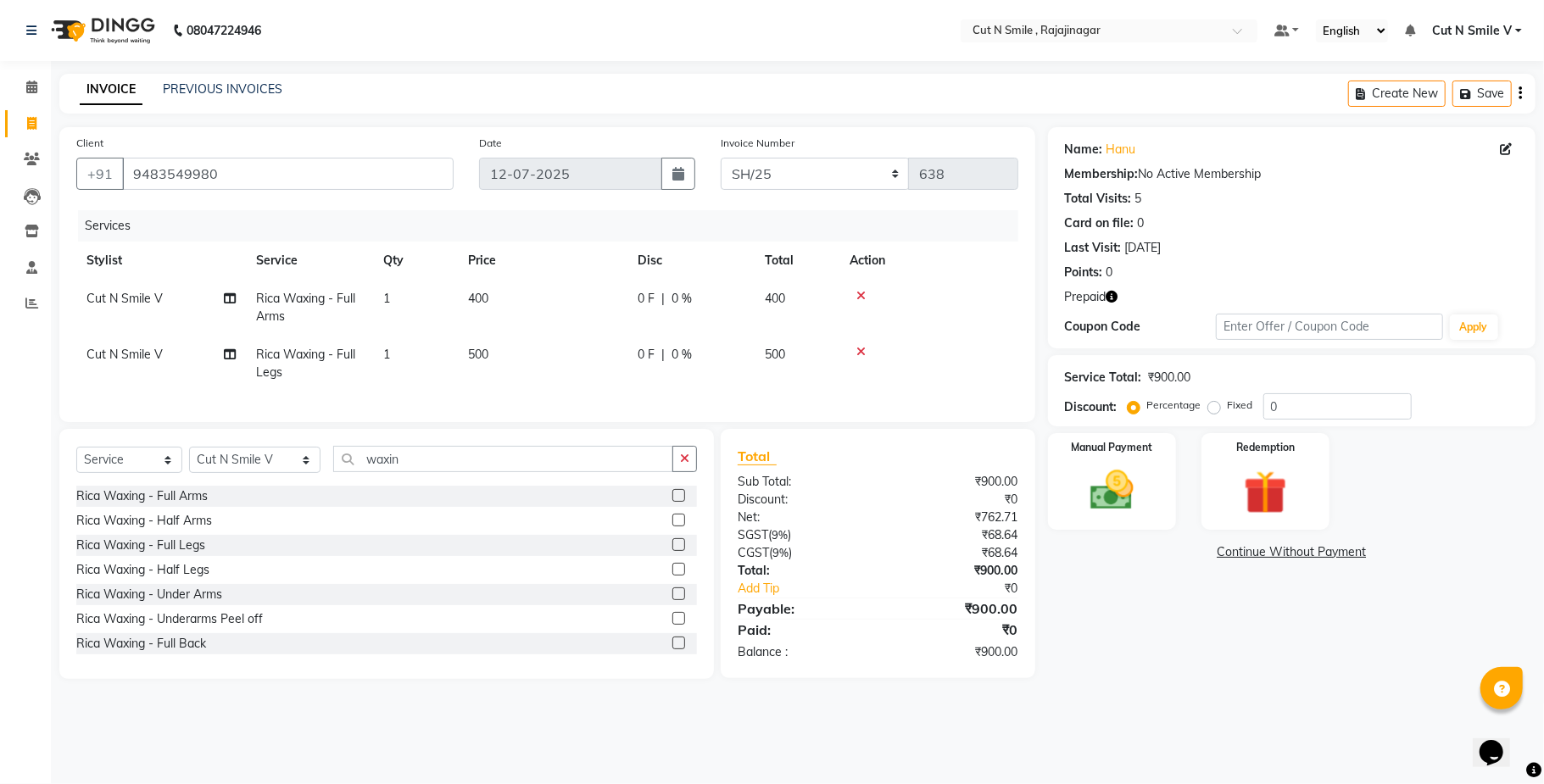click 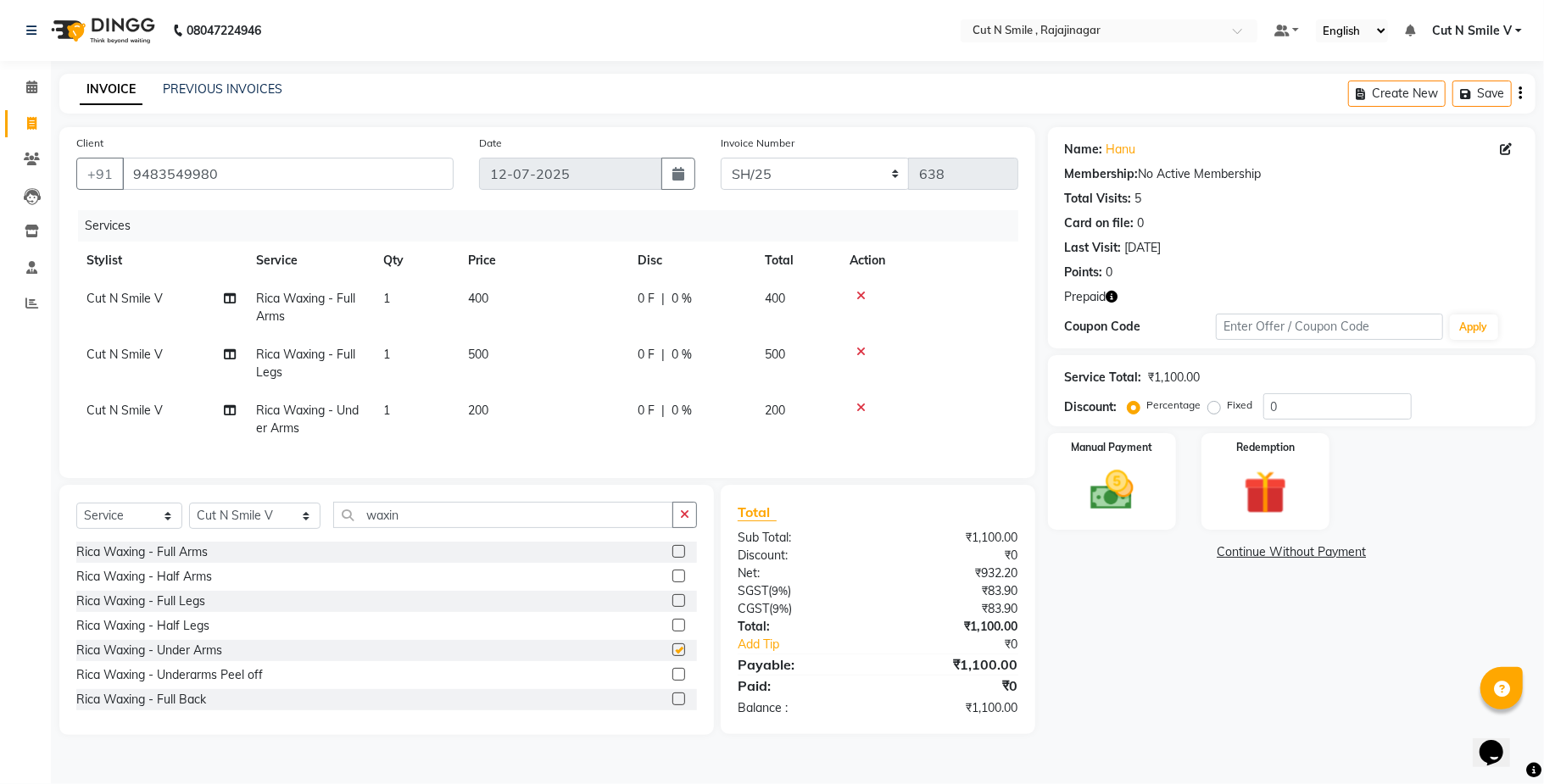 checkbox on "false" 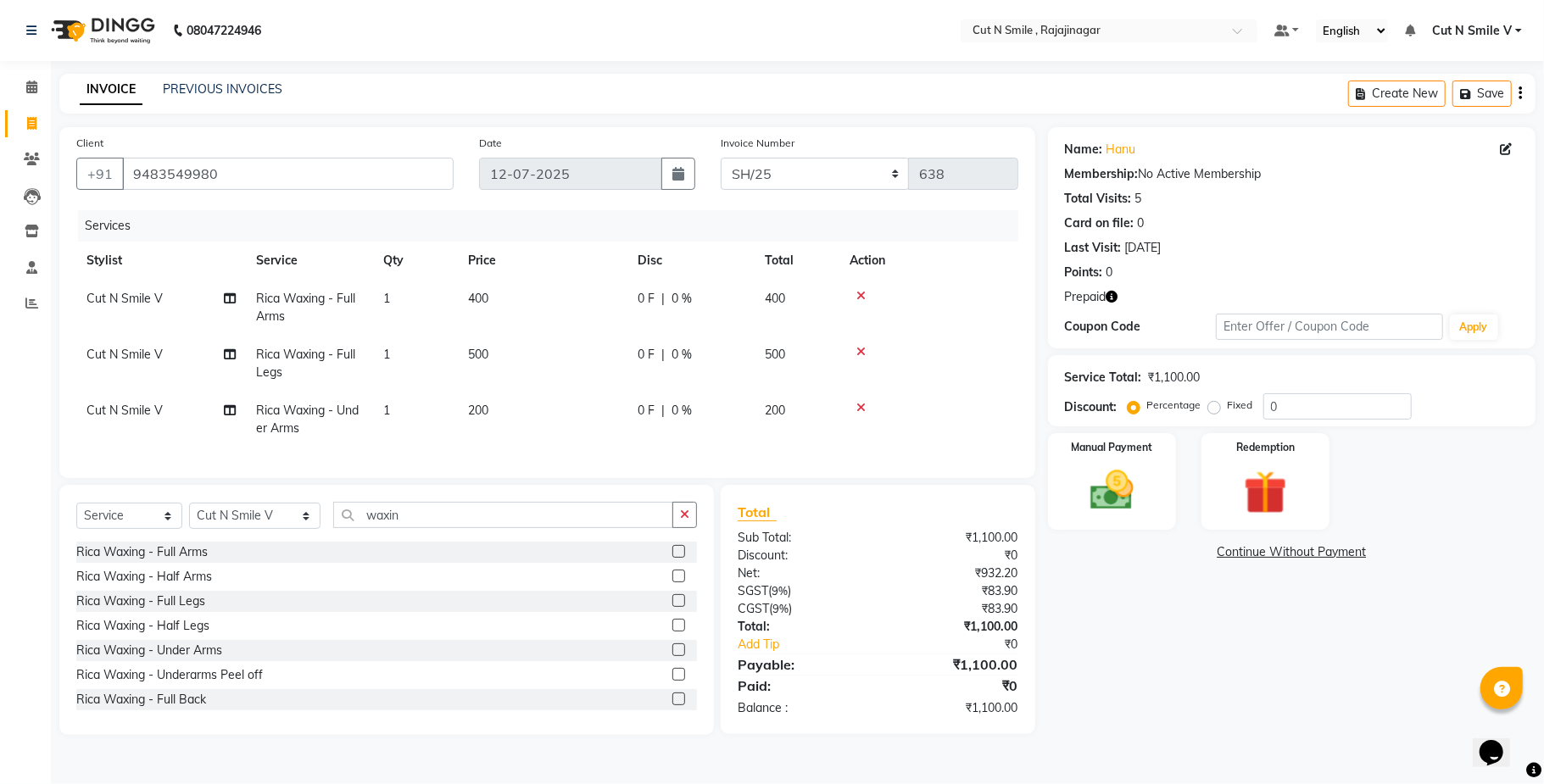 click 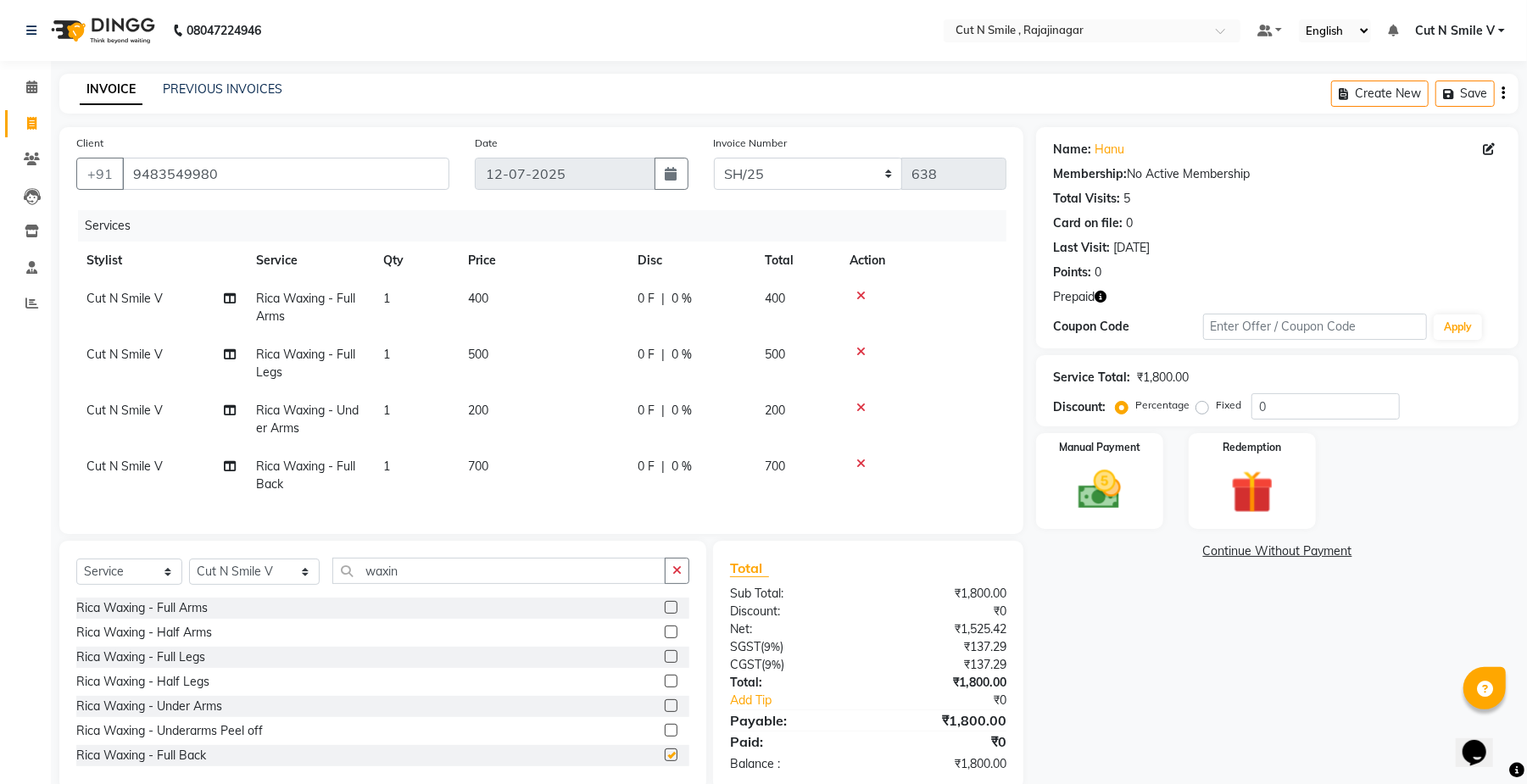 checkbox on "false" 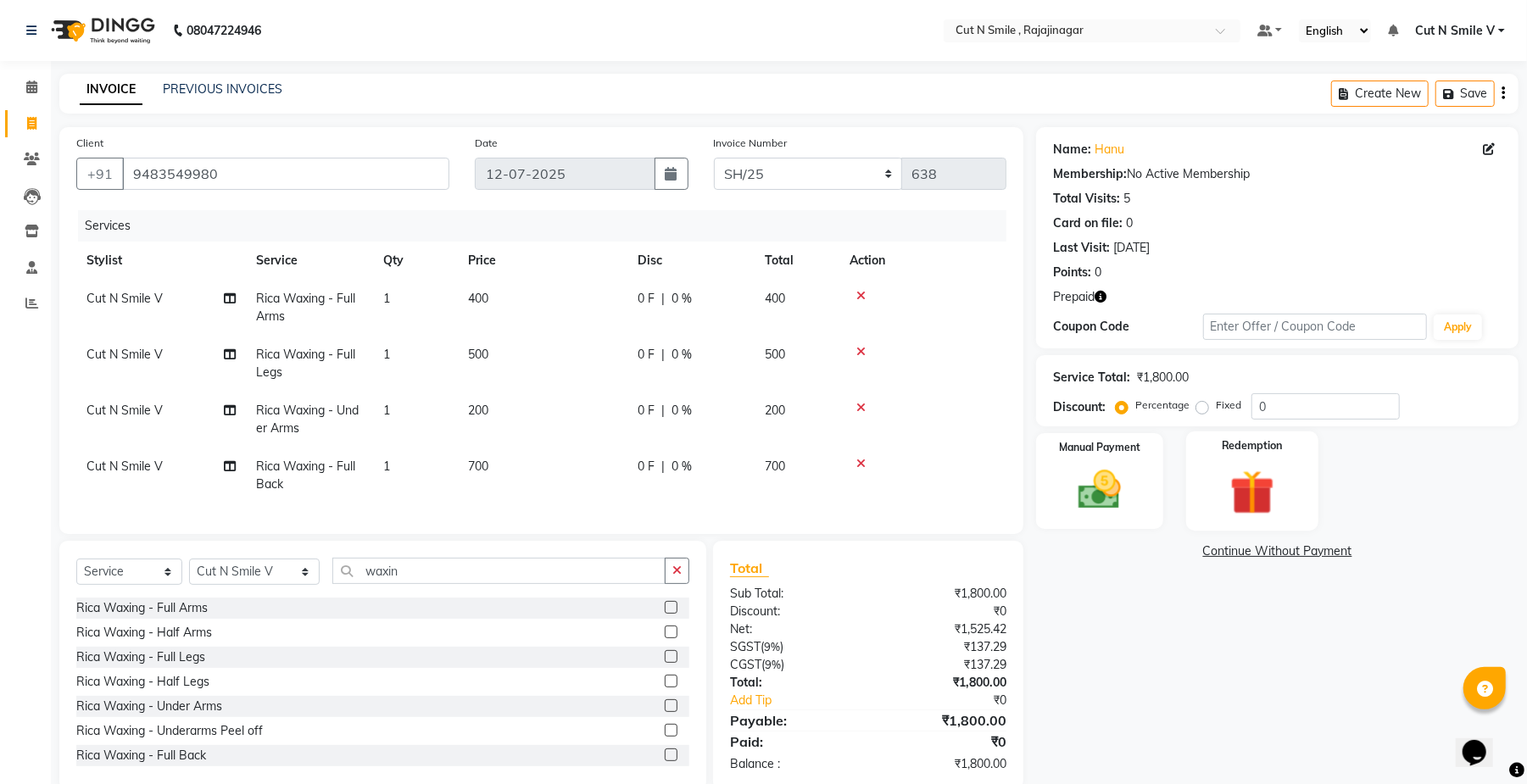 click on "Redemption" 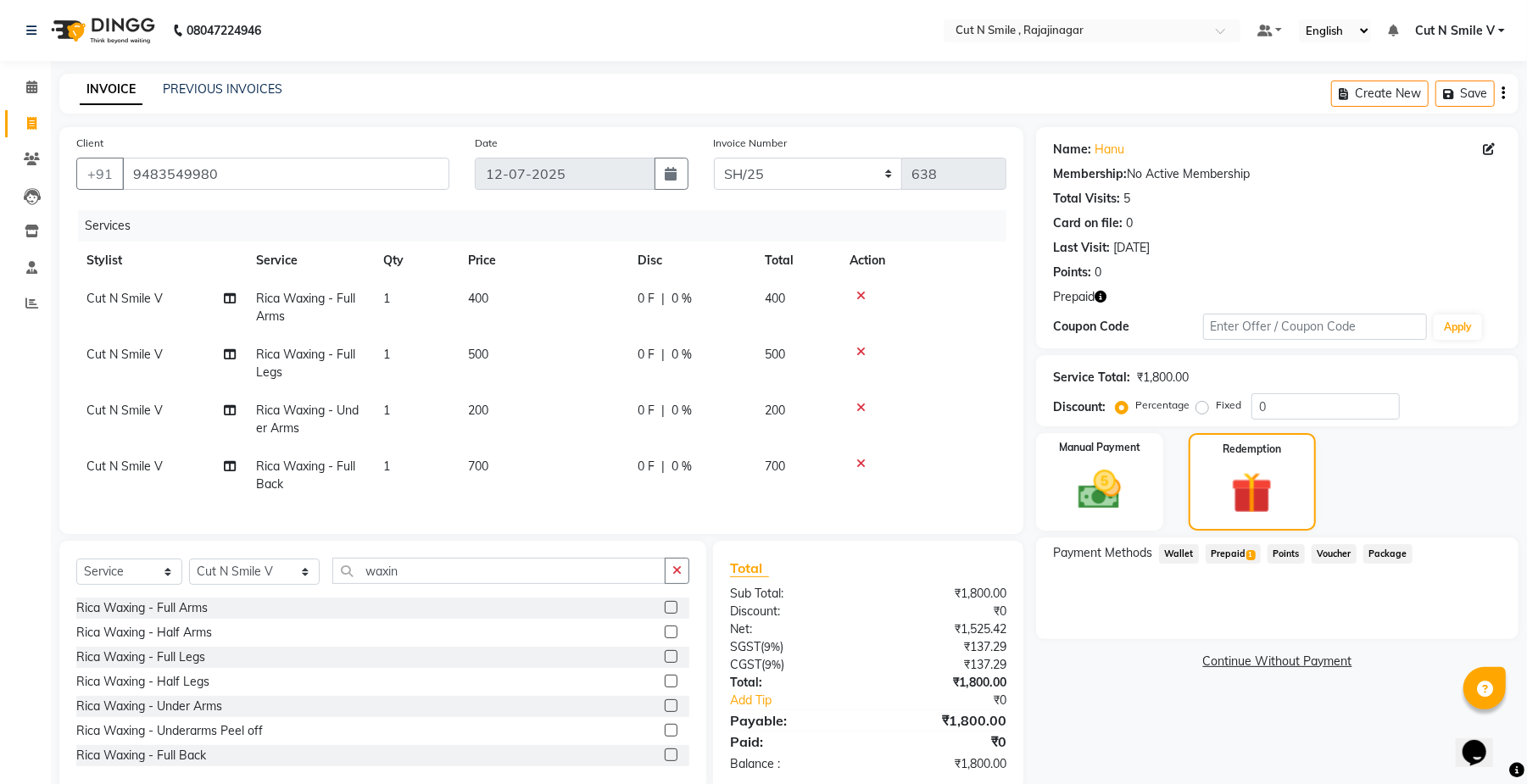 click on "700" 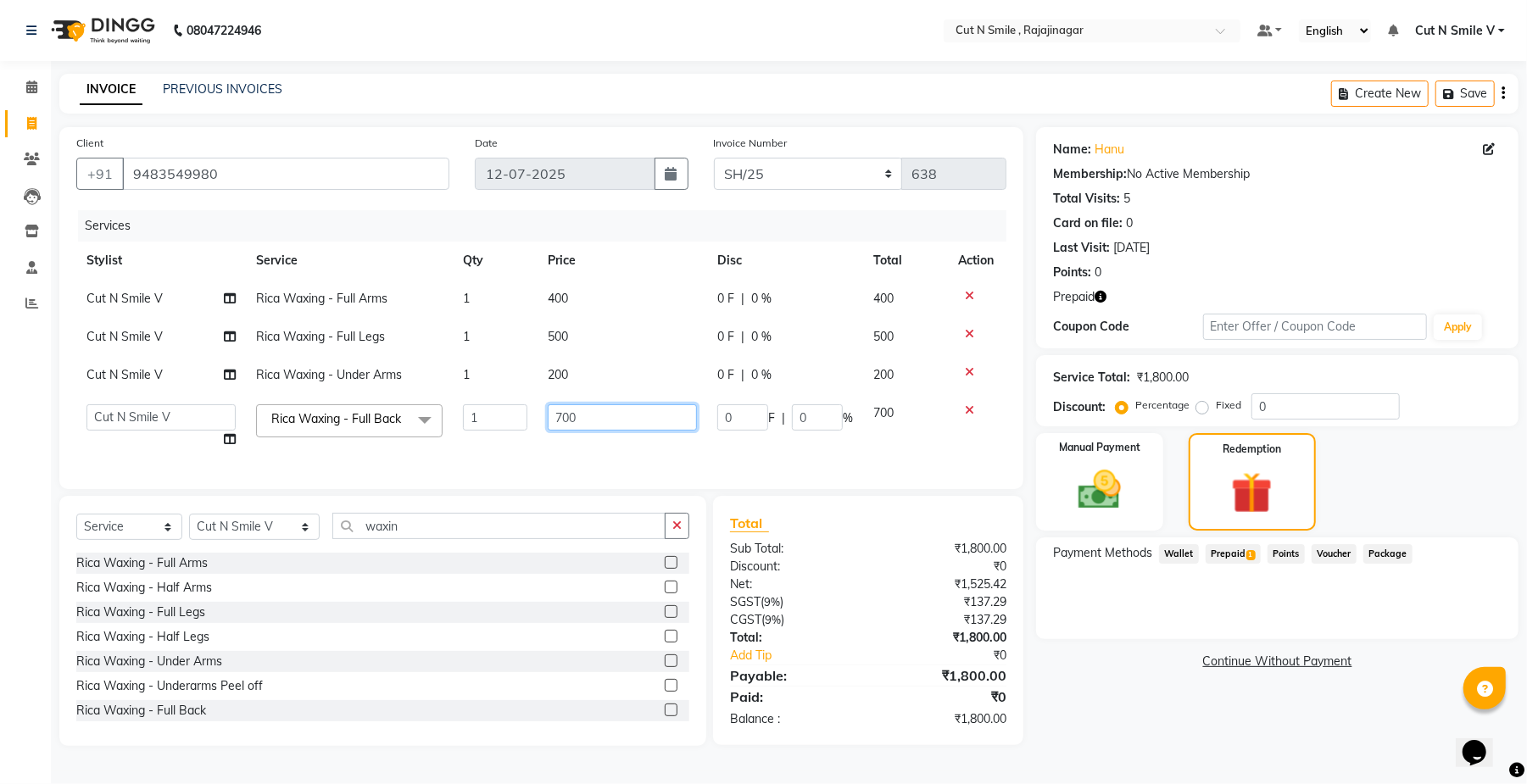 click on "700" 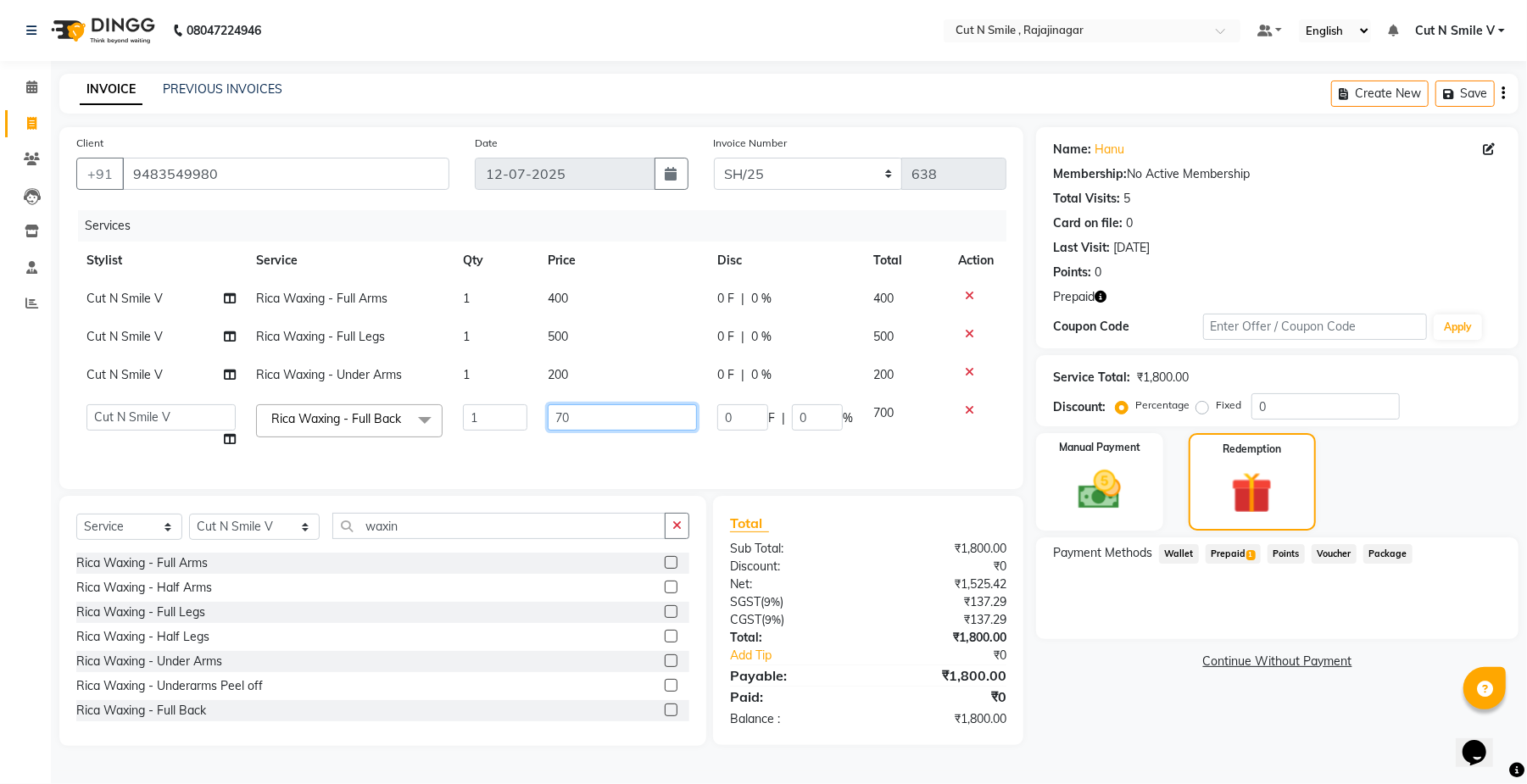 type on "7" 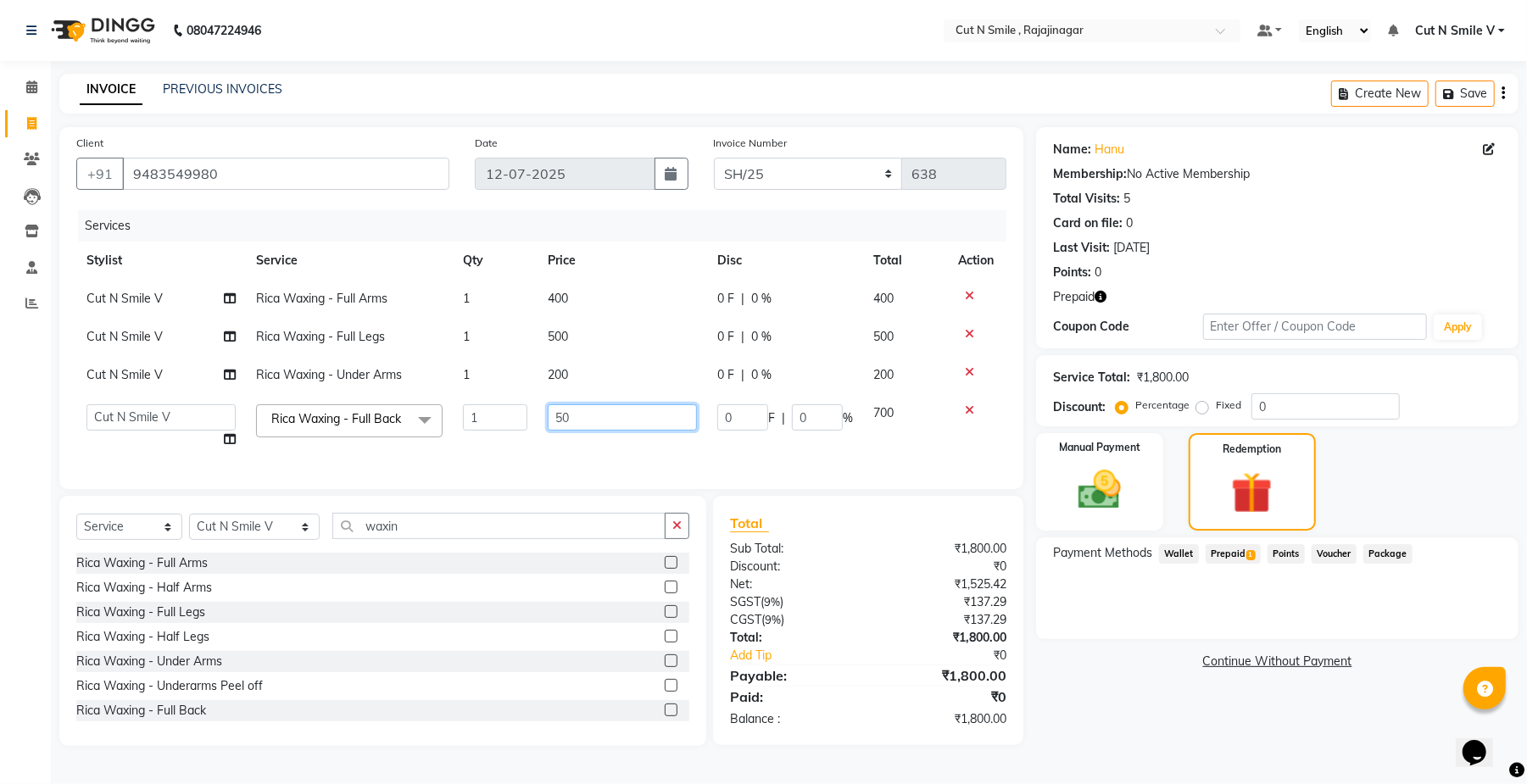 type on "500" 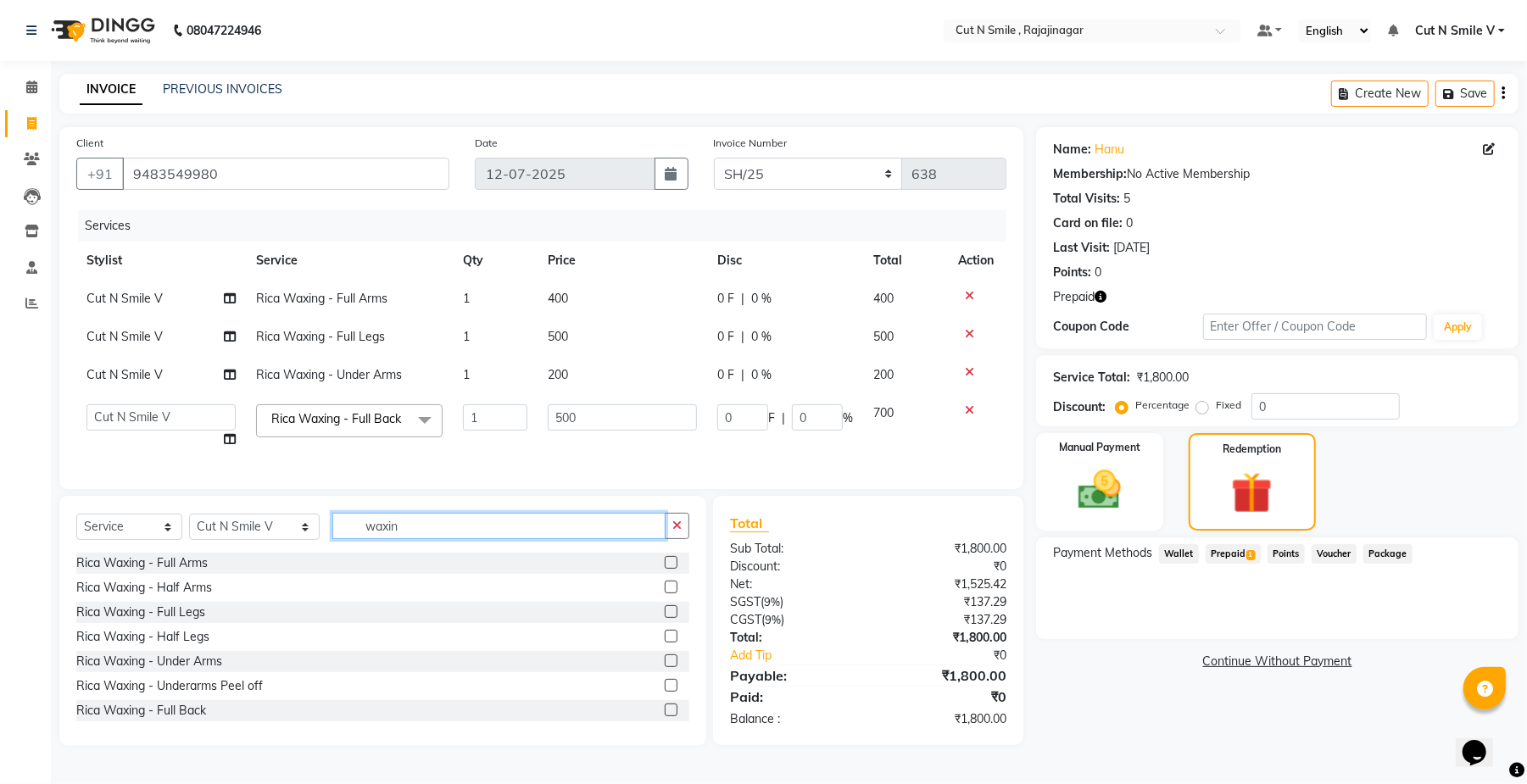 click on "Client +91 9483549980 Date 12-07-2025 Invoice Number BOB/25-26 LA/2025-26 SH/25 CH/25 SA/25 638 Services Stylist Service Qty Price Disc Total Action Cut N Smile V Rica Waxing - Full Arms 1 400 0 F | 0 % 400 Cut N Smile V Rica Waxing - Full Legs 1 500 0 F | 0 % 500 Cut N Smile V Rica Waxing - Under Arms 1 200 0 F | 0 % 200  Ali ML   Ammu 3R   Ankith VN   Ash Mohammed 3R   Atheek 3R   Binitha 3R   Bipana 4R   CNS BOB    Cut N Smile 17M    Cut N Smile 3R   Cut n Smile 4R   Cut N Smile 9M   Cut N Smile ML   Cut N Smile V   Fazil Ali 4R   Govind VN   Hema 4R   Jayashree VN   Karan VN   Love 4R   Mani Singh 3R   Manu 4R    Muskaan VN   Nadeem 4R   N D M 4R   NDM Alam 4R   Noushad VN   Pavan 4R   Priya BOB   Priyanka 3R   Rahul 3R   Ravi 3R   Riya BOB   Rohith 4R   Roobina 3R   Roopa 4R   Rubina BOB   Sahil Ahmed 3R   Sahil Bhatti 4R   Sameer 3R   Sanajana BOB    Sanjana BOB   Sarita VN   Shaan 4R   Shahid 4R   Shakir VN   Shanavaaz BOB   Shiney 3R   Shivu Raj 4R   Srijana BOB   Sunil Laddi 4R   Sunny VN   Varas 4R" 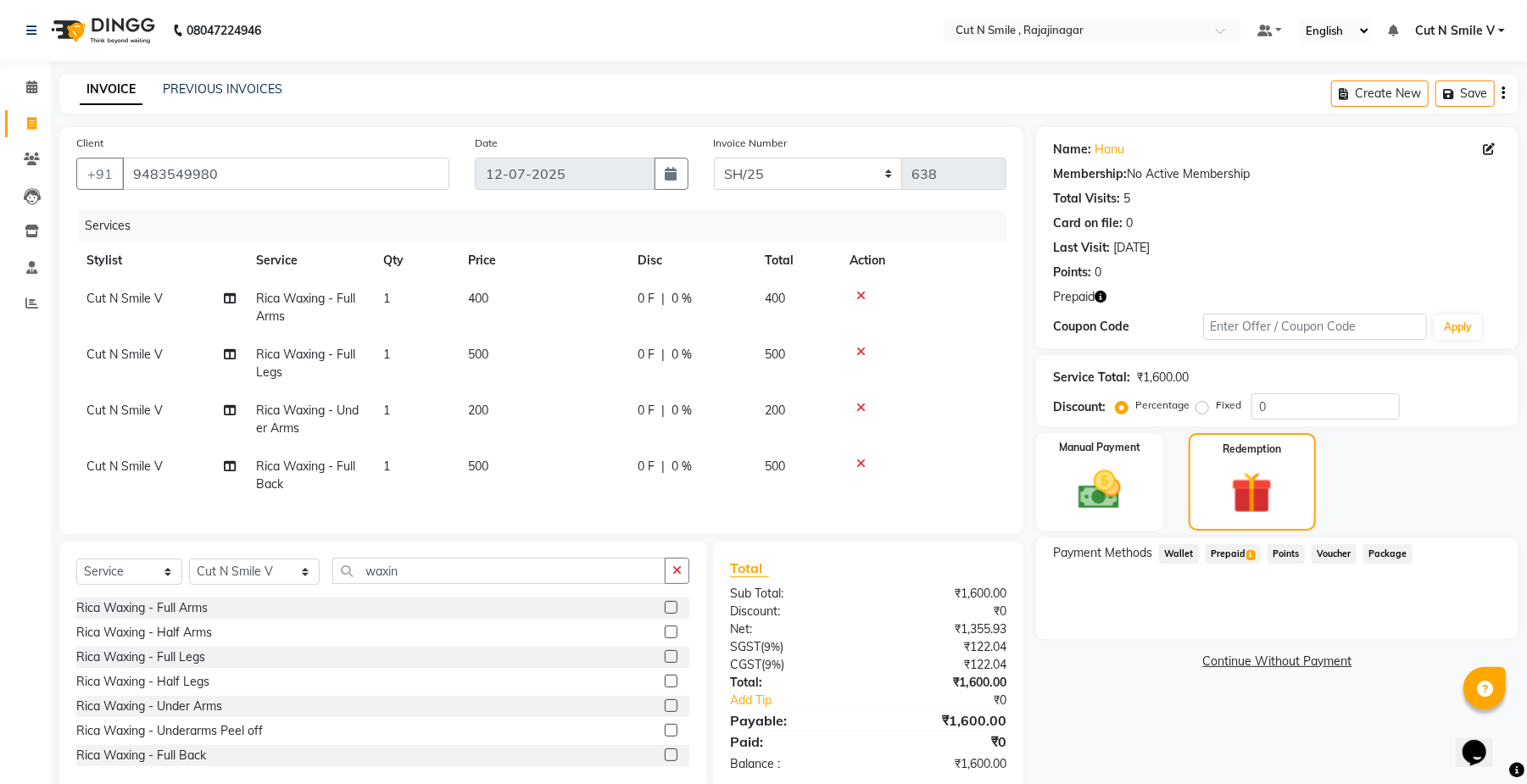 click on "500" 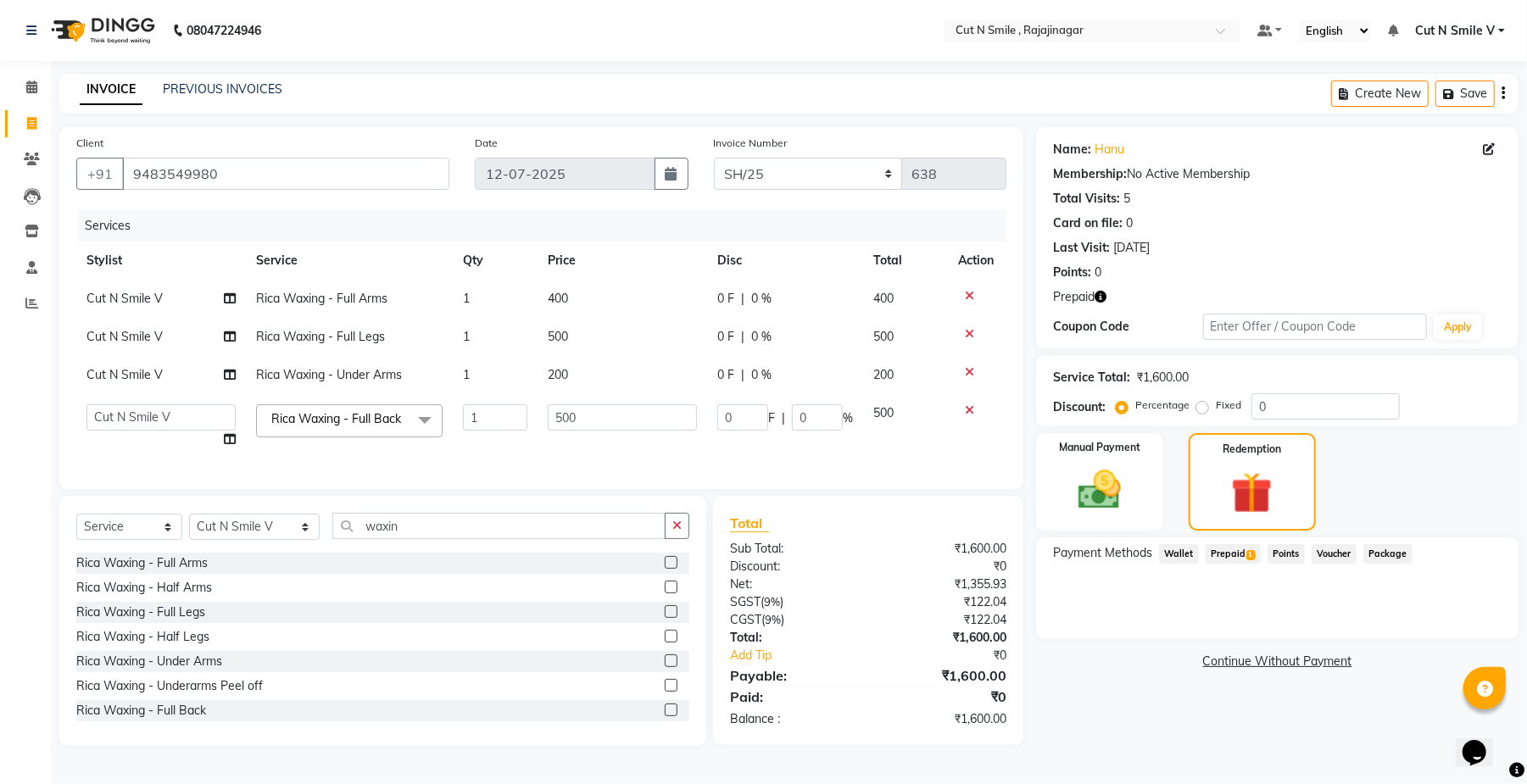 click on "1" 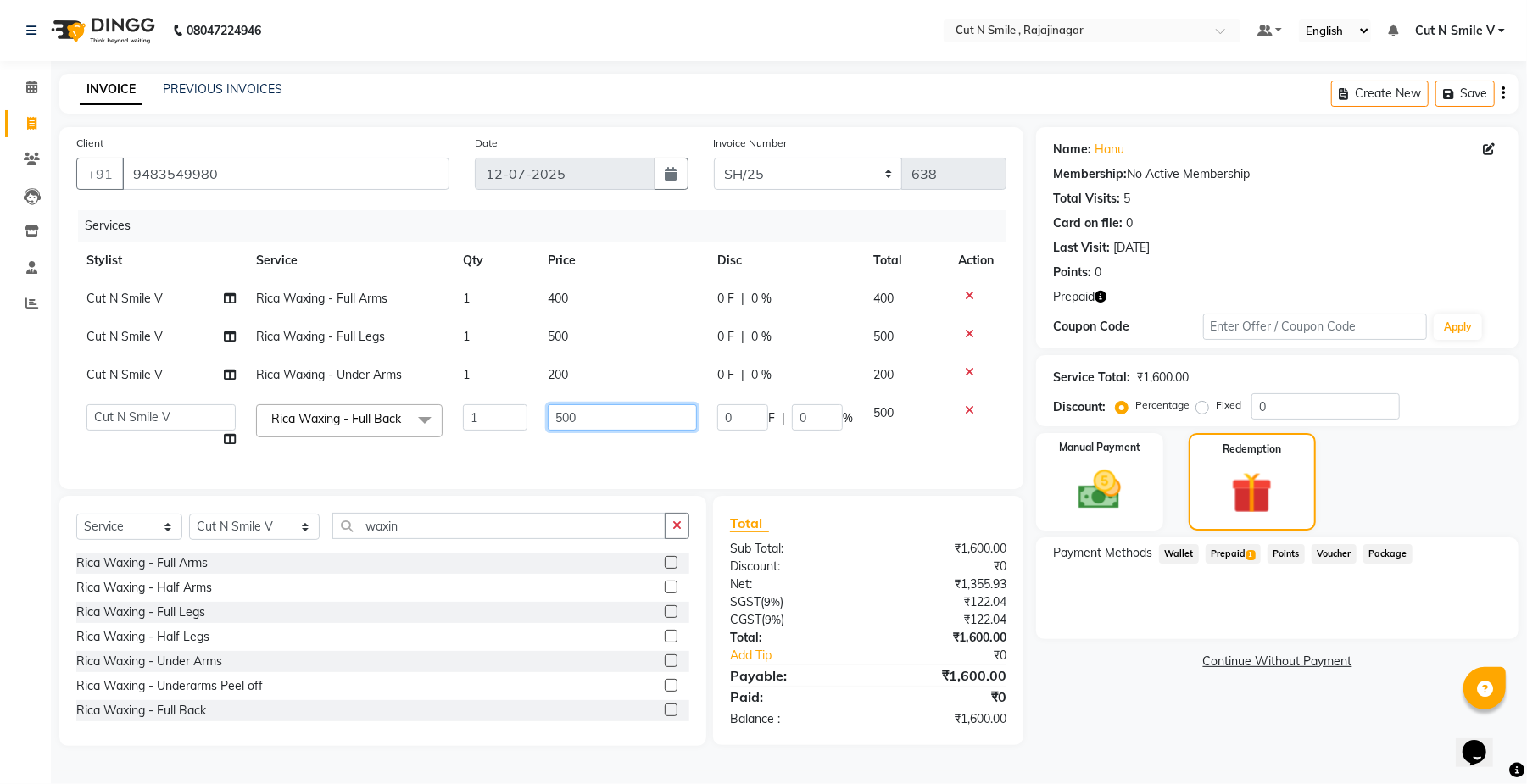 click on "500" 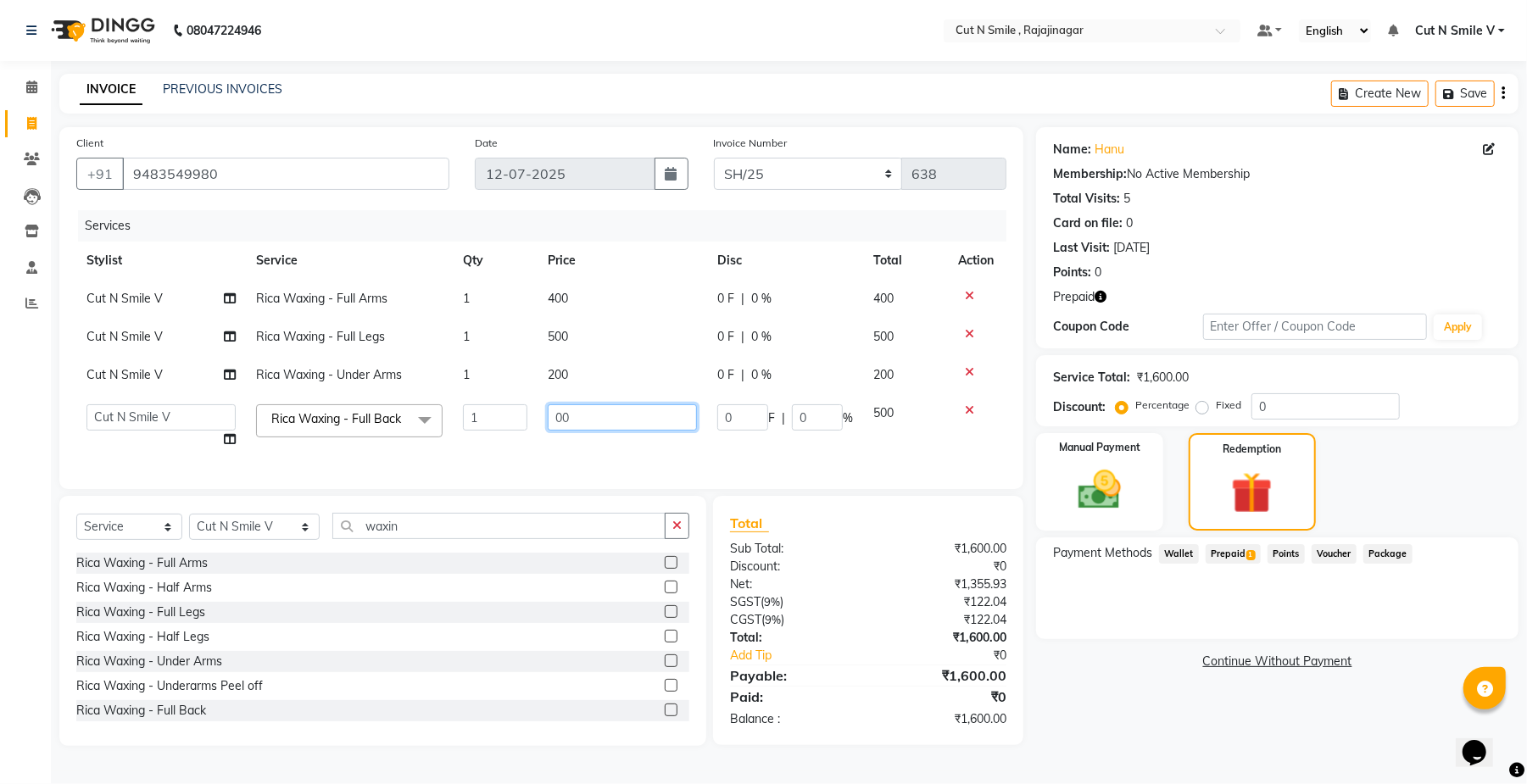 type on "400" 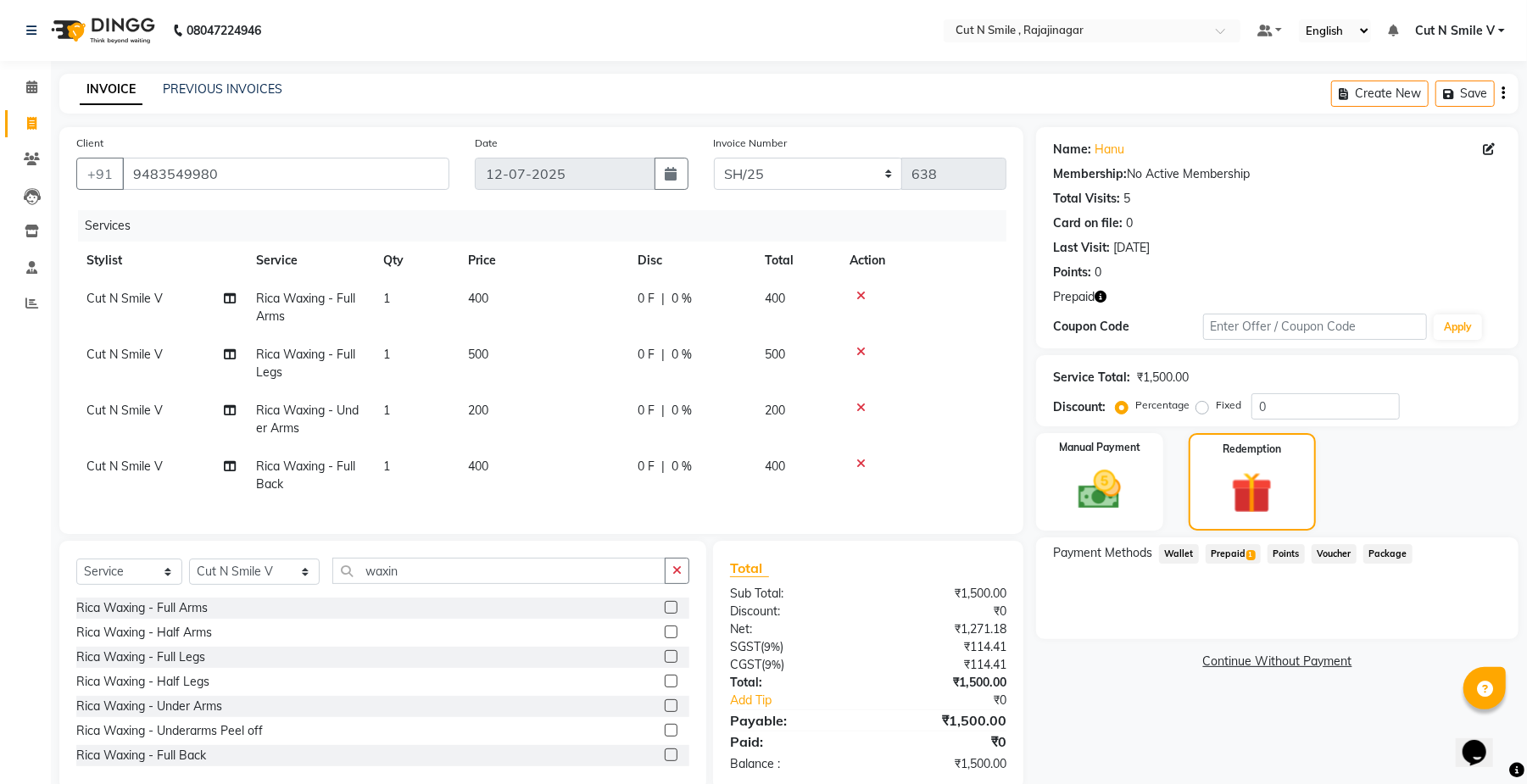 click on "Client +91 9483549980 Date 12-07-2025 Invoice Number BOB/25-26 LA/2025-26 SH/25 CH/25 SA/25 638 Services Stylist Service Qty Price Disc Total Action Cut N Smile V Rica Waxing - Full Arms 1 400 0 F | 0 % 400 Cut N Smile V Rica Waxing - Full Legs 1 500 0 F | 0 % 500 Cut N Smile V Rica Waxing - Under Arms 1 200 0 F | 0 % 200 Cut N Smile V Rica Waxing - Full Back 1 400 0 F | 0 % 400 Select  Service  Product  Membership  Package Voucher Prepaid Gift Card  Select Stylist Ali ML Ammu 3R Ankith VN Ash Mohammed 3R Atheek 3R Binitha 3R Bipana 4R CNS BOB  Cut N Smile 17M  Cut N Smile 3R Cut n Smile 4R Cut N Smile 9M Cut N Smile ML Cut N Smile V Fazil Ali 4R Govind VN Hema 4R Jayashree VN Karan VN Love 4R Mani Singh 3R Manu 4R  Muskaan VN Nadeem 4R N D M 4R NDM Alam 4R Noushad VN Pavan 4R Priya BOB Priyanka 3R Rahul 3R Ravi 3R Riya BOB Rohith 4R Roobina 3R Roopa 4R Rubina BOB Sahil Ahmed 3R Sahil Bhatti 4R Sameer 3R Sanajana BOB  Sanjana BOB Sarita VN Shaan 4R Shahid 4R Shakir VN Shanavaaz BOB Shiney 3R Shivu Raj 4R ₹0" 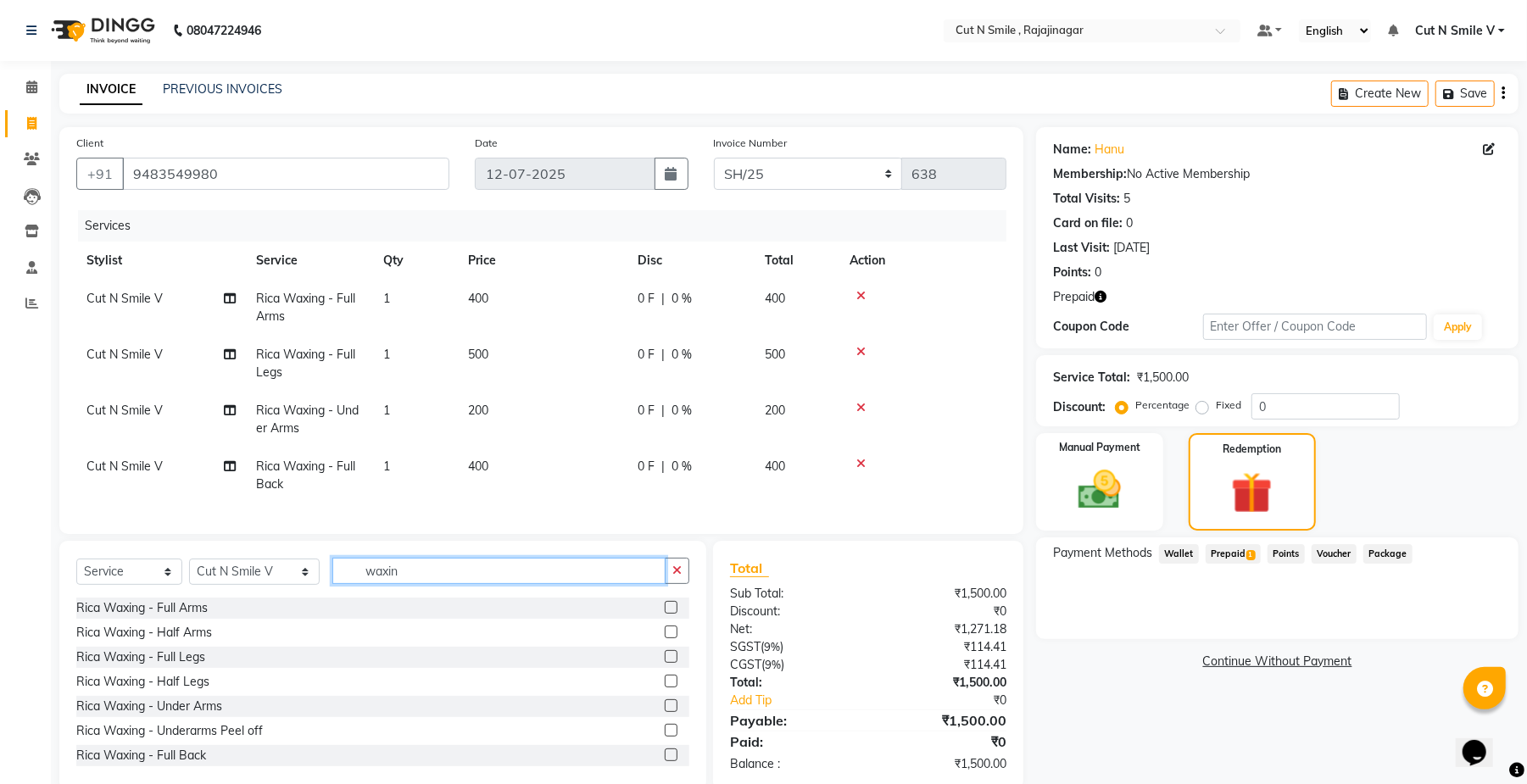 click on "waxin" 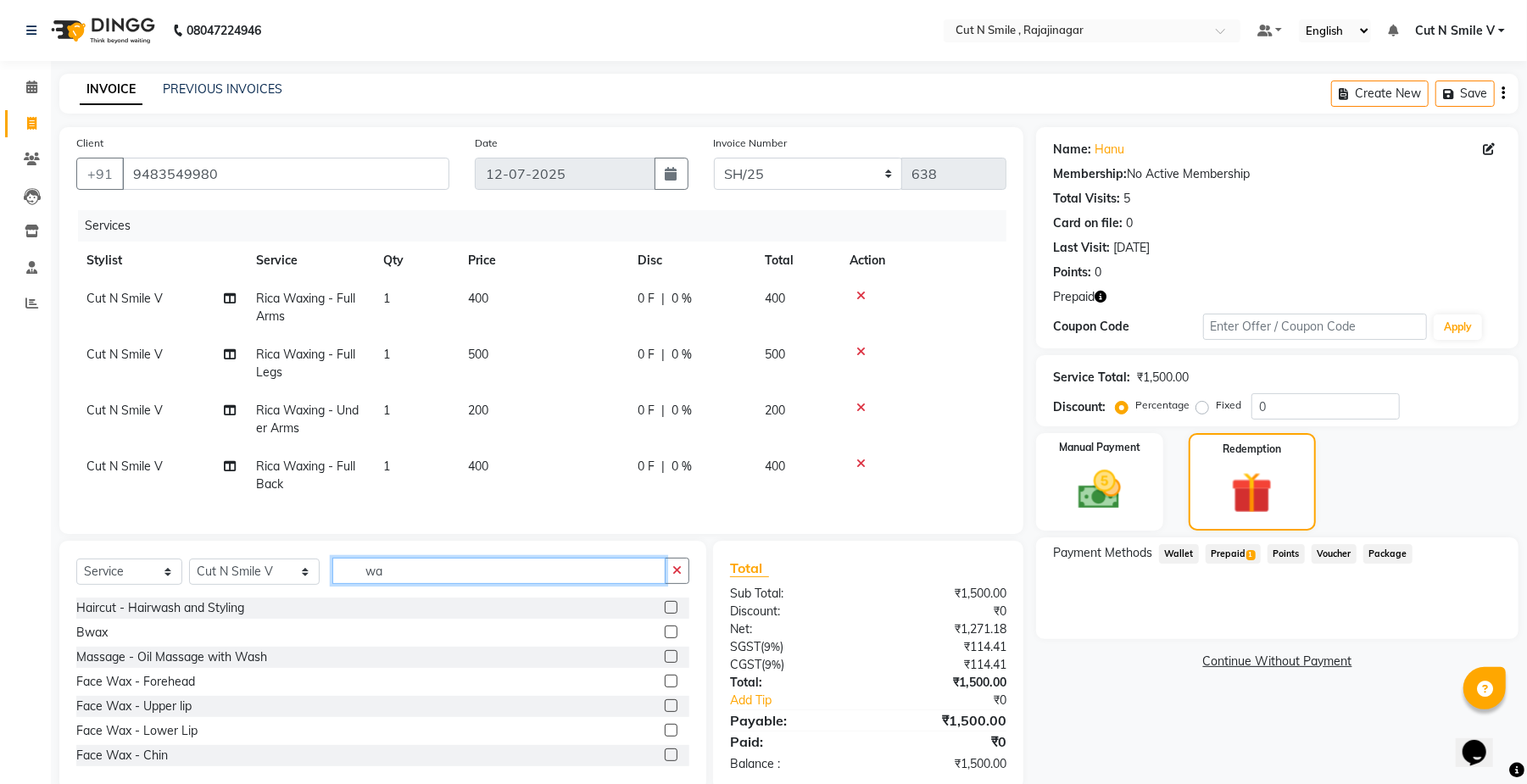 type on "w" 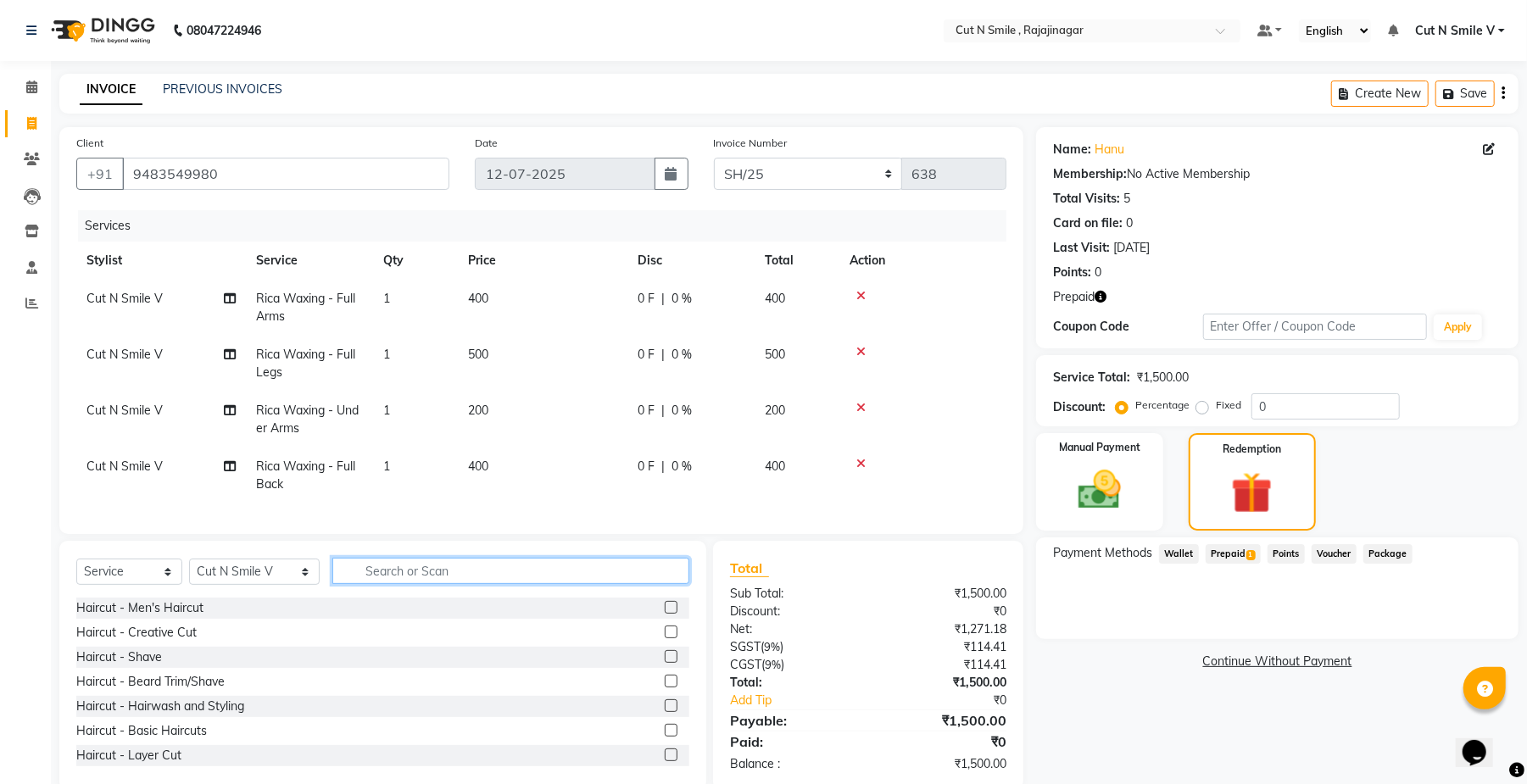 type on "e" 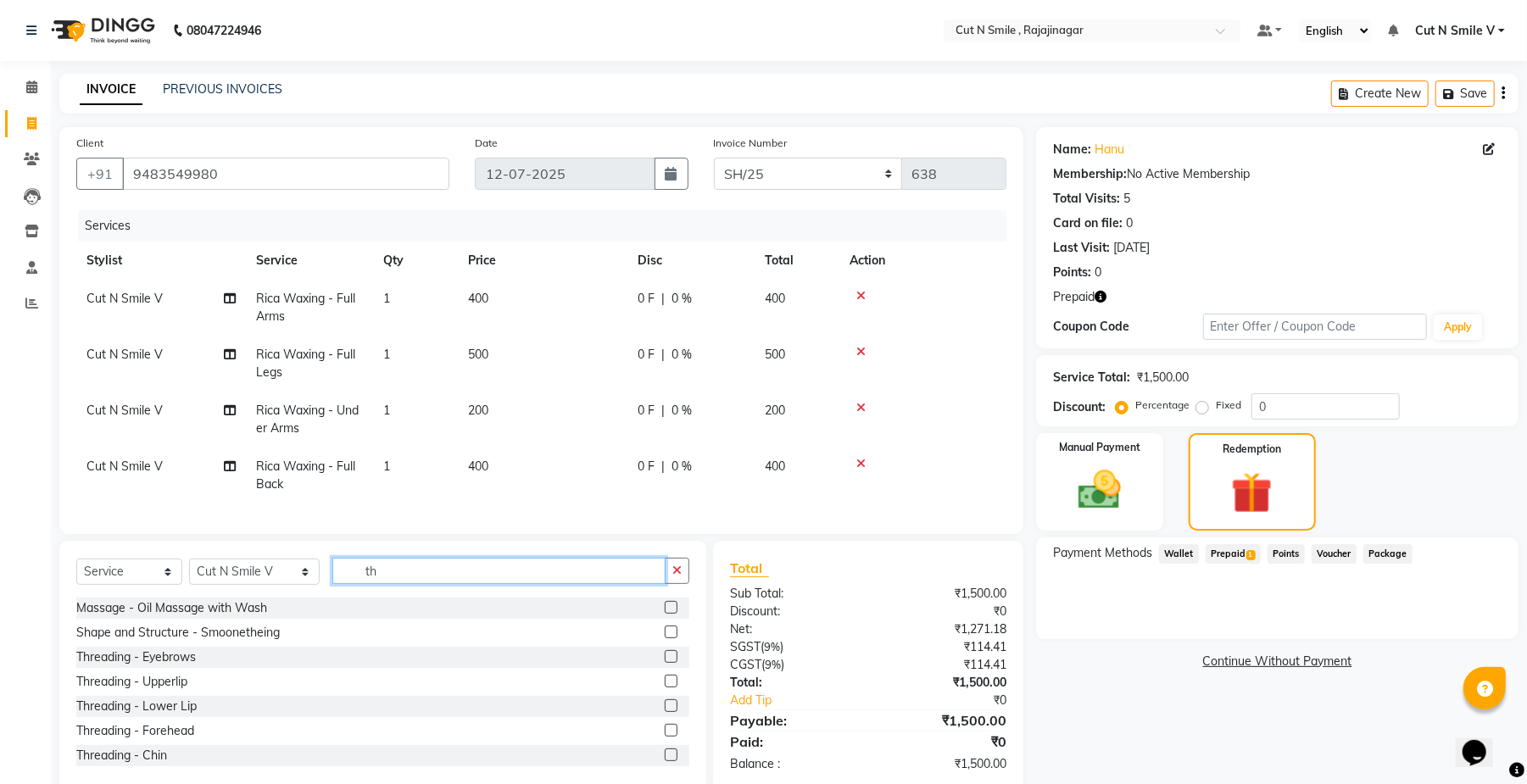type on "th" 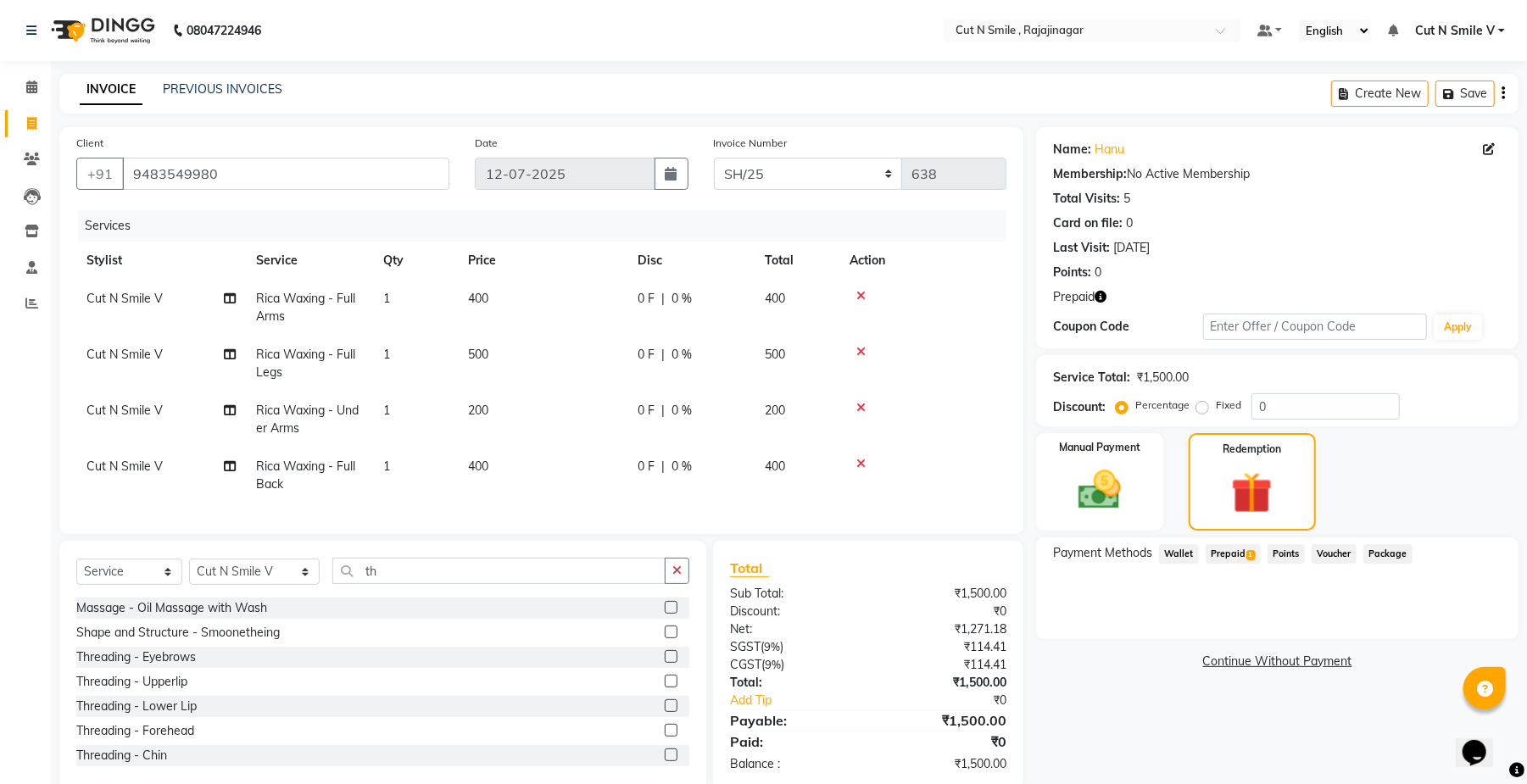 click on "Threading  - Eyebrows" 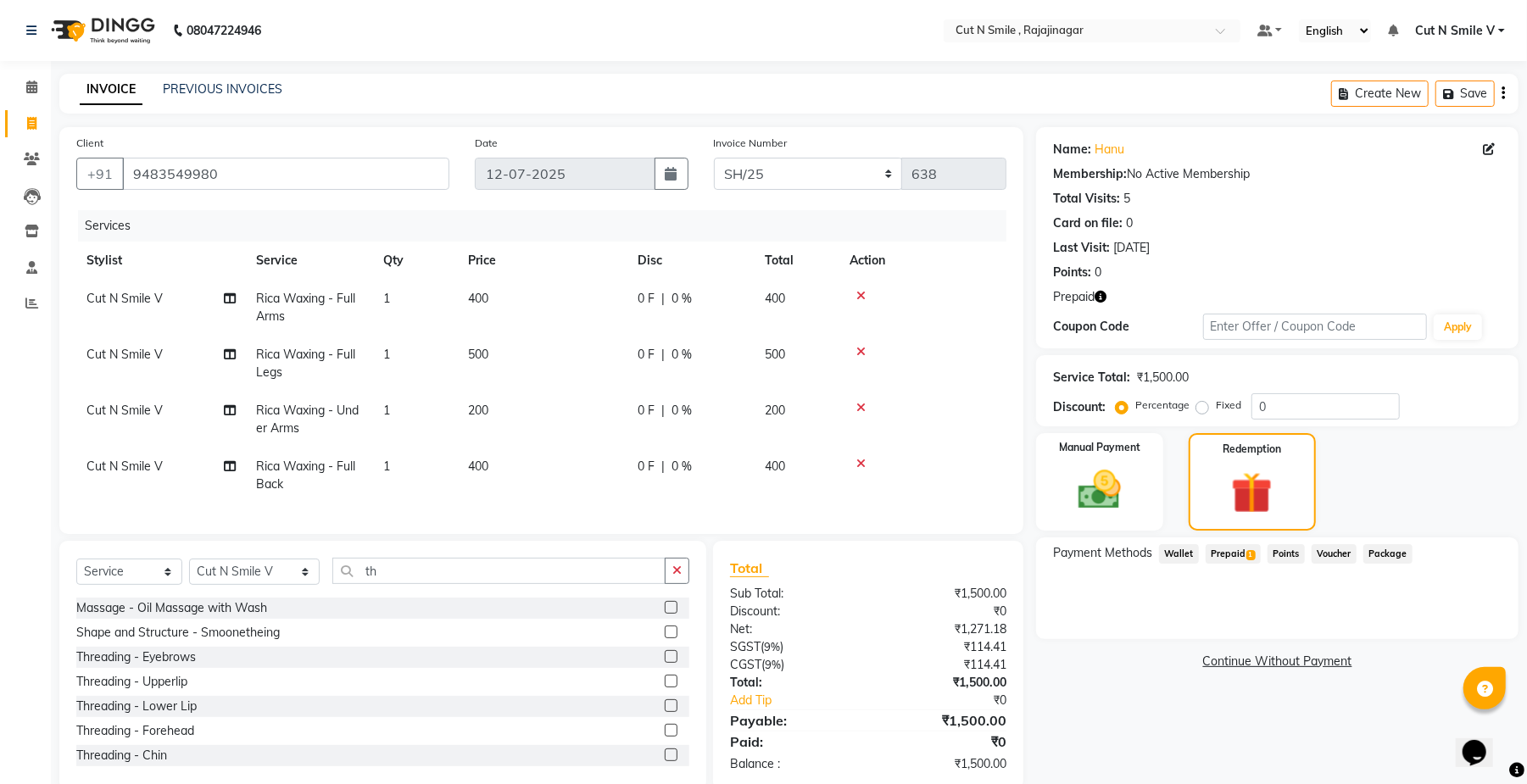 click 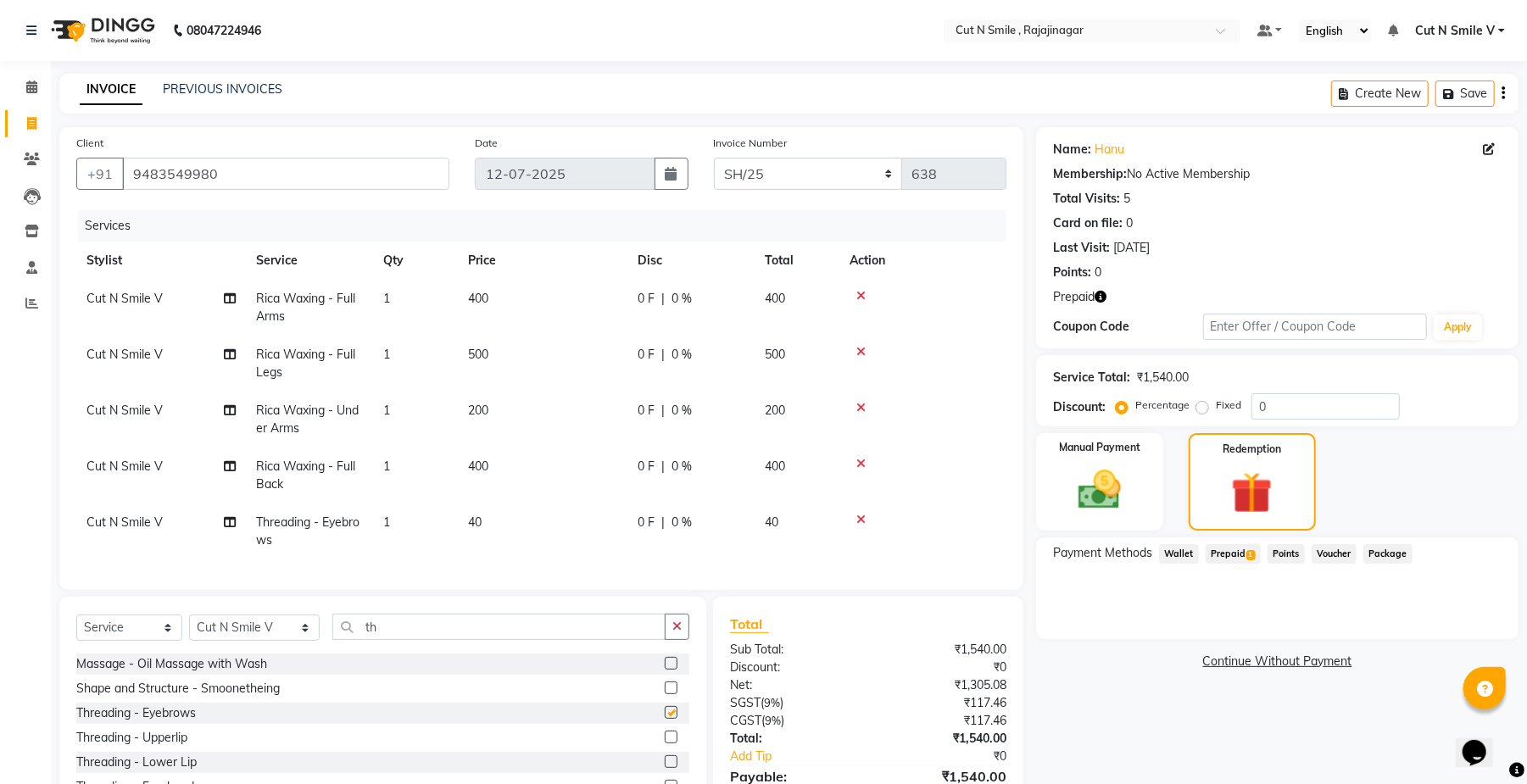 checkbox on "false" 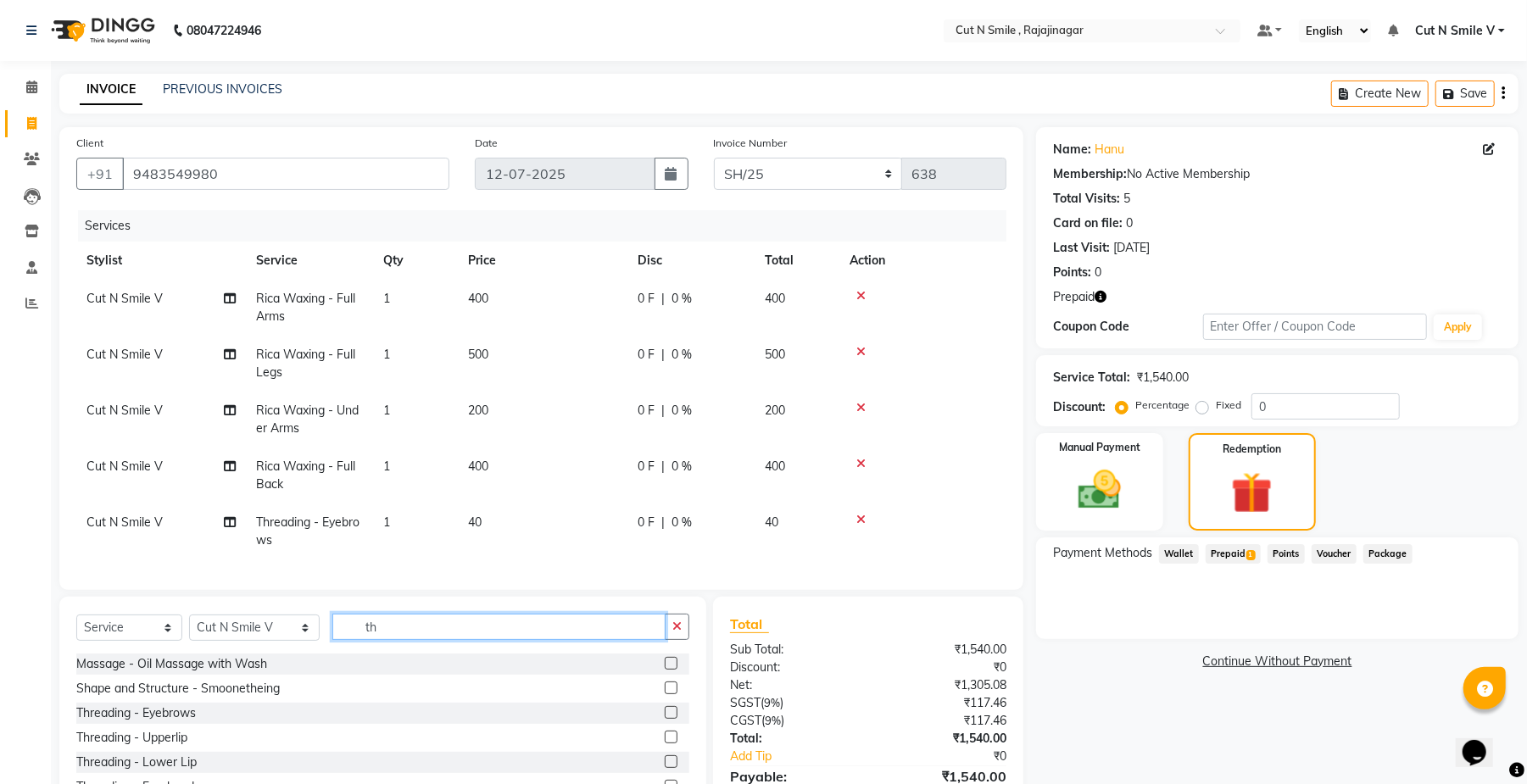 click on "th" 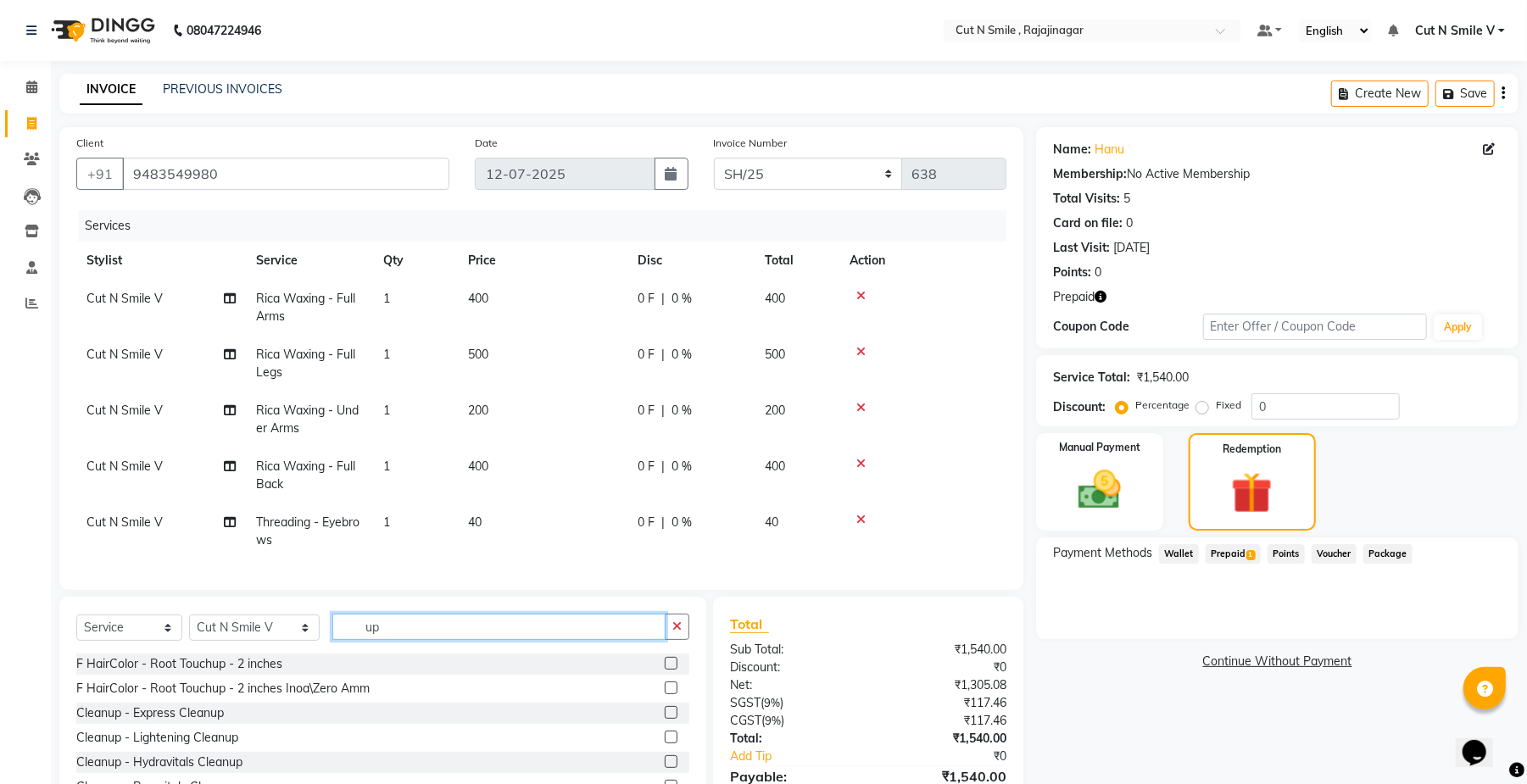 type on "u" 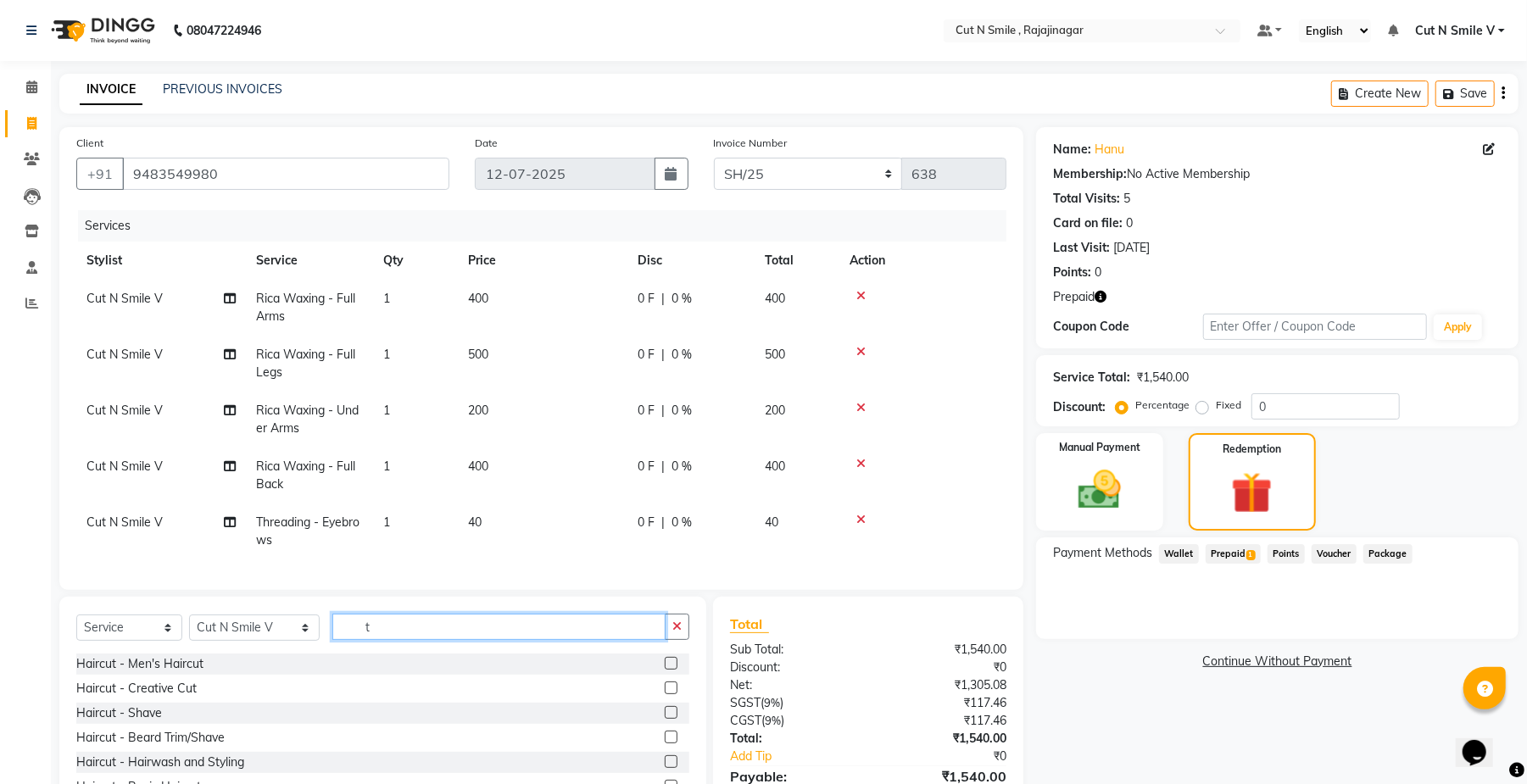 type on "th" 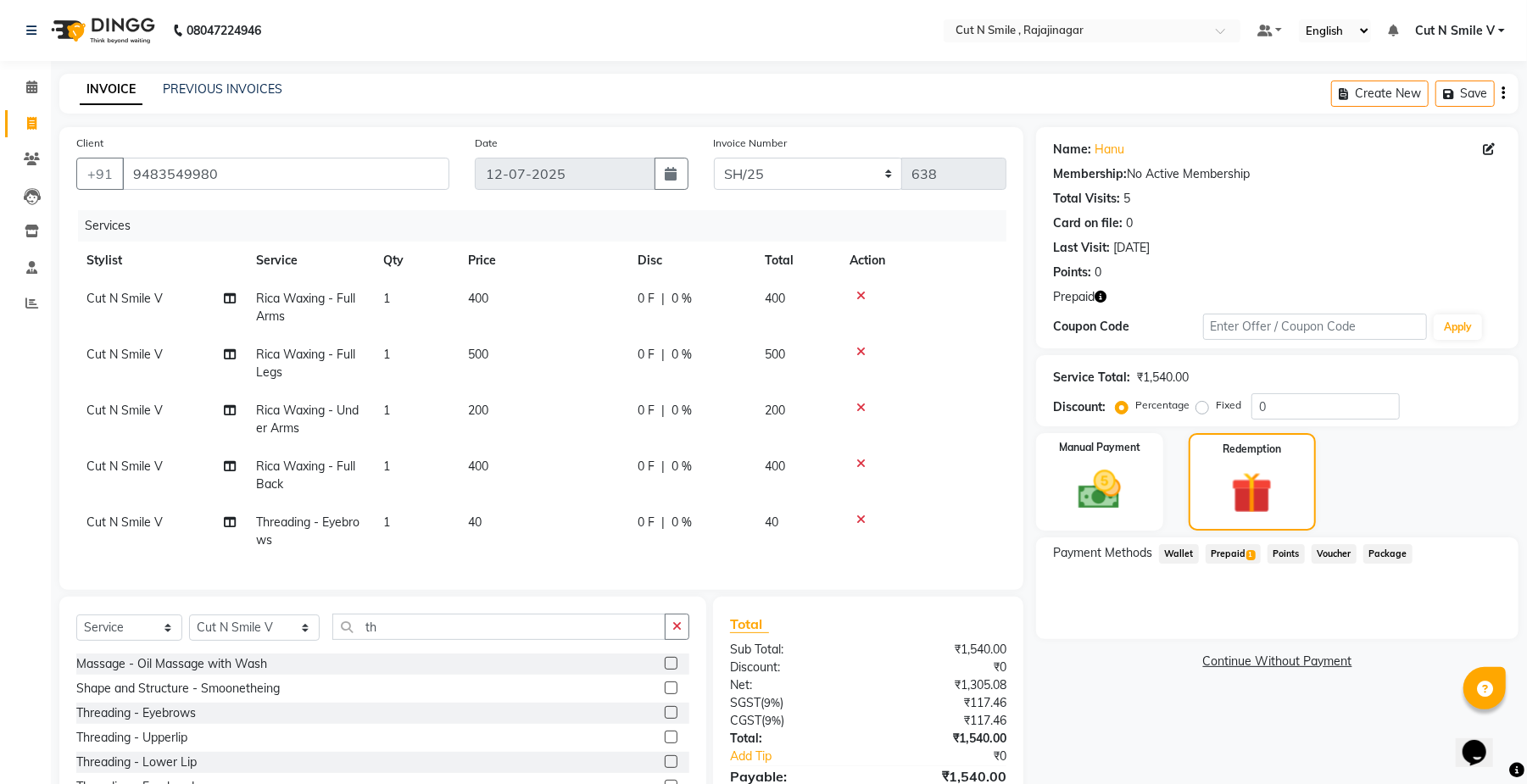 click 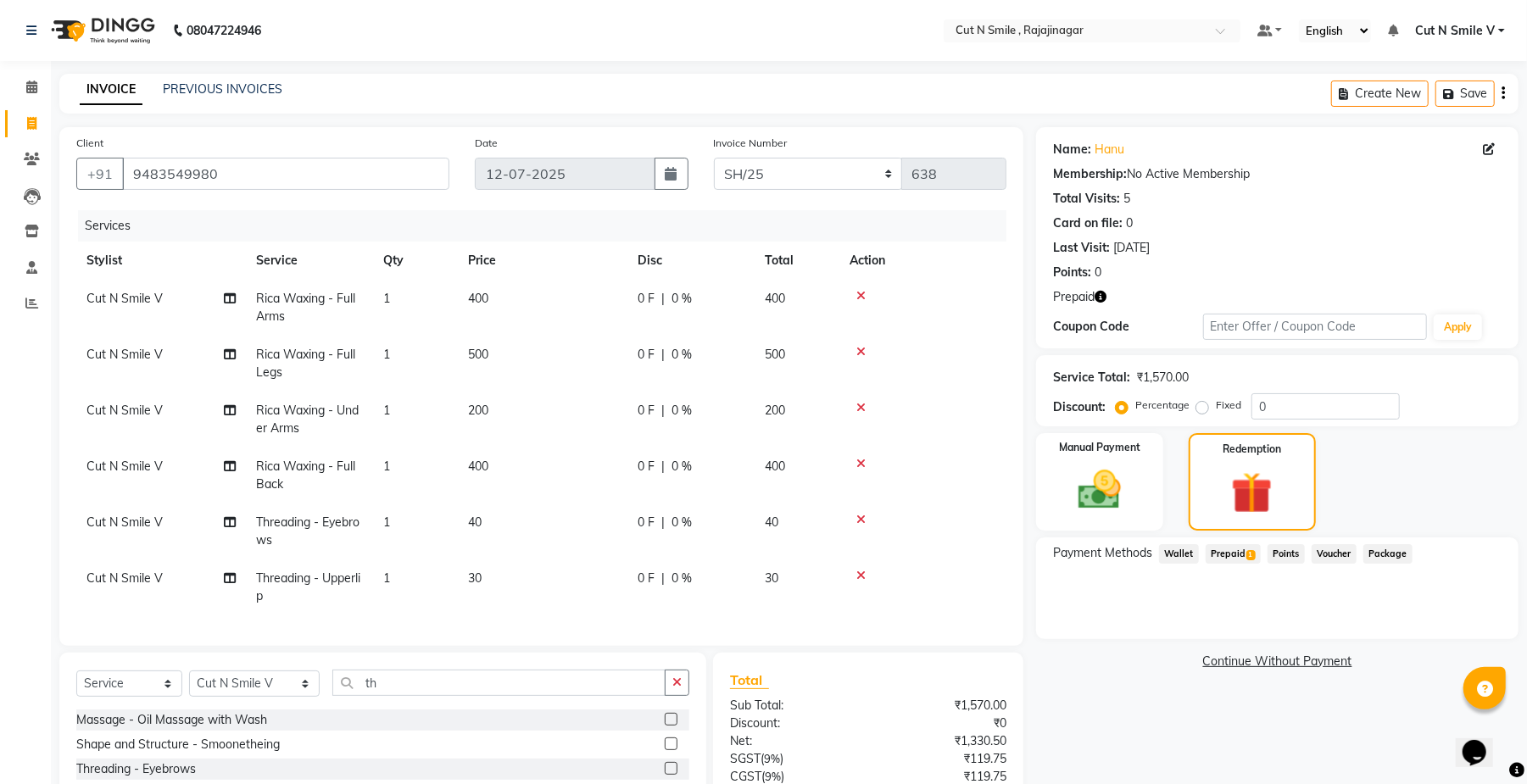 checkbox on "false" 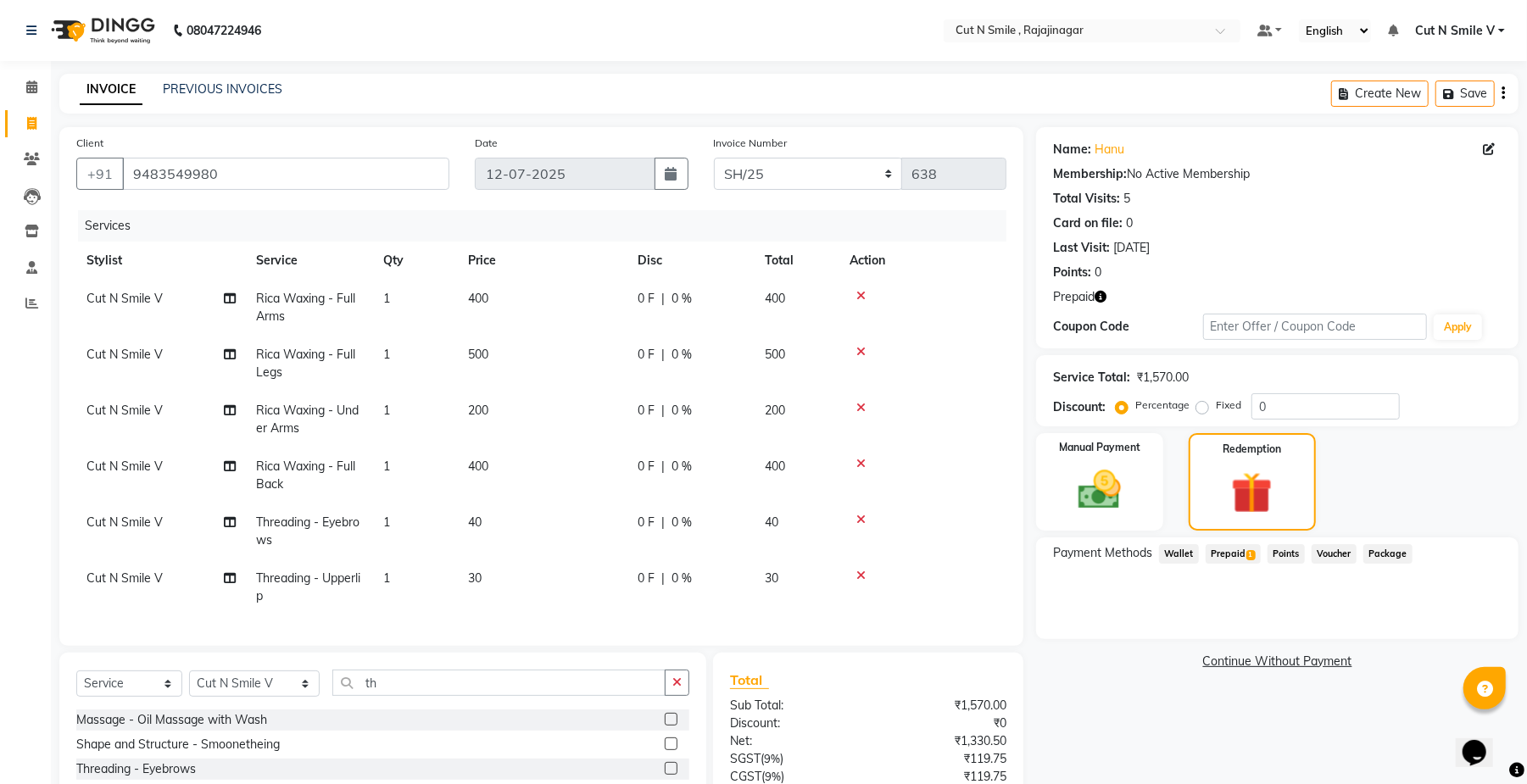 click on "Name: Hanu  Membership:  No Active Membership  Total Visits:  5 Card on file:  0 Last Visit:   28-06-2025 Points:   0  Prepaid Coupon Code Apply Service Total:  ₹1,570.00  Discount:  Percentage   Fixed  0 Manual Payment Redemption Payment Methods  Wallet   Prepaid  1  Points   Voucher   Package   Continue Without Payment" 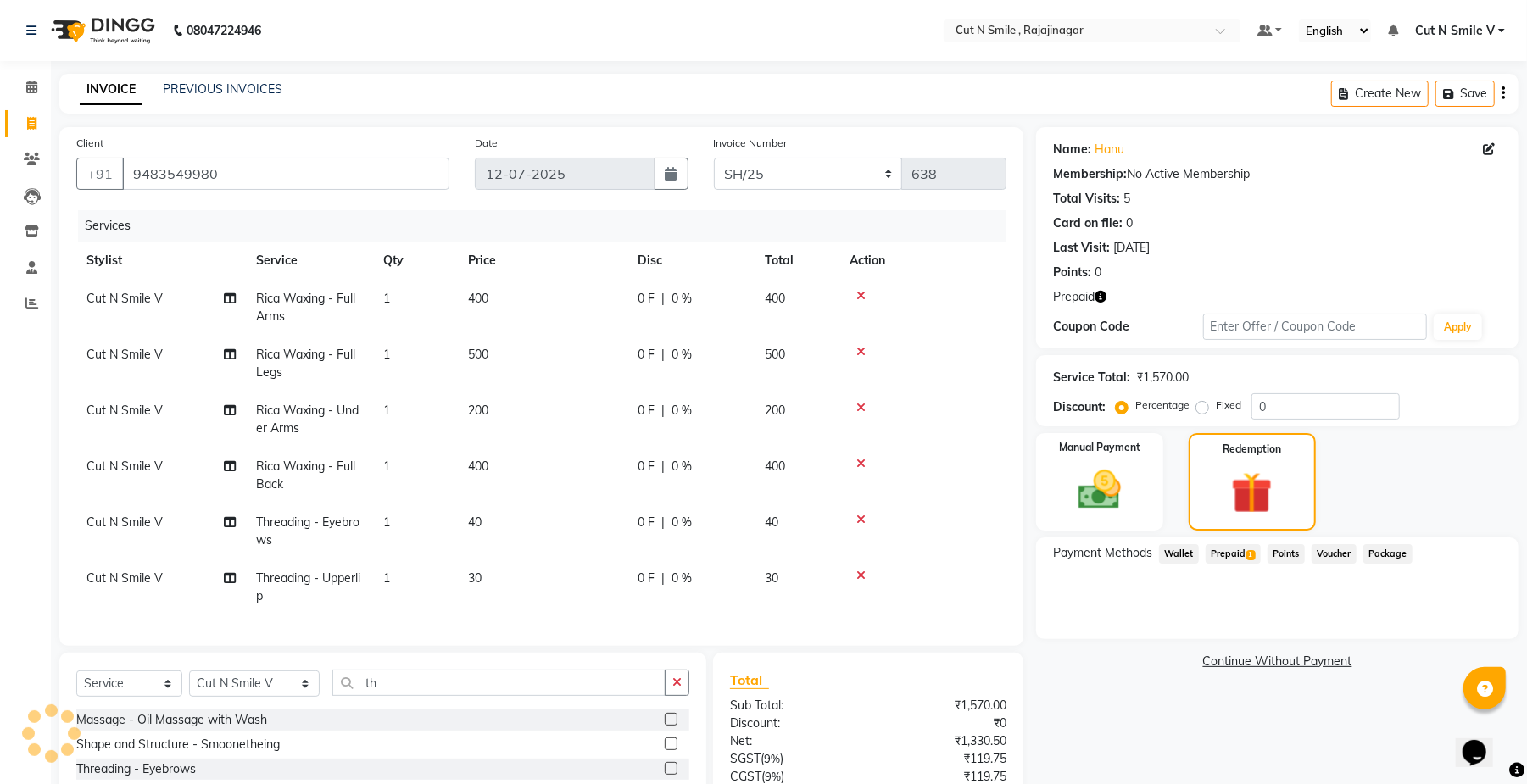 scroll, scrollTop: 149, scrollLeft: 0, axis: vertical 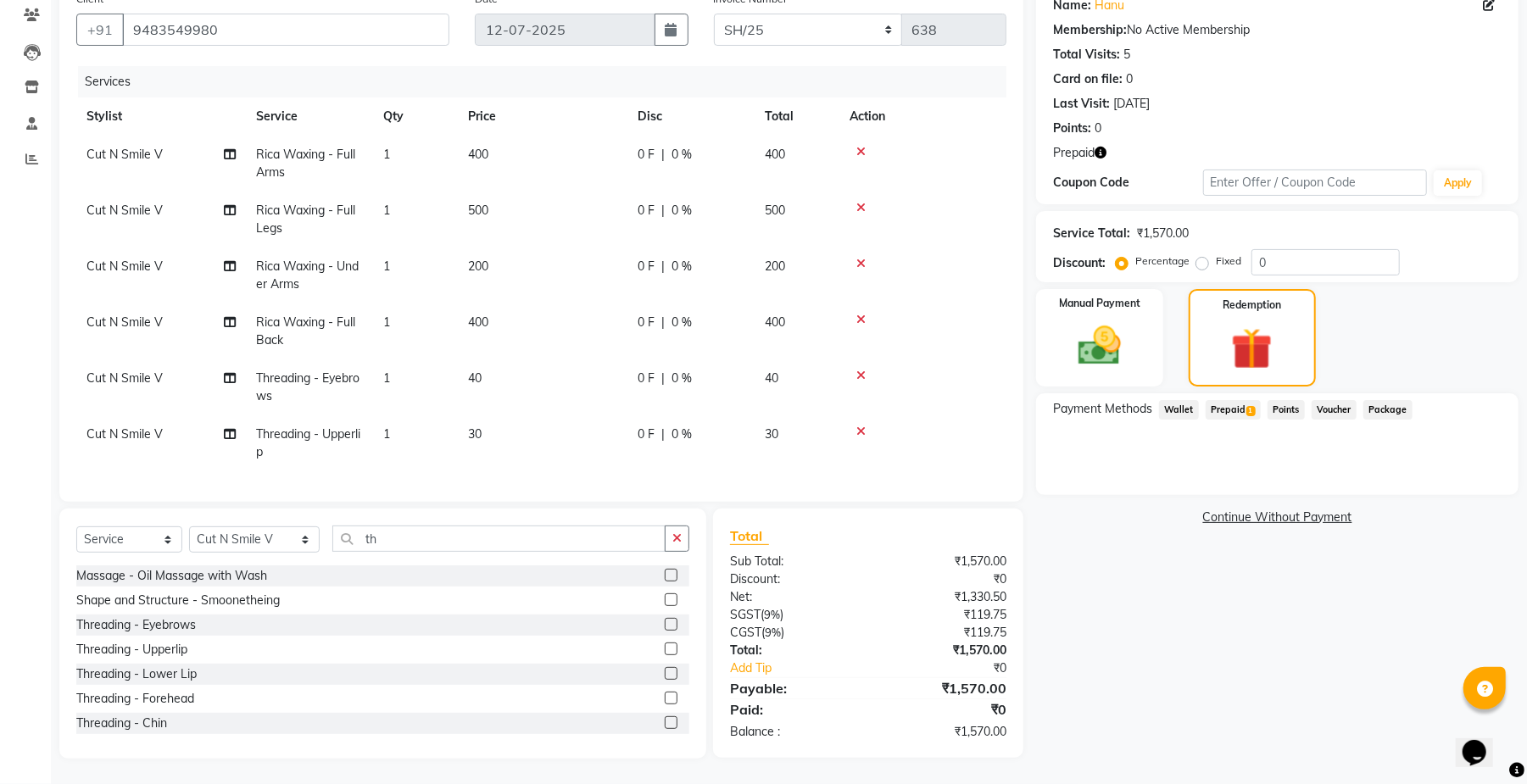 click on "Prepaid  1" 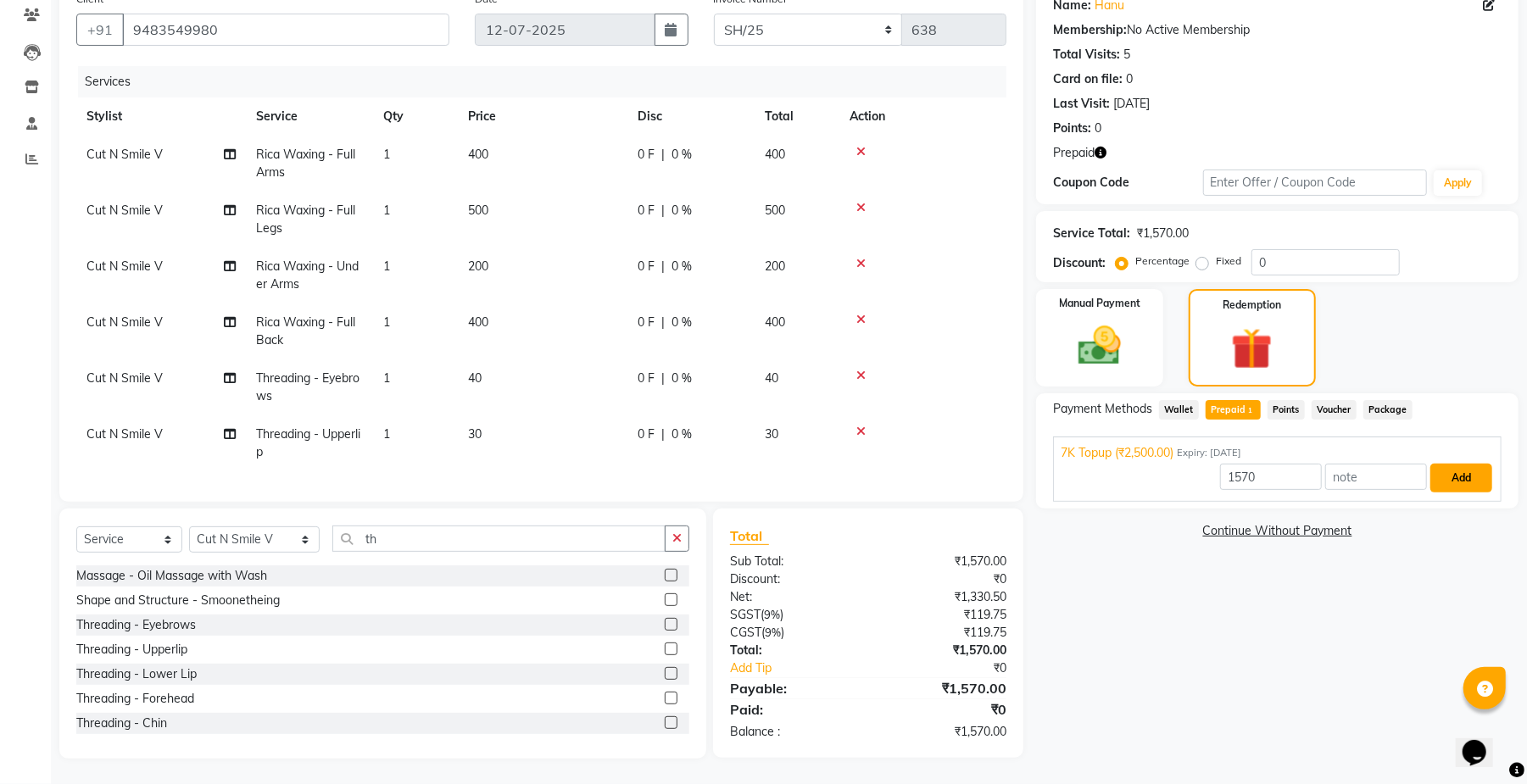 click on "Add" at bounding box center (1461, 478) 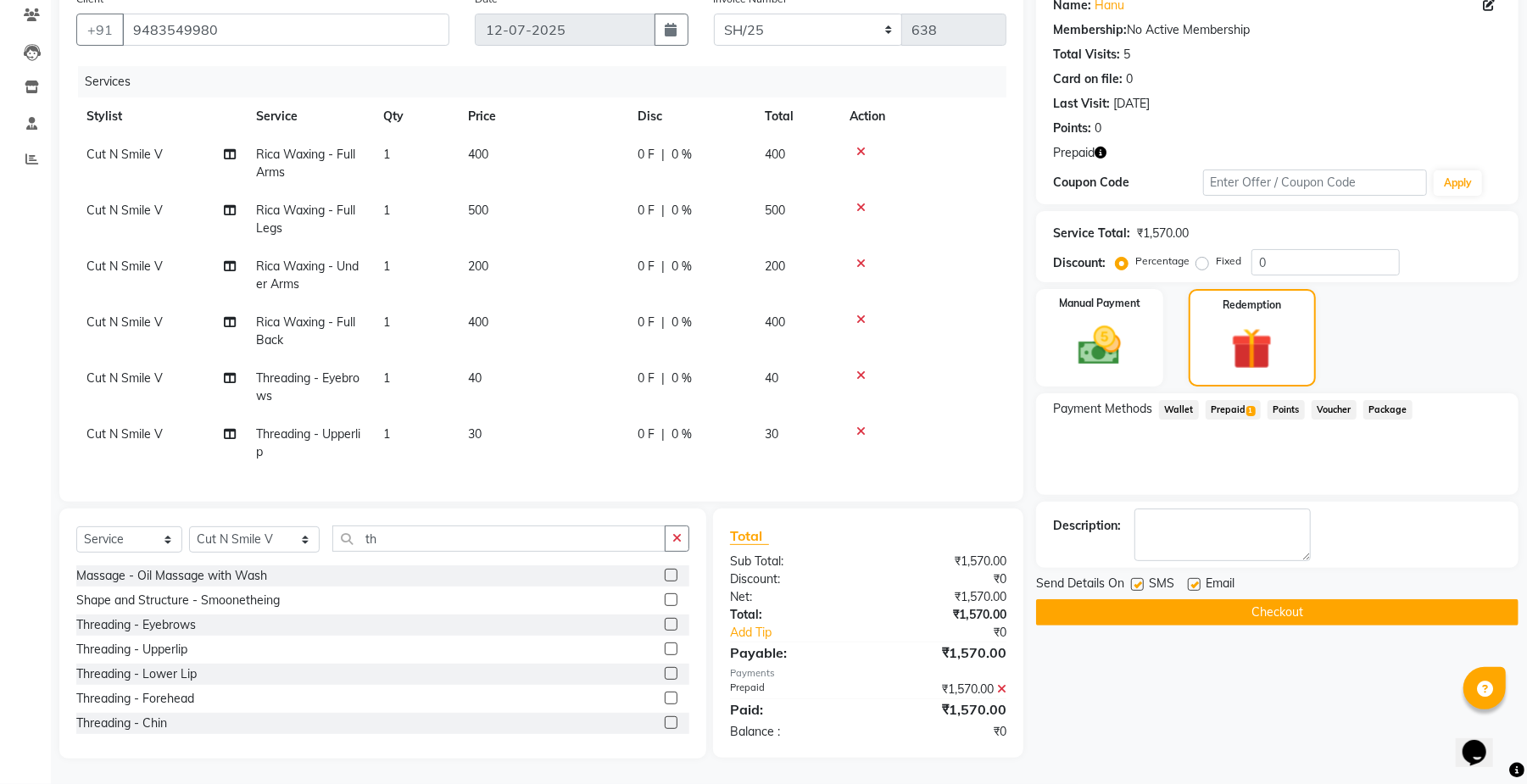 click on "Checkout" 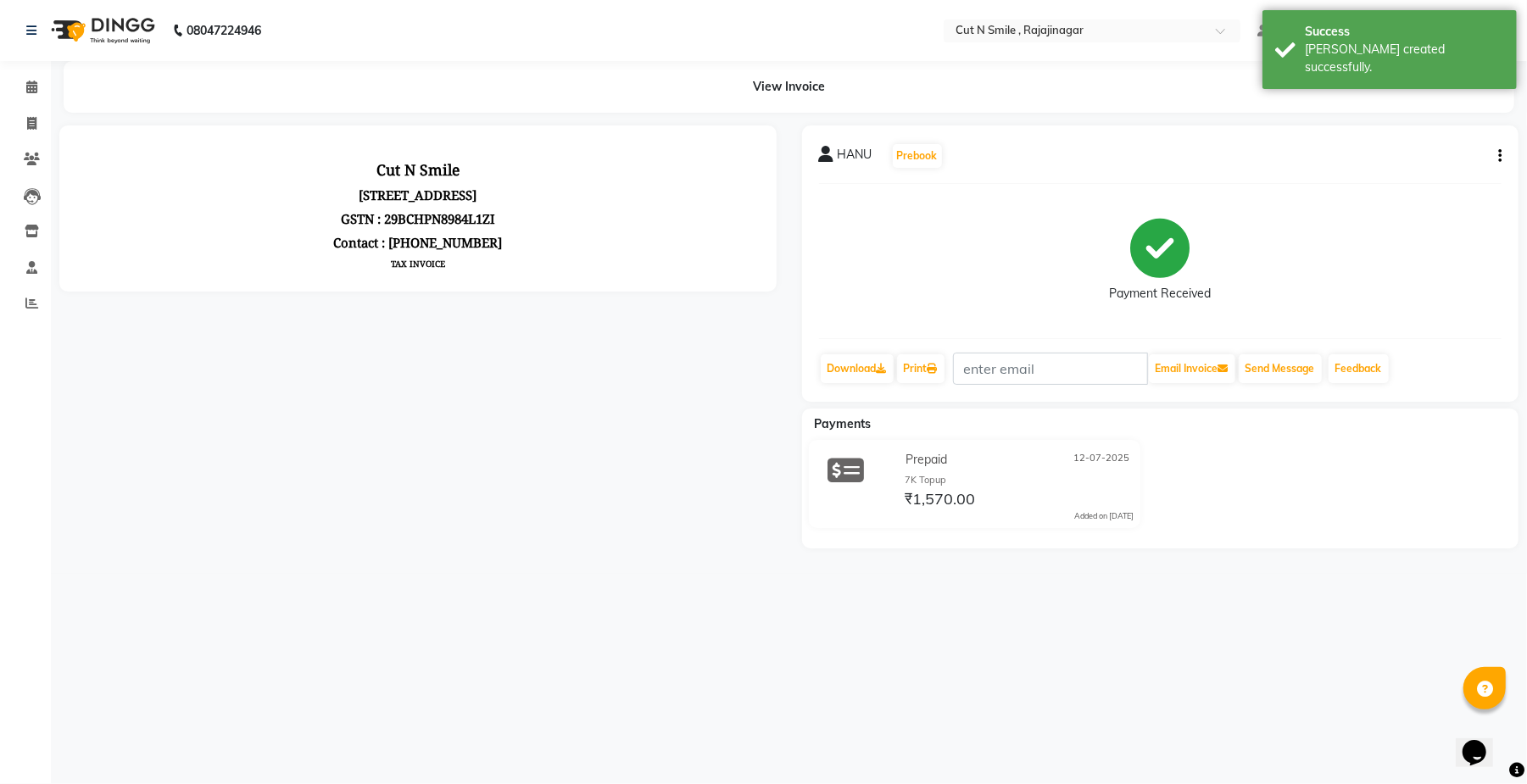 scroll, scrollTop: 0, scrollLeft: 0, axis: both 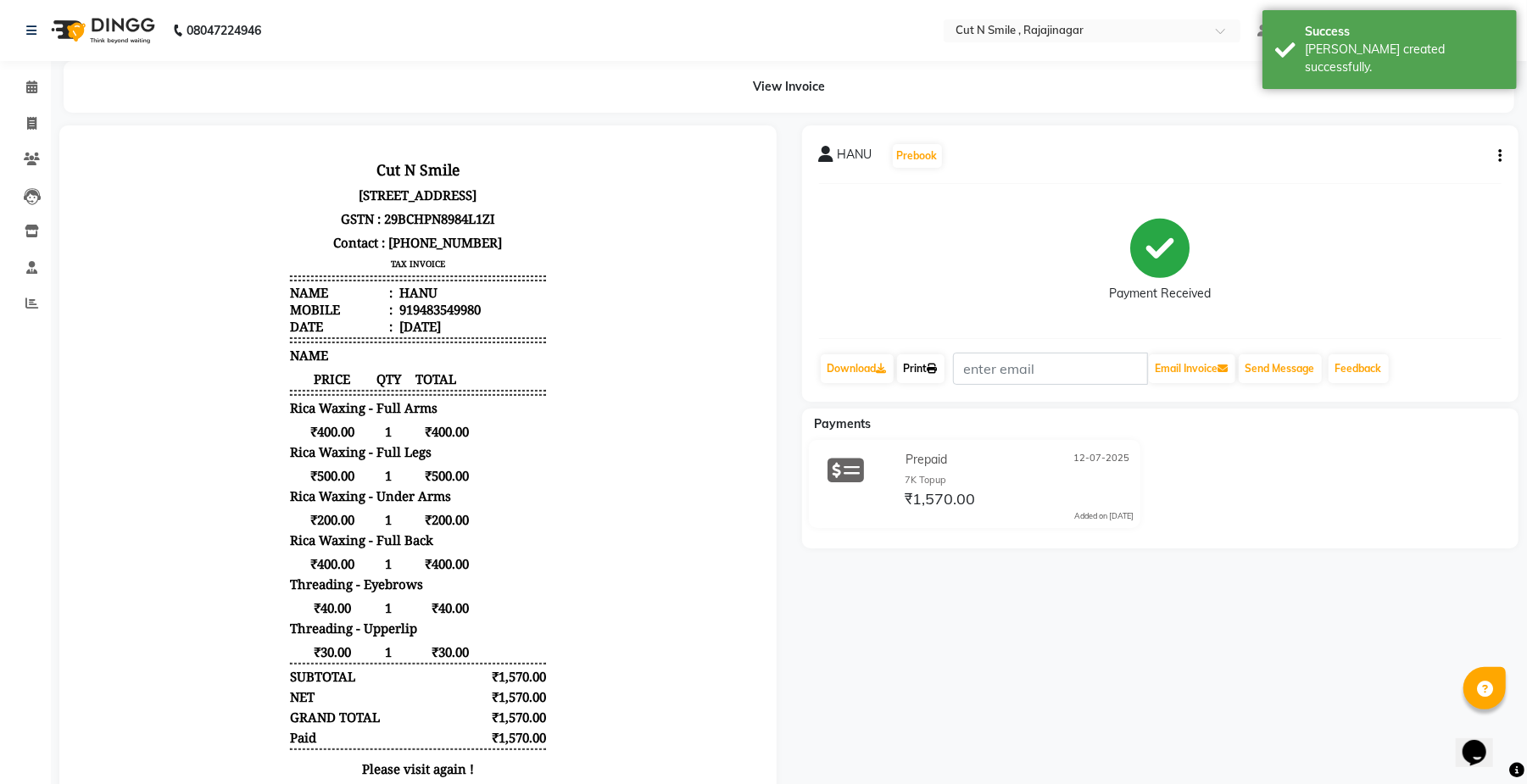 click on "Print" 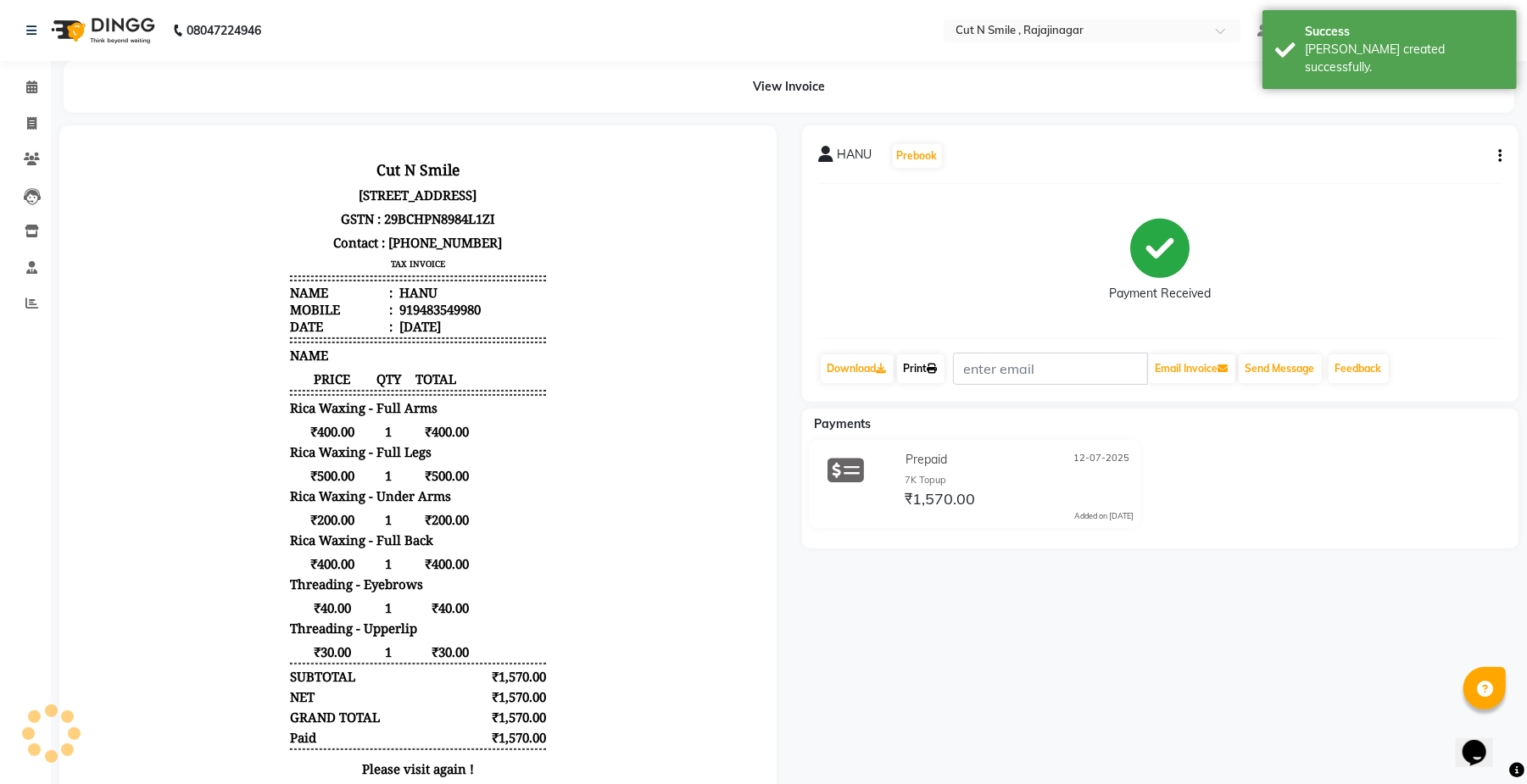 click on "Print" 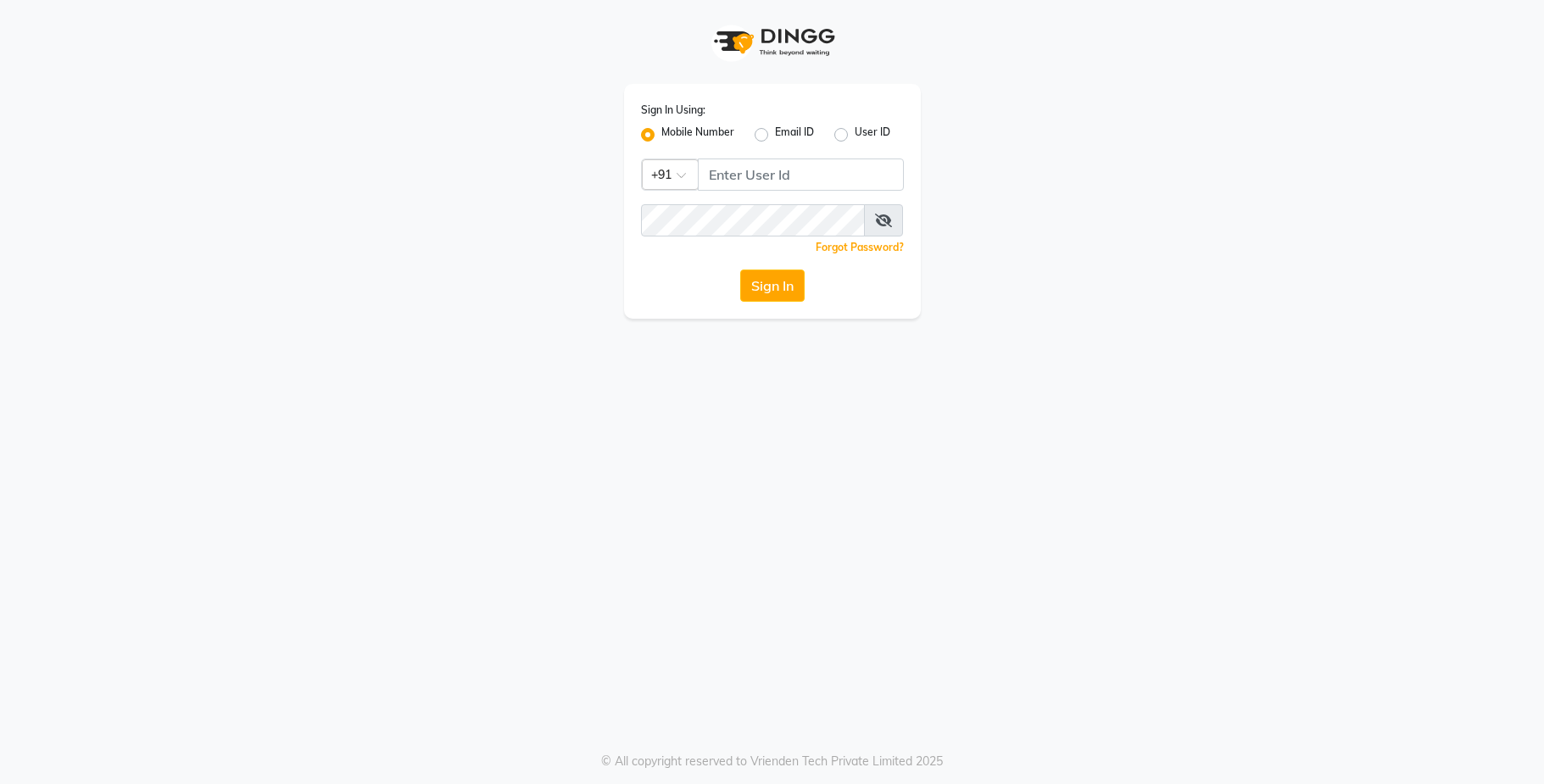 scroll, scrollTop: 0, scrollLeft: 0, axis: both 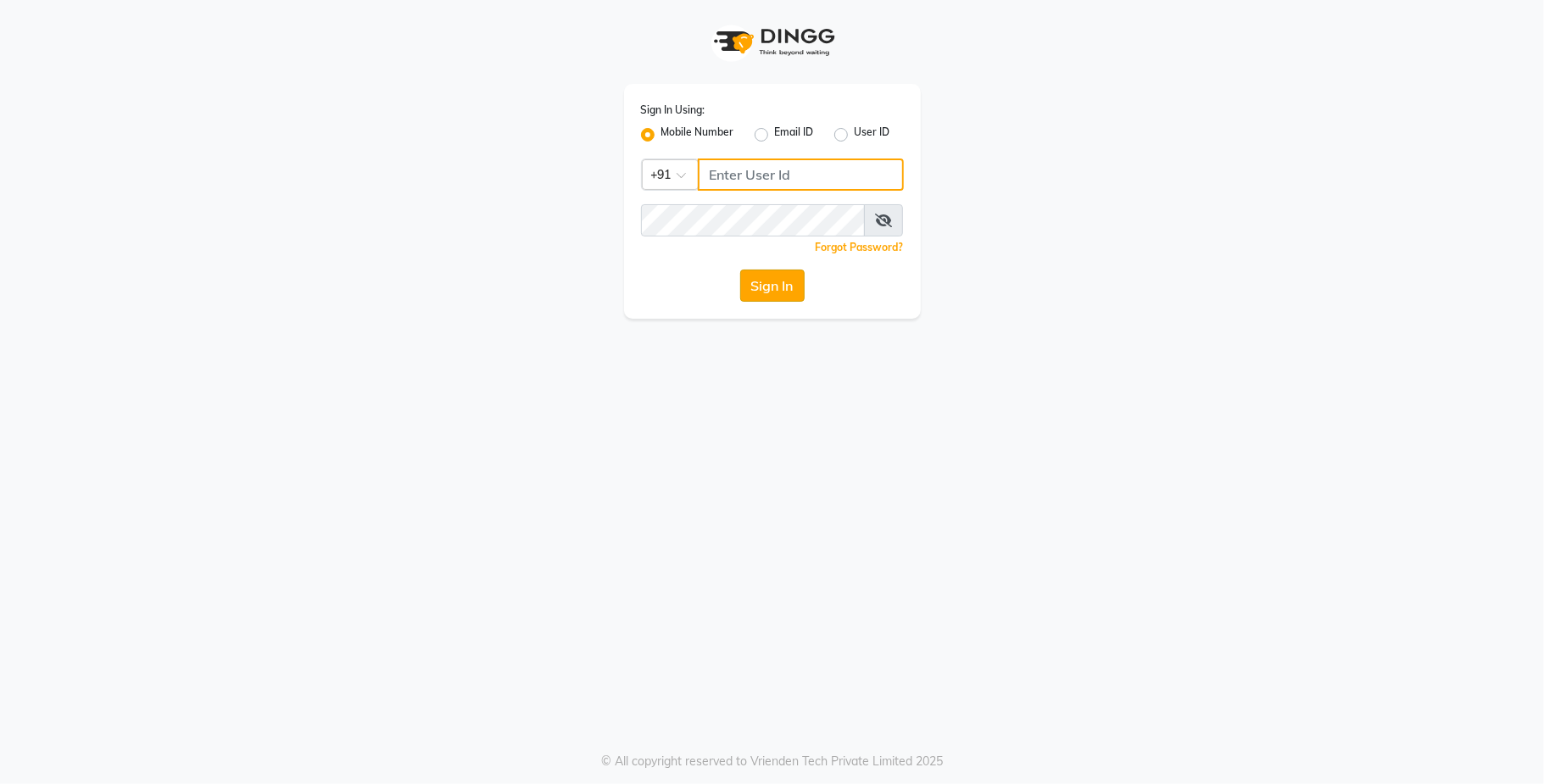 type on "9731937254" 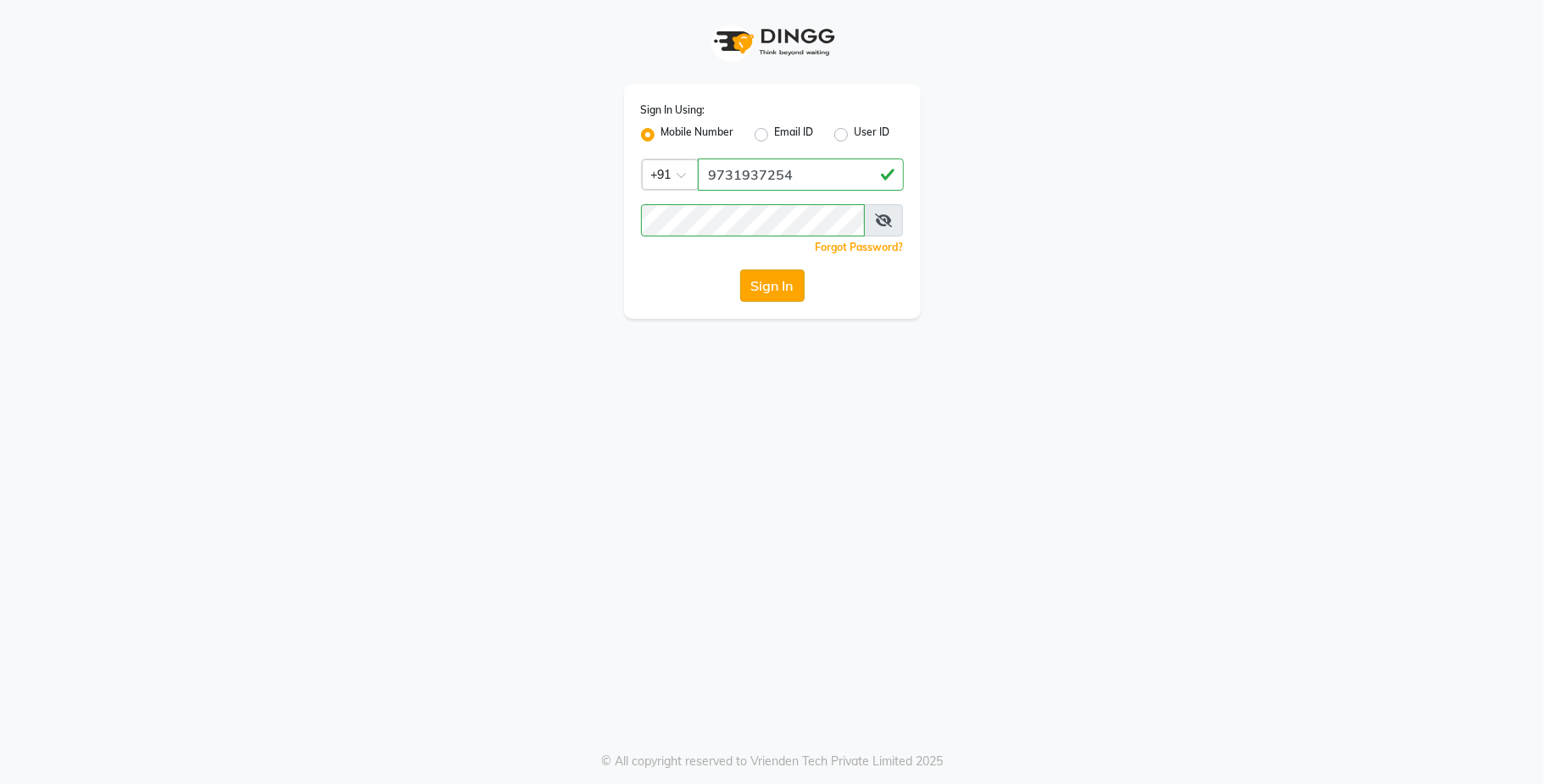 click on "Sign In" 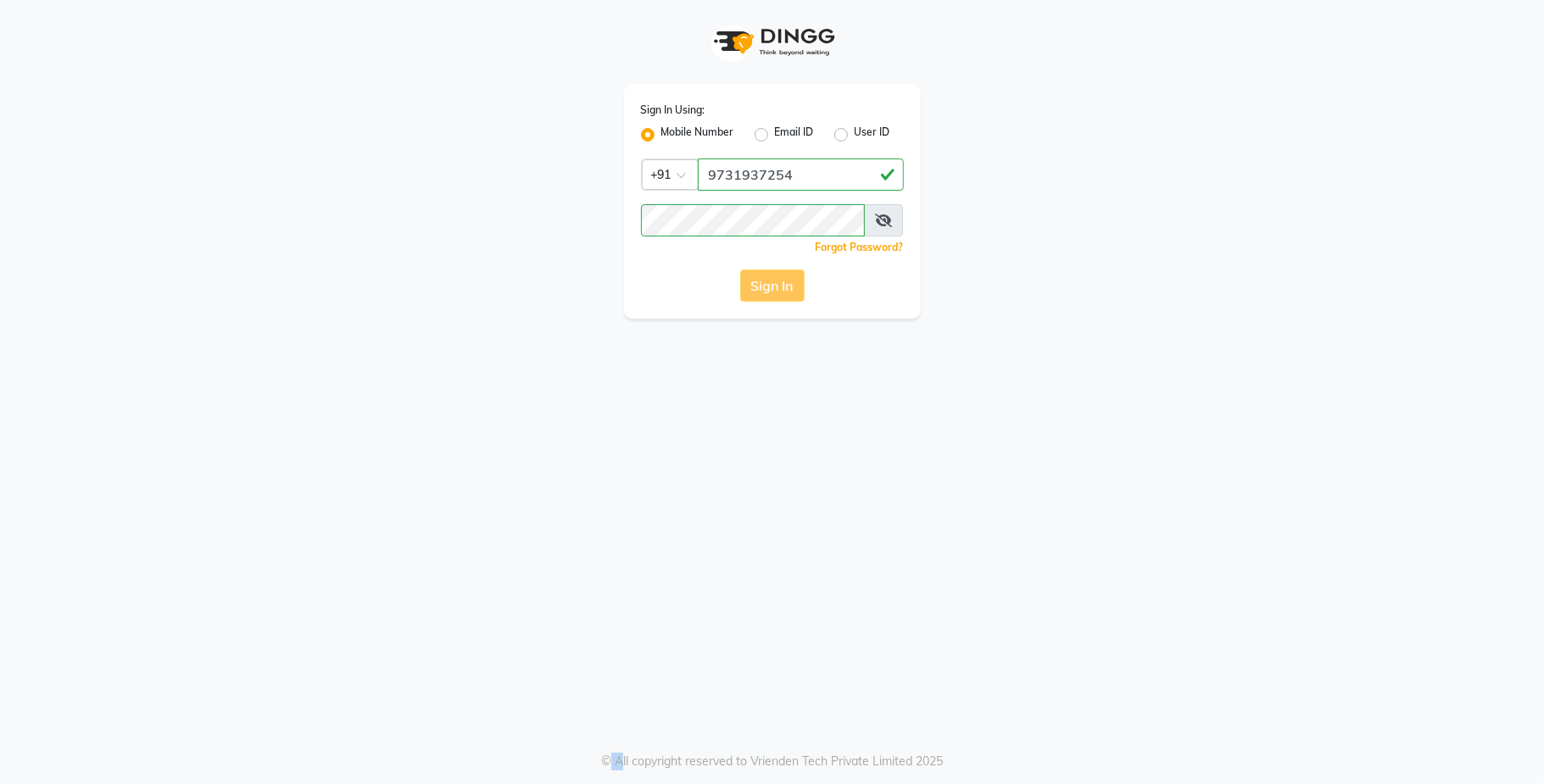 click on "Sign In" 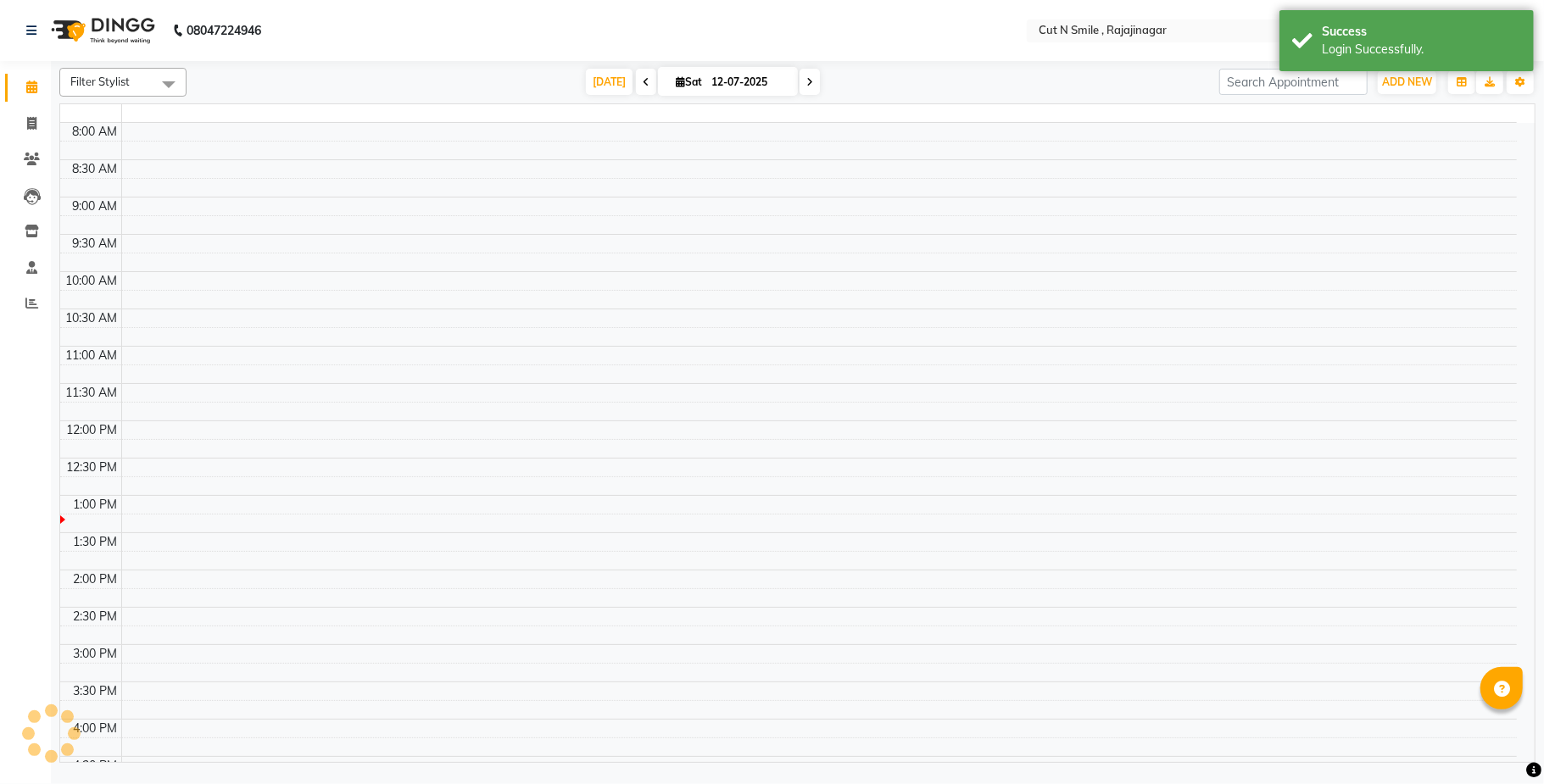 select on "en" 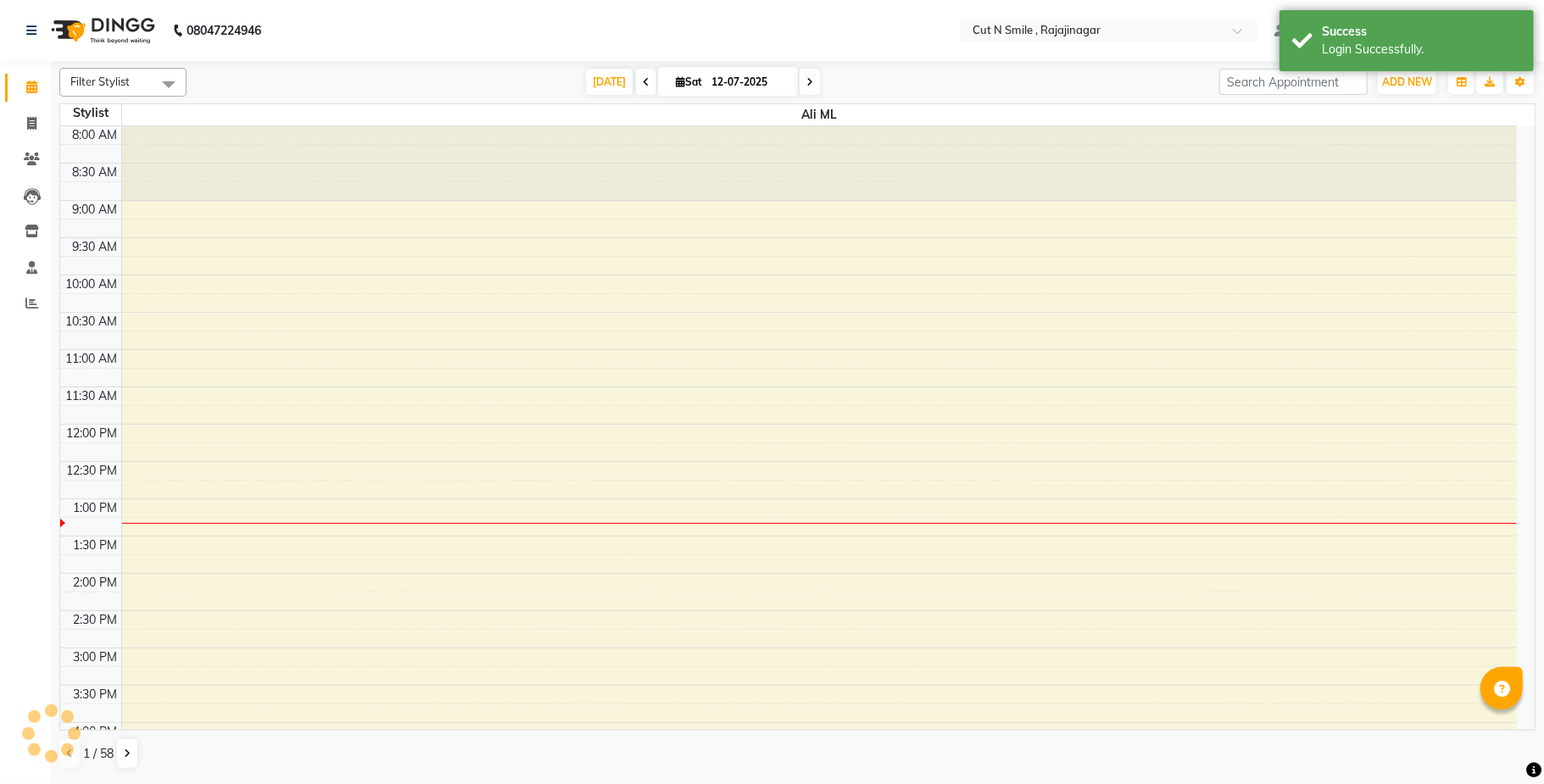 scroll, scrollTop: 0, scrollLeft: 0, axis: both 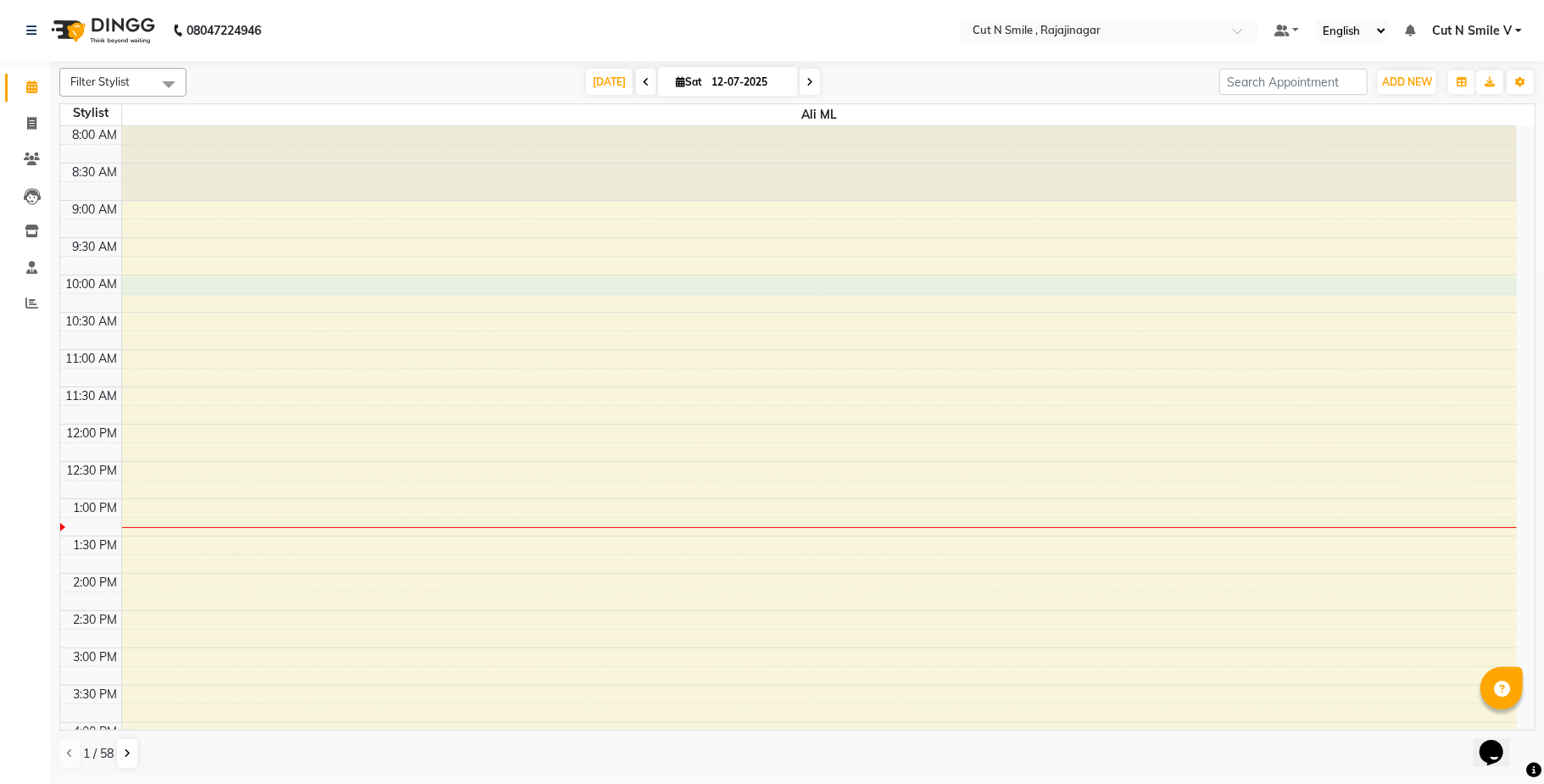 click on "8:00 AM 8:30 AM 9:00 AM 9:30 AM 10:00 AM 10:30 AM 11:00 AM 11:30 AM 12:00 PM 12:30 PM 1:00 PM 1:30 PM 2:00 PM 2:30 PM 3:00 PM 3:30 PM 4:00 PM 4:30 PM 5:00 PM 5:30 PM 6:00 PM 6:30 PM 7:00 PM 7:30 PM 8:00 PM 8:30 PM" at bounding box center (789, 610) 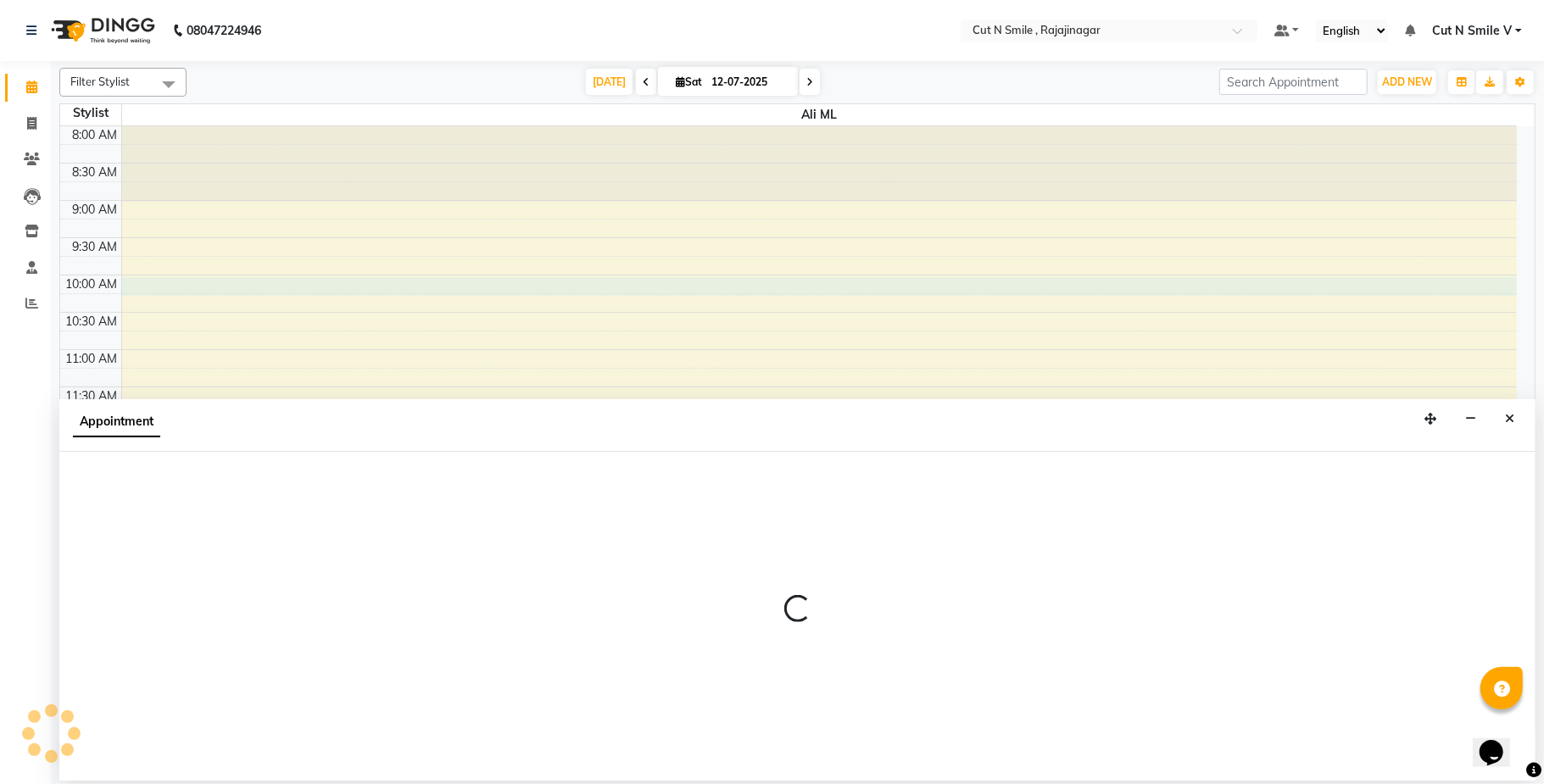 select on "79167" 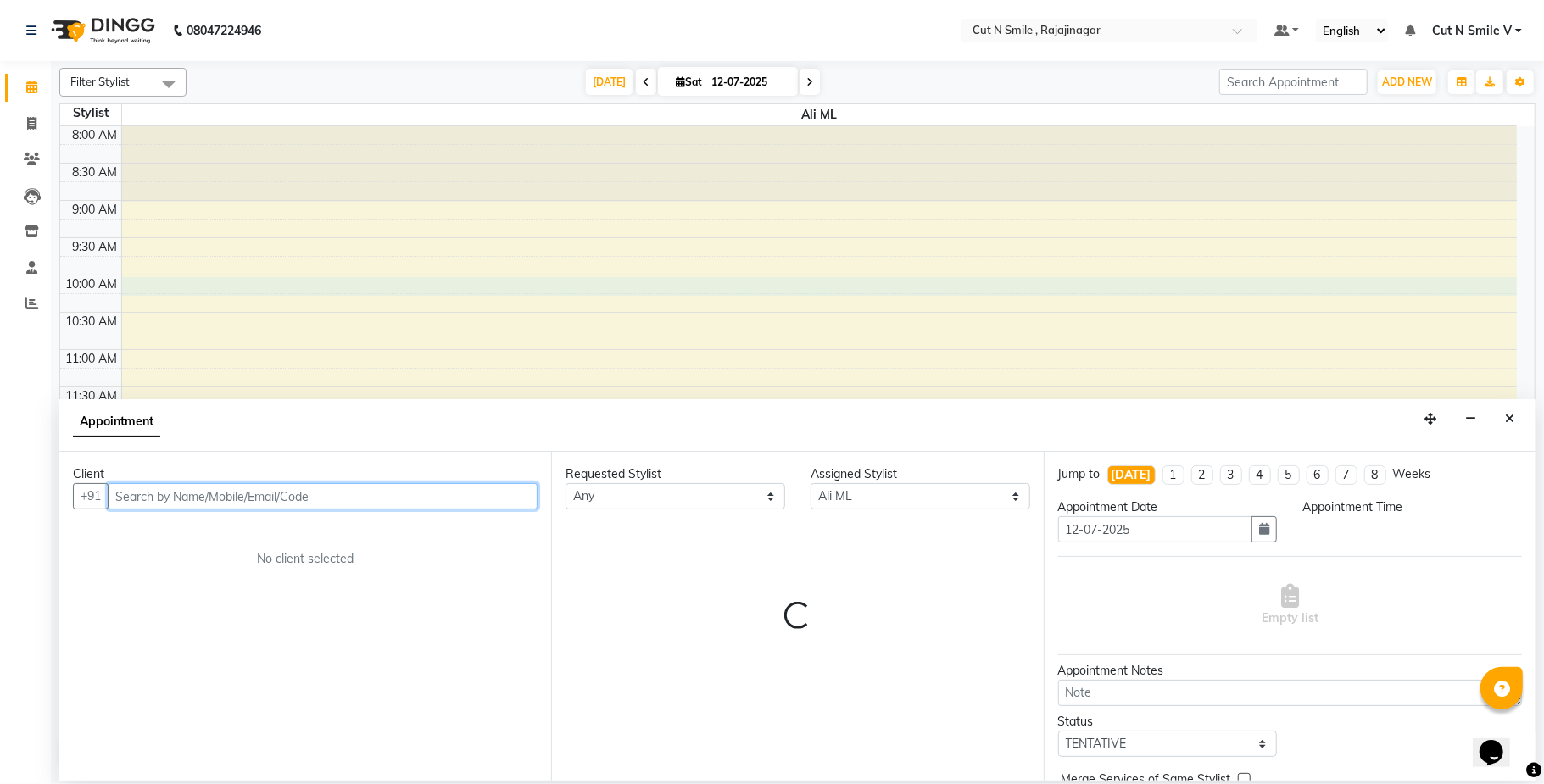 select on "600" 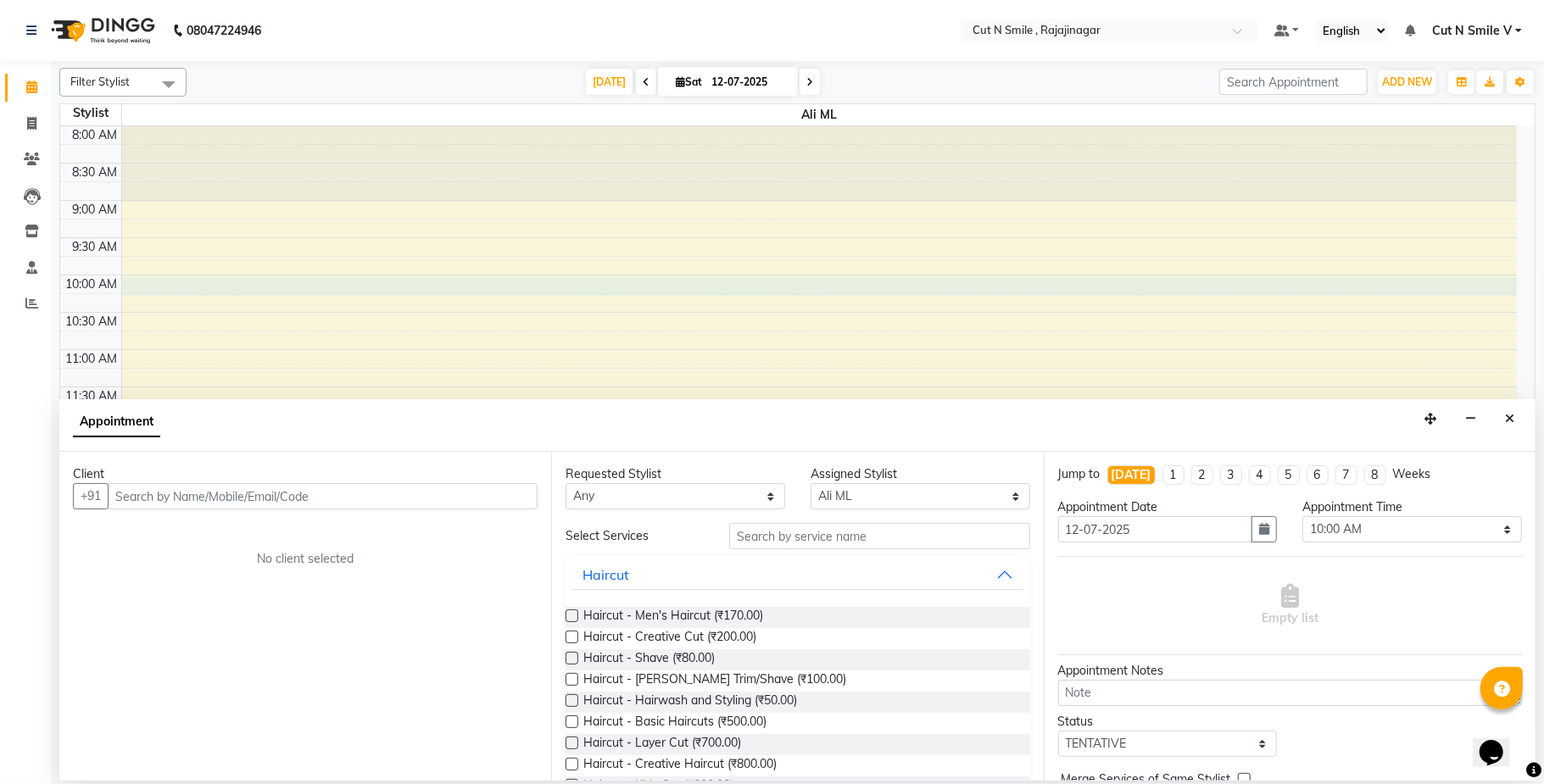click on "Stylist Ali ML" at bounding box center [797, 115] 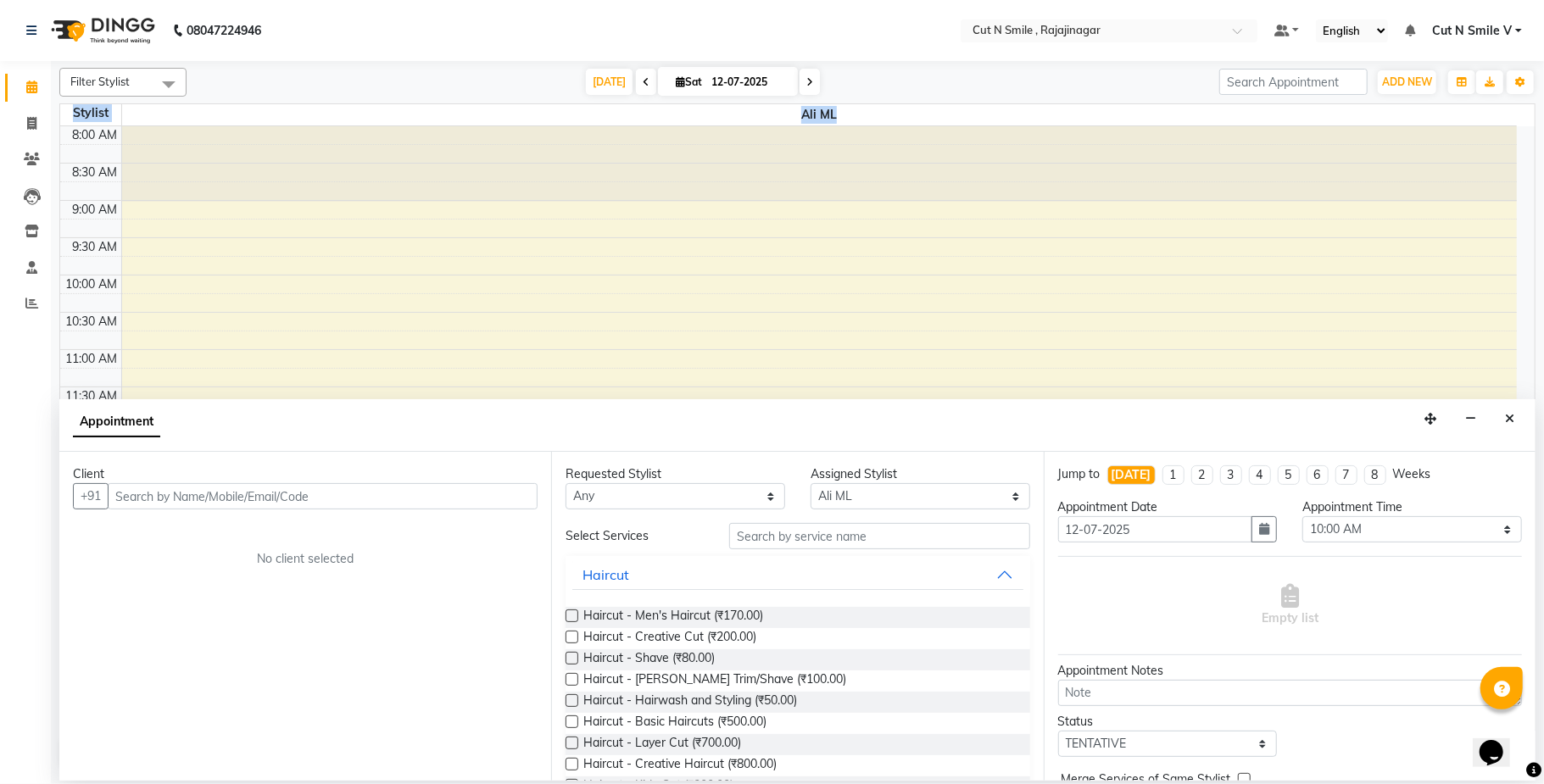 click on "Stylist Ali ML" at bounding box center [797, 115] 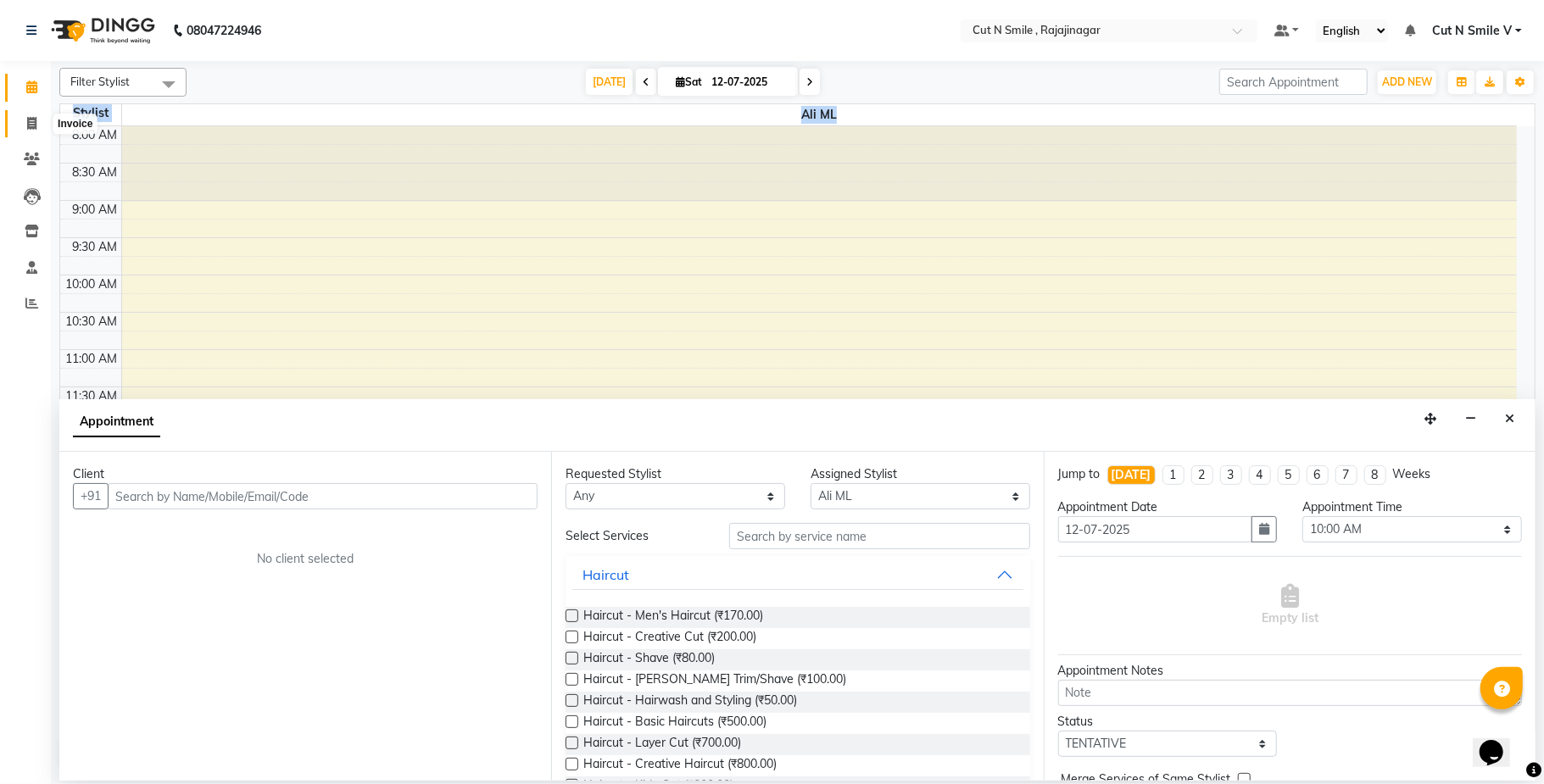 click 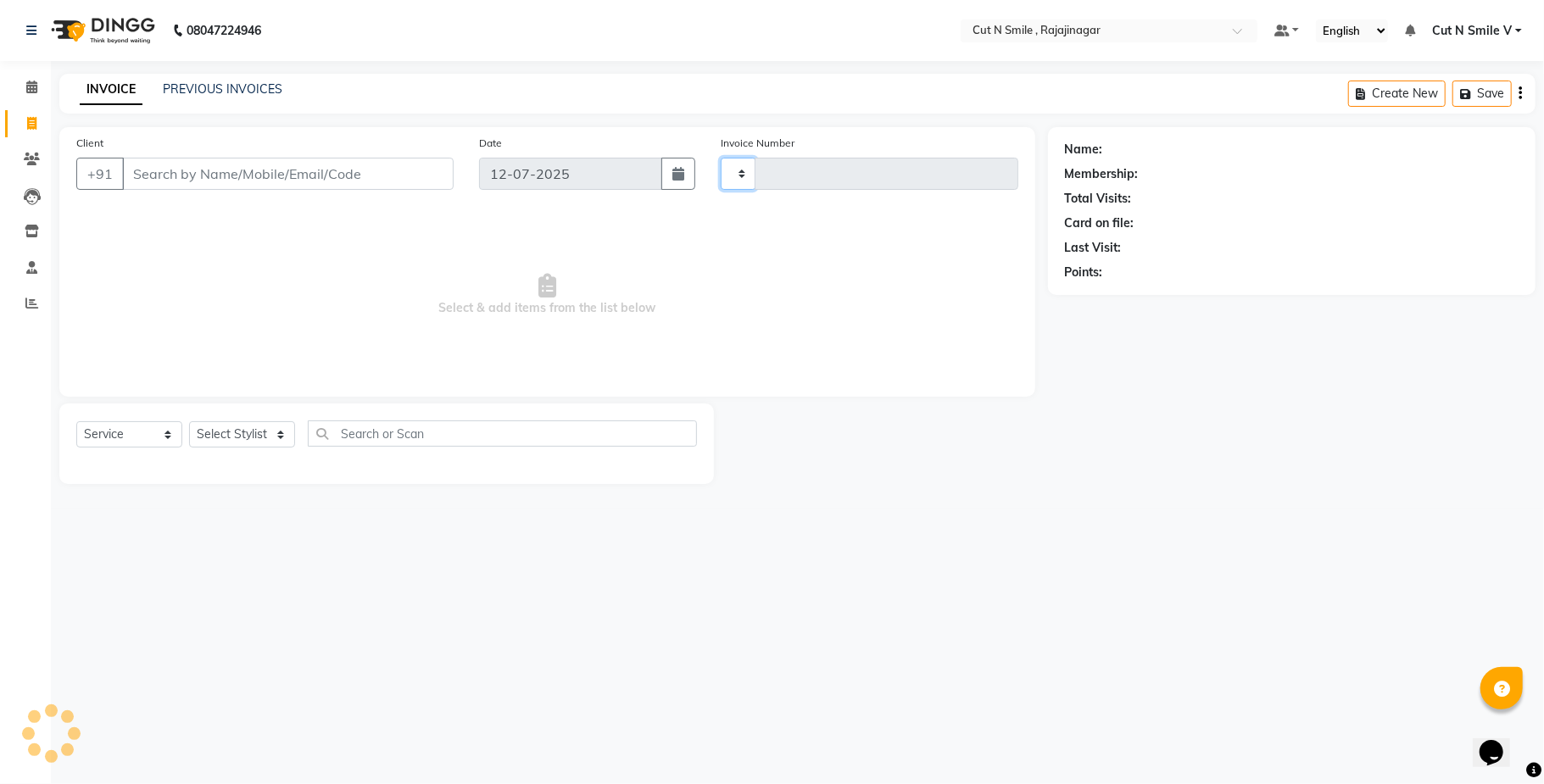 click 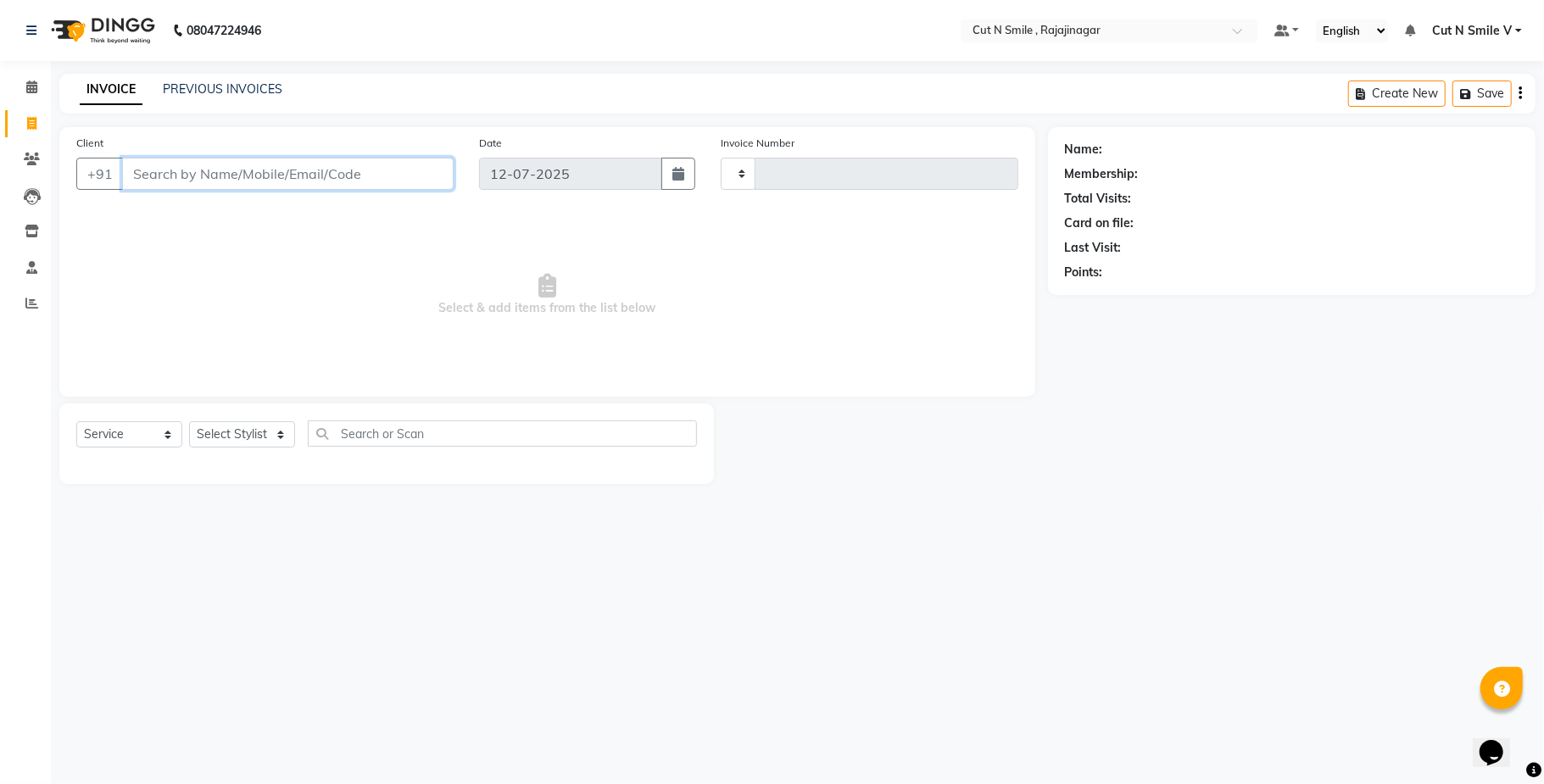 click on "Client" at bounding box center (287, 174) 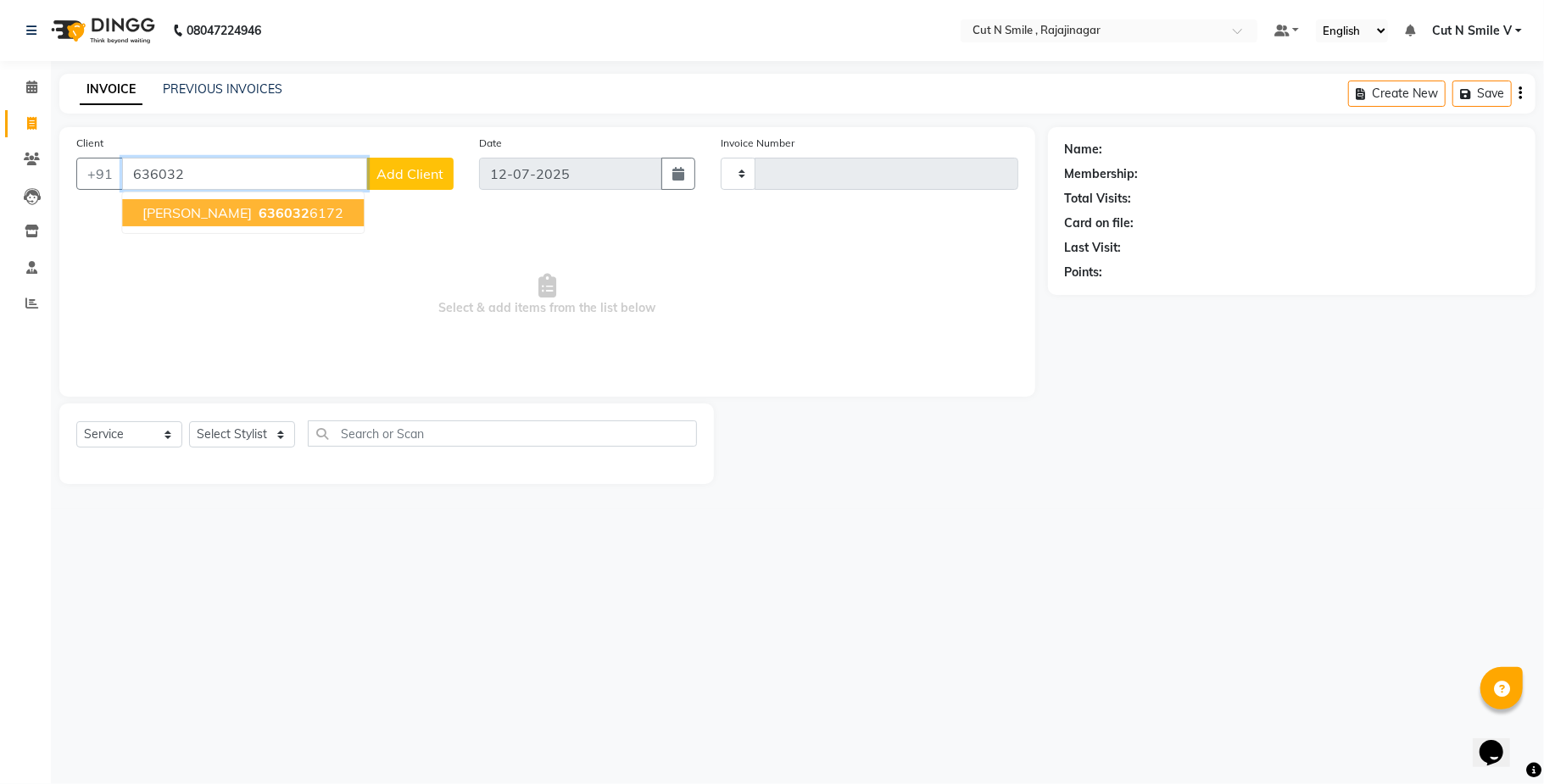 click on "636032 6172" at bounding box center [299, 213] 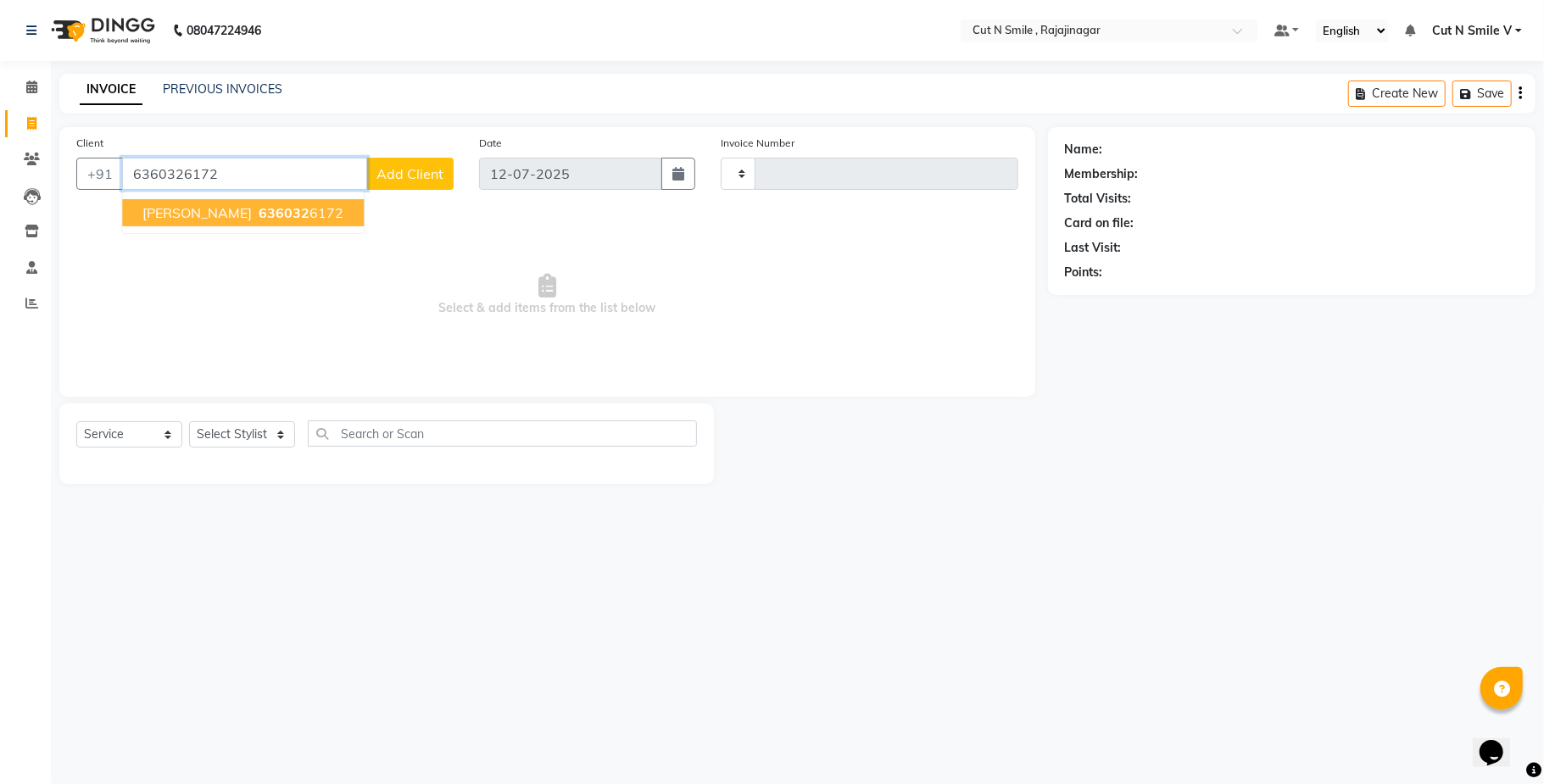 type on "6360326172" 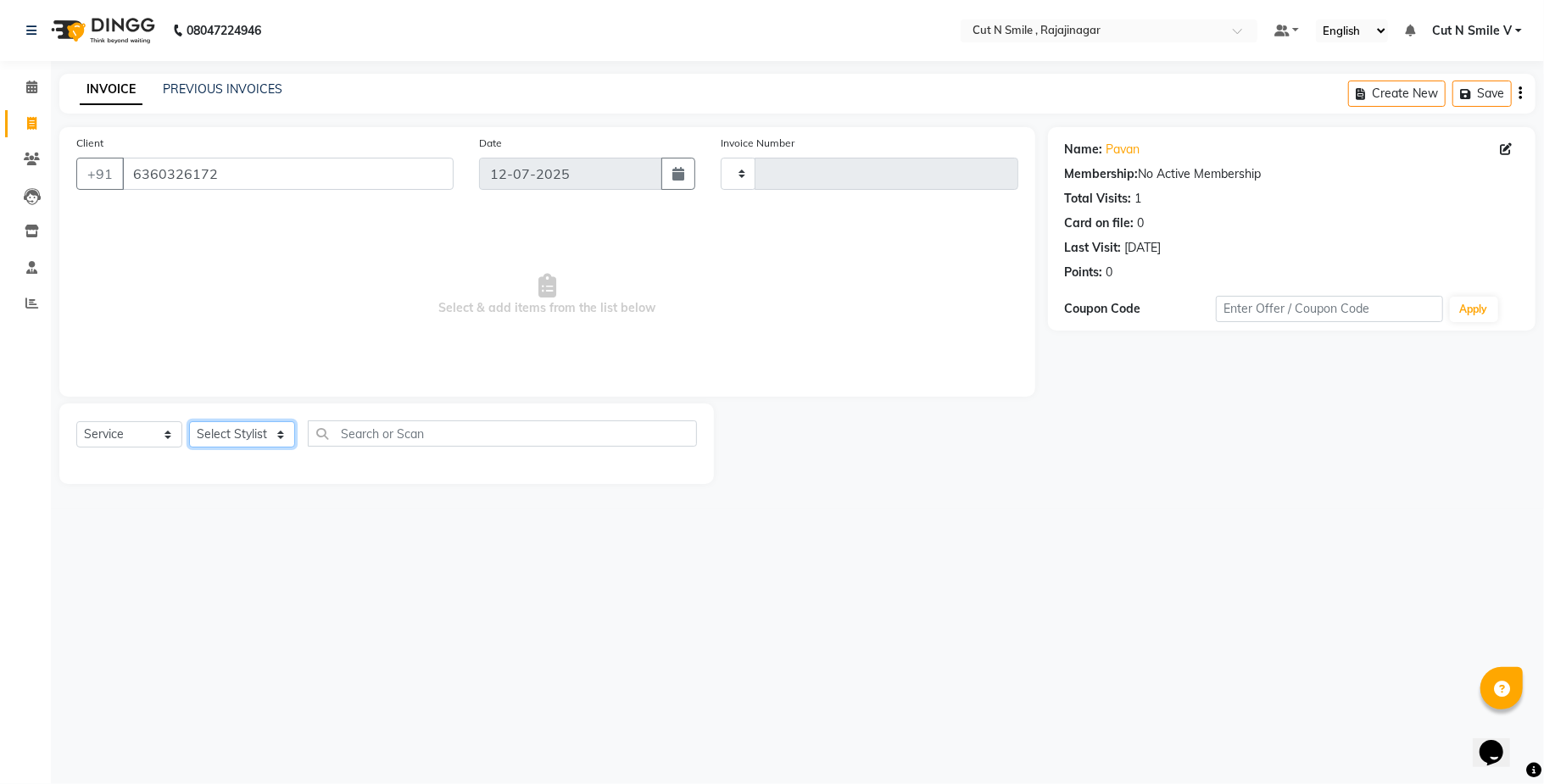 click on "Select Stylist" 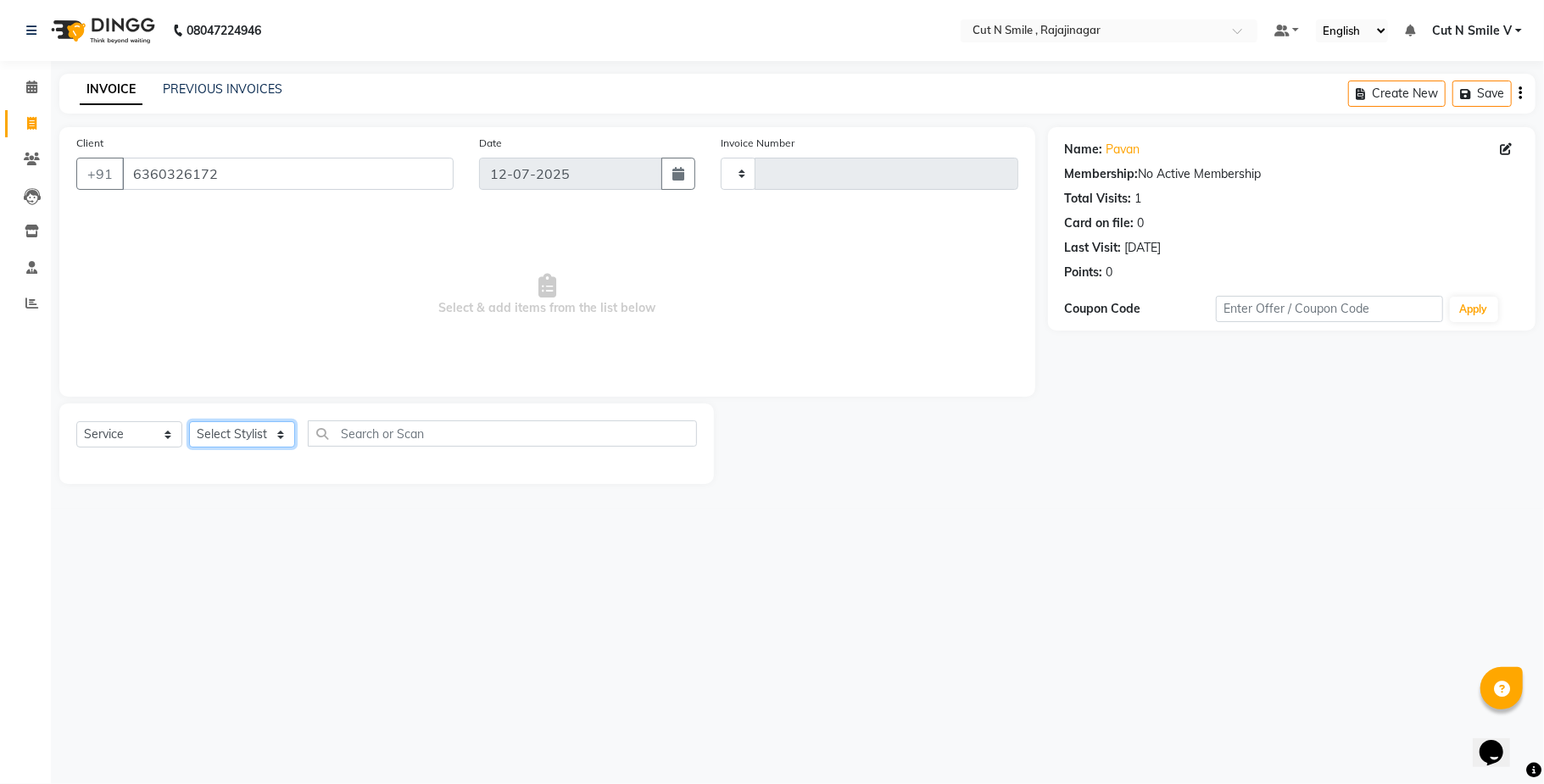 click on "Select Stylist" 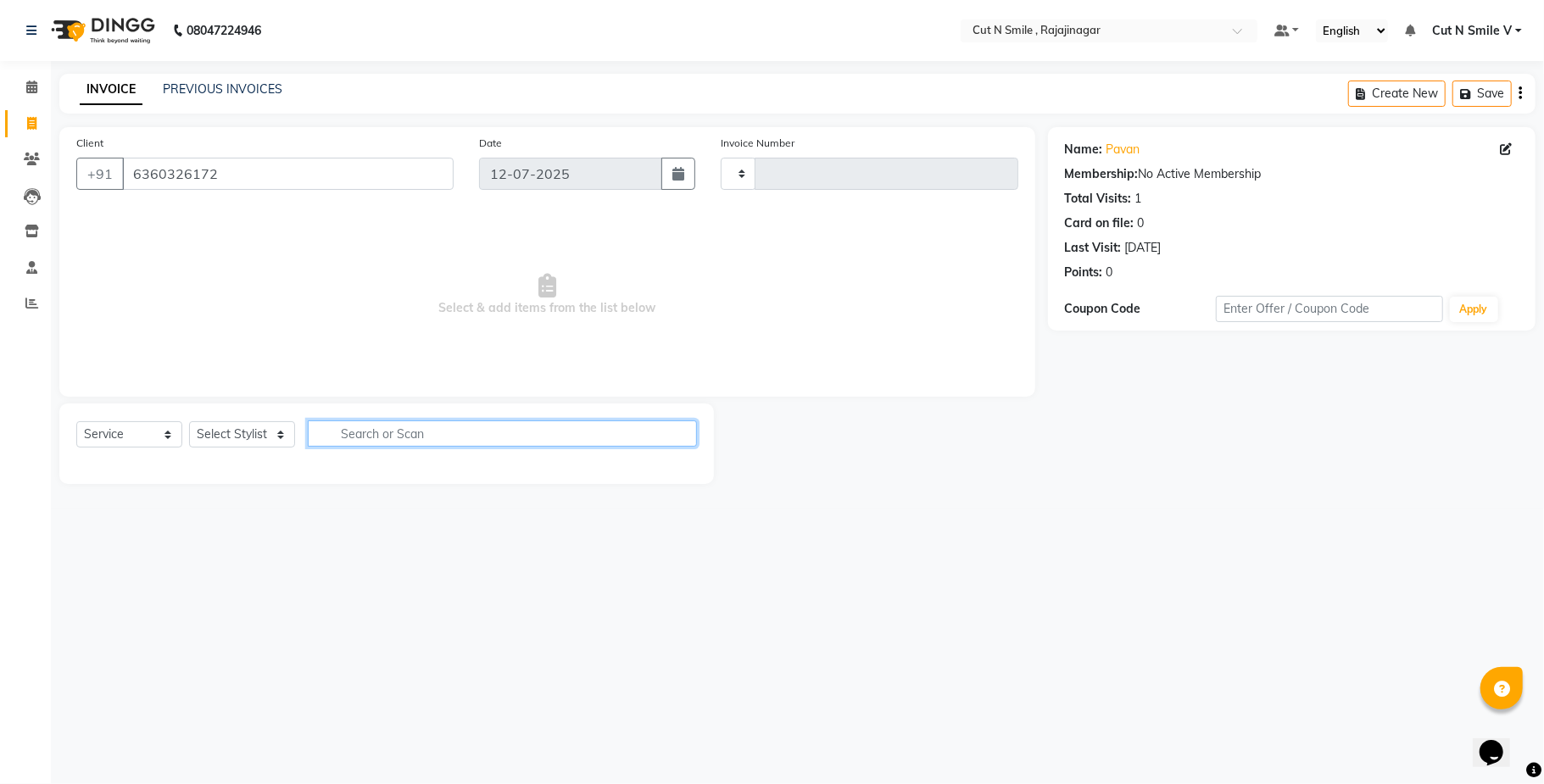 click 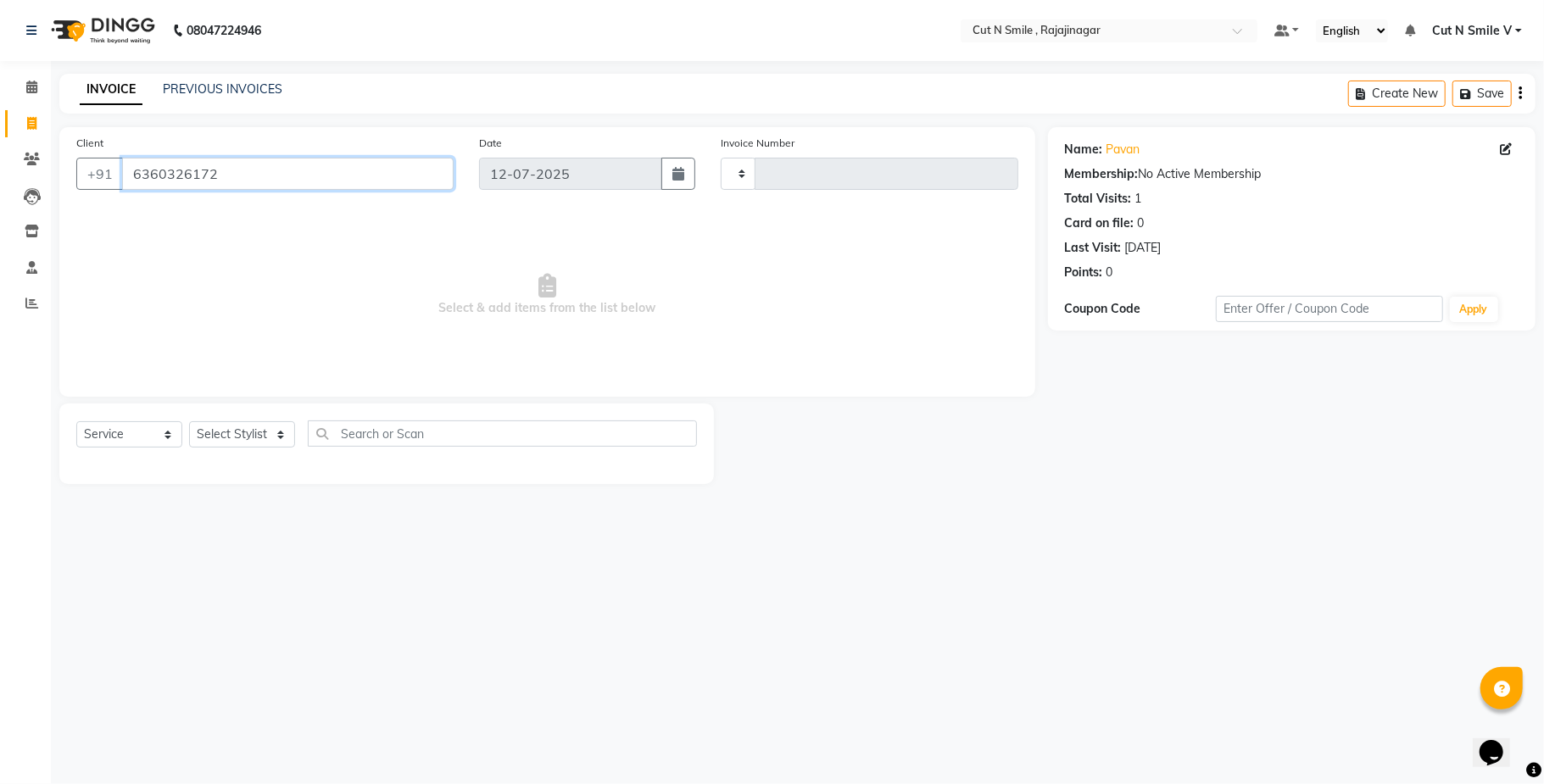 click on "6360326172" at bounding box center [287, 174] 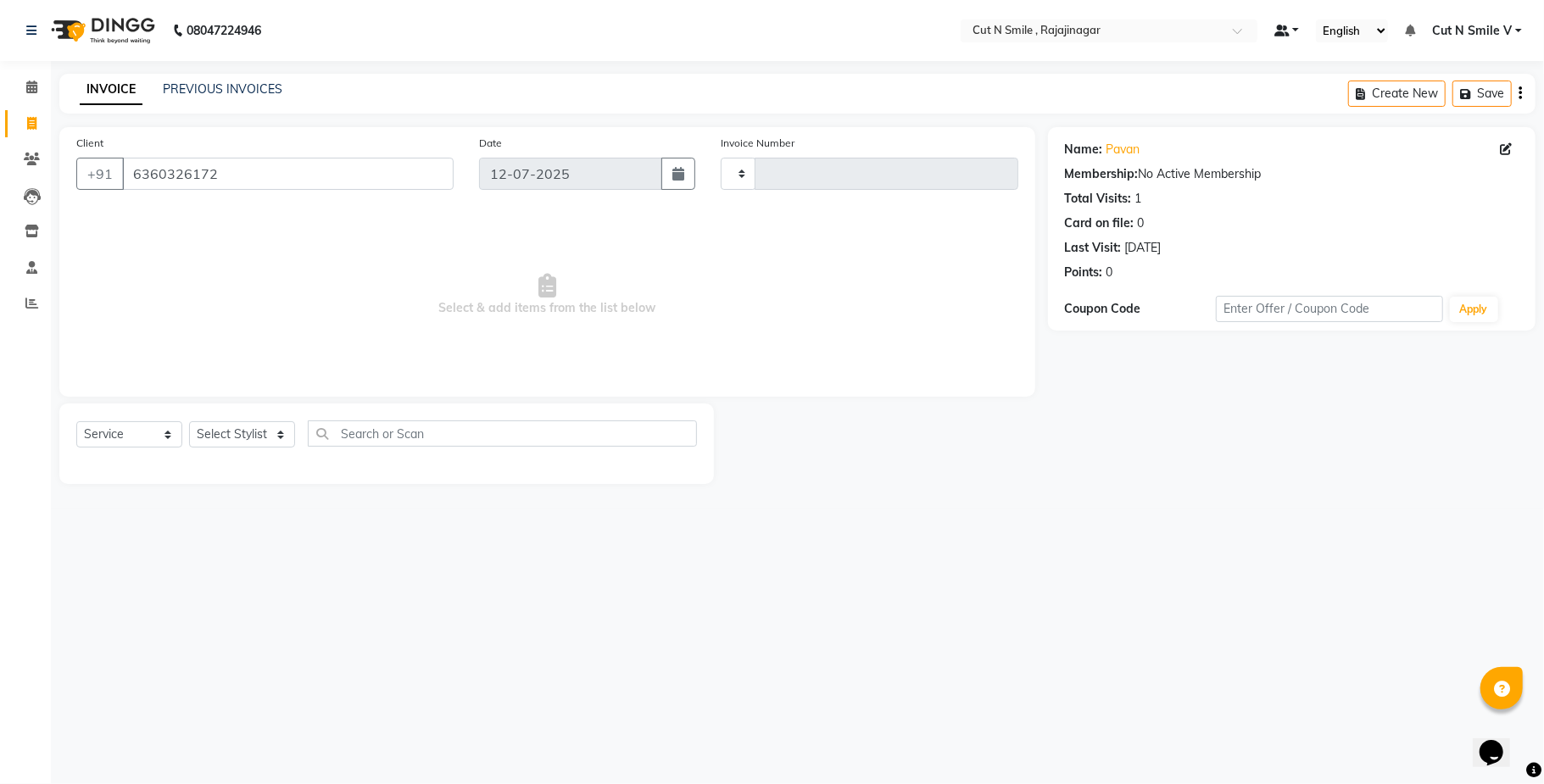 click at bounding box center (1287, 31) 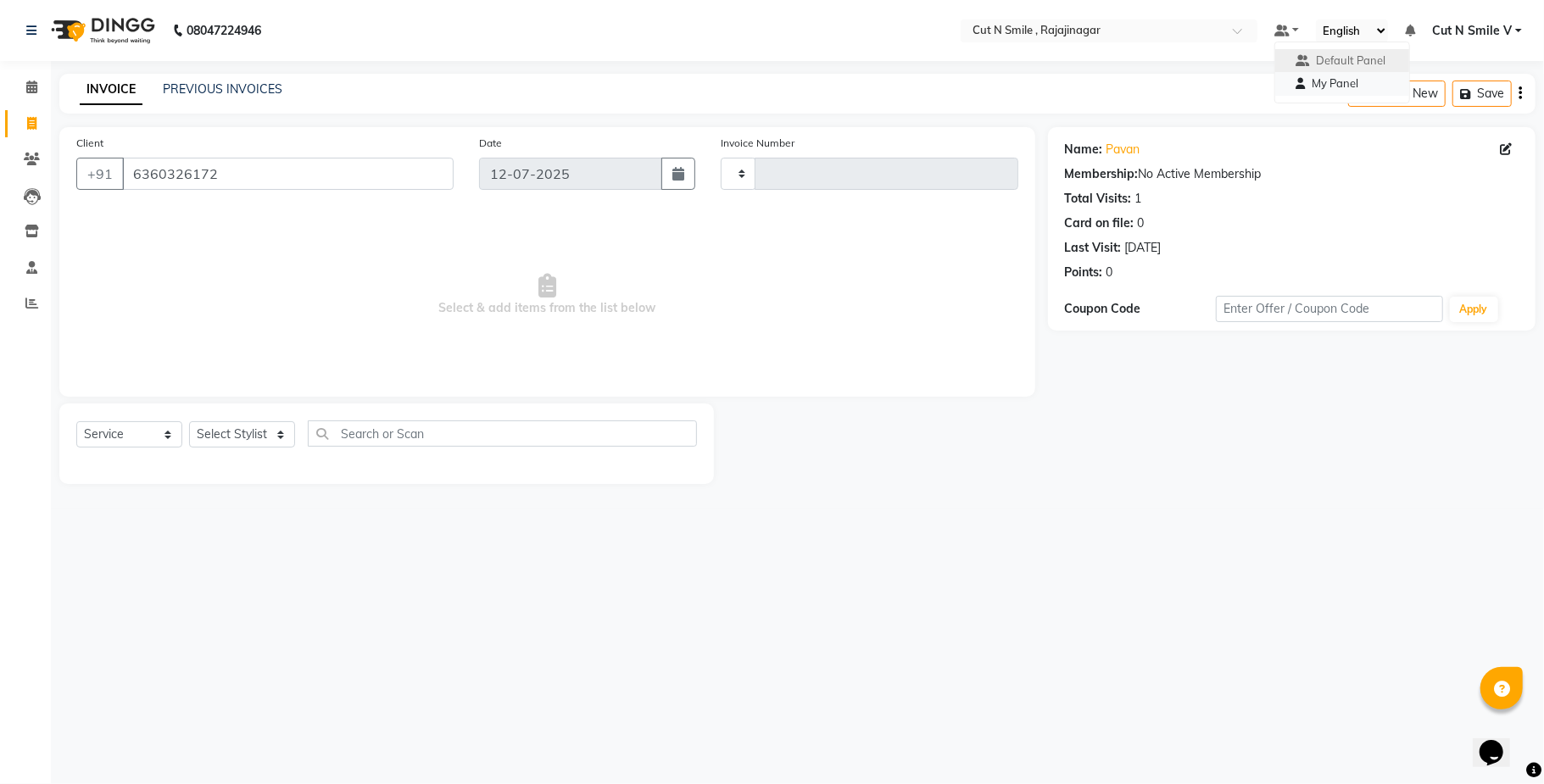 click on "My Panel" at bounding box center (1342, 84) 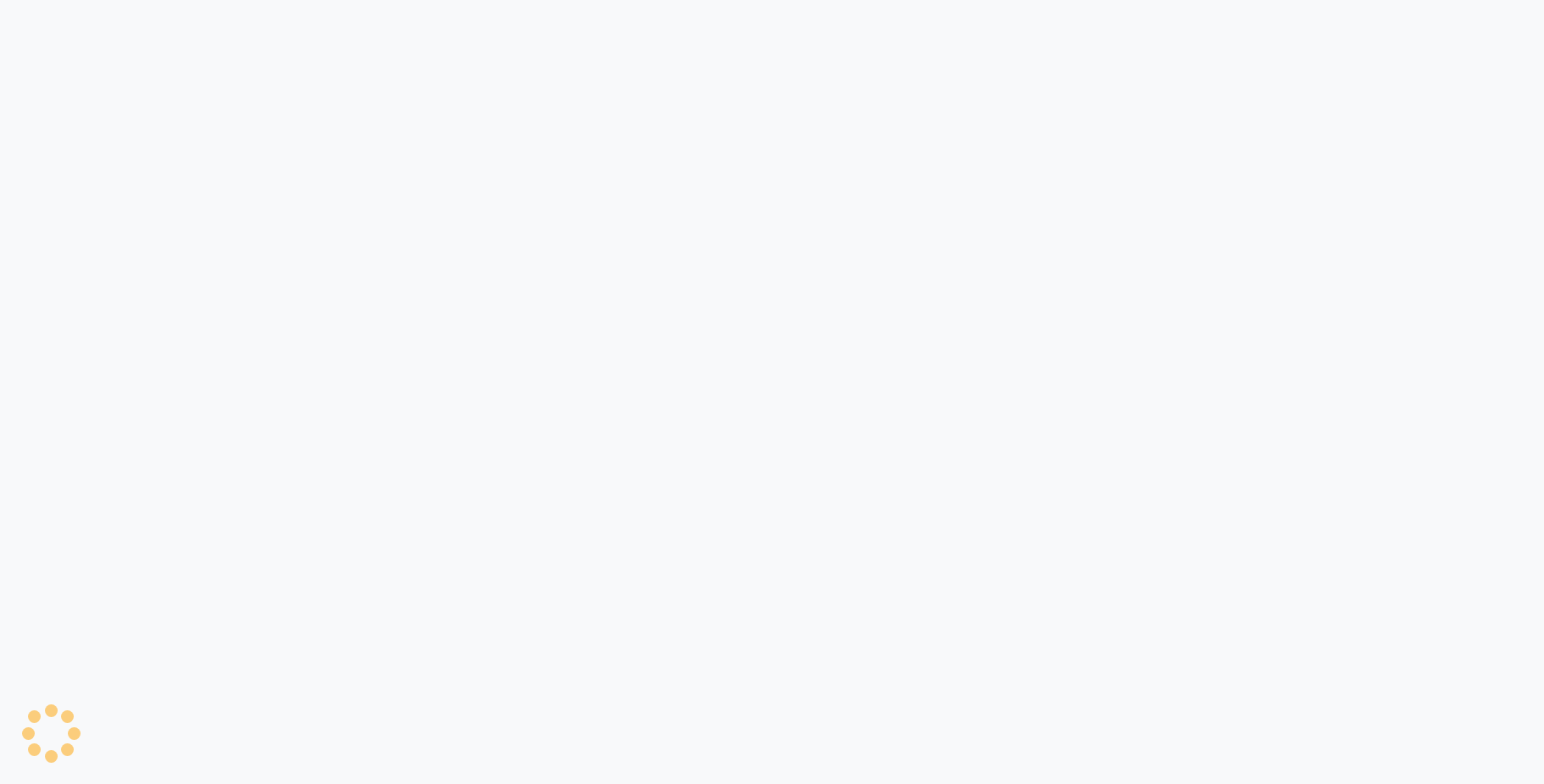 scroll, scrollTop: 0, scrollLeft: 0, axis: both 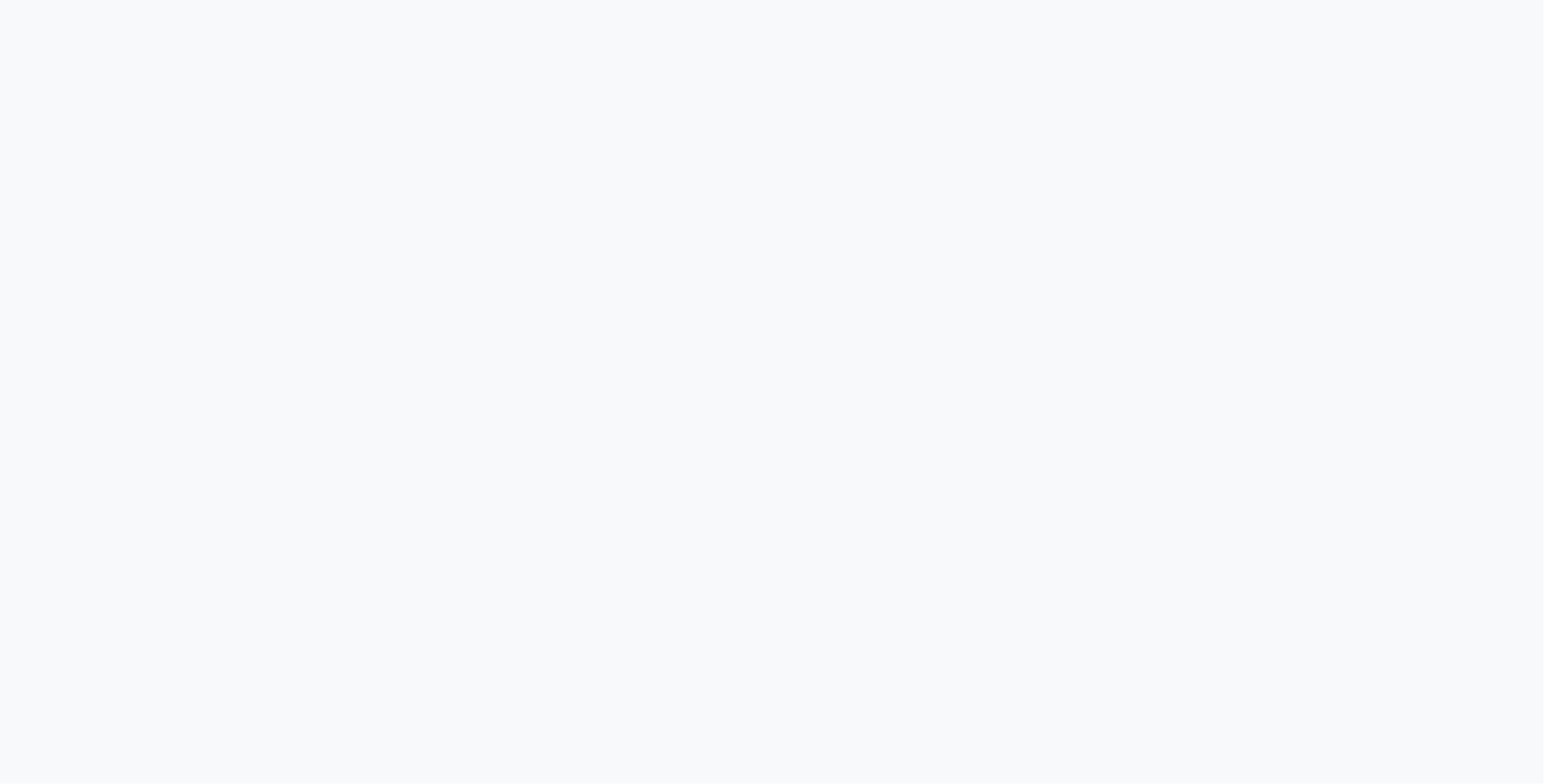 select on "service" 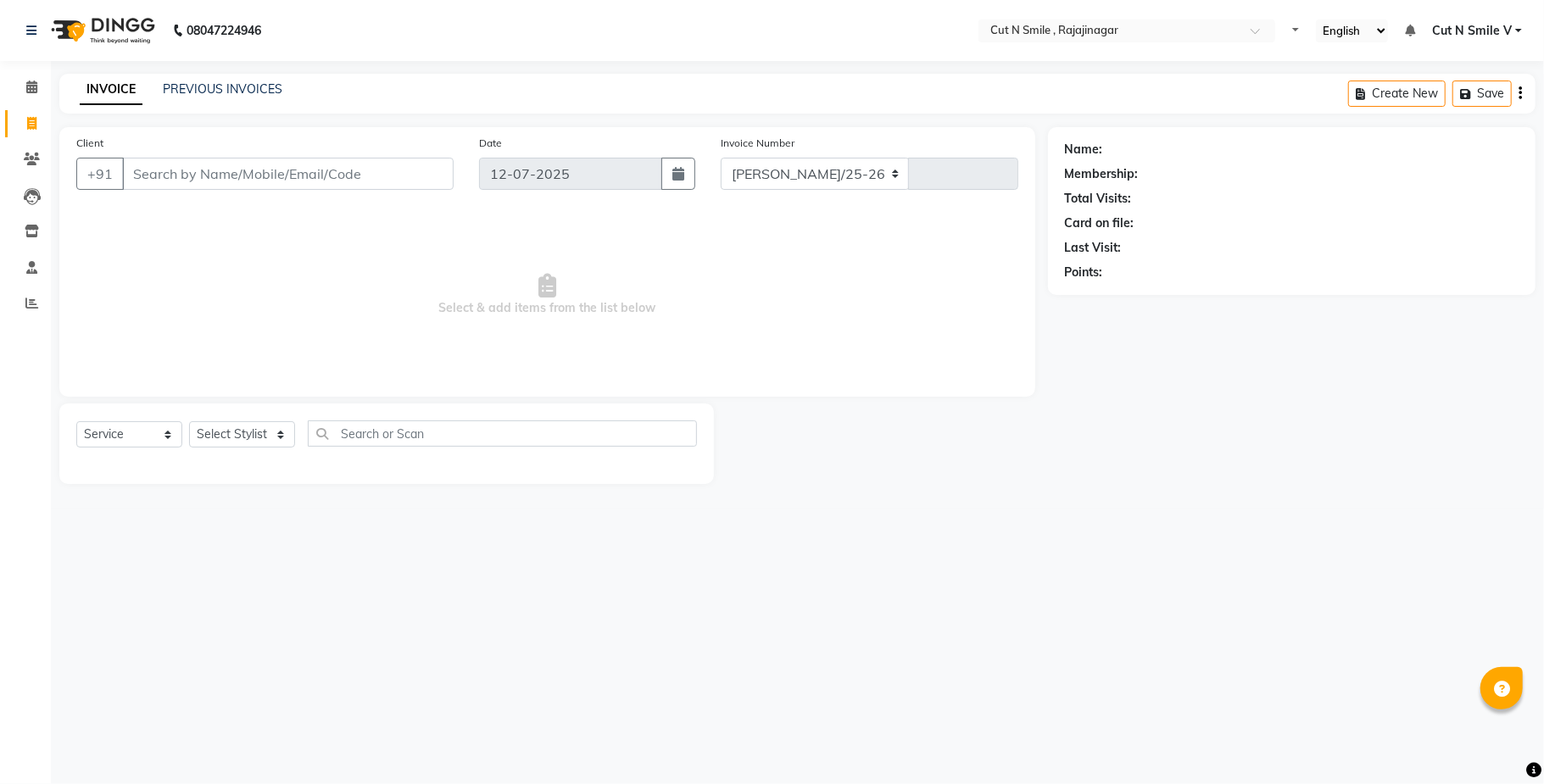 select on "7187" 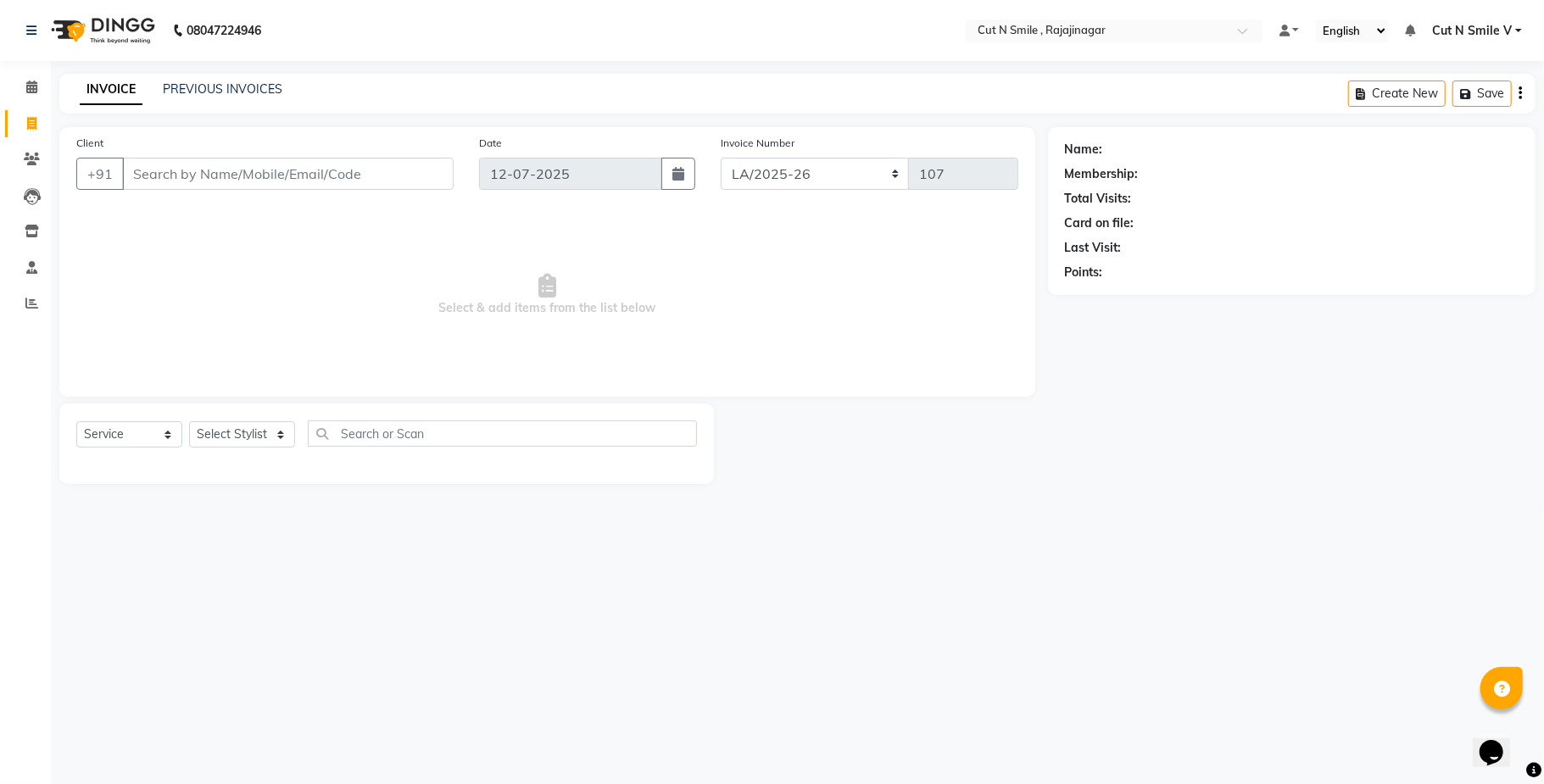 scroll, scrollTop: 0, scrollLeft: 0, axis: both 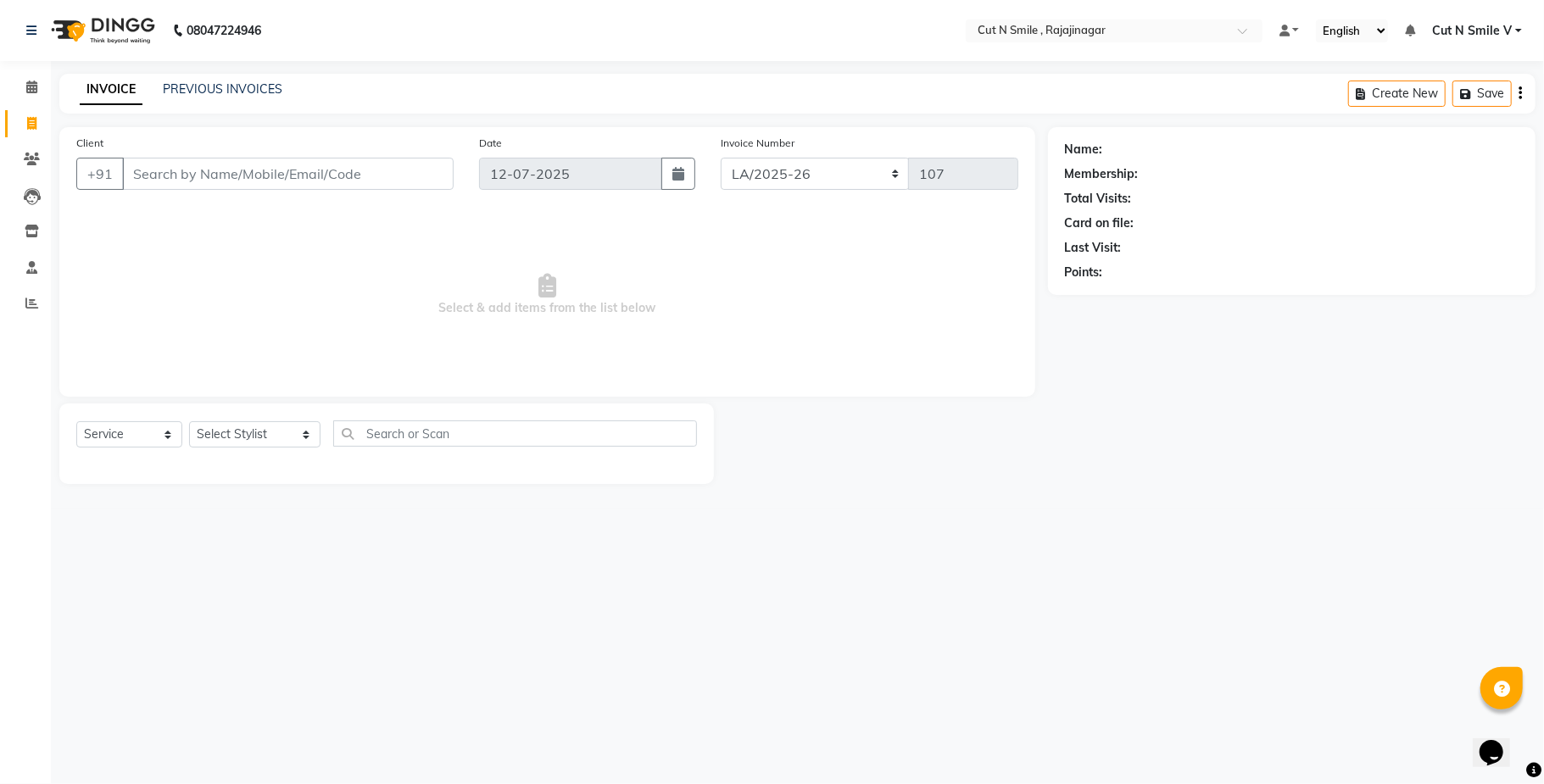 click on "Client" at bounding box center (287, 174) 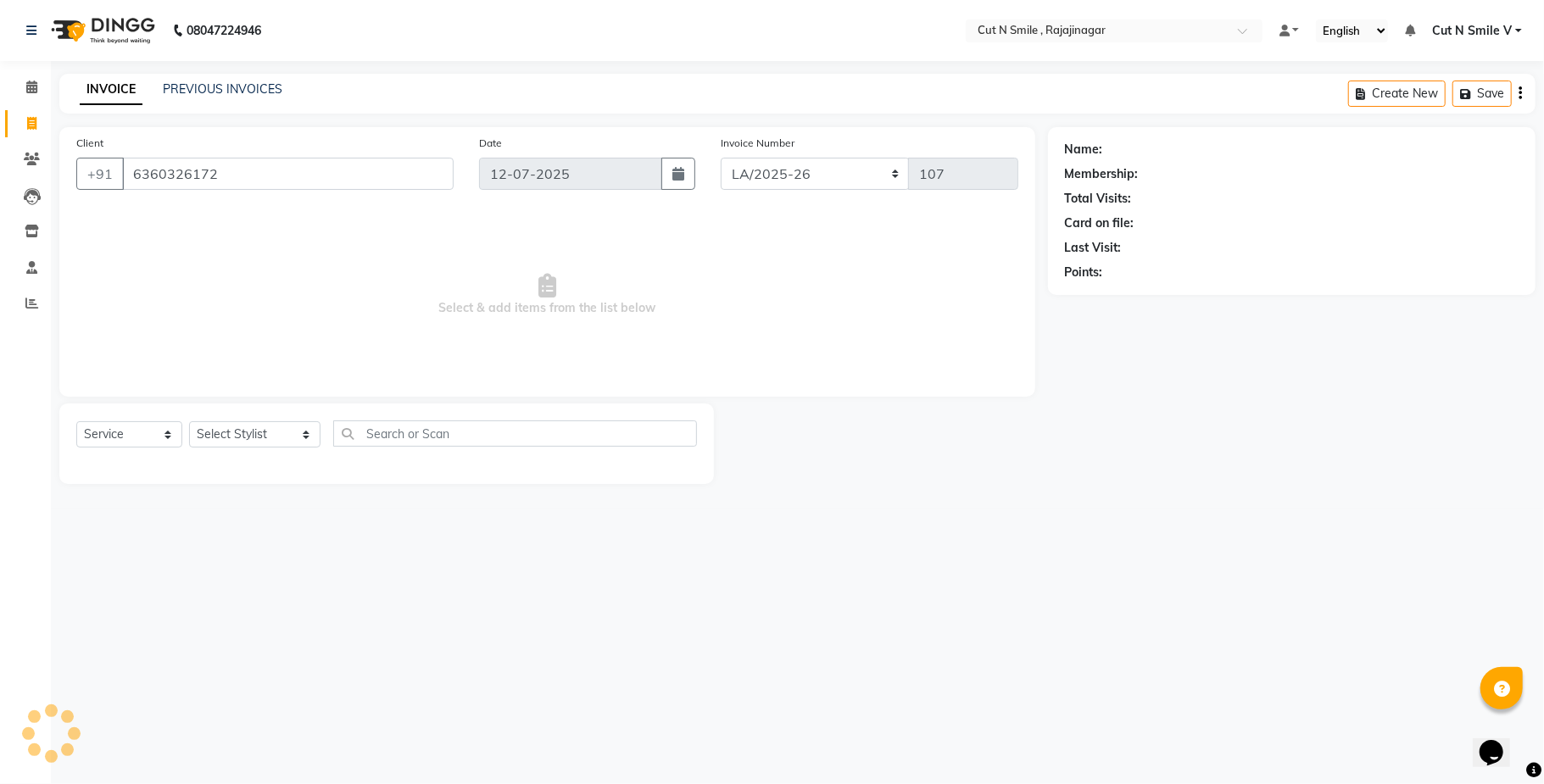 type on "6360326172" 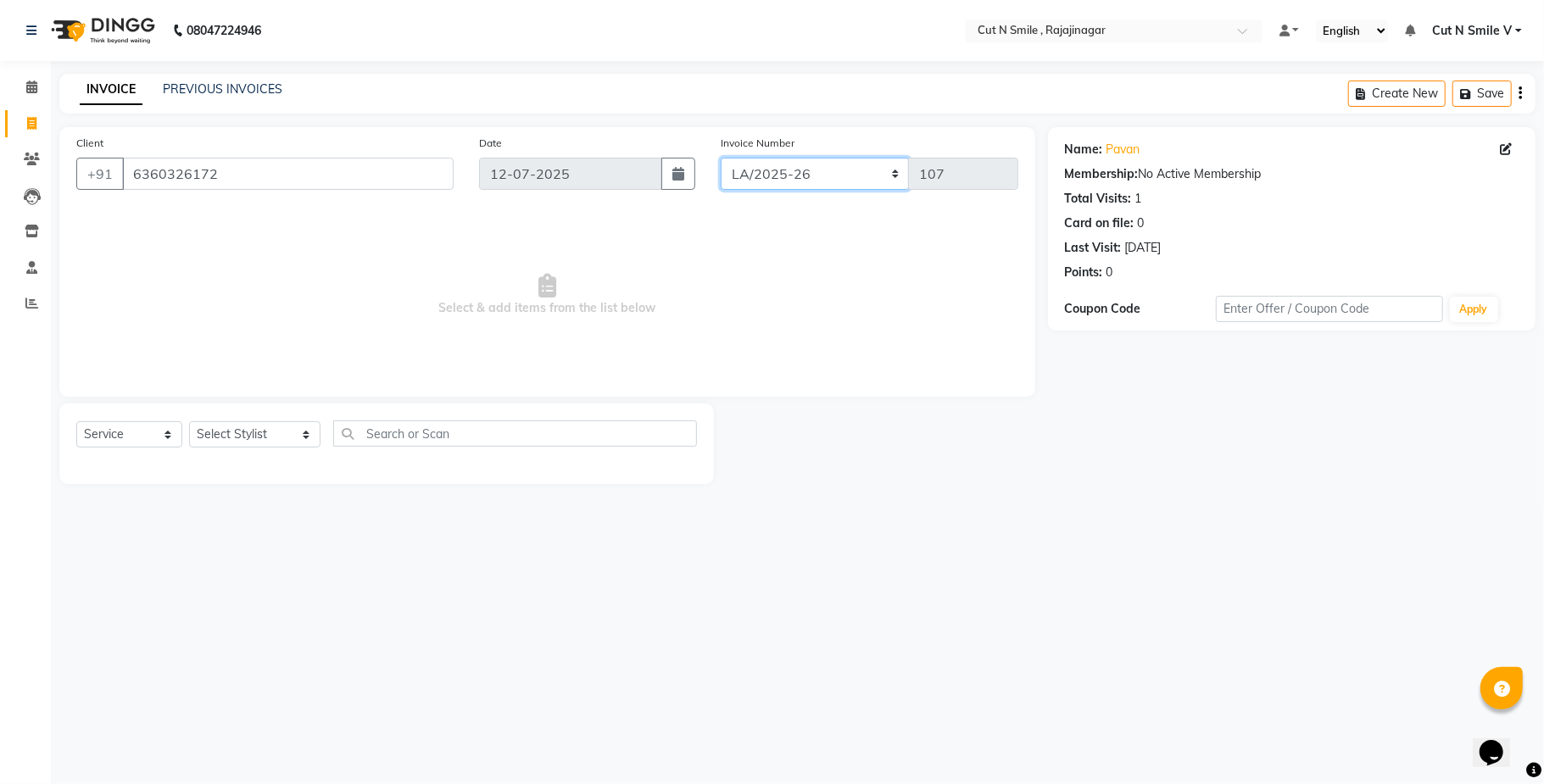 click on "[PERSON_NAME]/25-26 LA/2025-26 SH/25 CH/25 SA/25" 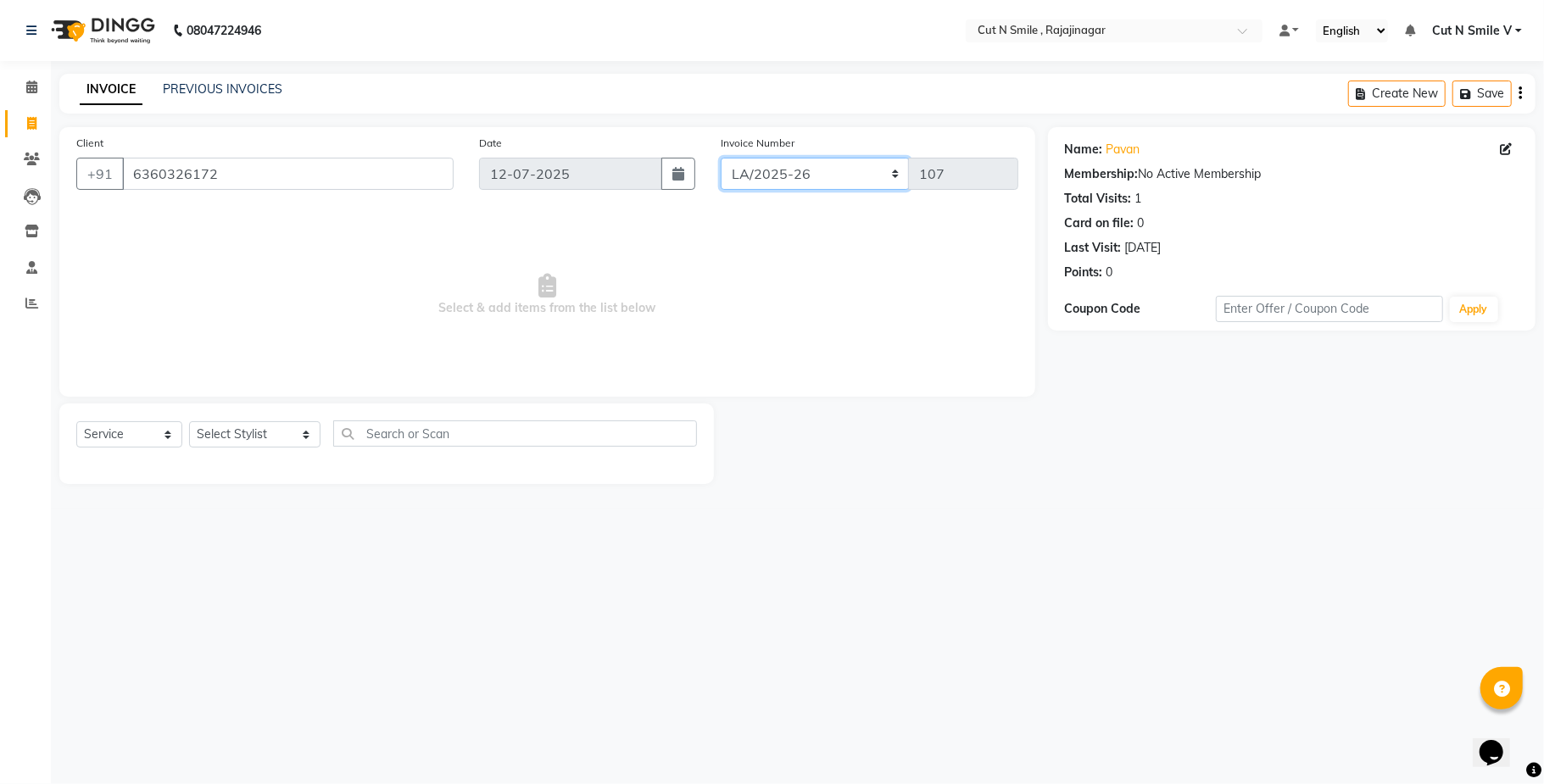 select on "7185" 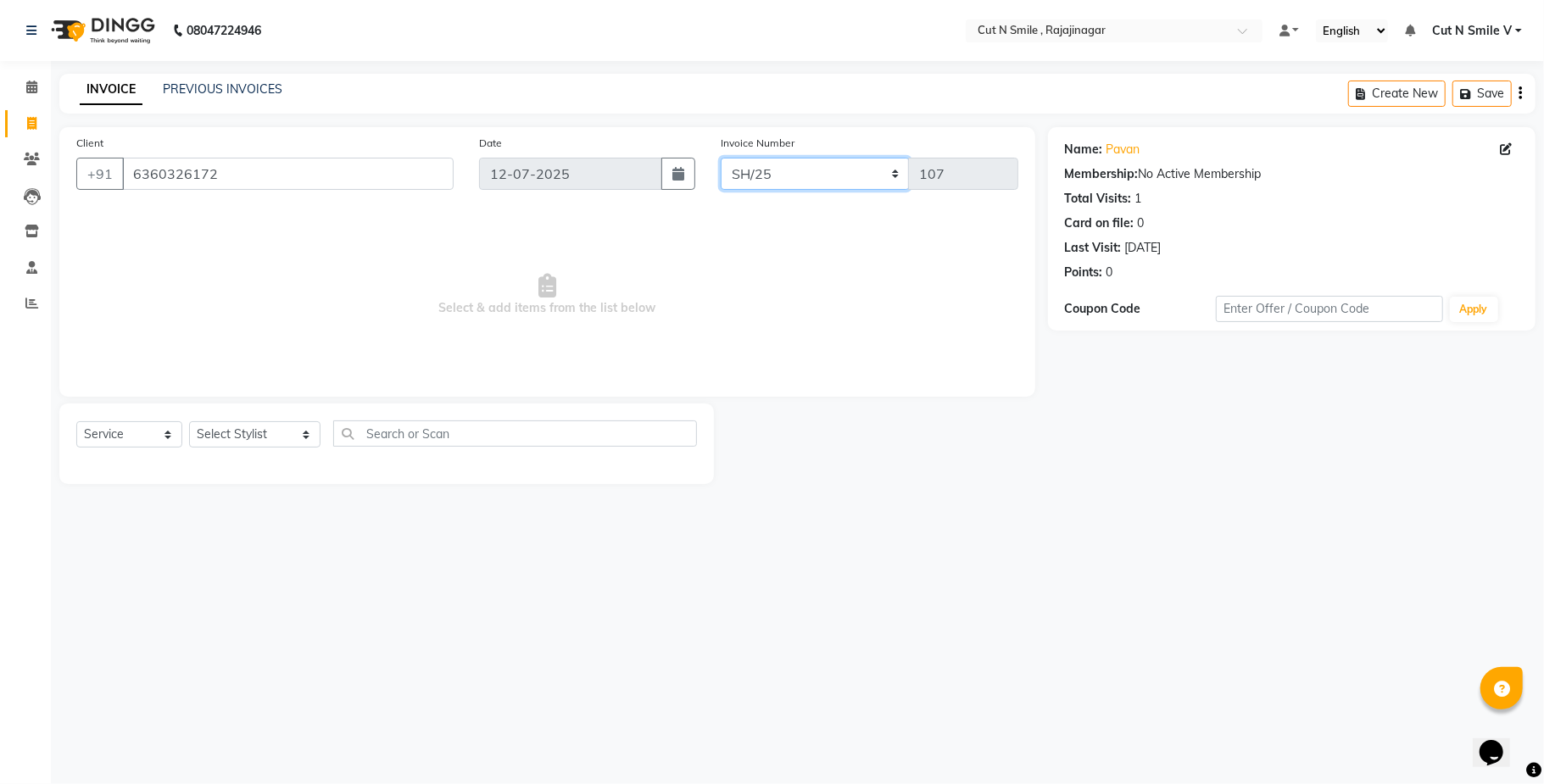 click on "[PERSON_NAME]/25-26 LA/2025-26 SH/25 CH/25 SA/25" 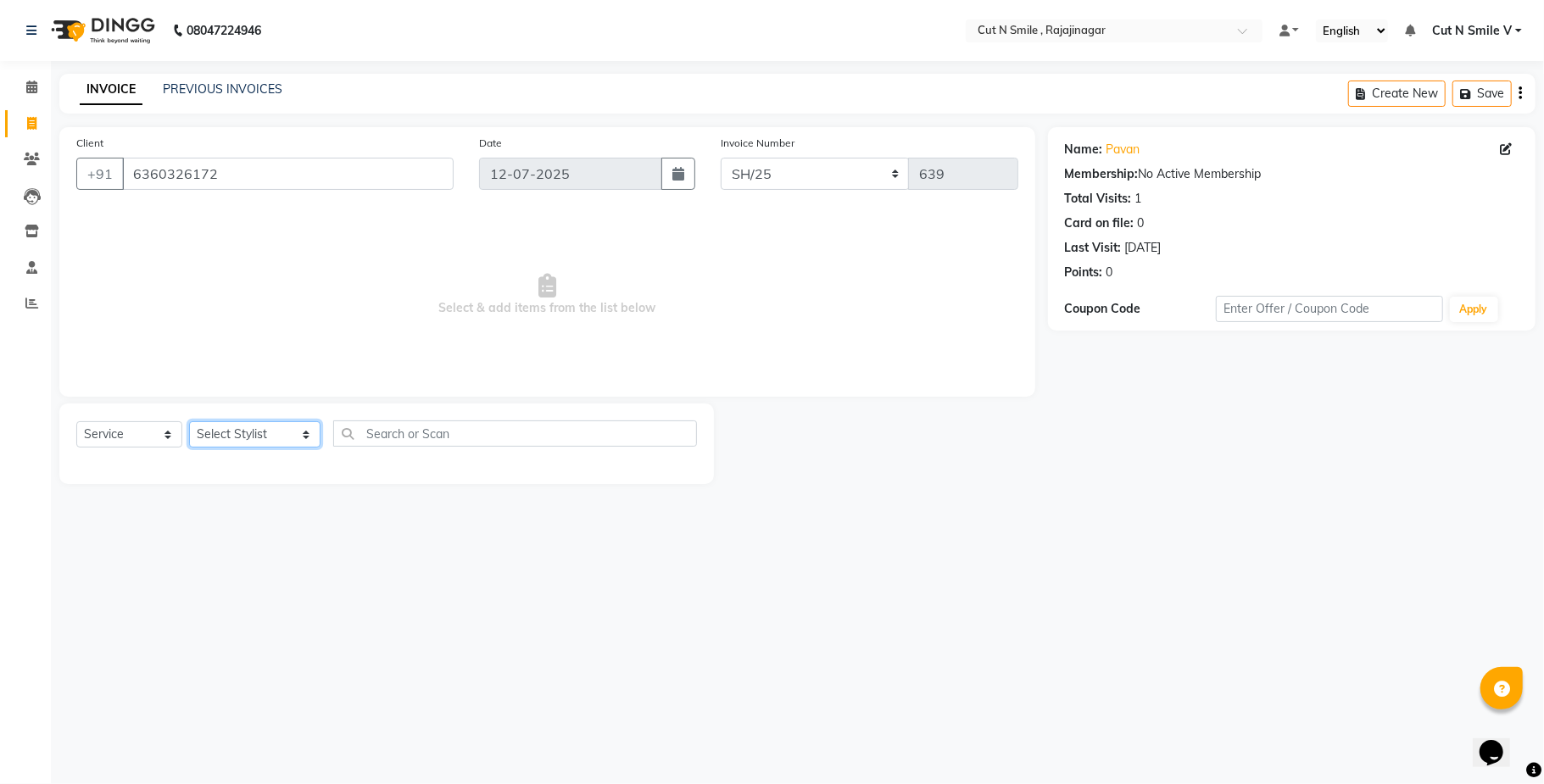 click on "Select Stylist [PERSON_NAME] Ammu 3R [PERSON_NAME] VN [PERSON_NAME] 3R [PERSON_NAME] 3R [PERSON_NAME] 3R [PERSON_NAME] 4R CNS [PERSON_NAME]  Cut N Smile 17M  Cut N Smile 3R Cut n Smile 4R Cut N Smile 9M Cut N Smile ML Cut N Smile V [PERSON_NAME] 4R Govind VN Hema 4R [PERSON_NAME] VN Karan VN Love 4R [PERSON_NAME] 3R Manu 4R  Muskaan VN [PERSON_NAME] 4R N D M 4R NDM Alam 4R Noushad VN [PERSON_NAME] 4R Priya [PERSON_NAME] 3R Rahul 3R Ravi 3R [PERSON_NAME] 4R [PERSON_NAME] 3R [PERSON_NAME] 4R [PERSON_NAME] [PERSON_NAME] 3R [PERSON_NAME] 4R Sameer 3R [PERSON_NAME] [PERSON_NAME]  [PERSON_NAME] [PERSON_NAME] [PERSON_NAME] VN [PERSON_NAME] 4R [PERSON_NAME] 4R [PERSON_NAME] VN Shanavaaz [PERSON_NAME] 3R [PERSON_NAME] 4R [PERSON_NAME] [PERSON_NAME] 4R Sunny VN [PERSON_NAME] 4R Vakeel 3R Varas 4R [PERSON_NAME] [PERSON_NAME] VN" 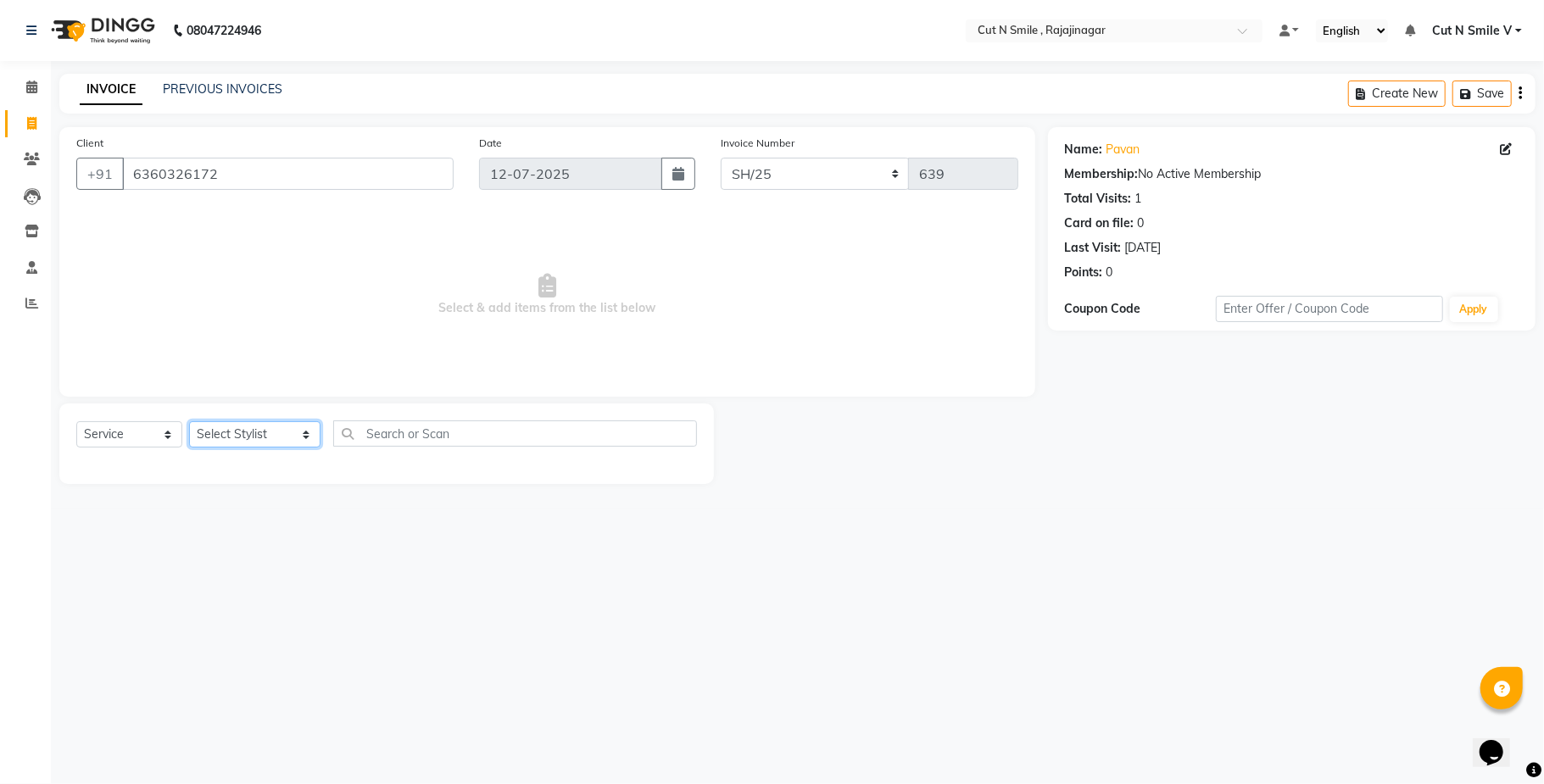 select on "57485" 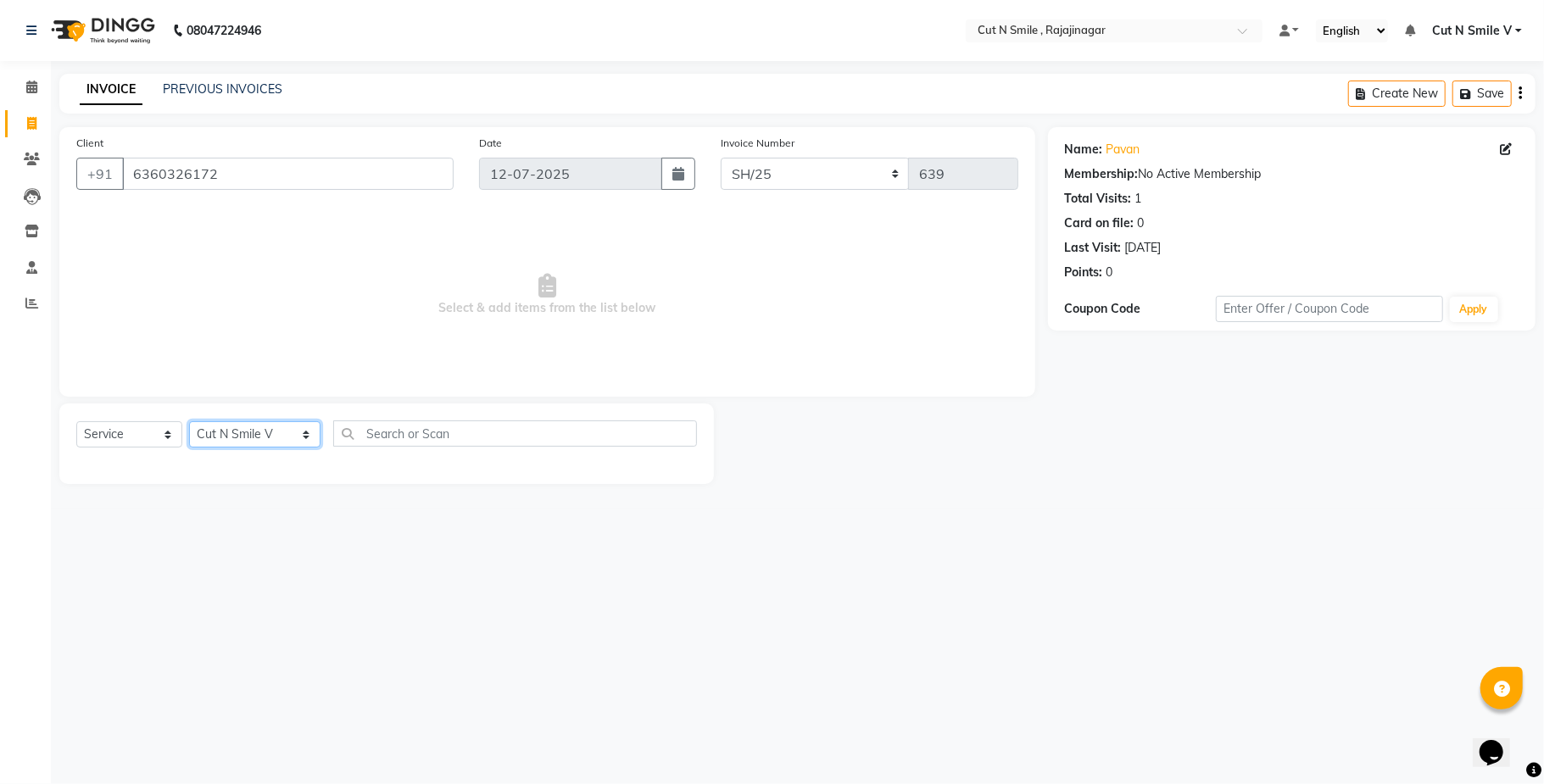 click on "Select Stylist [PERSON_NAME] Ammu 3R [PERSON_NAME] VN [PERSON_NAME] 3R [PERSON_NAME] 3R [PERSON_NAME] 3R [PERSON_NAME] 4R CNS [PERSON_NAME]  Cut N Smile 17M  Cut N Smile 3R Cut n Smile 4R Cut N Smile 9M Cut N Smile ML Cut N Smile V [PERSON_NAME] 4R Govind VN Hema 4R [PERSON_NAME] VN Karan VN Love 4R [PERSON_NAME] 3R Manu 4R  Muskaan VN [PERSON_NAME] 4R N D M 4R NDM Alam 4R Noushad VN [PERSON_NAME] 4R Priya [PERSON_NAME] 3R Rahul 3R Ravi 3R [PERSON_NAME] 4R [PERSON_NAME] 3R [PERSON_NAME] 4R [PERSON_NAME] [PERSON_NAME] 3R [PERSON_NAME] 4R Sameer 3R [PERSON_NAME] [PERSON_NAME]  [PERSON_NAME] [PERSON_NAME] [PERSON_NAME] VN [PERSON_NAME] 4R [PERSON_NAME] 4R [PERSON_NAME] VN Shanavaaz [PERSON_NAME] 3R [PERSON_NAME] 4R [PERSON_NAME] [PERSON_NAME] 4R Sunny VN [PERSON_NAME] 4R Vakeel 3R Varas 4R [PERSON_NAME] [PERSON_NAME] VN" 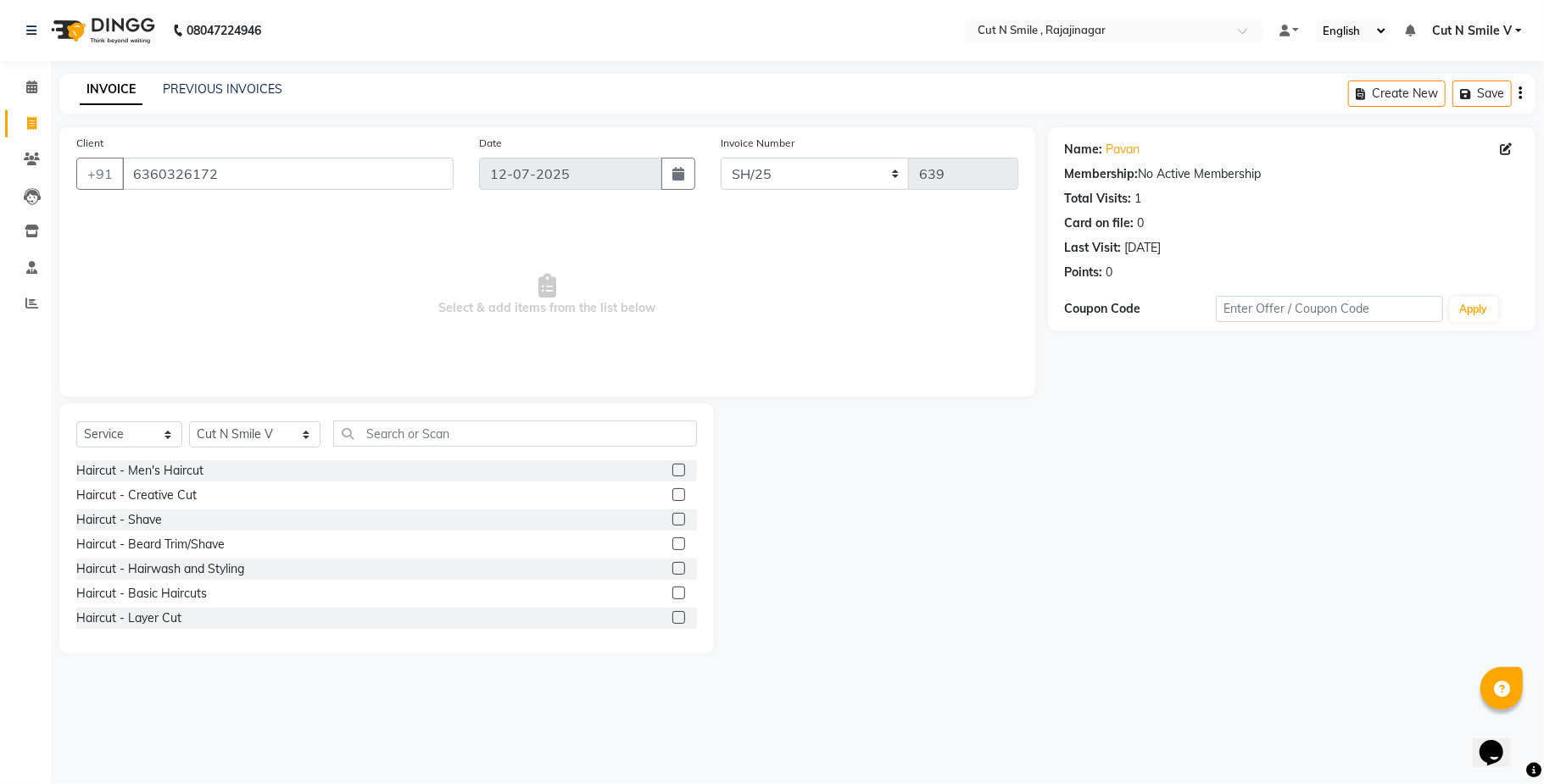 click 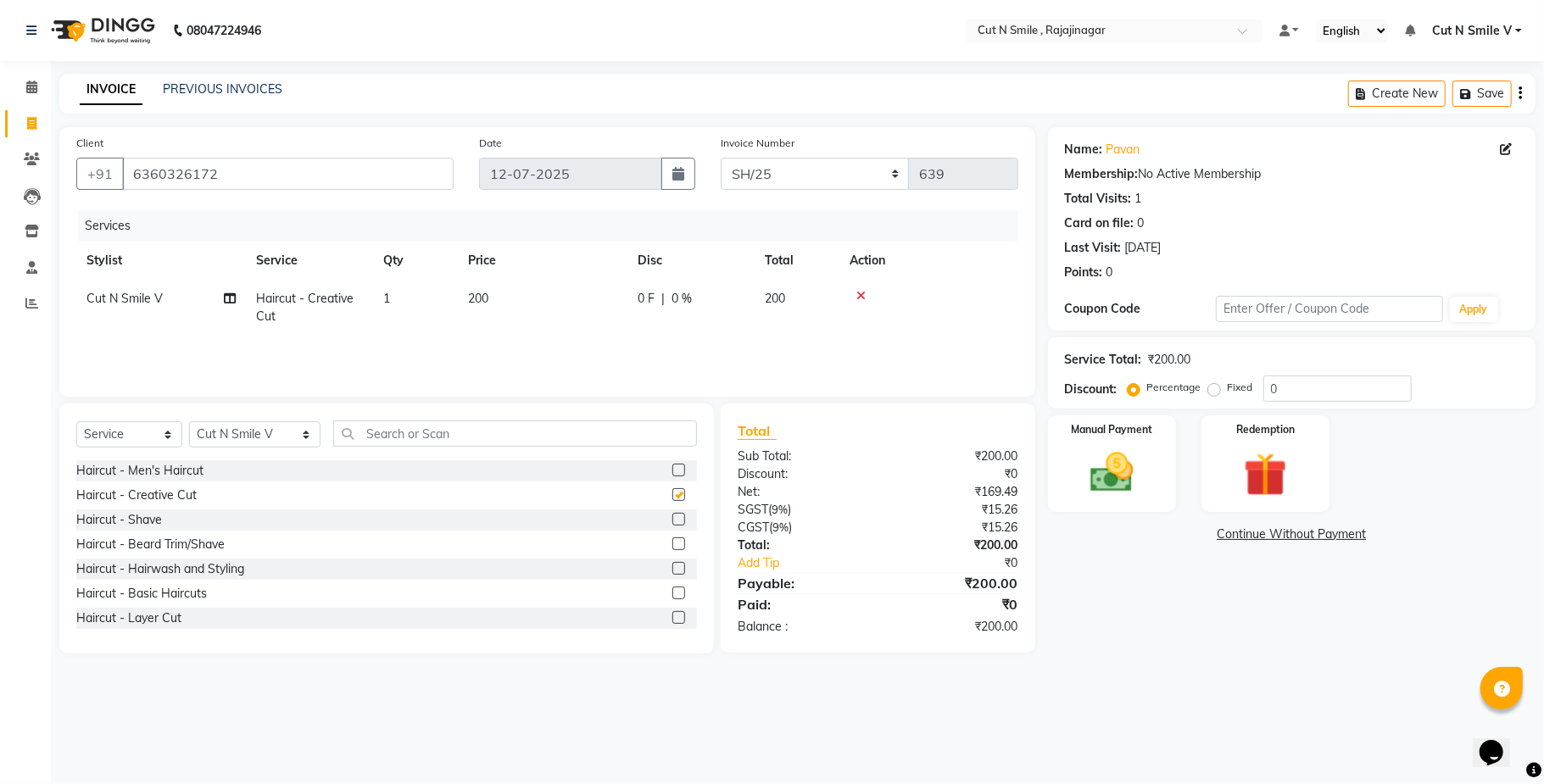checkbox on "false" 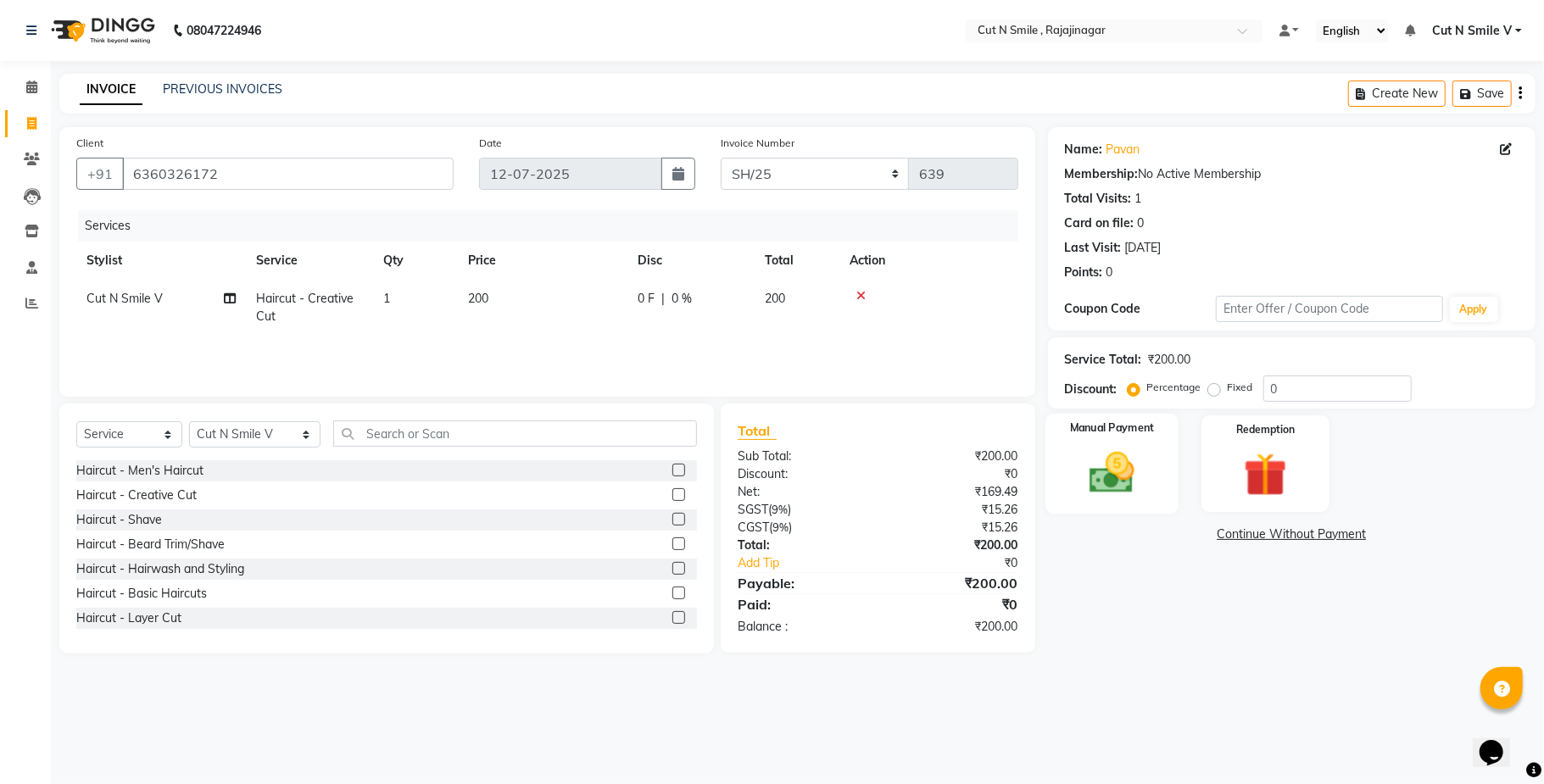 click 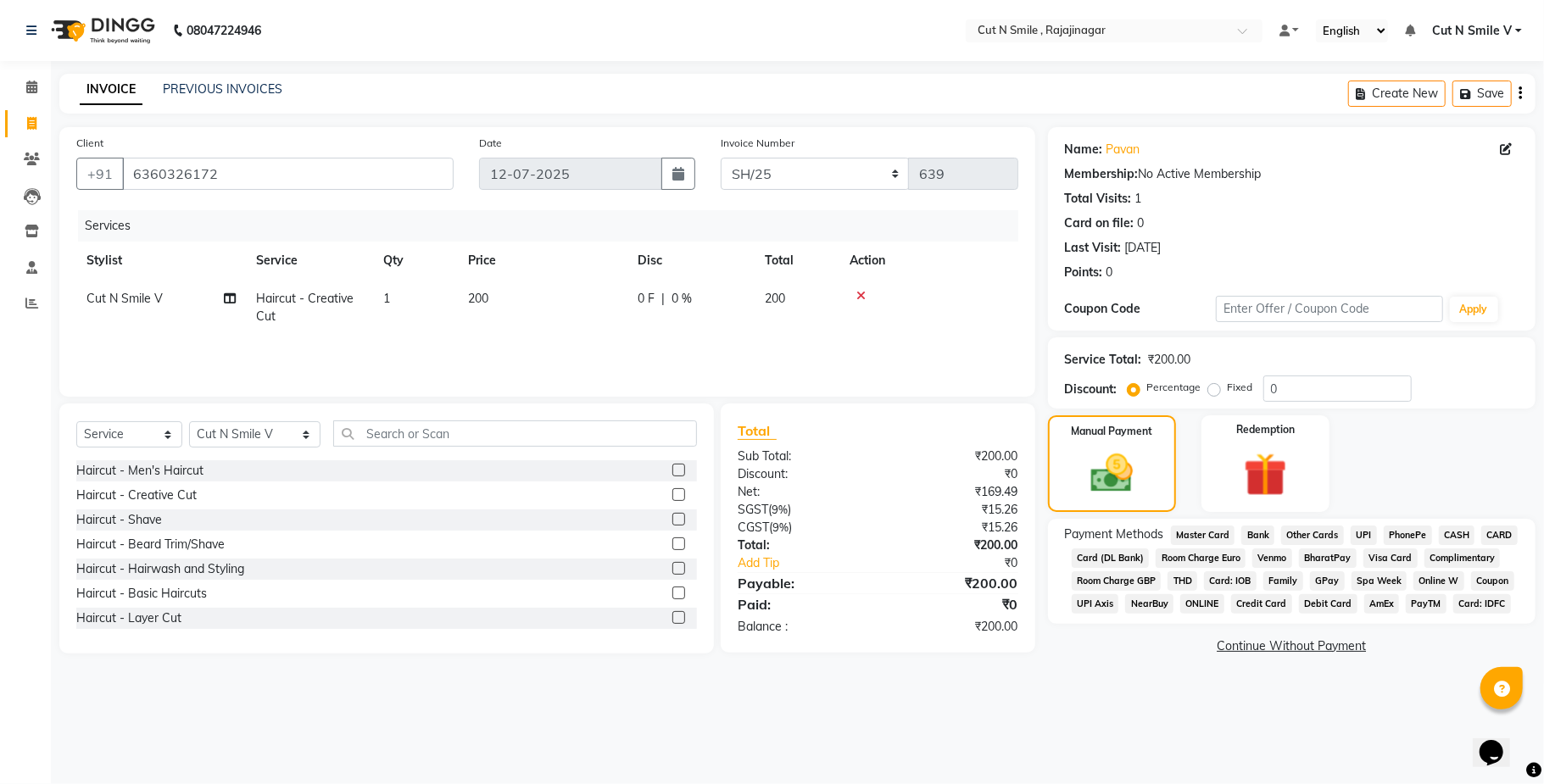 click on "PhonePe" 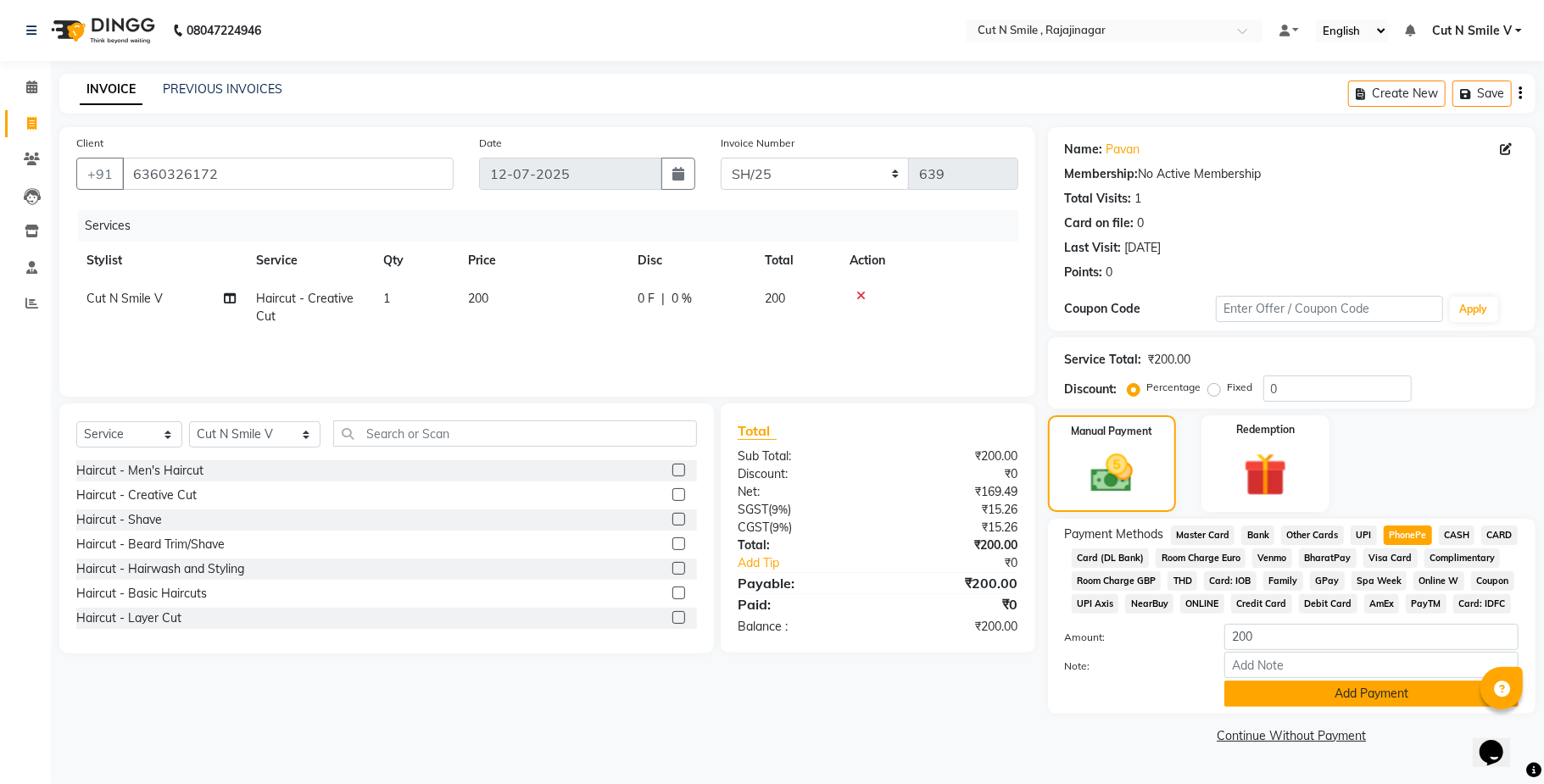 click on "Add Payment" 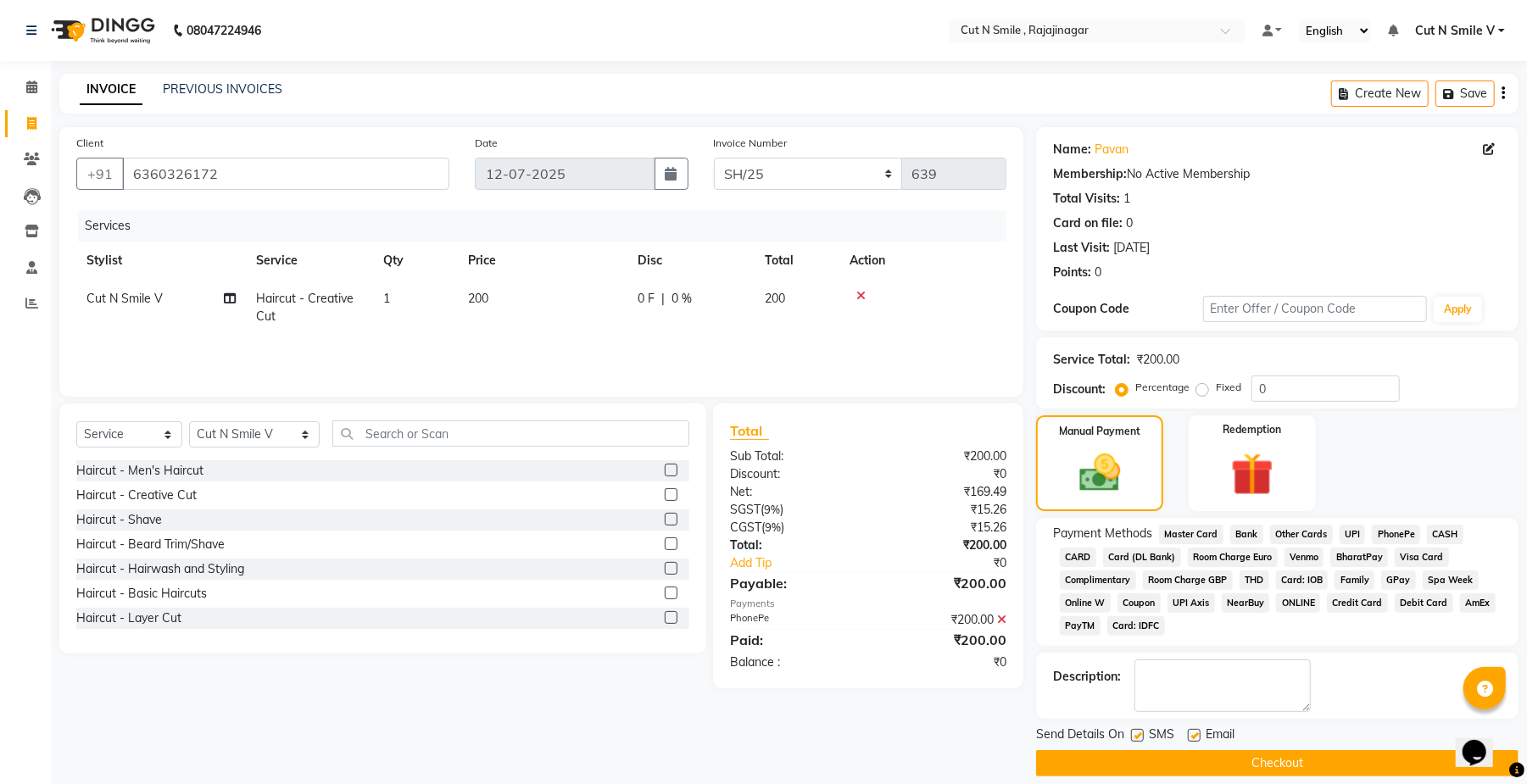 click on "Checkout" 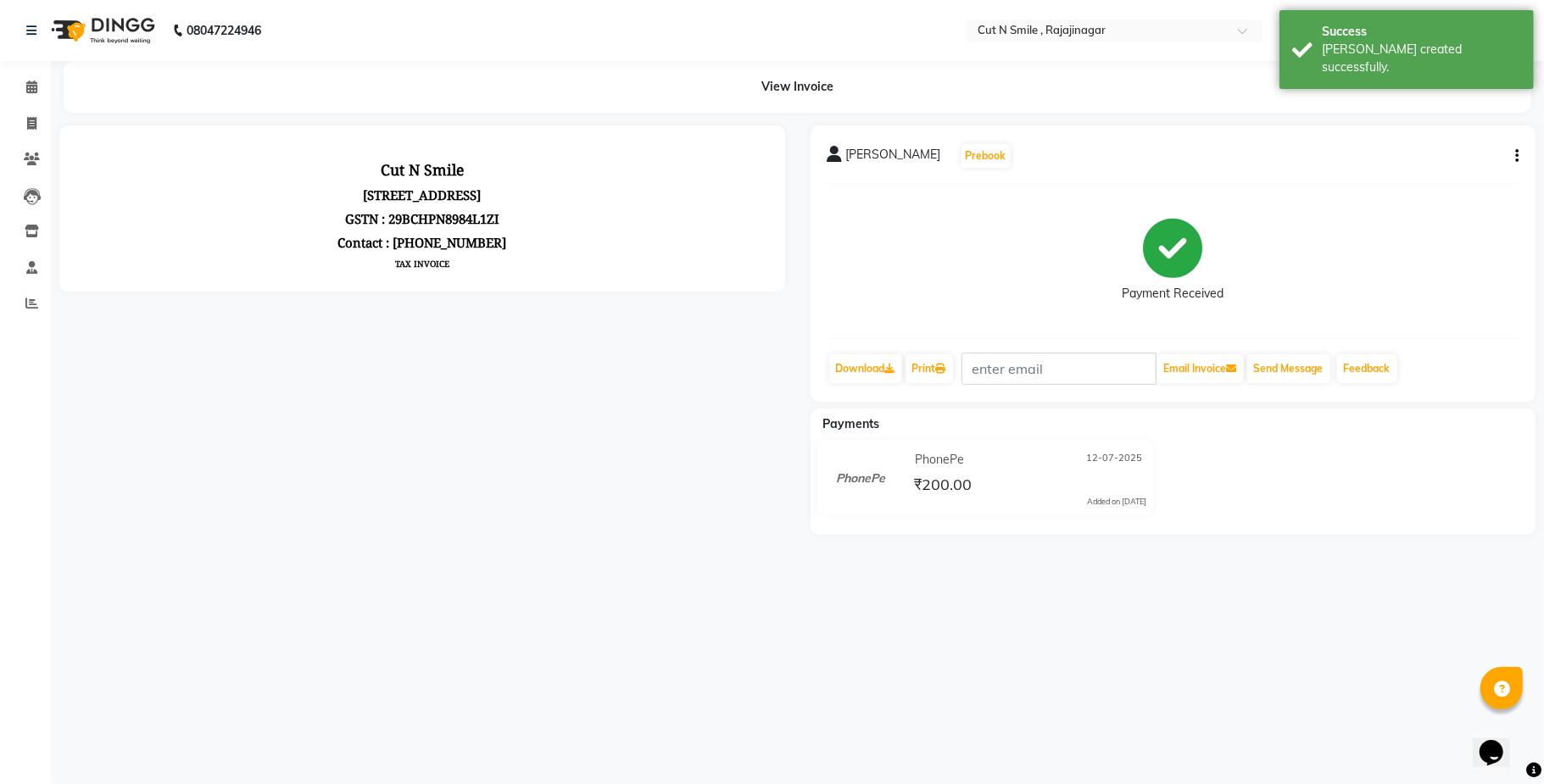 scroll, scrollTop: 0, scrollLeft: 0, axis: both 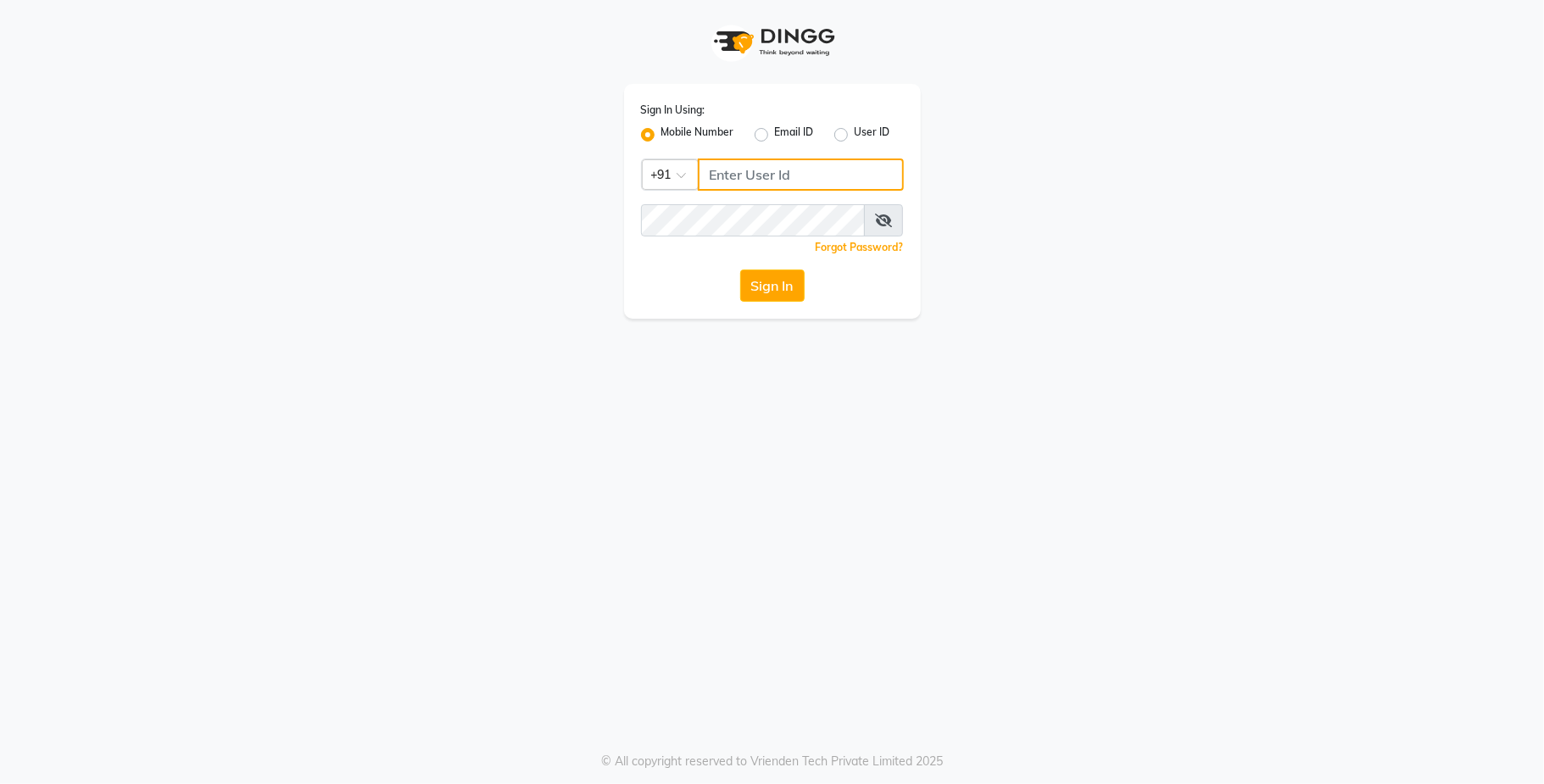 type on "9731937254" 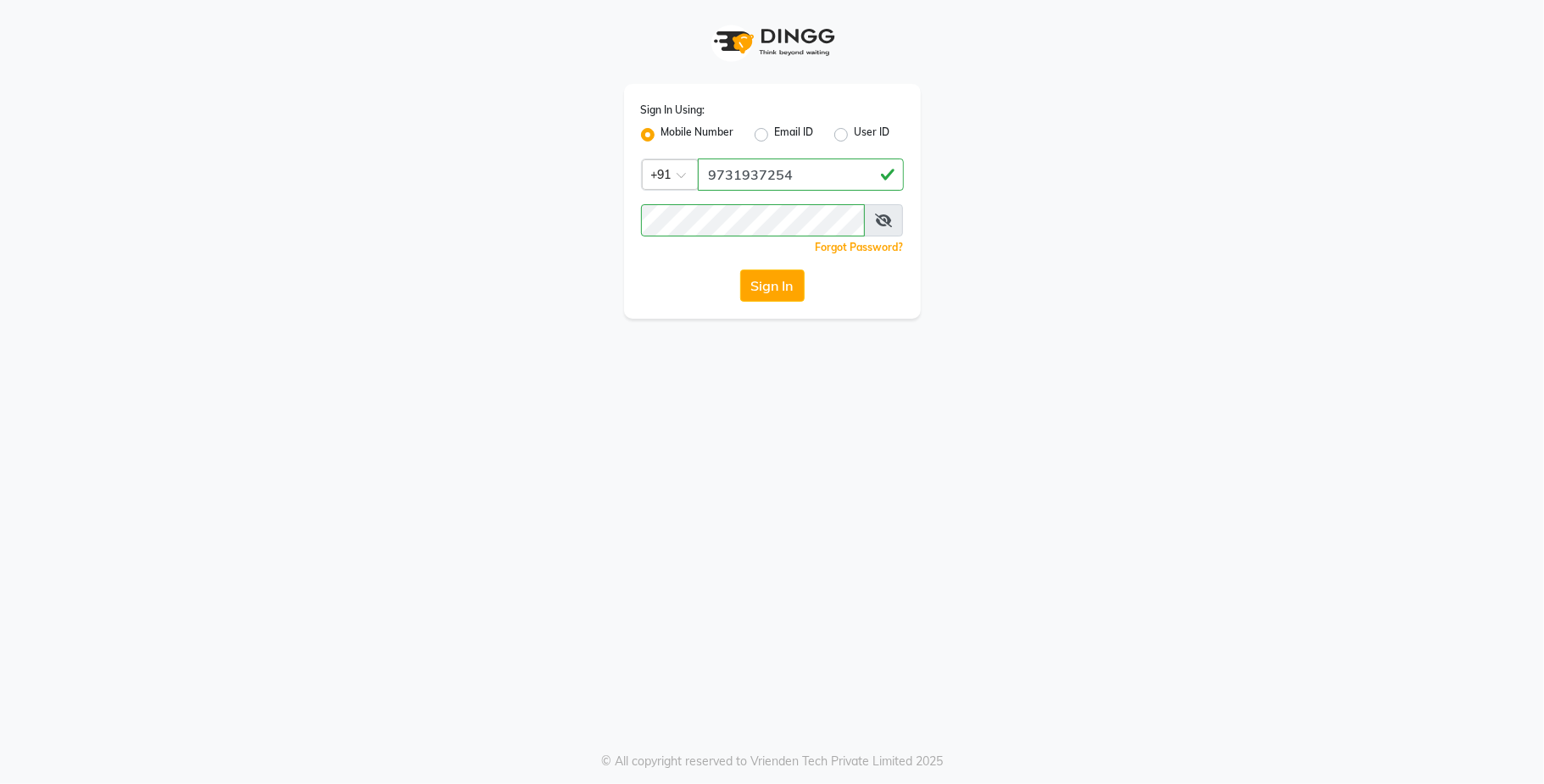 click on "Sign In Using: Mobile Number Email ID User ID Country Code × [PHONE_NUMBER]  Remember me Forgot Password?  Sign In" 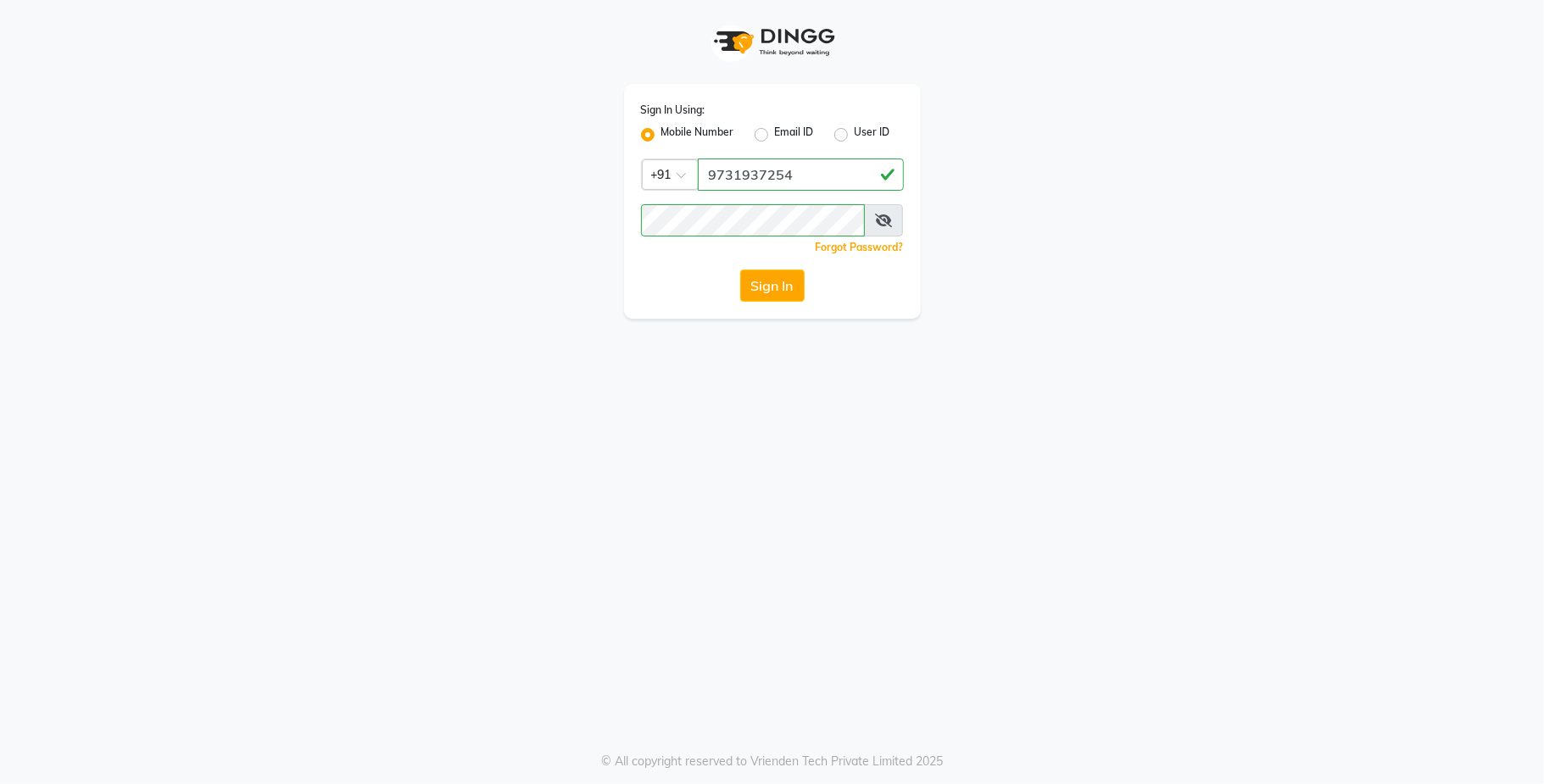 click on "Sign In Using: Mobile Number Email ID User ID Country Code × [PHONE_NUMBER]  Remember me Forgot Password?  Sign In" 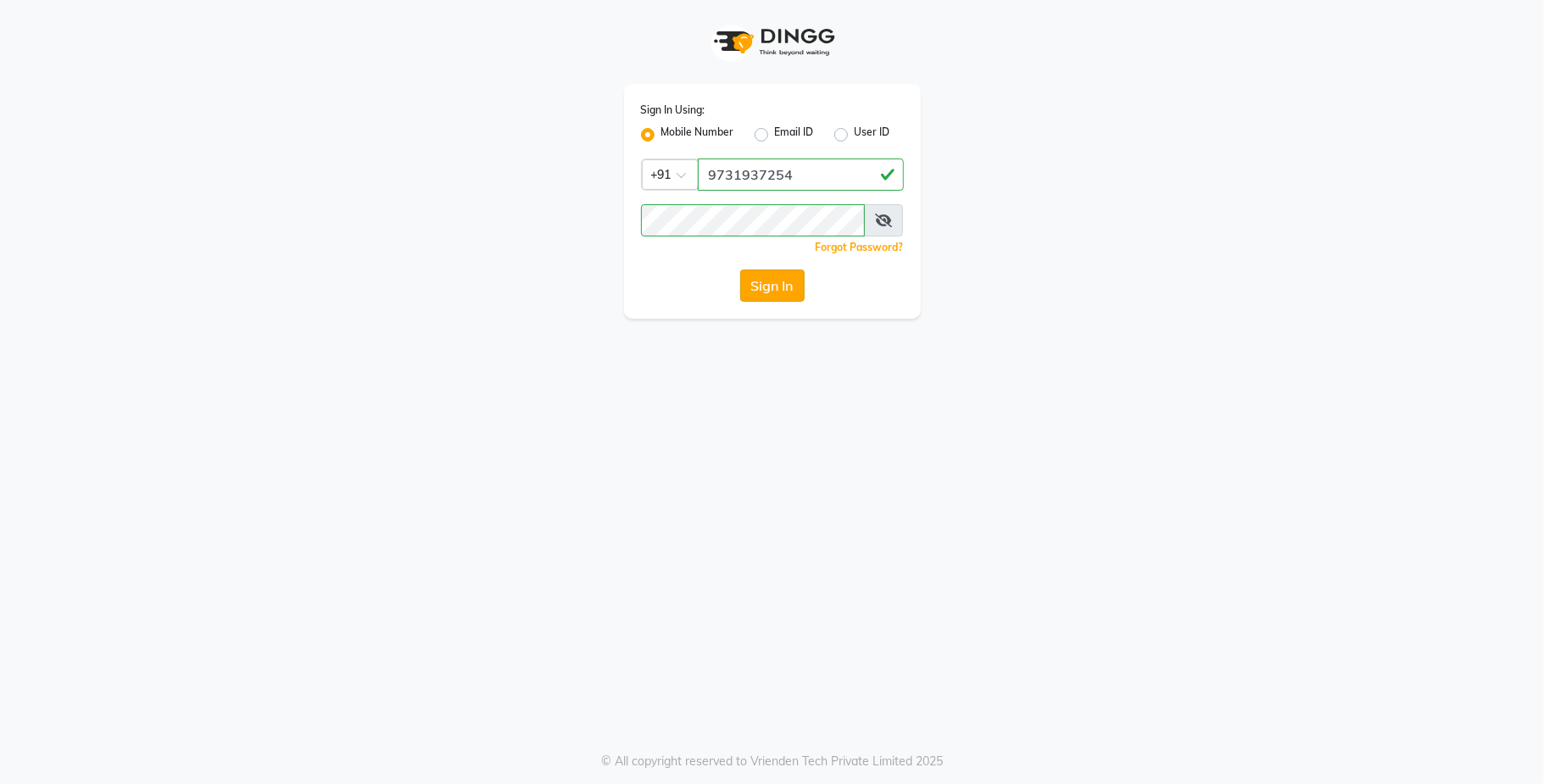 click on "Sign In" 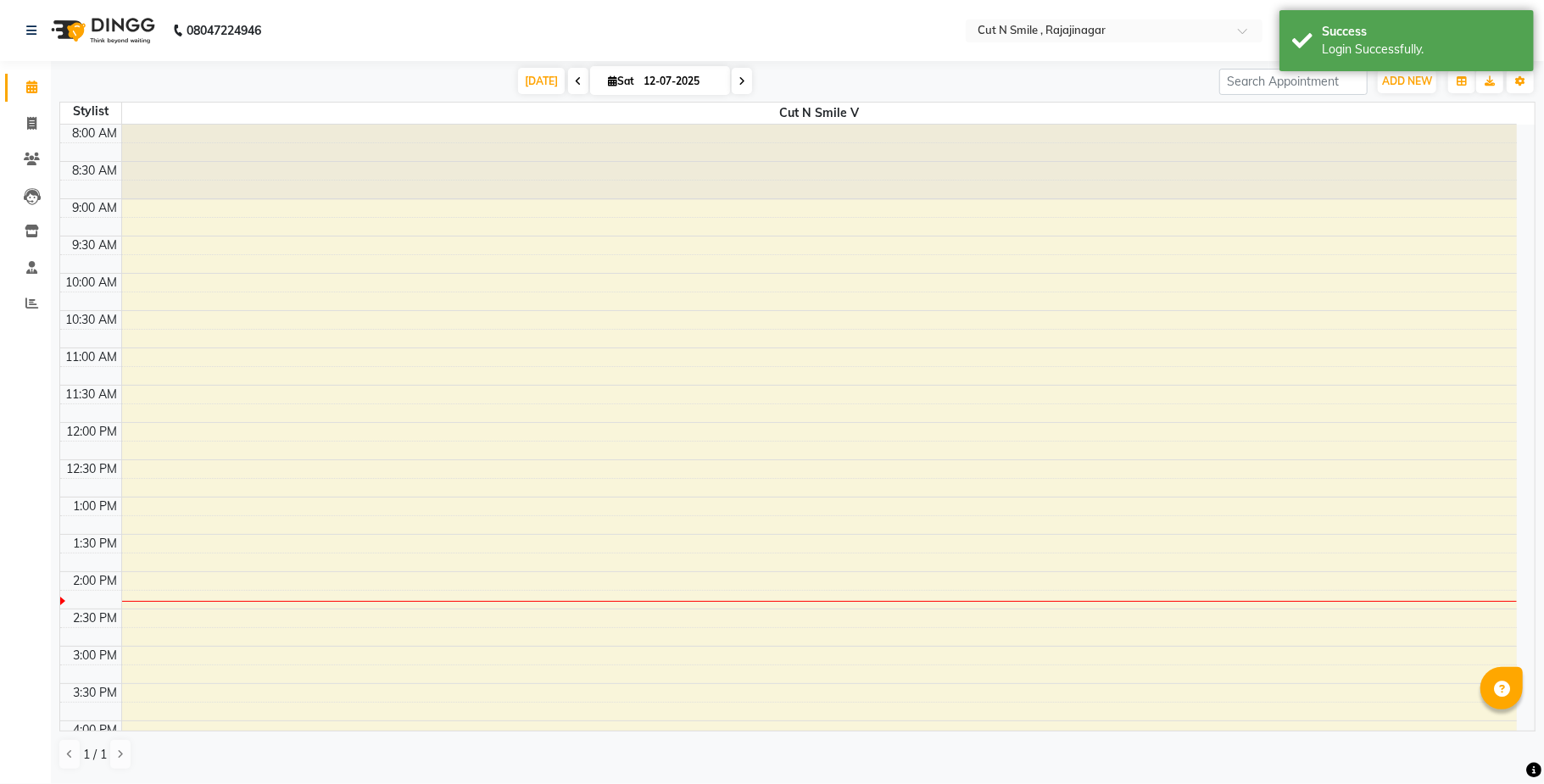 select on "en" 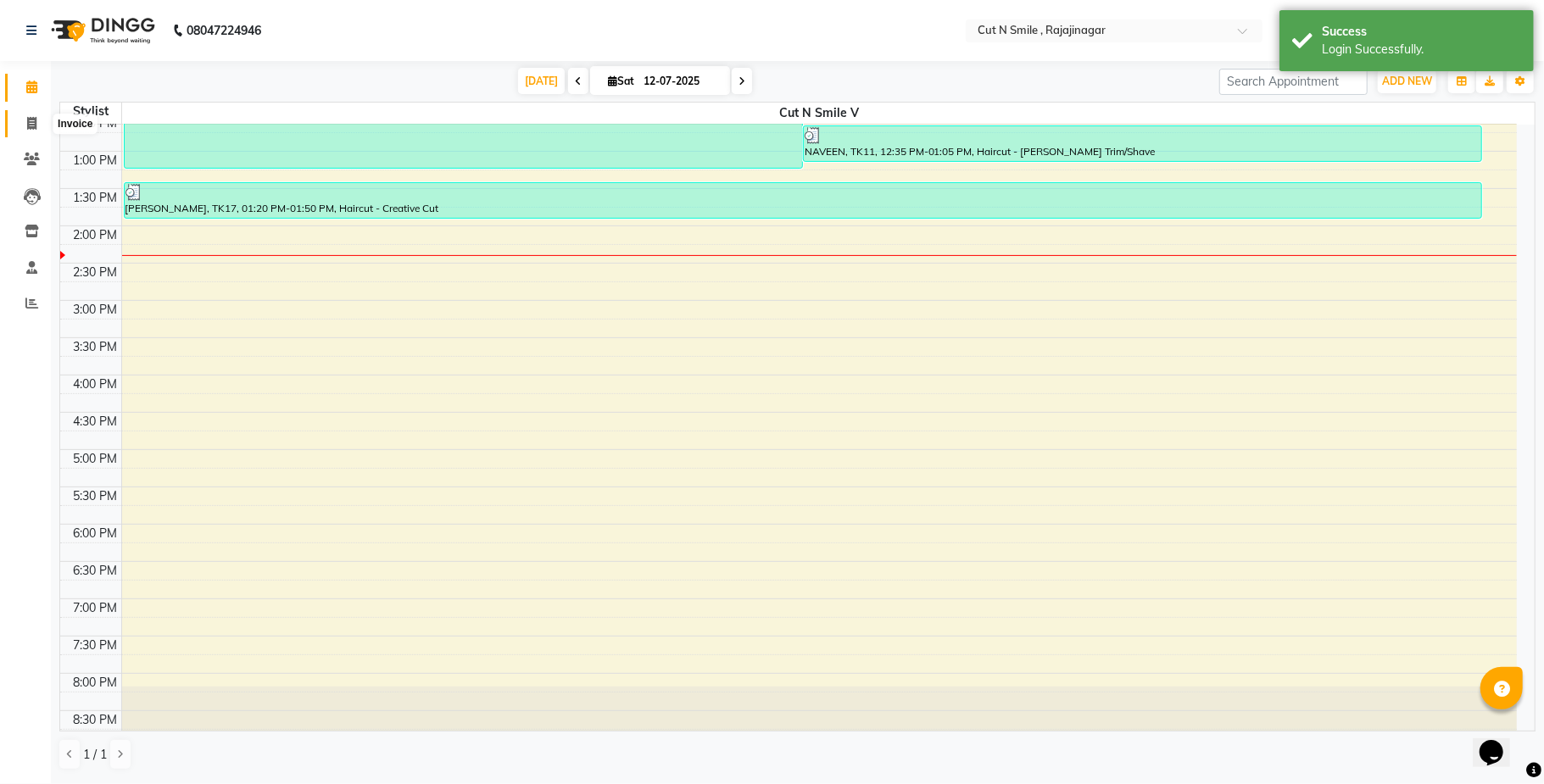scroll, scrollTop: 0, scrollLeft: 0, axis: both 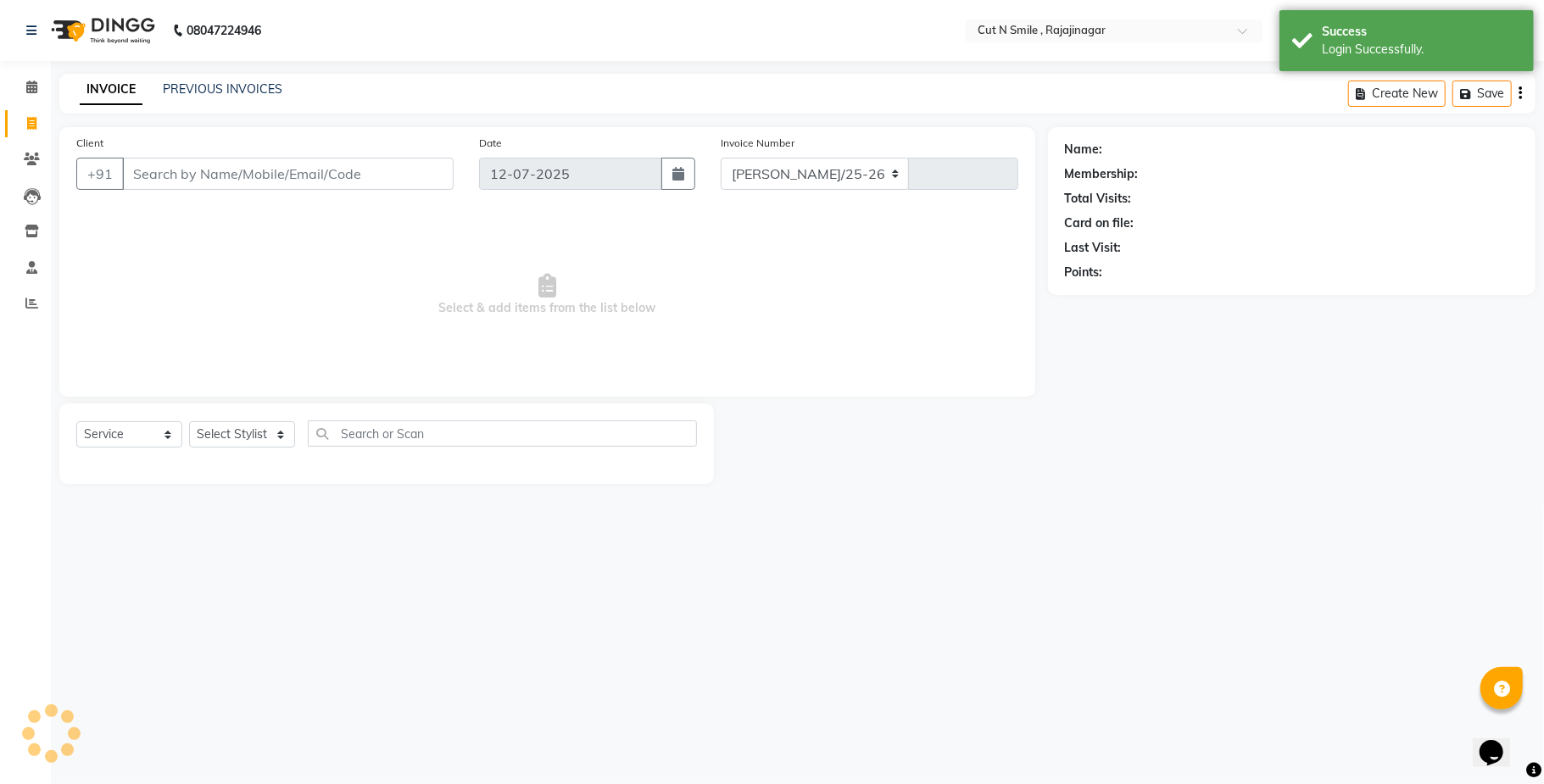 select on "7187" 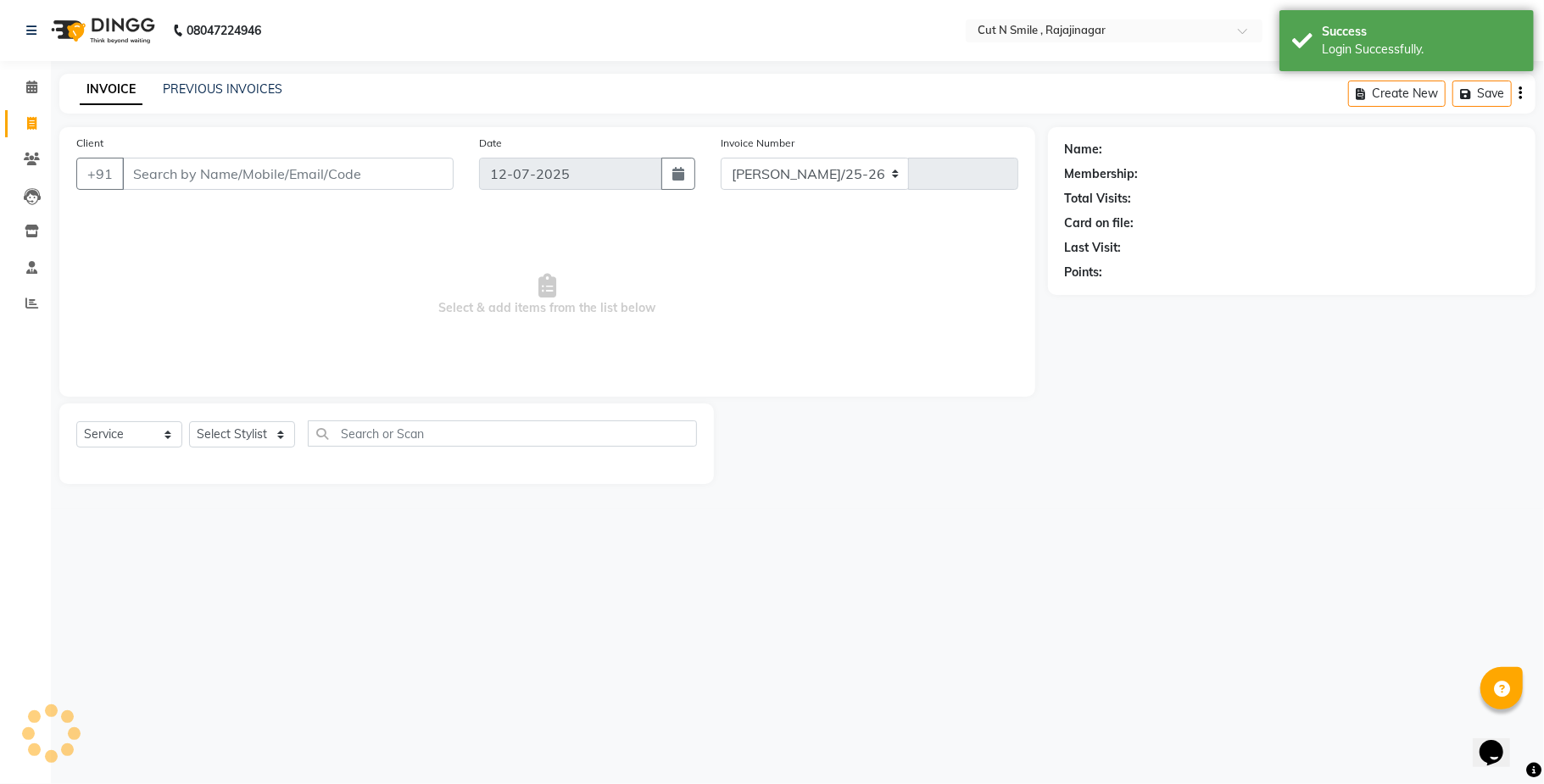 type on "108" 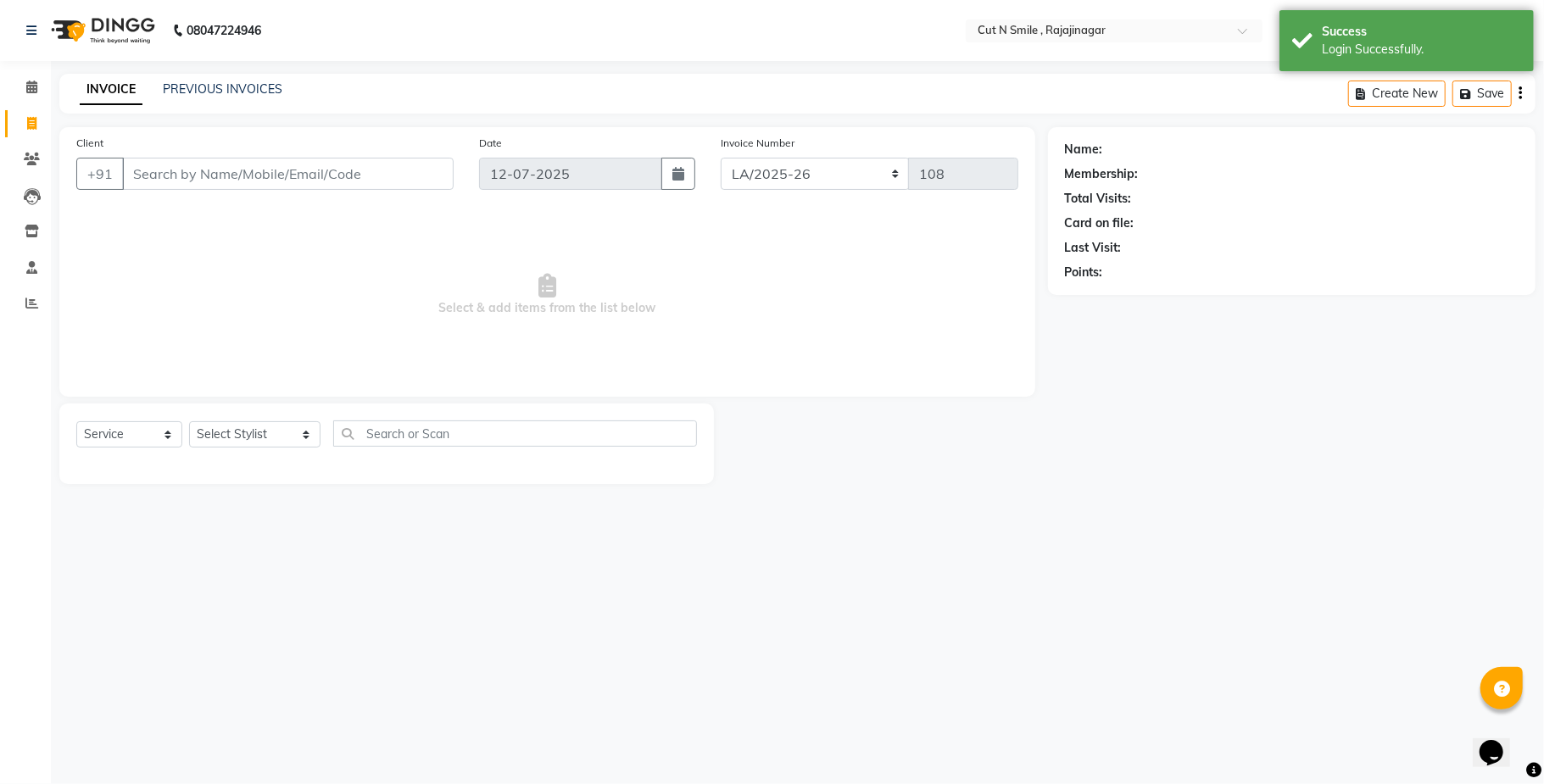 click on "Client" at bounding box center [287, 174] 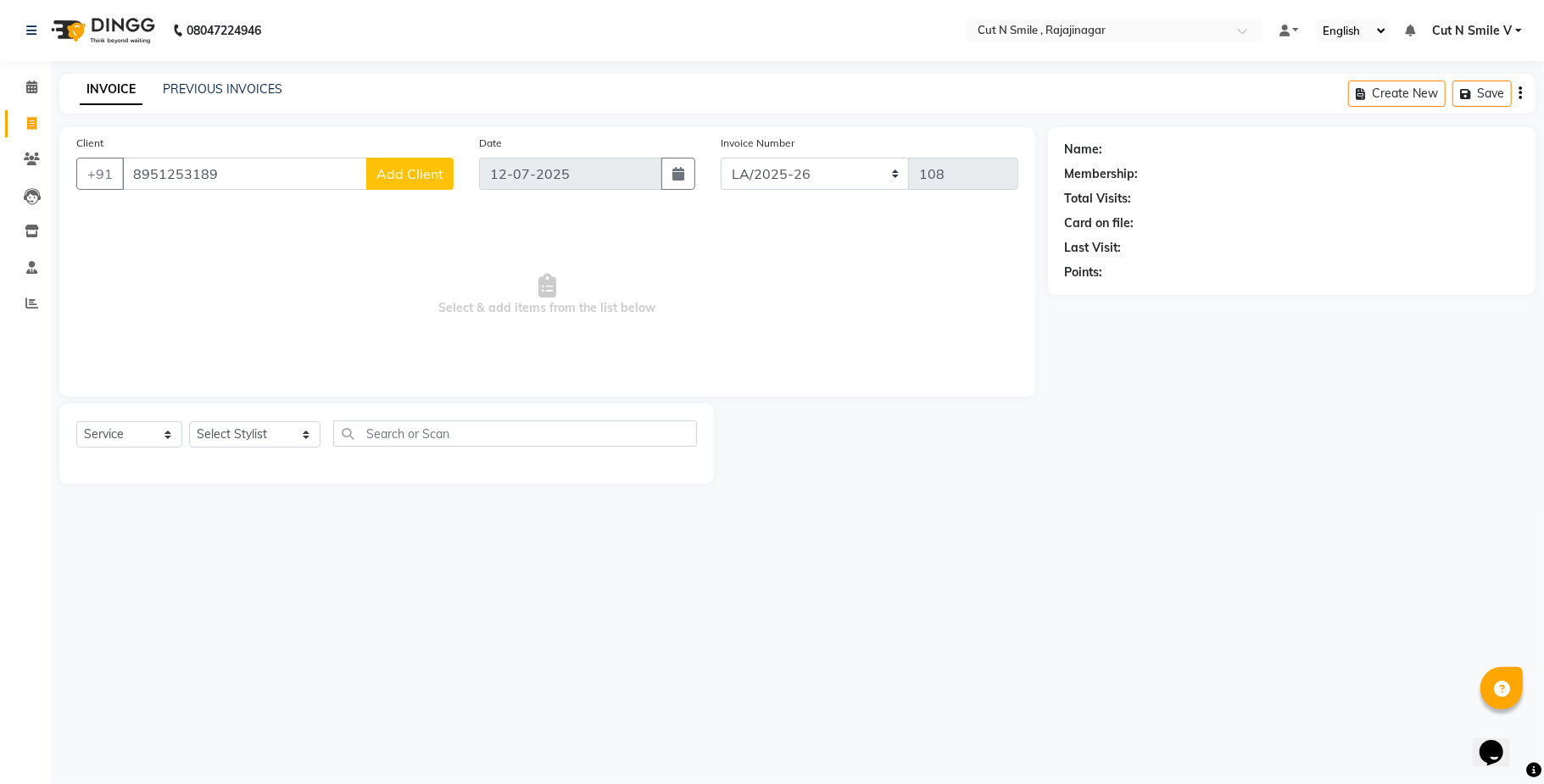 type on "8951253189" 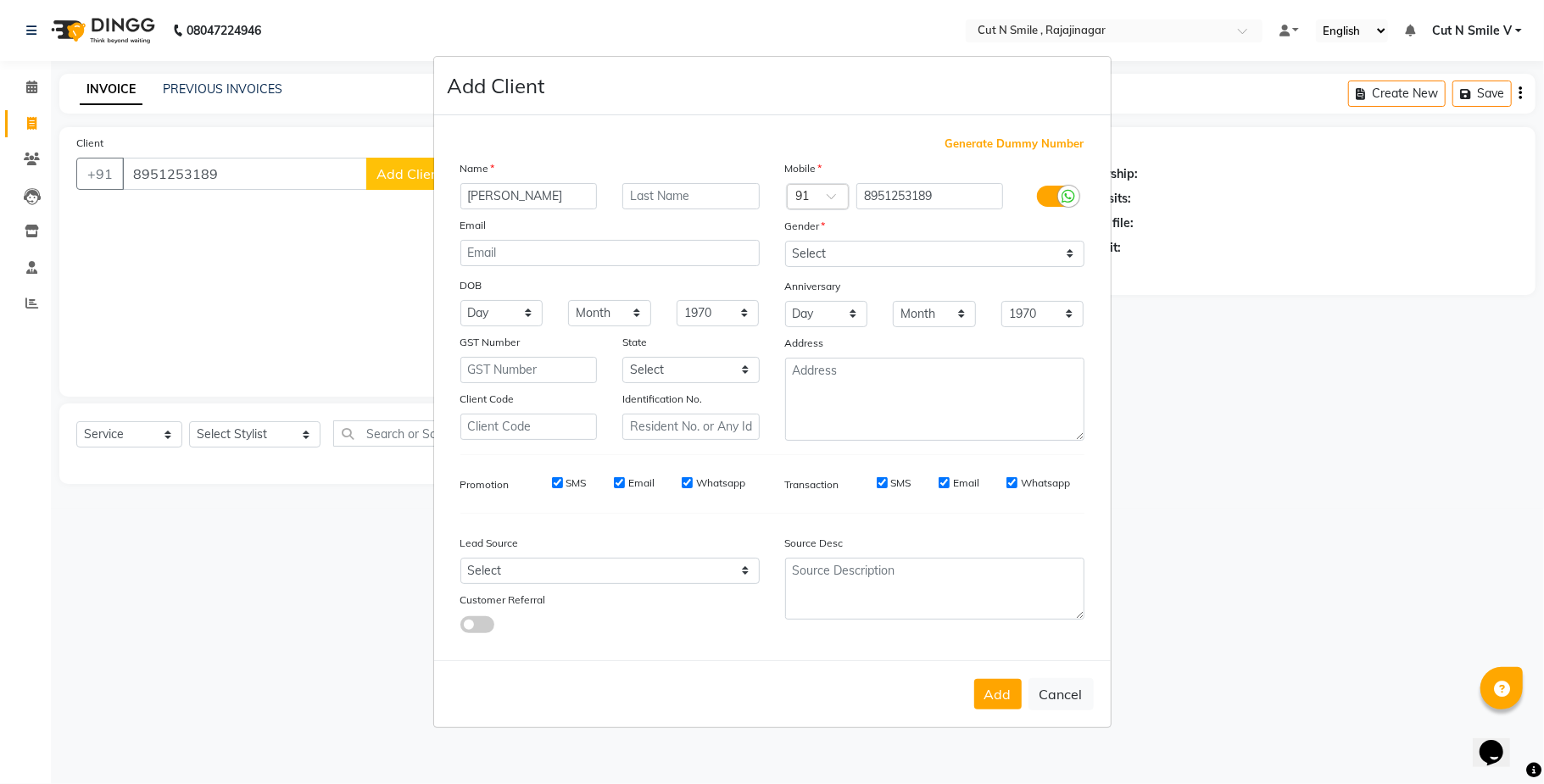 type on "[PERSON_NAME]" 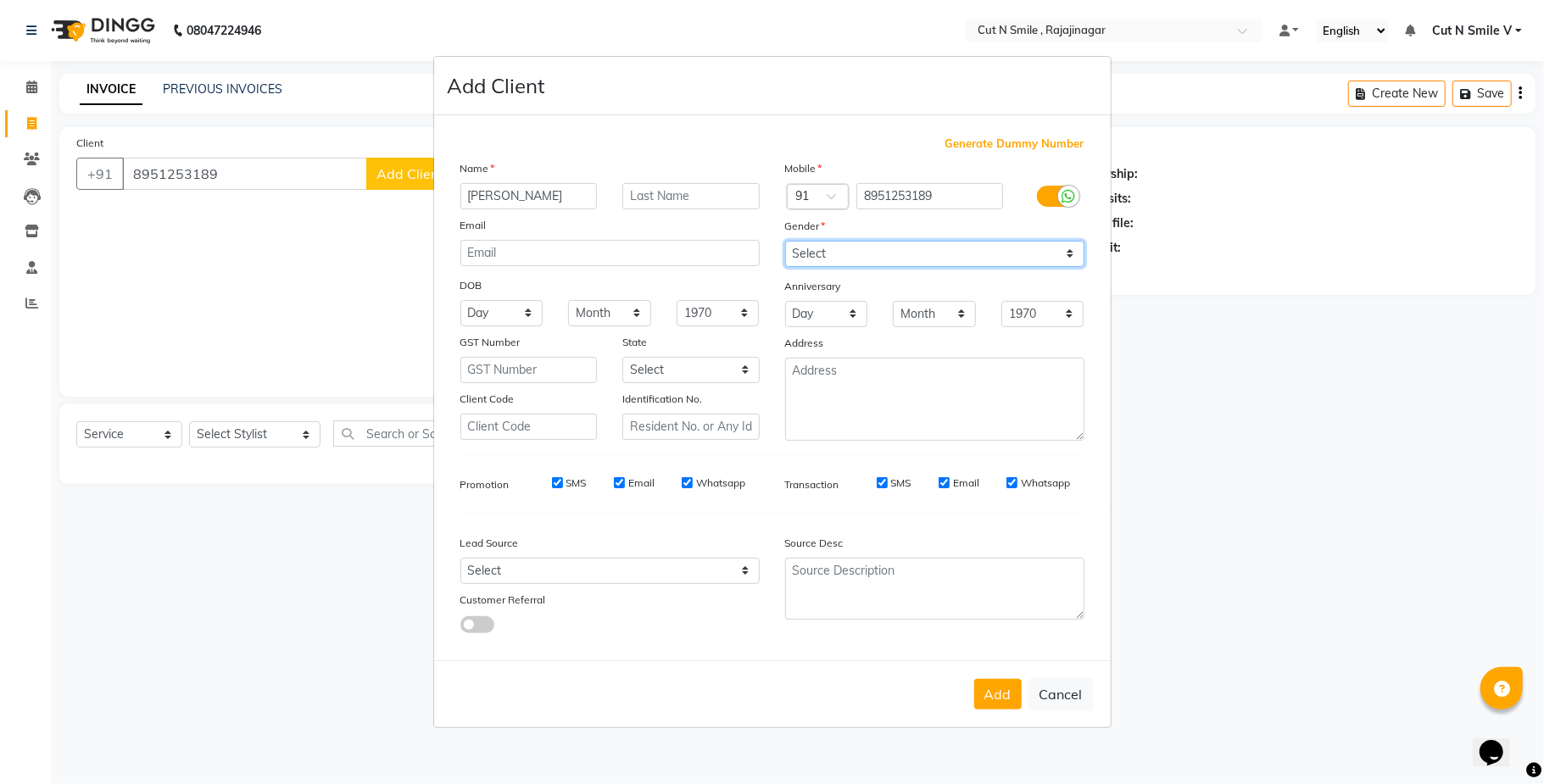 click on "Select [DEMOGRAPHIC_DATA] [DEMOGRAPHIC_DATA] Other Prefer Not To Say" at bounding box center (934, 253) 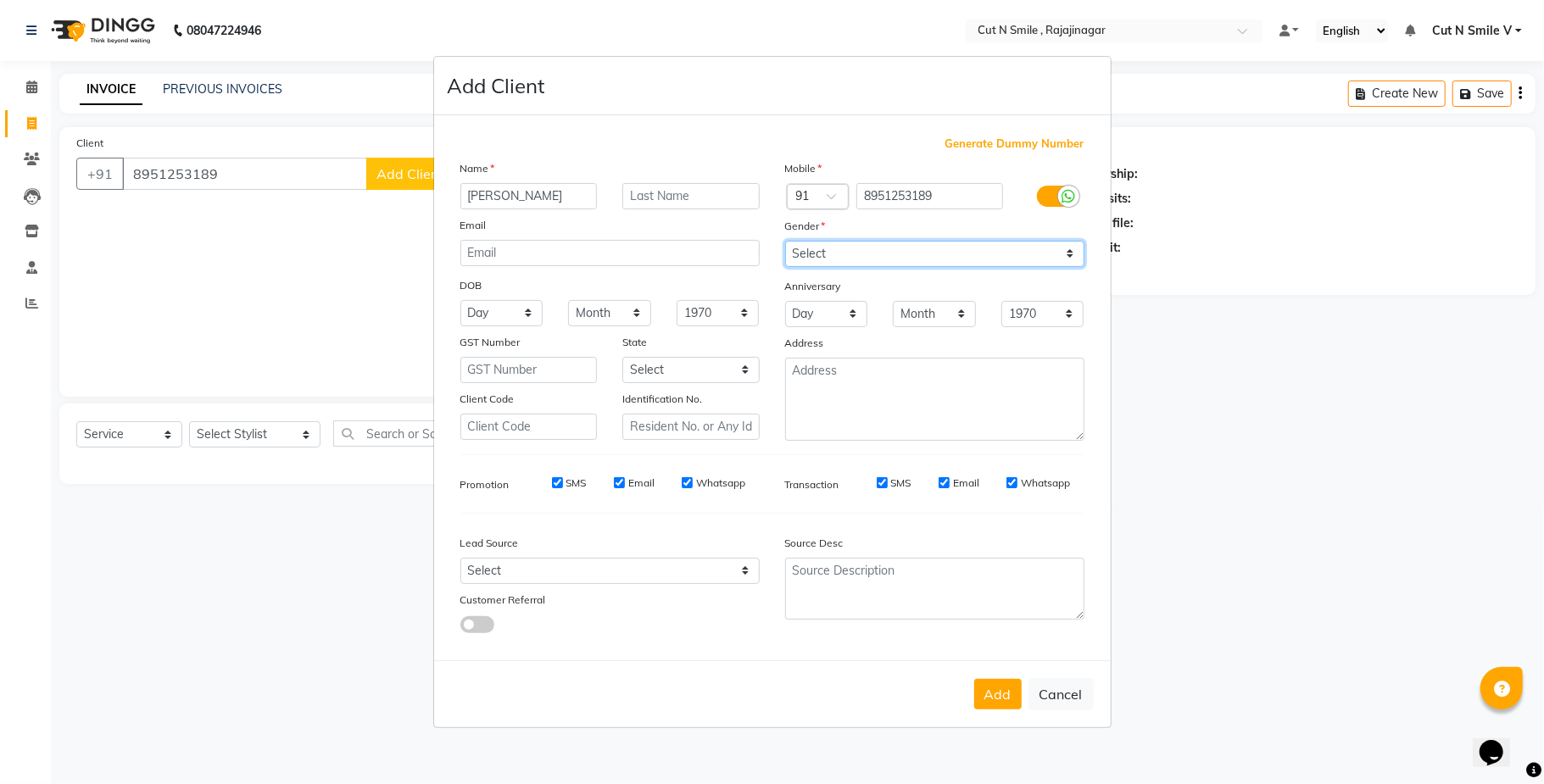 click on "Select [DEMOGRAPHIC_DATA] [DEMOGRAPHIC_DATA] Other Prefer Not To Say" at bounding box center [934, 253] 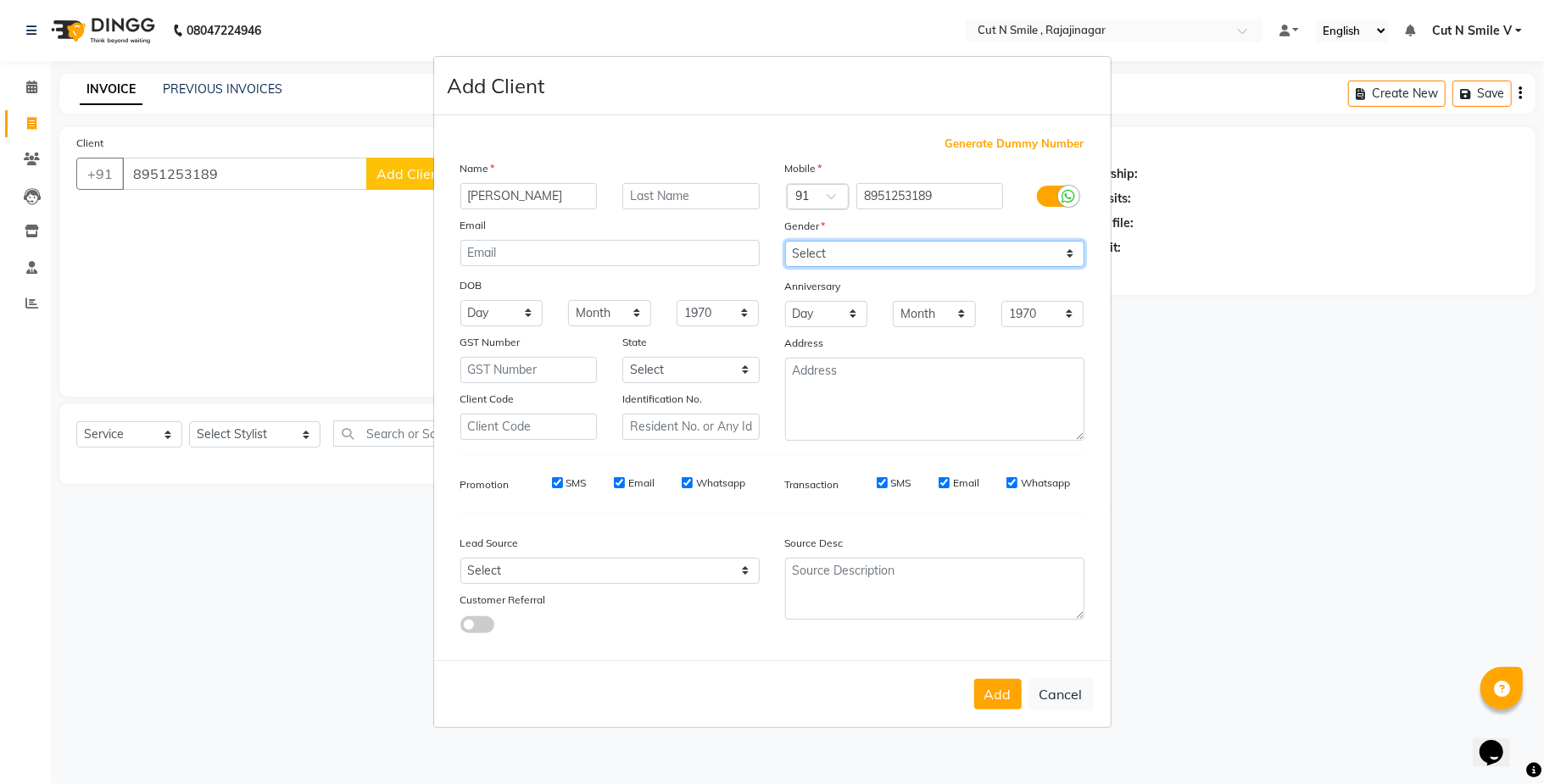 click on "Select [DEMOGRAPHIC_DATA] [DEMOGRAPHIC_DATA] Other Prefer Not To Say" at bounding box center (934, 253) 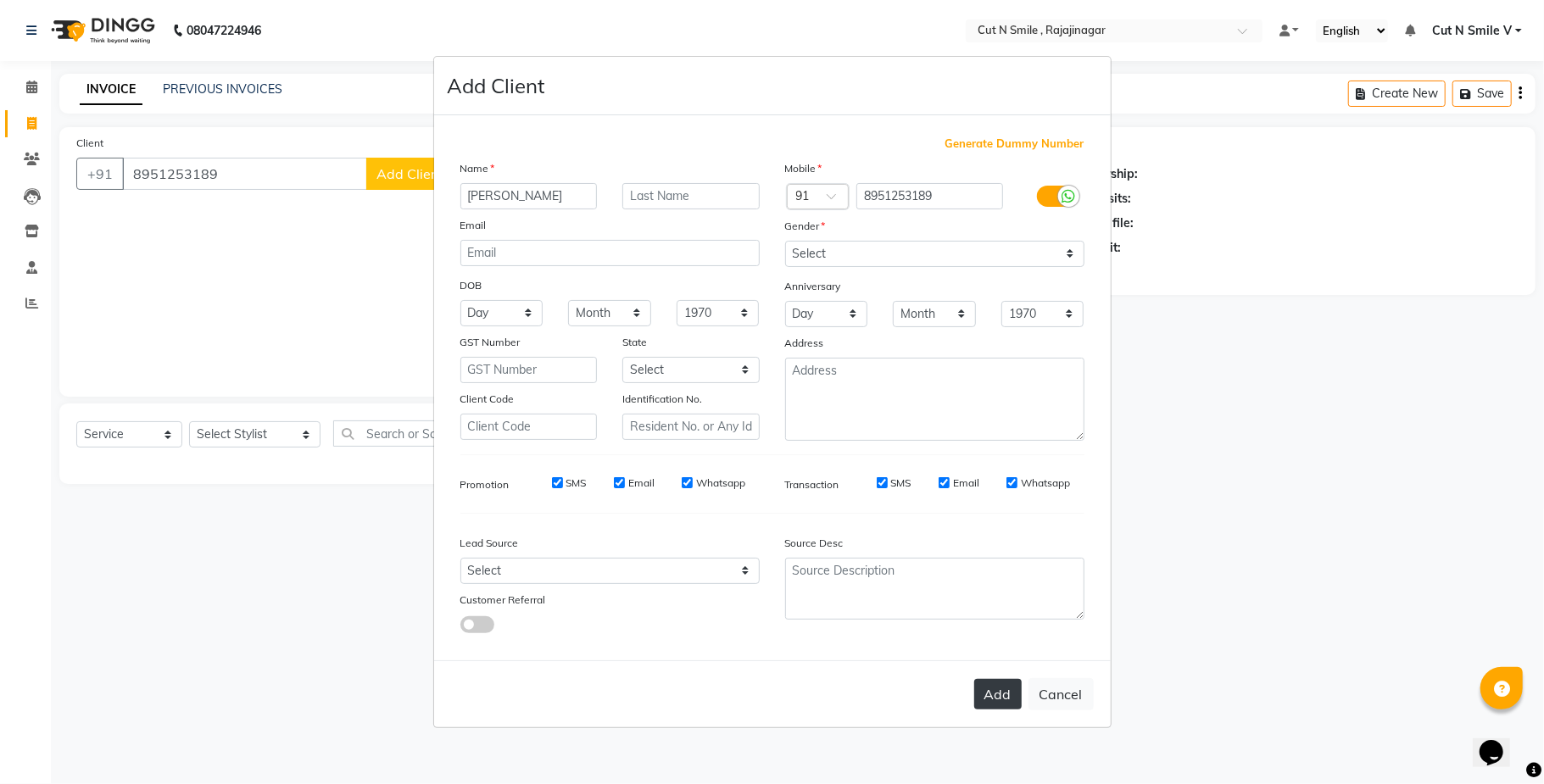 click on "Add" at bounding box center [998, 694] 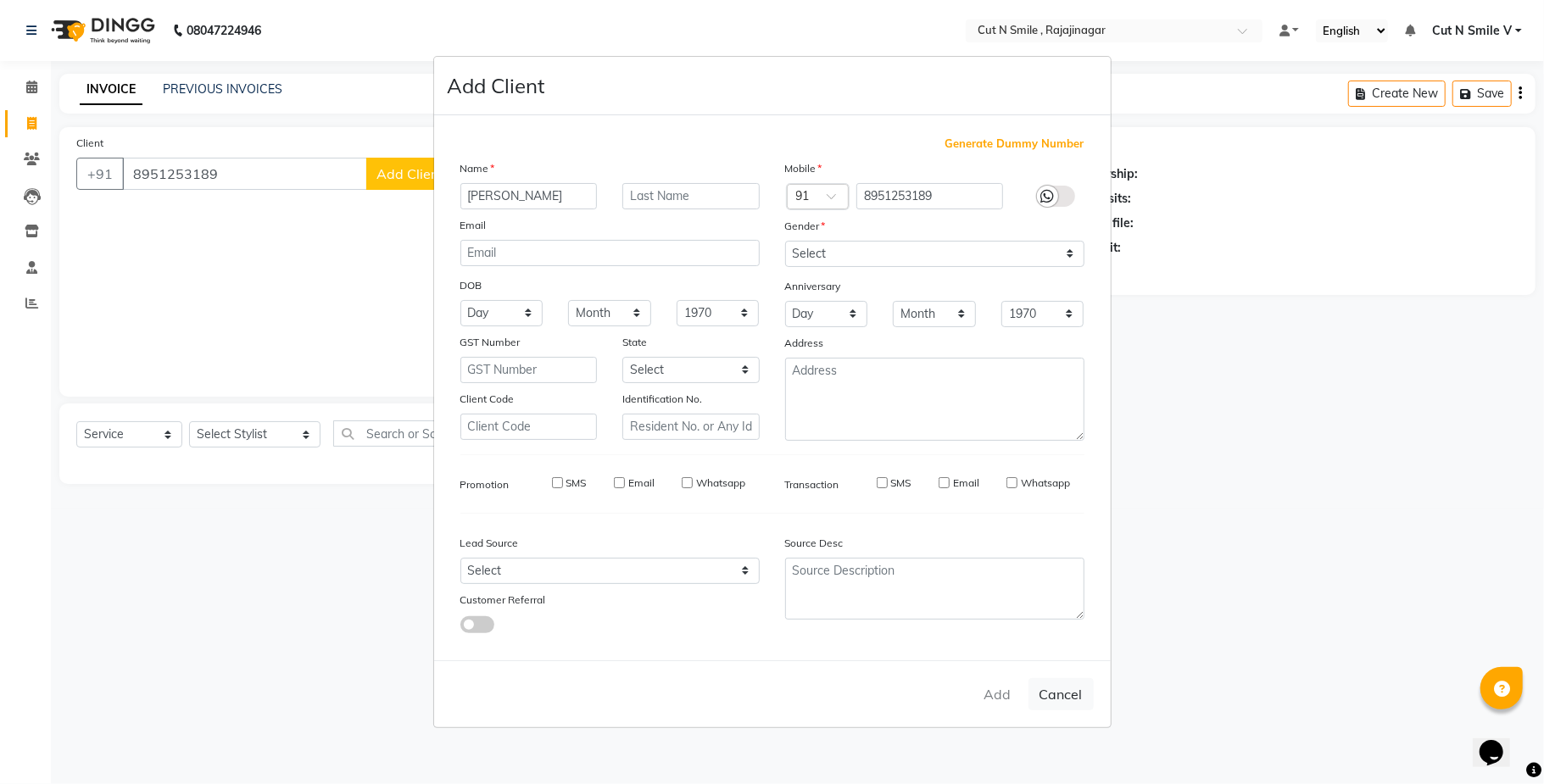 type 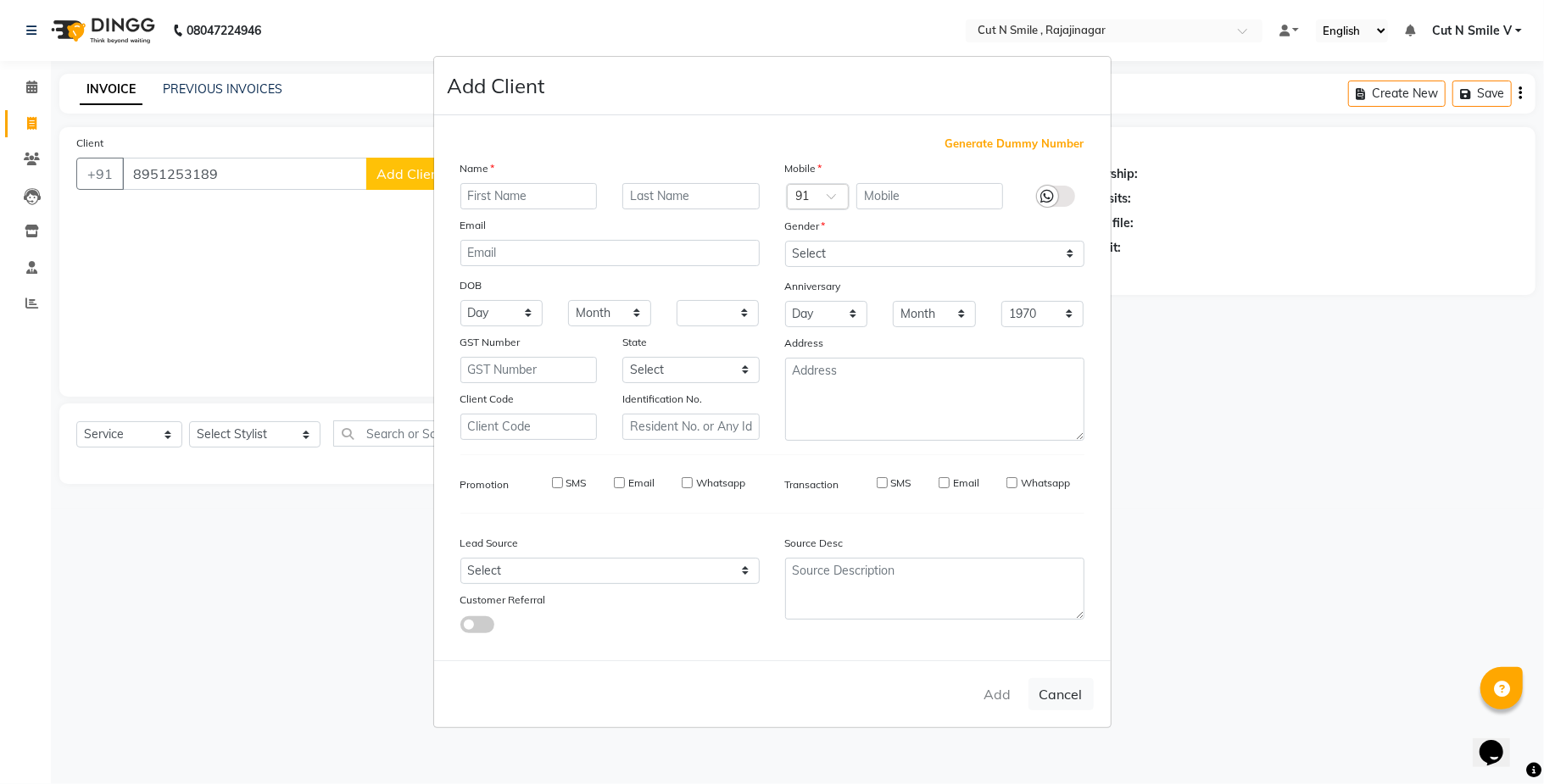 select 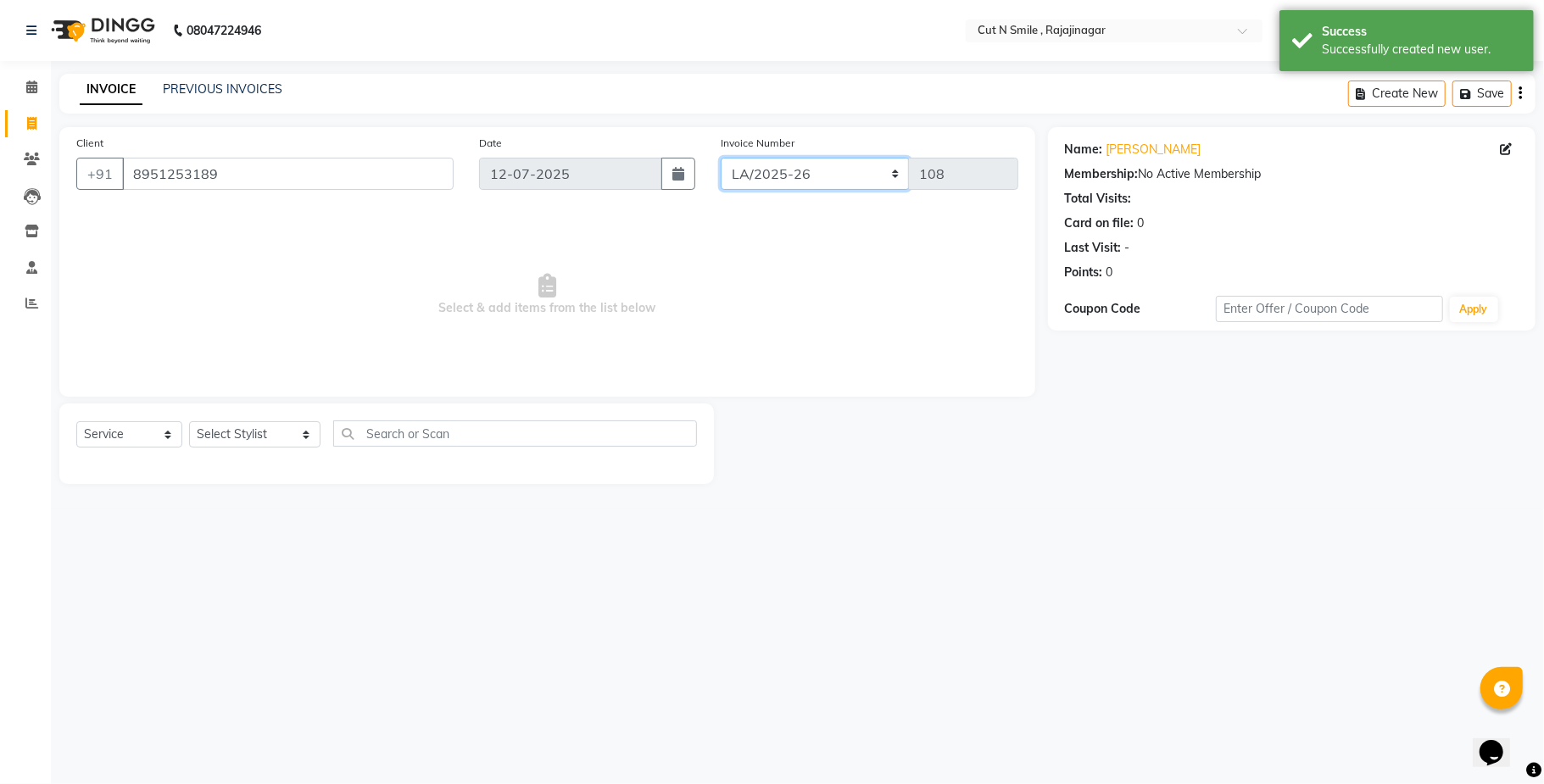 click on "[PERSON_NAME]/25-26 LA/2025-26 SH/25 CH/25 SA/25" 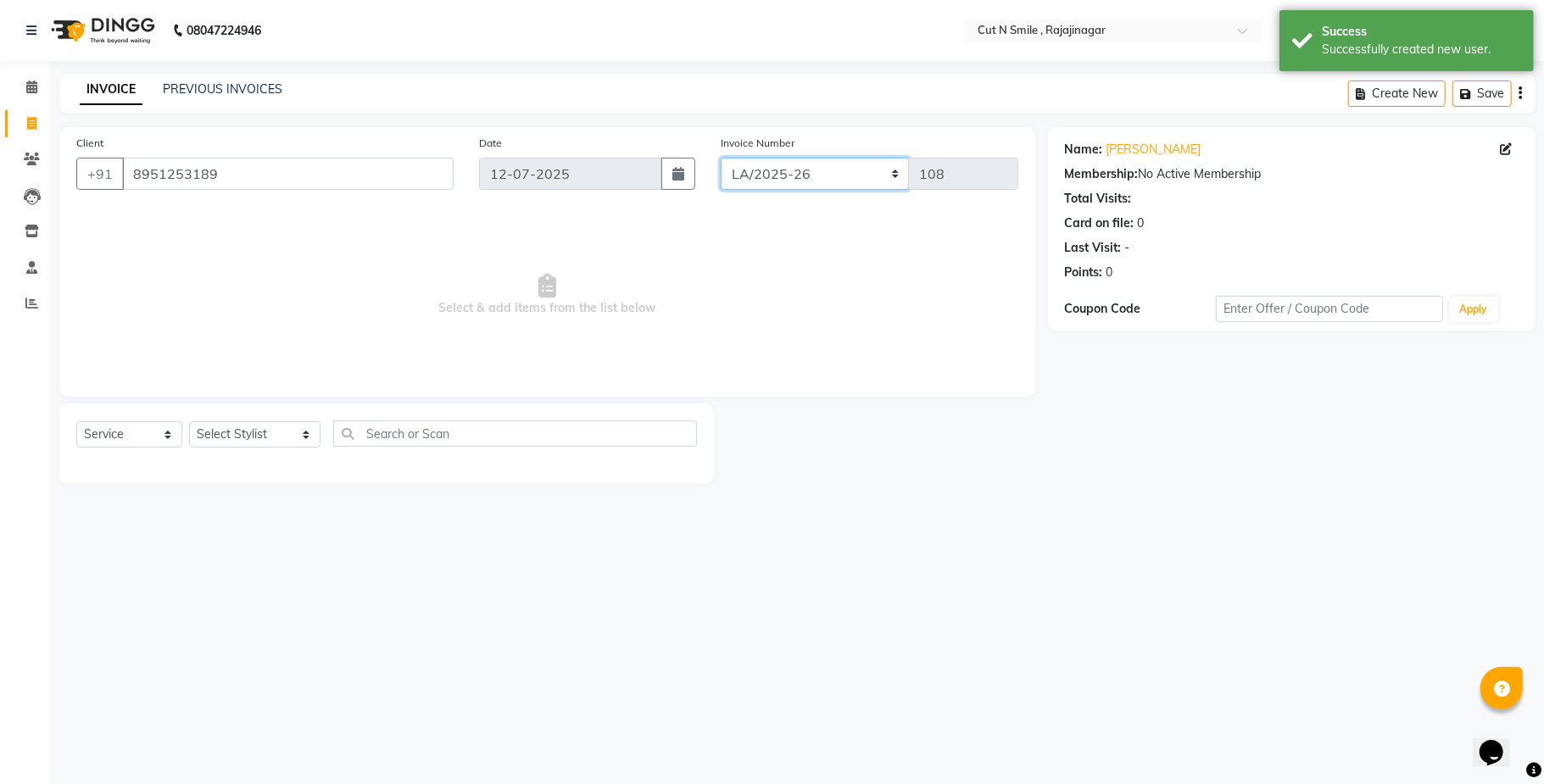 select on "7185" 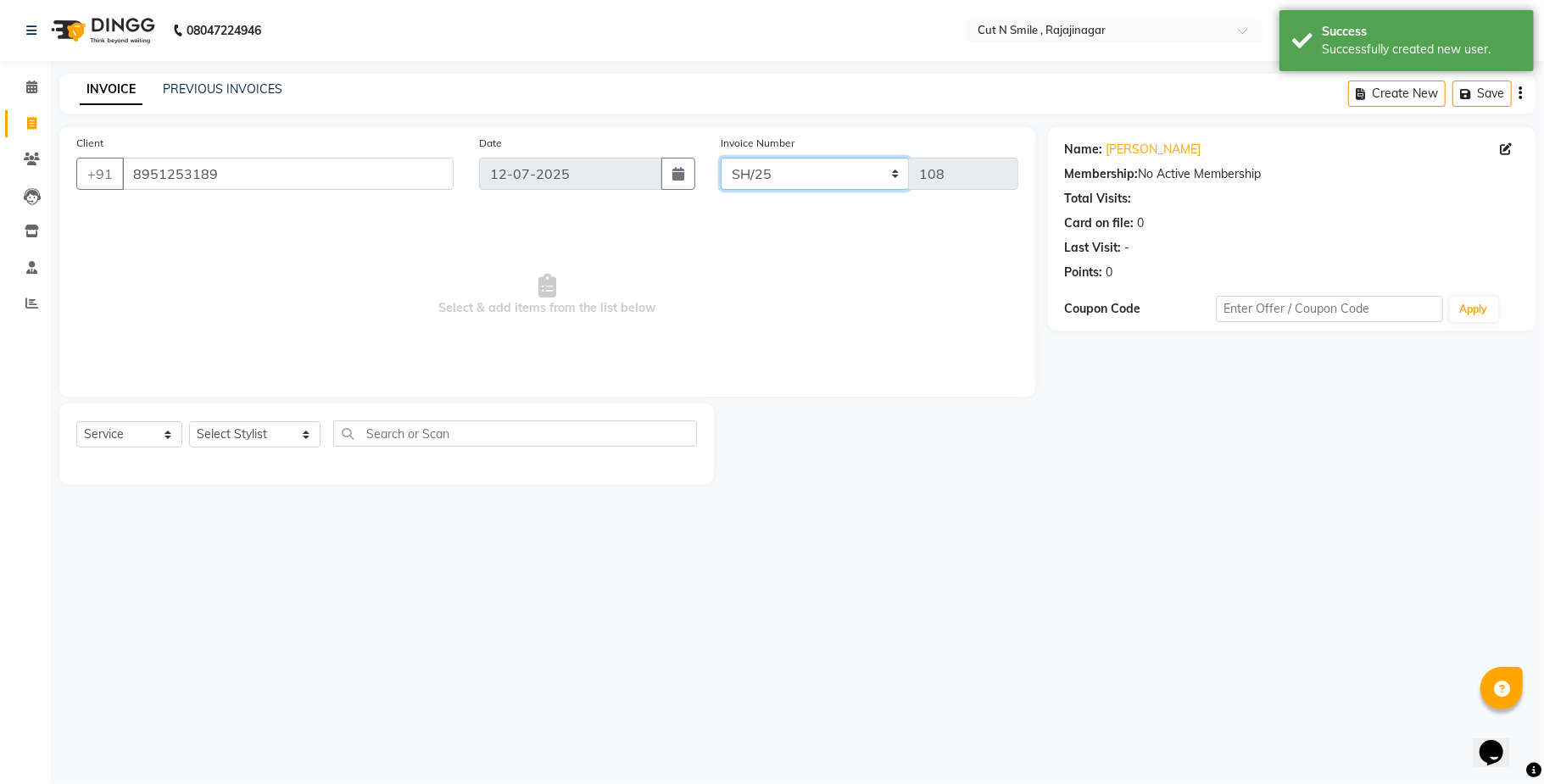 click on "[PERSON_NAME]/25-26 LA/2025-26 SH/25 CH/25 SA/25" 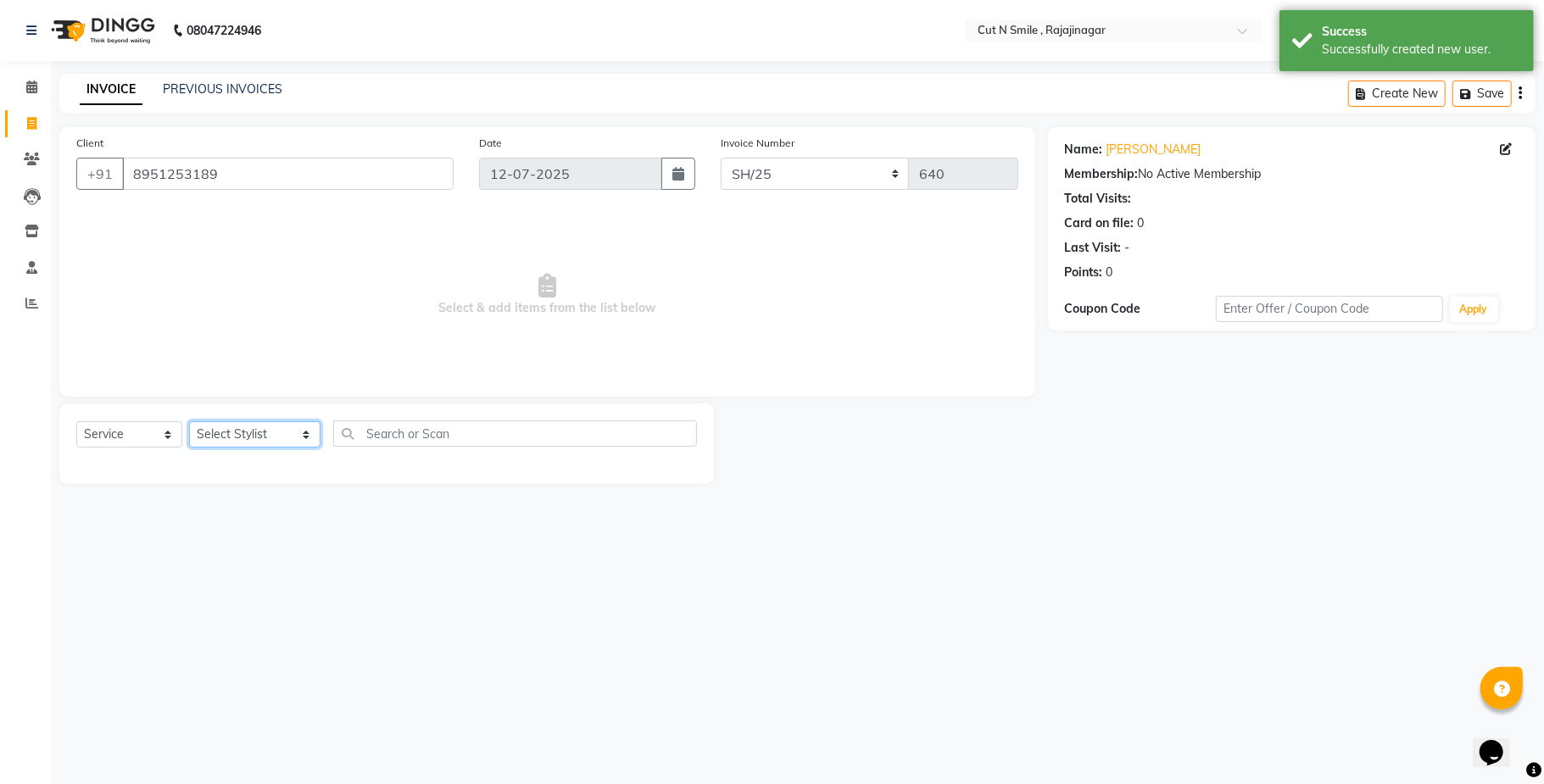 click on "Select Stylist [PERSON_NAME] Ammu 3R [PERSON_NAME] VN [PERSON_NAME] 3R [PERSON_NAME] 3R [PERSON_NAME] 3R [PERSON_NAME] 4R CNS [PERSON_NAME]  Cut N Smile 17M  Cut N Smile 3R Cut n Smile 4R Cut N Smile 9M Cut N Smile ML Cut N Smile V [PERSON_NAME] 4R Govind VN Hema 4R [PERSON_NAME] VN Karan VN Love 4R [PERSON_NAME] 3R Manu 4R  Muskaan VN [PERSON_NAME] 4R N D M 4R NDM Alam 4R Noushad VN [PERSON_NAME] 4R Priya [PERSON_NAME] 3R Rahul 3R Ravi 3R [PERSON_NAME] 4R [PERSON_NAME] 3R [PERSON_NAME] 4R [PERSON_NAME] [PERSON_NAME] 3R [PERSON_NAME] 4R Sameer 3R [PERSON_NAME] [PERSON_NAME]  [PERSON_NAME] [PERSON_NAME] [PERSON_NAME] VN [PERSON_NAME] 4R [PERSON_NAME] 4R [PERSON_NAME] VN Shanavaaz [PERSON_NAME] 3R [PERSON_NAME] 4R [PERSON_NAME] [PERSON_NAME] 4R Sunny VN [PERSON_NAME] 4R Vakeel 3R Varas 4R [PERSON_NAME] [PERSON_NAME] VN" 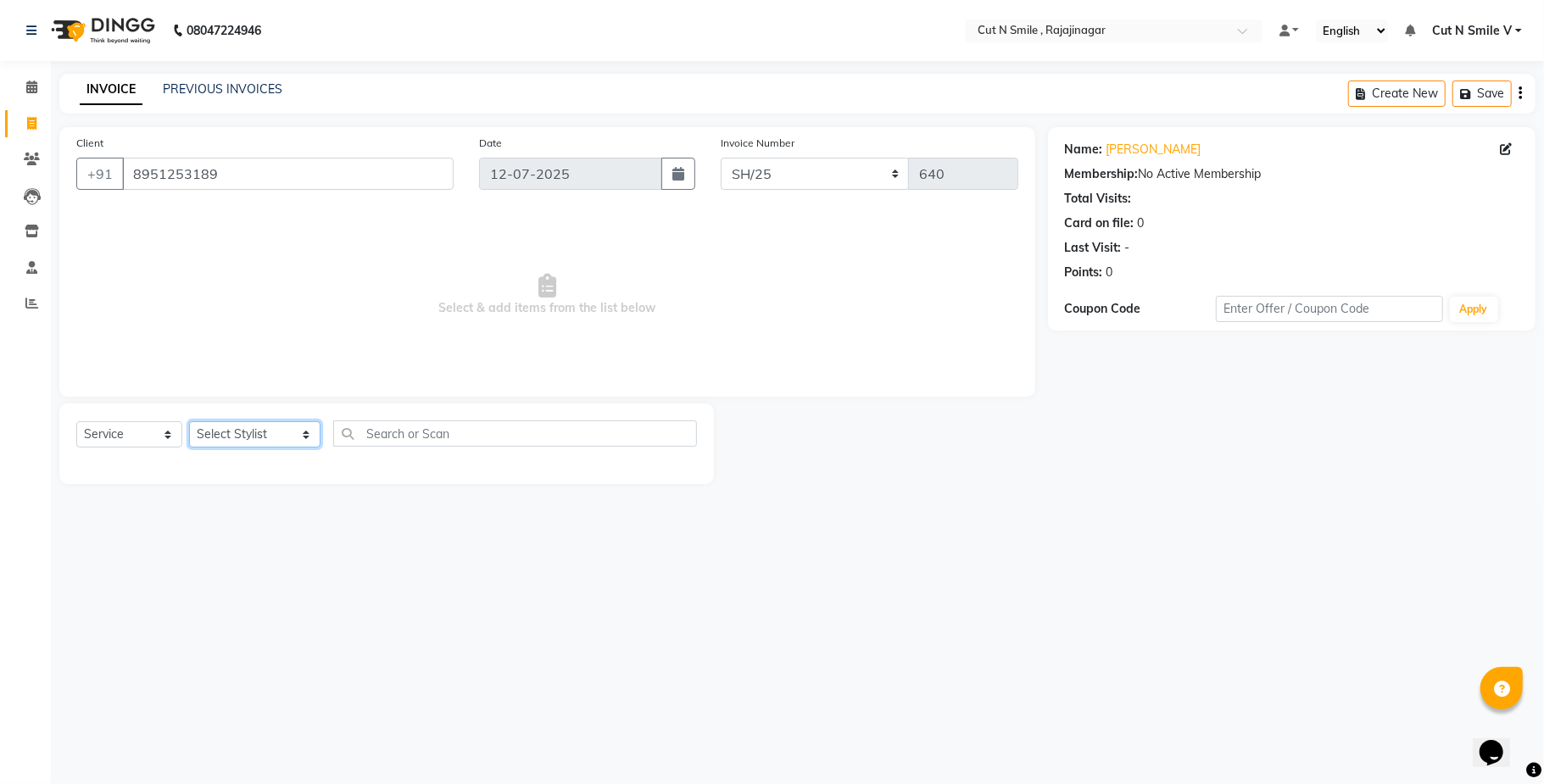 select on "58670" 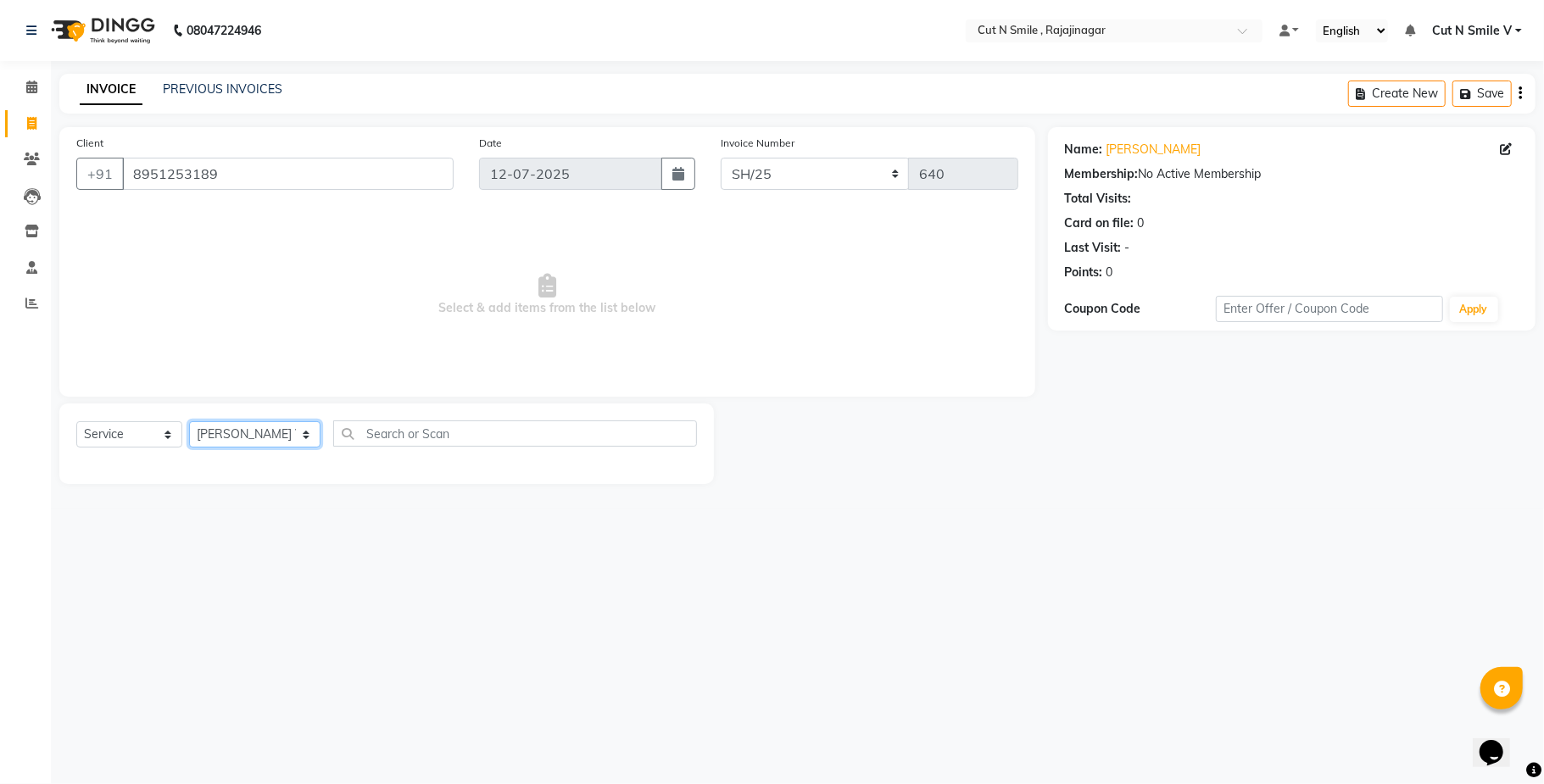click on "Select Stylist [PERSON_NAME] Ammu 3R [PERSON_NAME] VN [PERSON_NAME] 3R [PERSON_NAME] 3R [PERSON_NAME] 3R [PERSON_NAME] 4R CNS [PERSON_NAME]  Cut N Smile 17M  Cut N Smile 3R Cut n Smile 4R Cut N Smile 9M Cut N Smile ML Cut N Smile V [PERSON_NAME] 4R Govind VN Hema 4R [PERSON_NAME] VN Karan VN Love 4R [PERSON_NAME] 3R Manu 4R  Muskaan VN [PERSON_NAME] 4R N D M 4R NDM Alam 4R Noushad VN [PERSON_NAME] 4R Priya [PERSON_NAME] 3R Rahul 3R Ravi 3R [PERSON_NAME] 4R [PERSON_NAME] 3R [PERSON_NAME] 4R [PERSON_NAME] [PERSON_NAME] 3R [PERSON_NAME] 4R Sameer 3R [PERSON_NAME] [PERSON_NAME]  [PERSON_NAME] [PERSON_NAME] [PERSON_NAME] VN [PERSON_NAME] 4R [PERSON_NAME] 4R [PERSON_NAME] VN Shanavaaz [PERSON_NAME] 3R [PERSON_NAME] 4R [PERSON_NAME] [PERSON_NAME] 4R Sunny VN [PERSON_NAME] 4R Vakeel 3R Varas 4R [PERSON_NAME] [PERSON_NAME] VN" 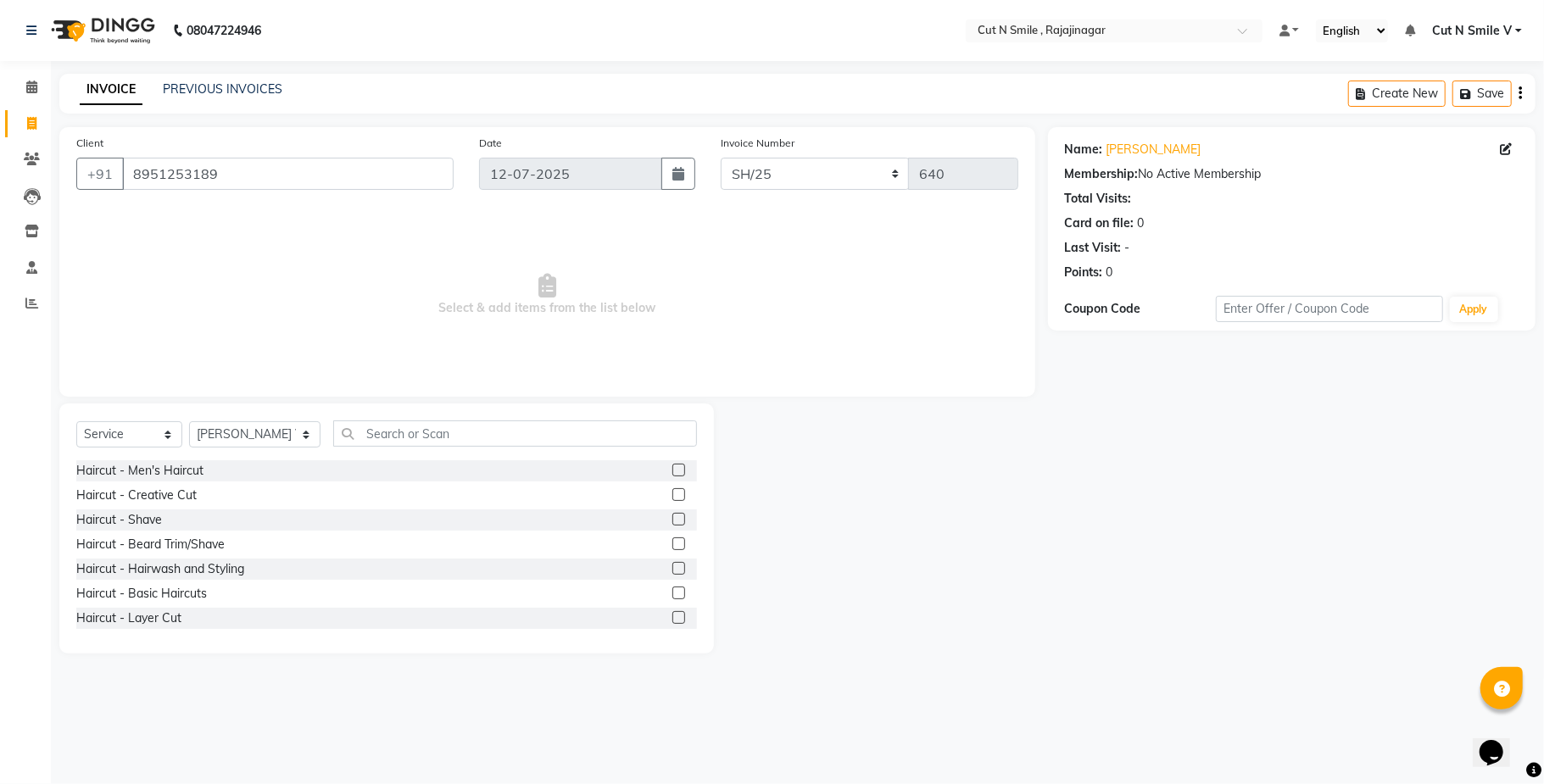 click 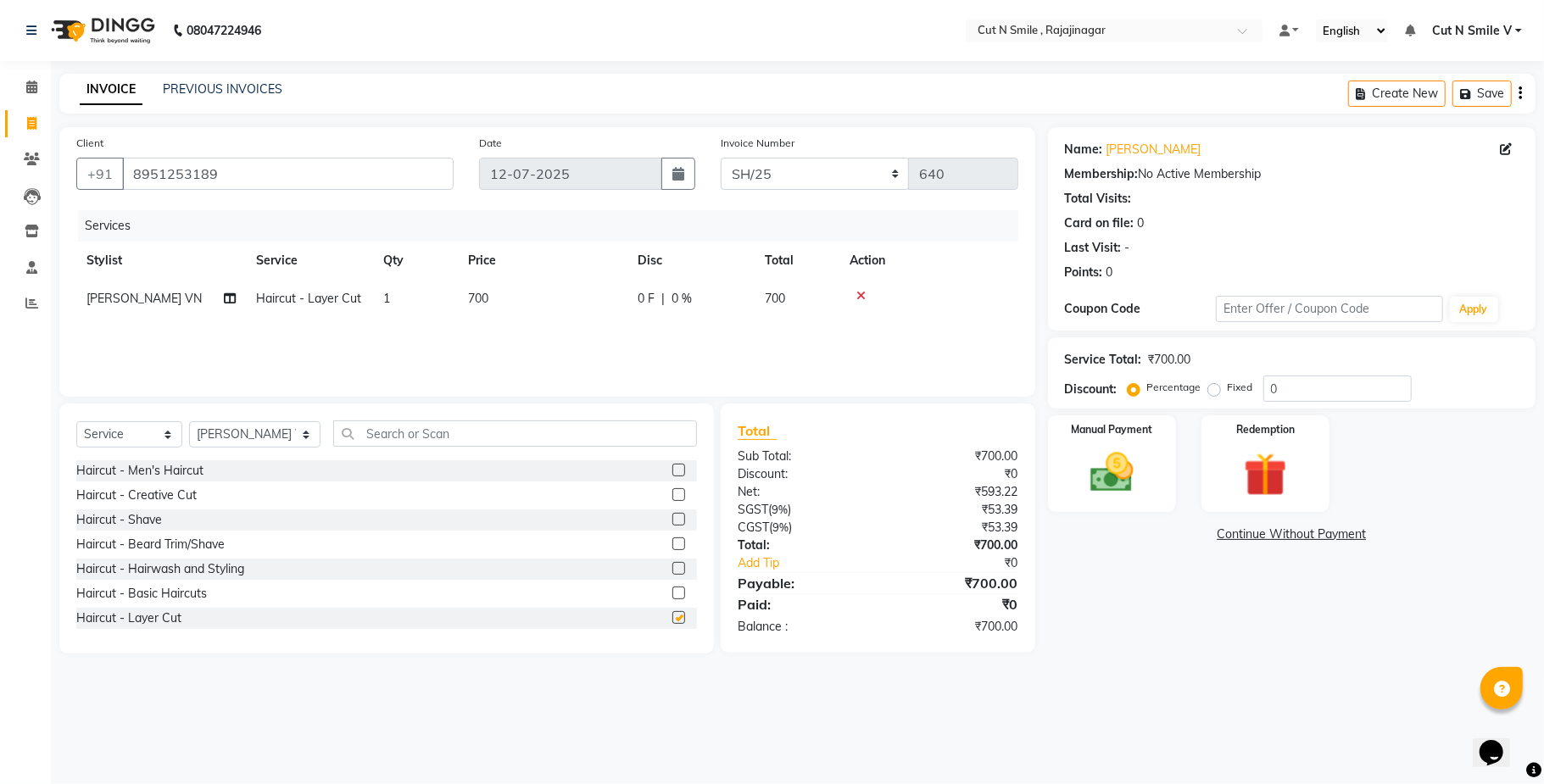 checkbox on "false" 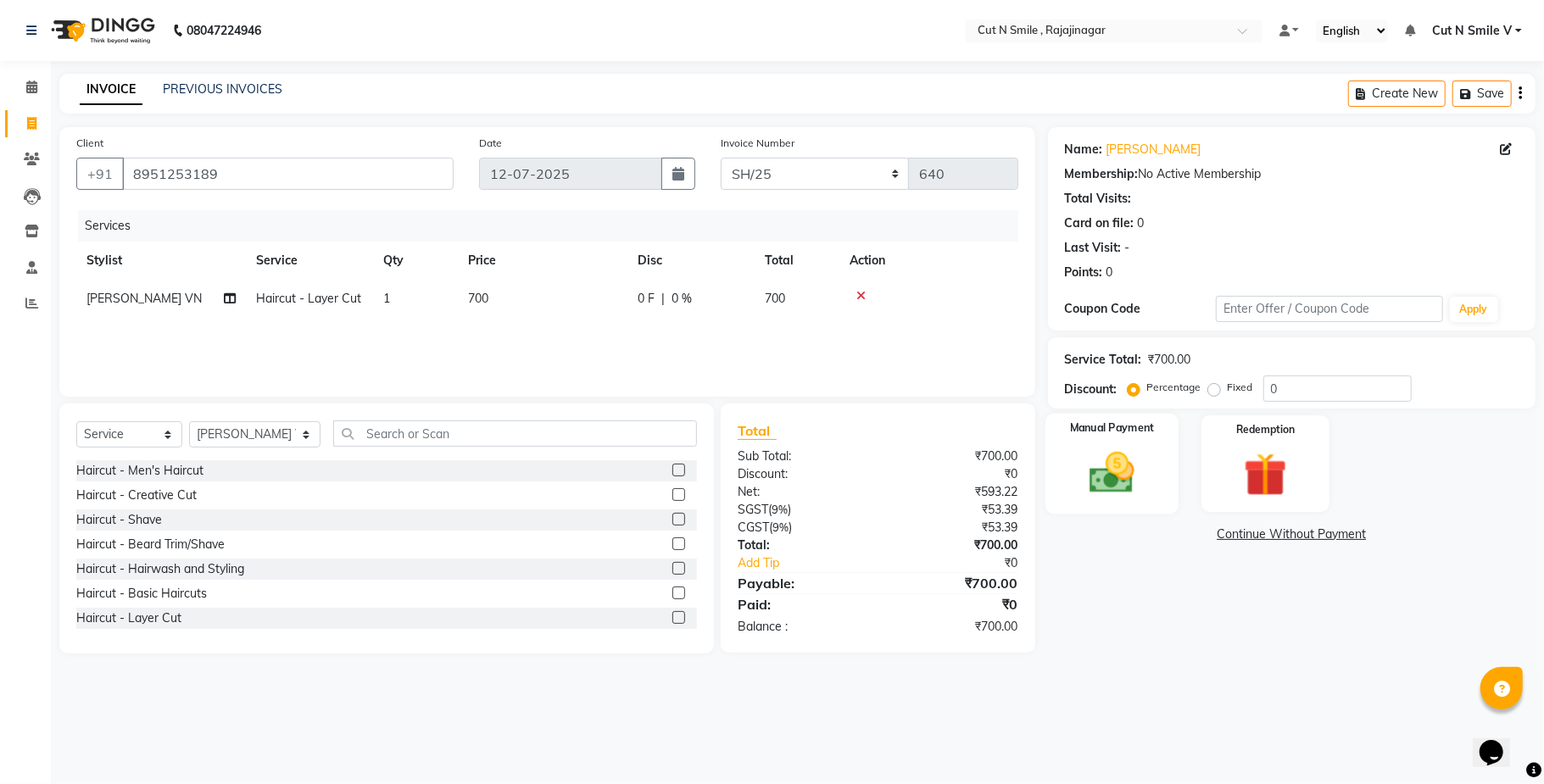 click 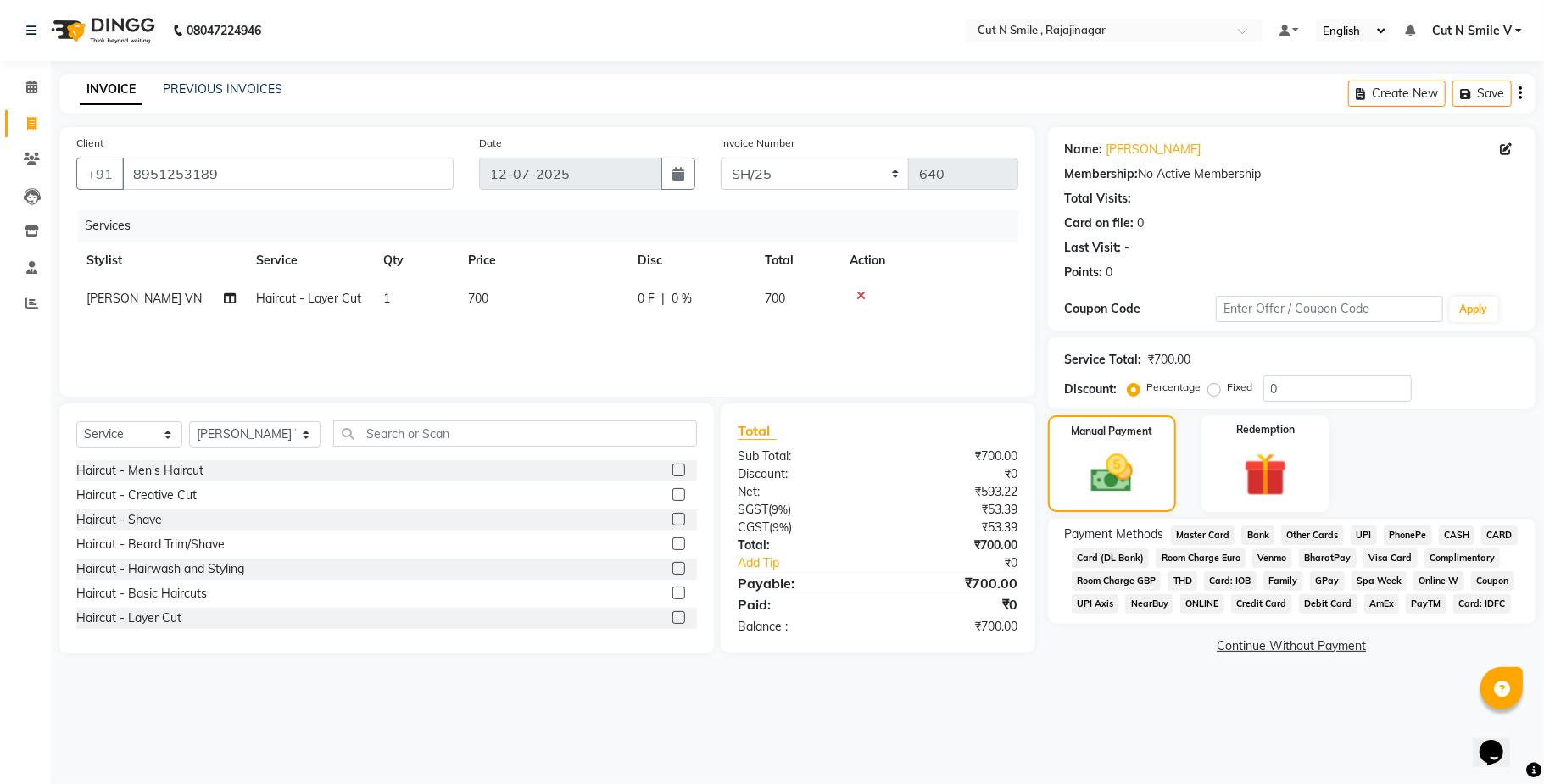 click on "PhonePe" 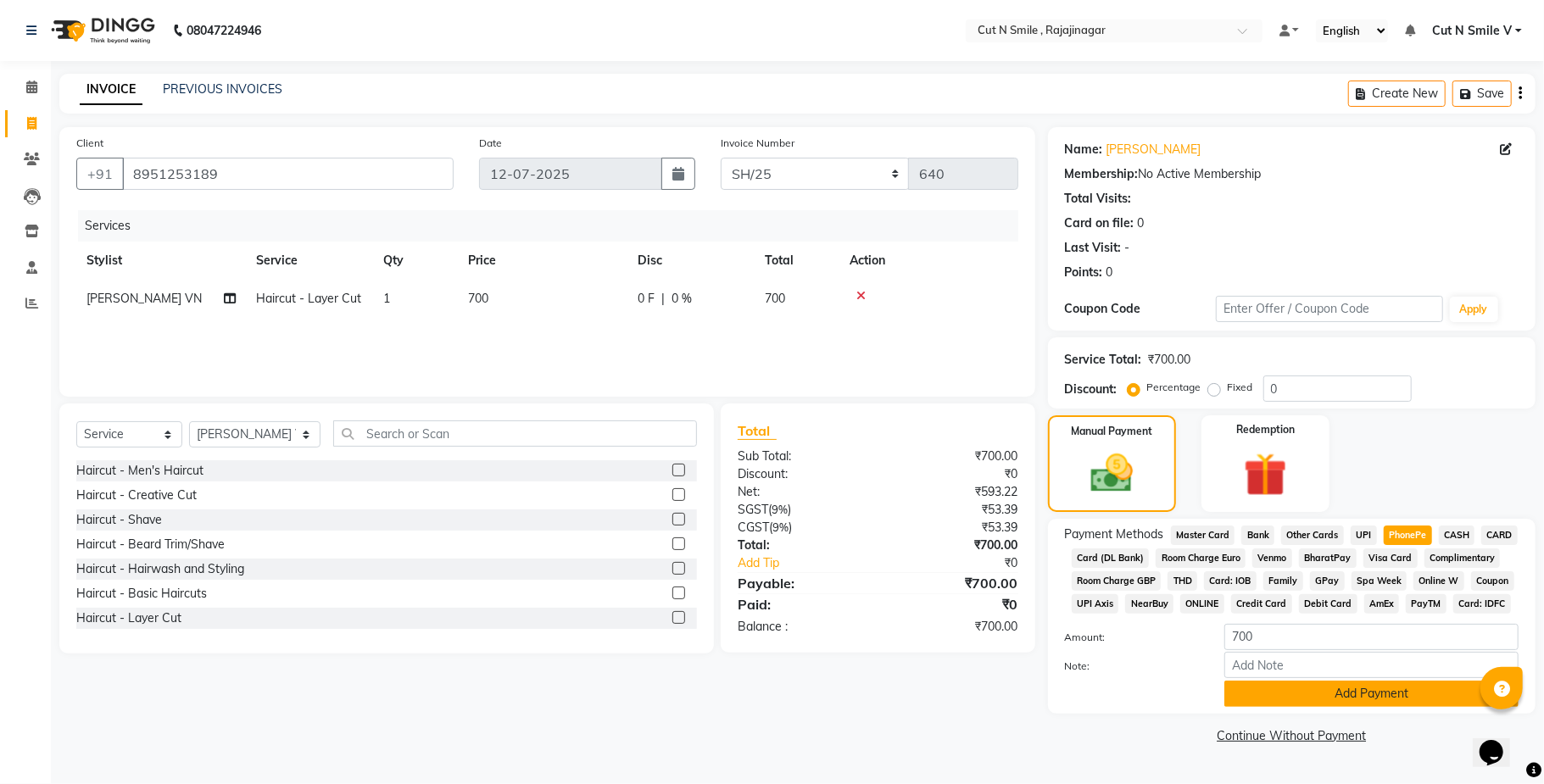 click on "Add Payment" 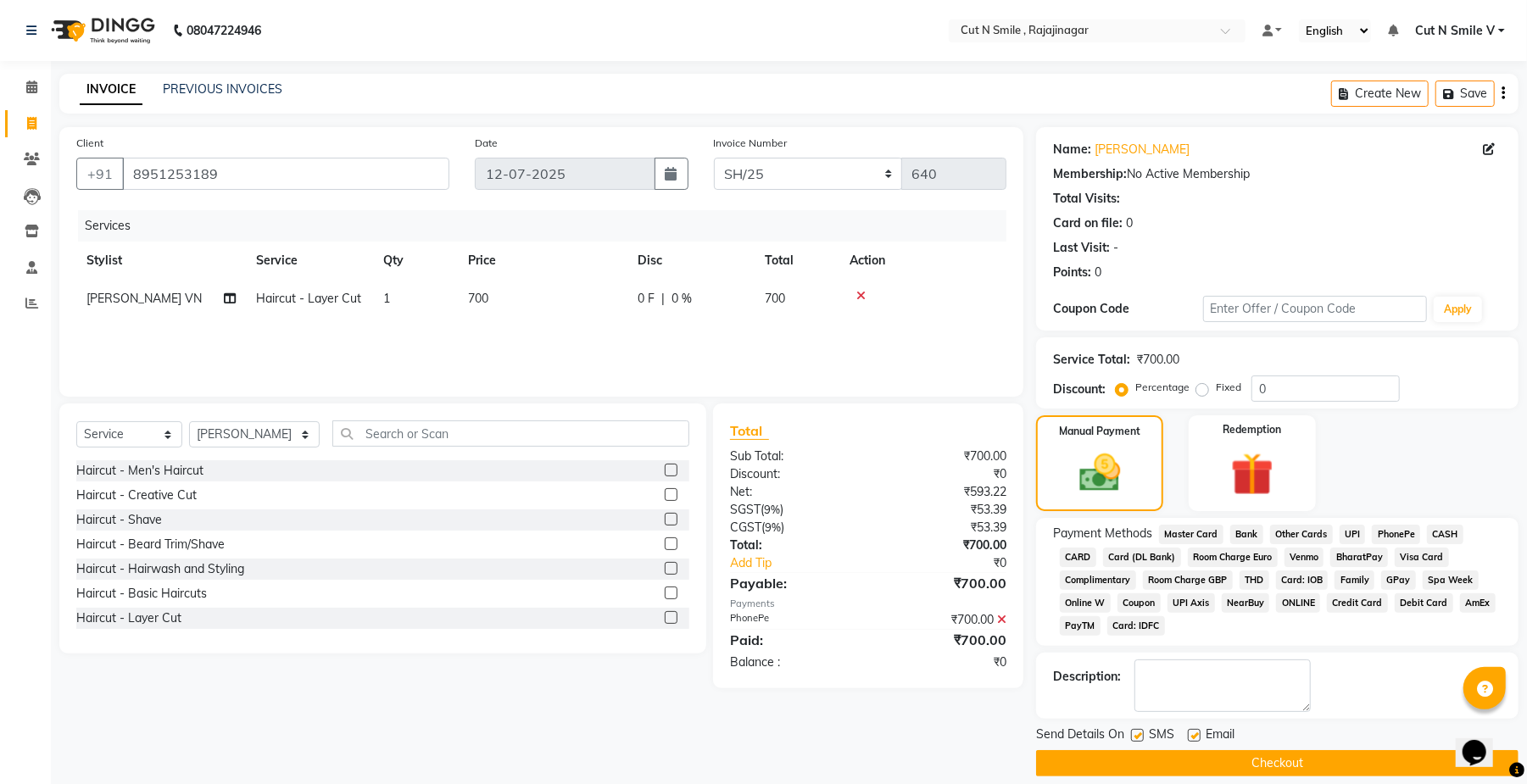 click on "Checkout" 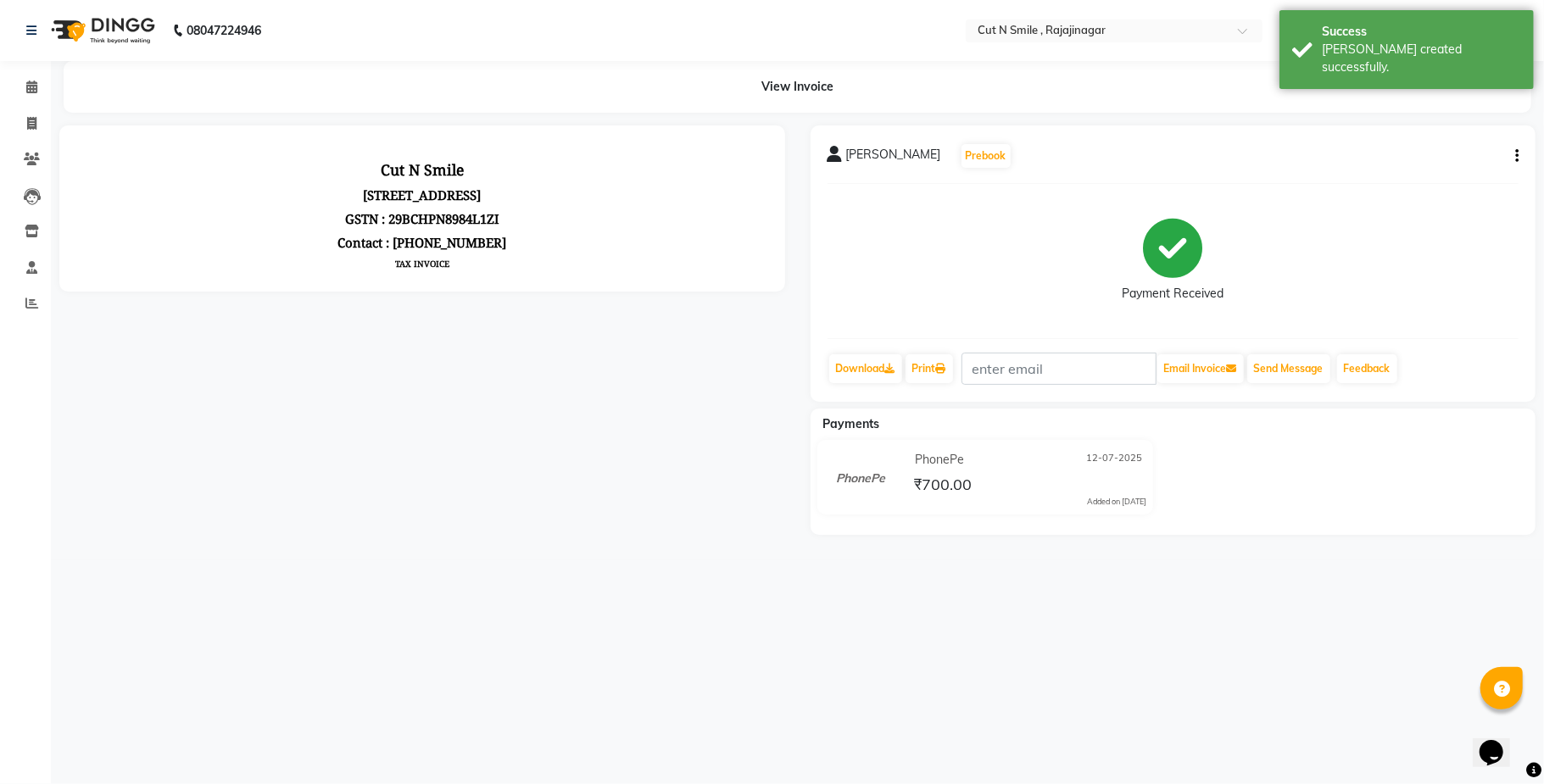scroll, scrollTop: 0, scrollLeft: 0, axis: both 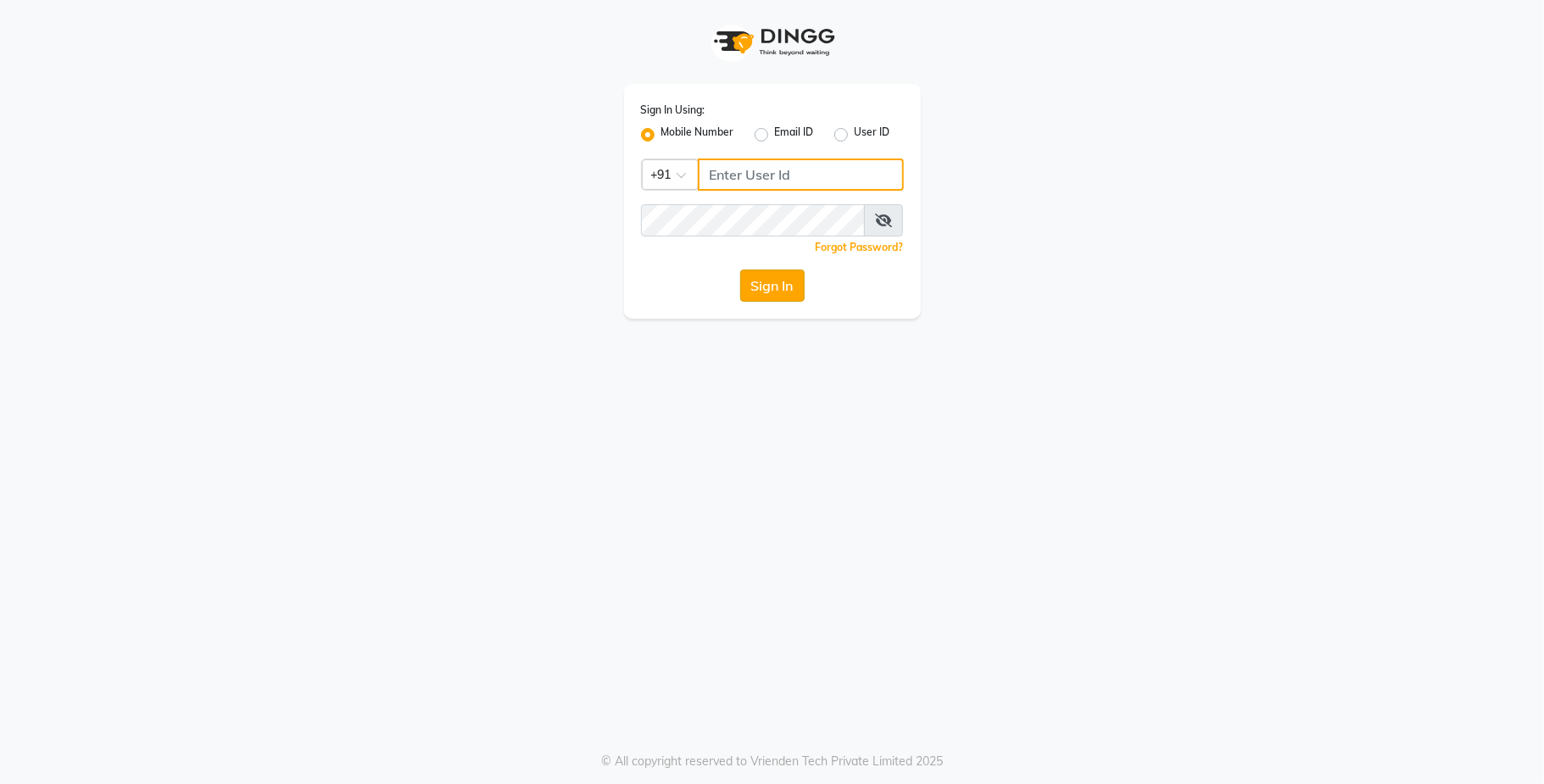 type on "9731937254" 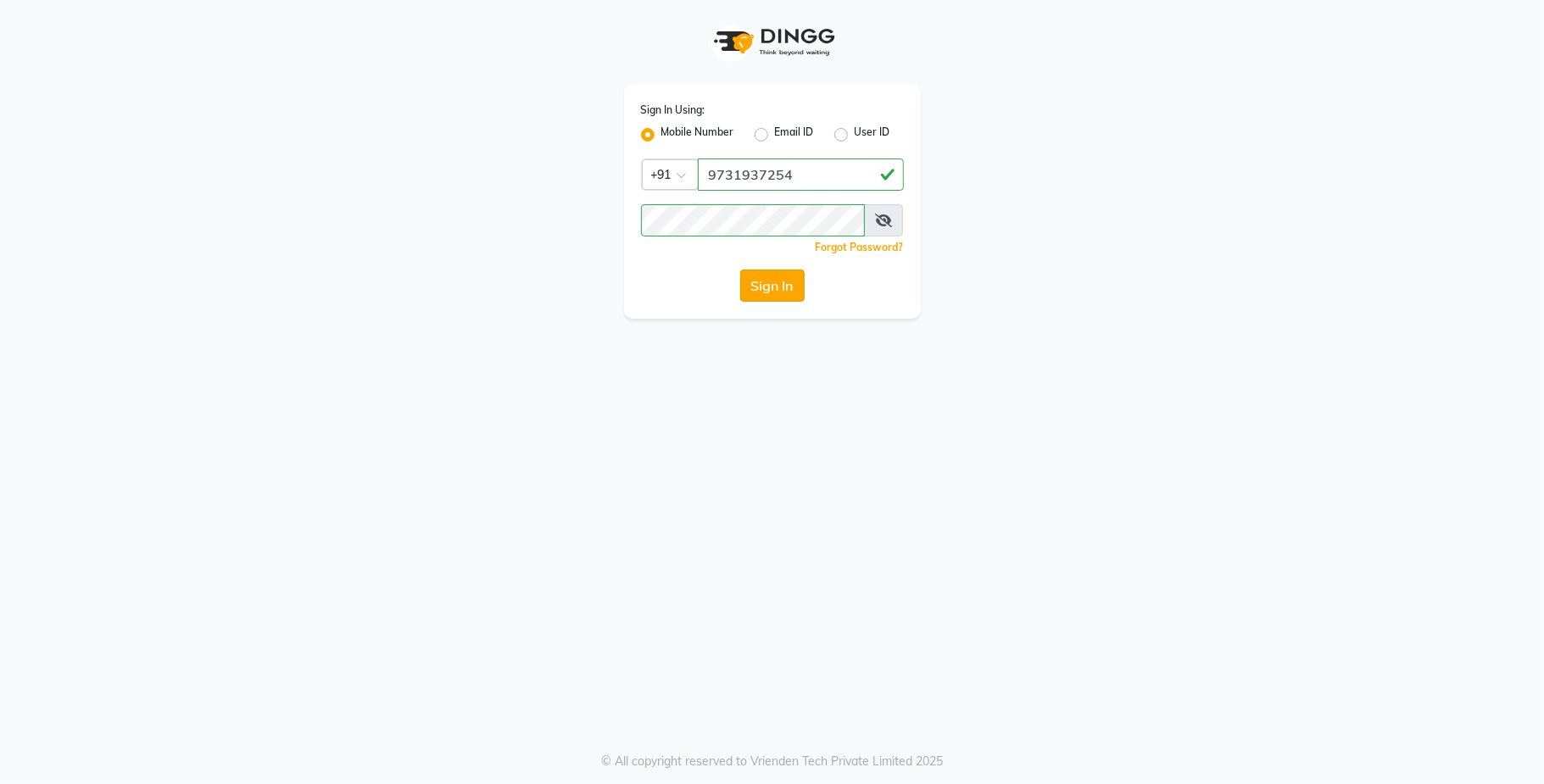 click on "Sign In" 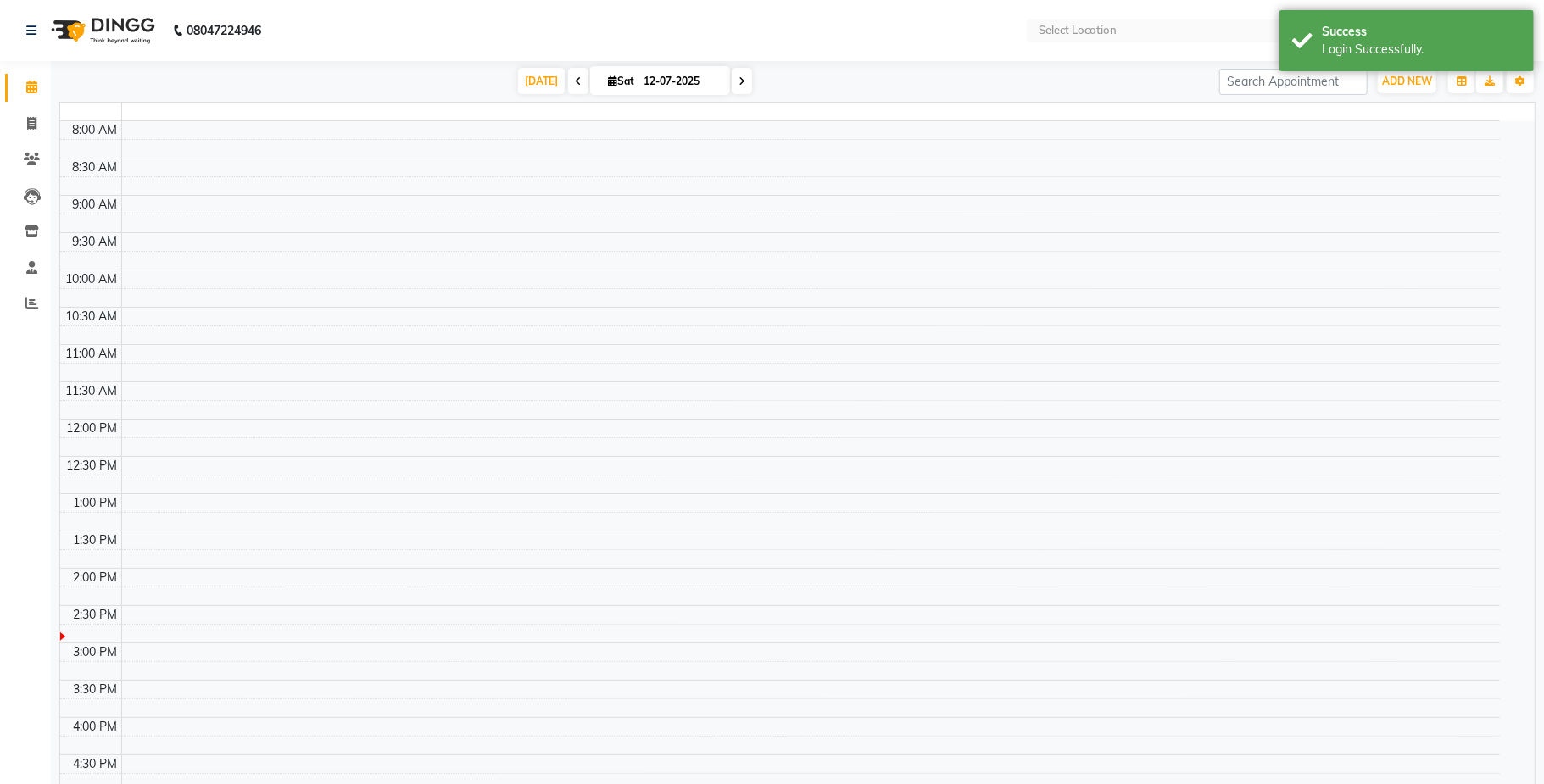 select on "en" 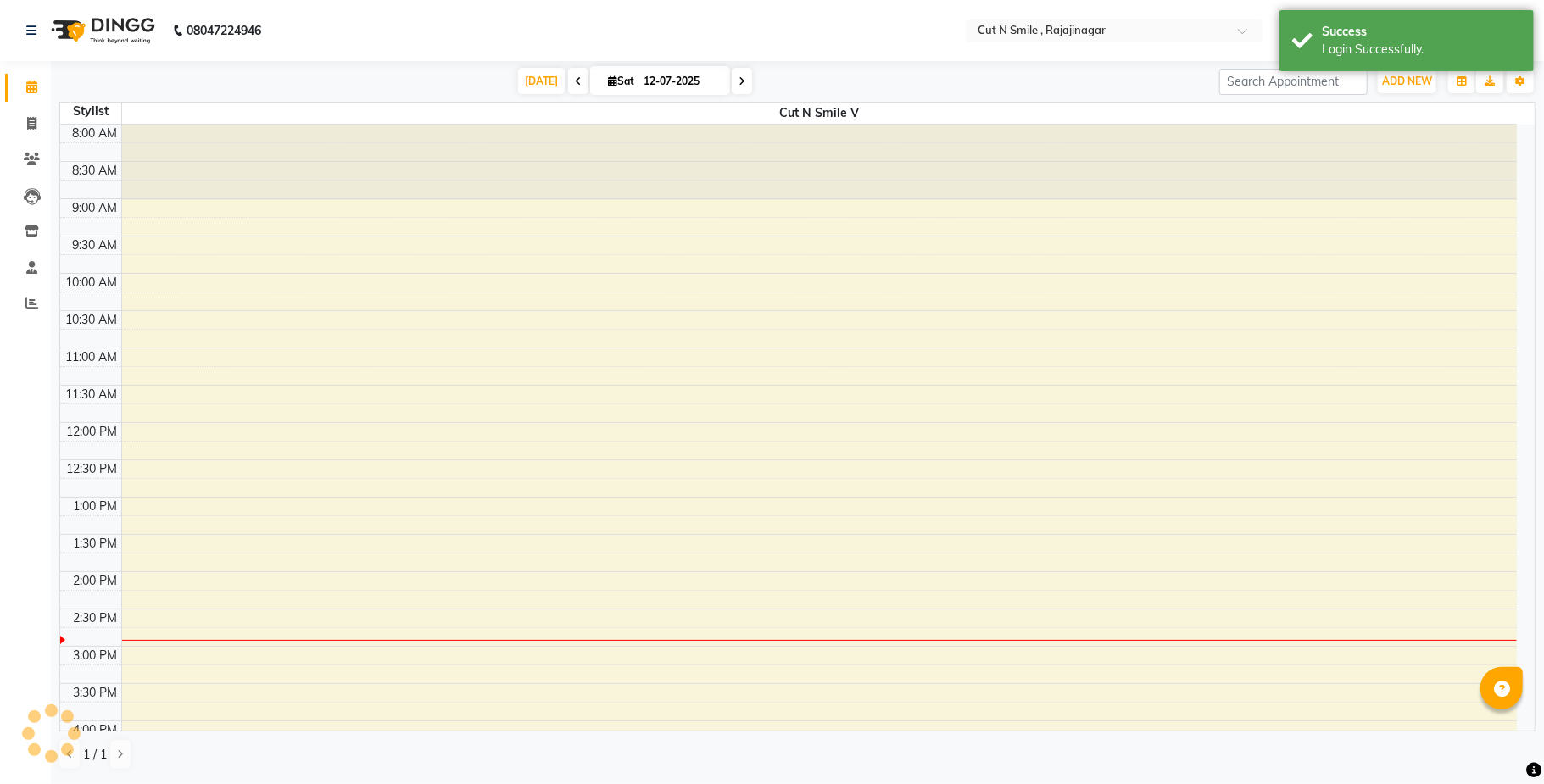 scroll, scrollTop: 0, scrollLeft: 0, axis: both 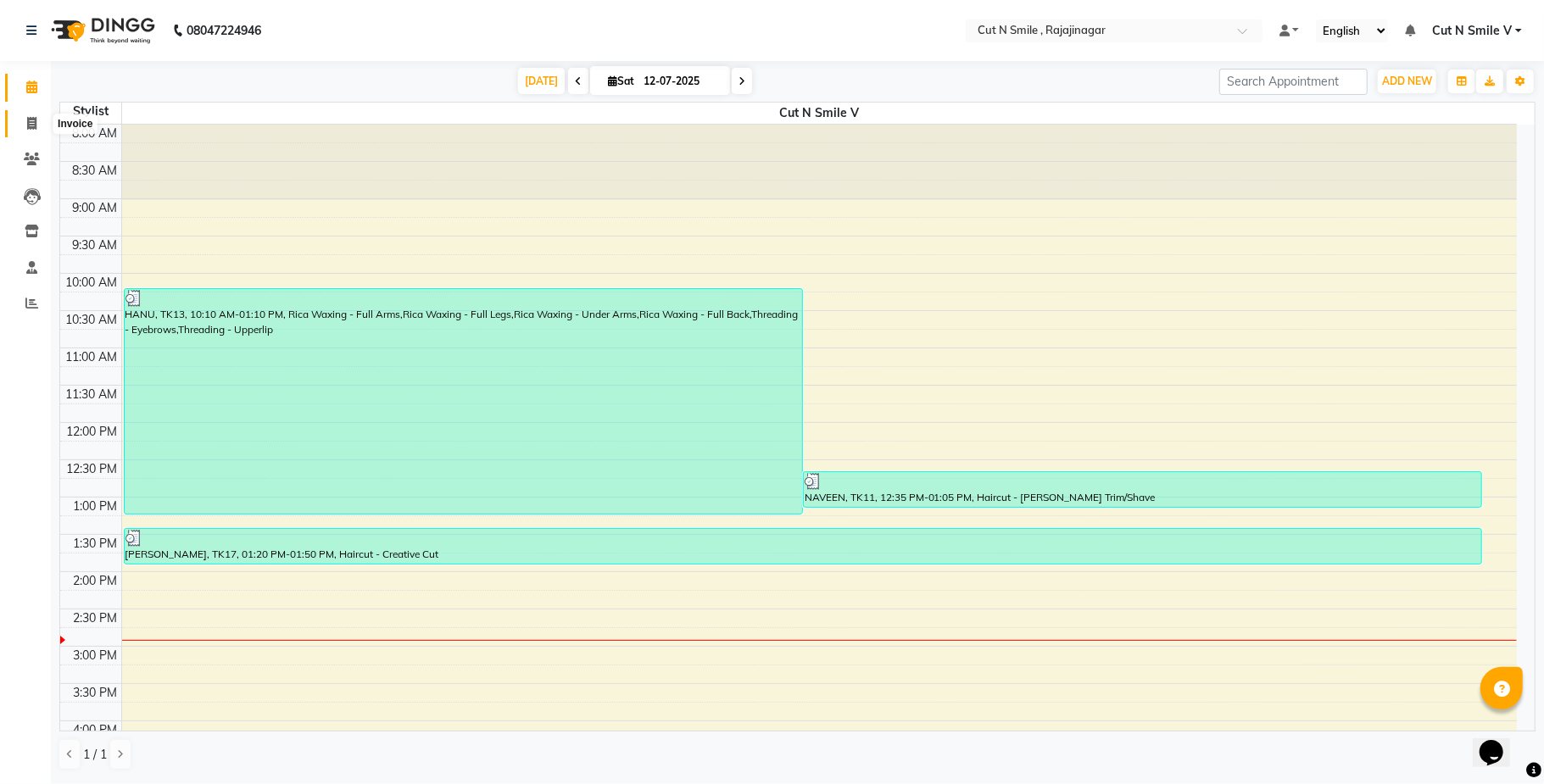 click 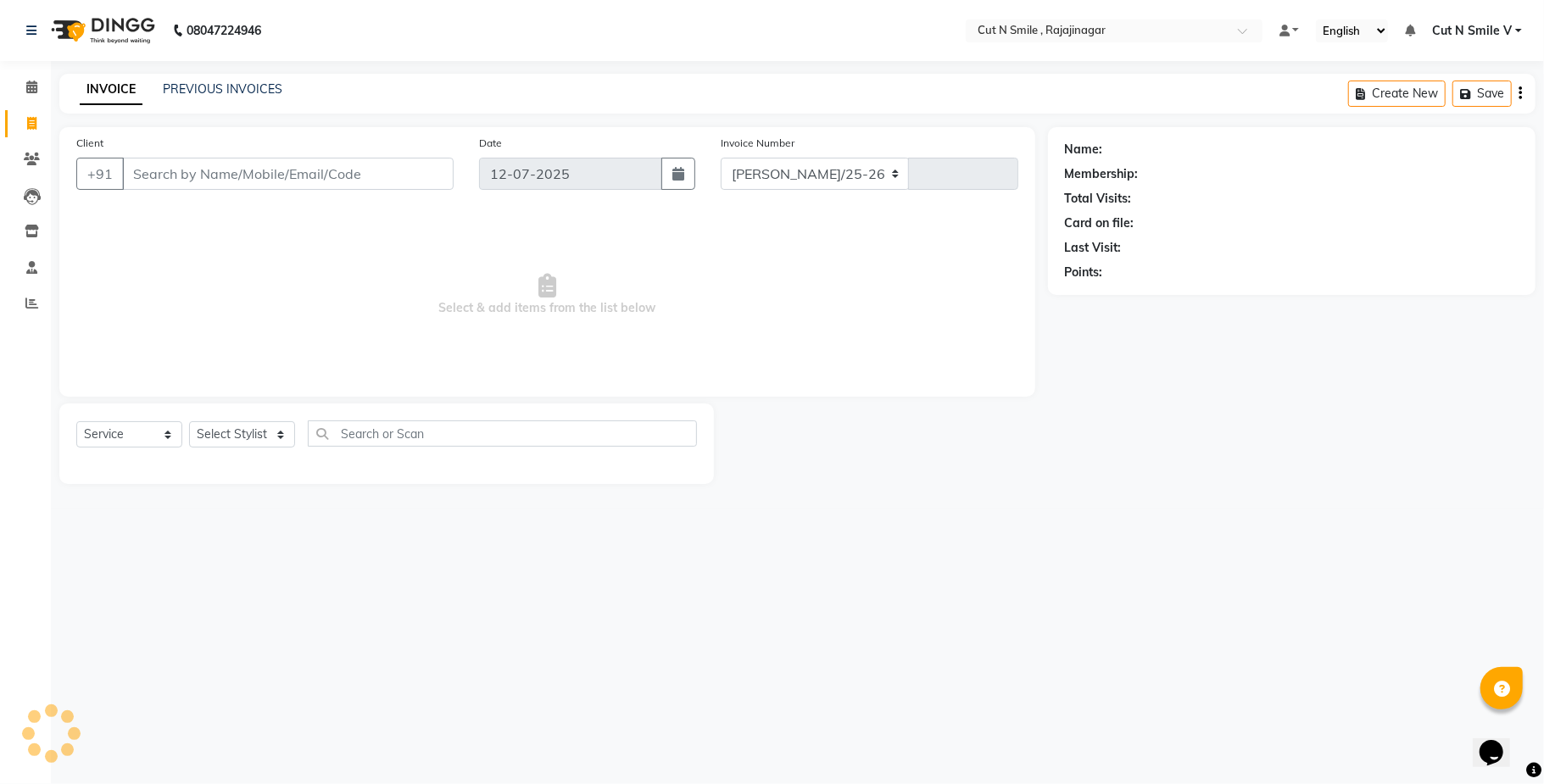 select on "7187" 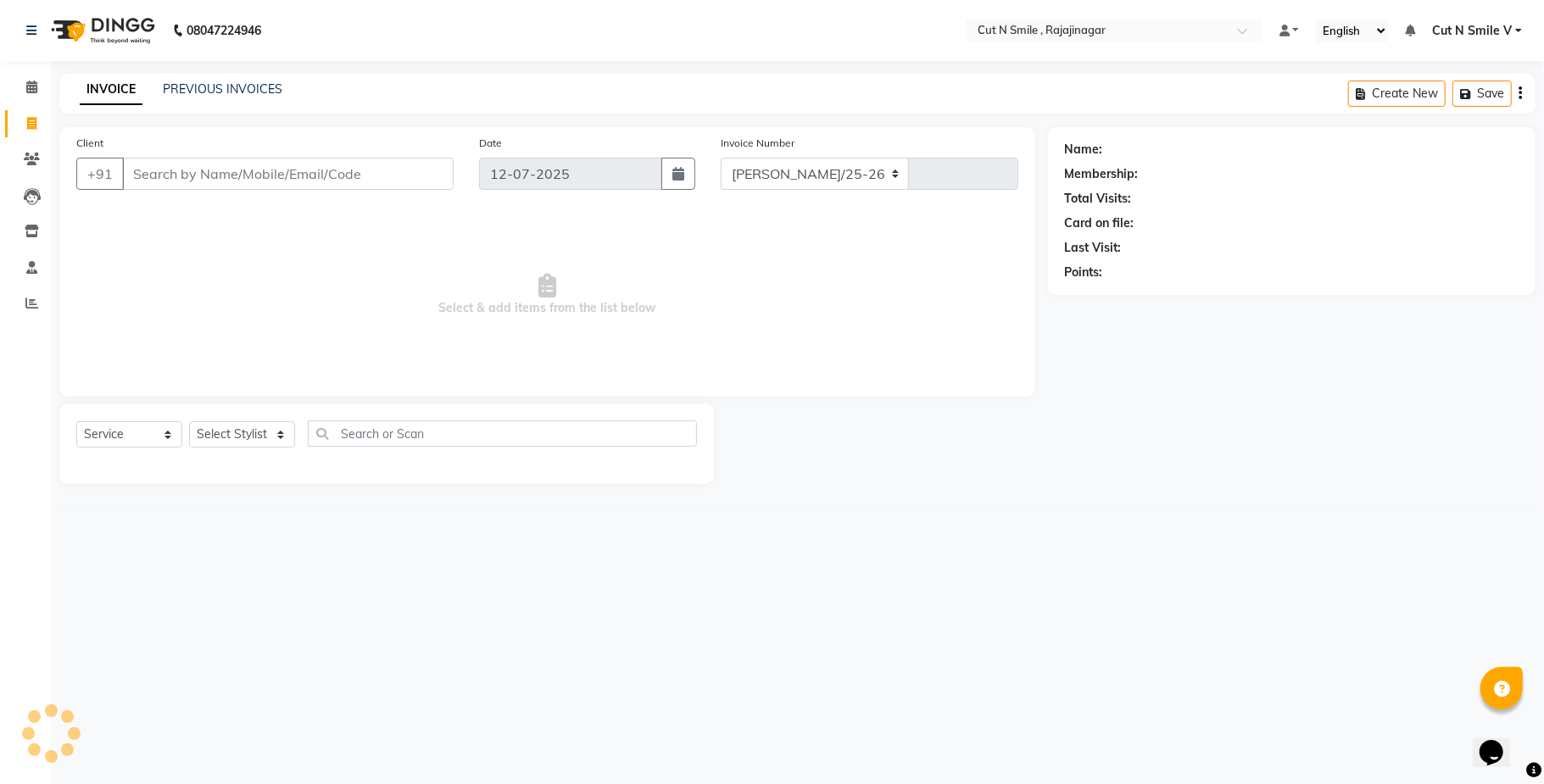 type on "108" 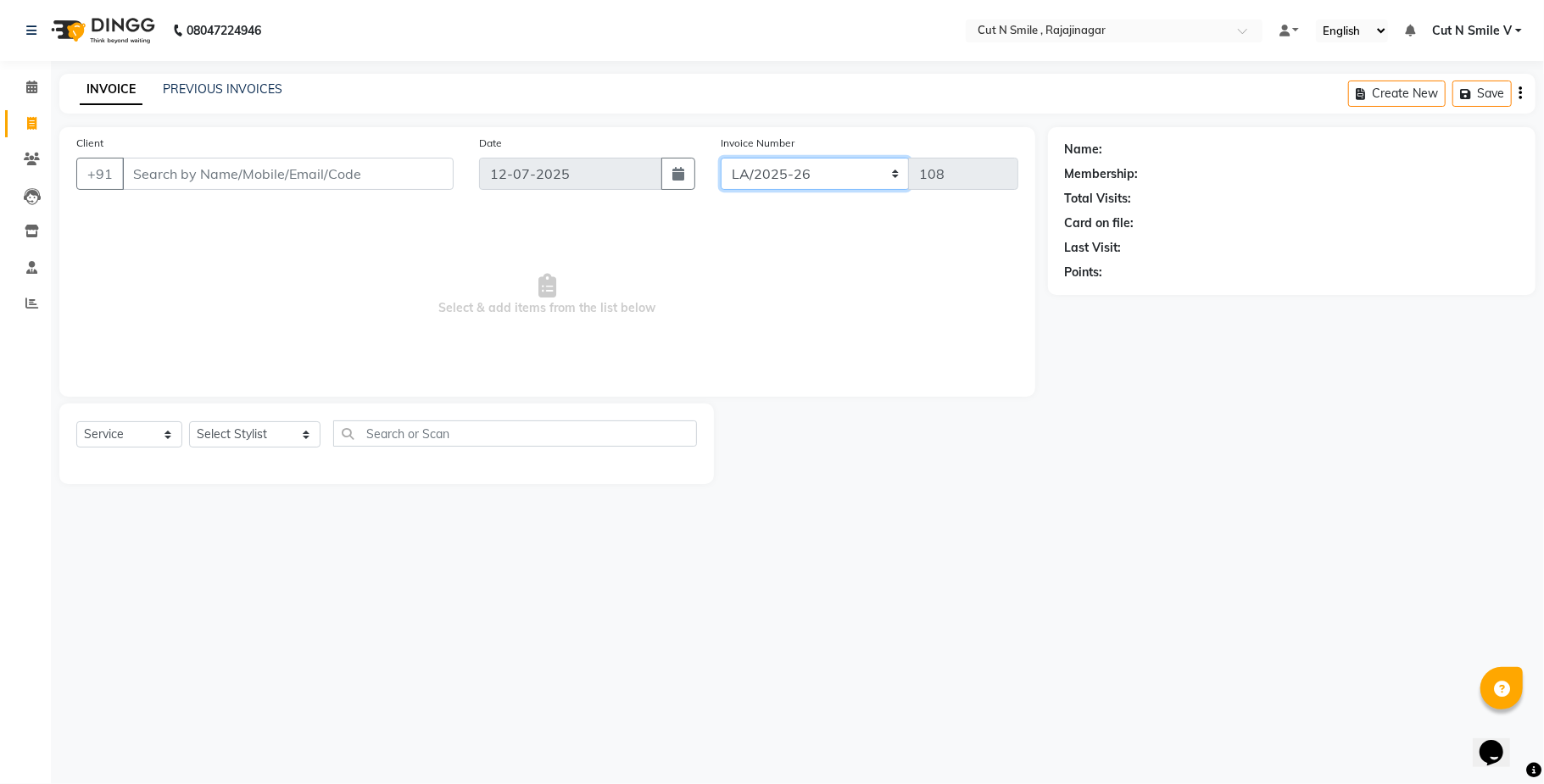 click on "[PERSON_NAME]/25-26 LA/2025-26 SH/25 CH/25 SA/25" 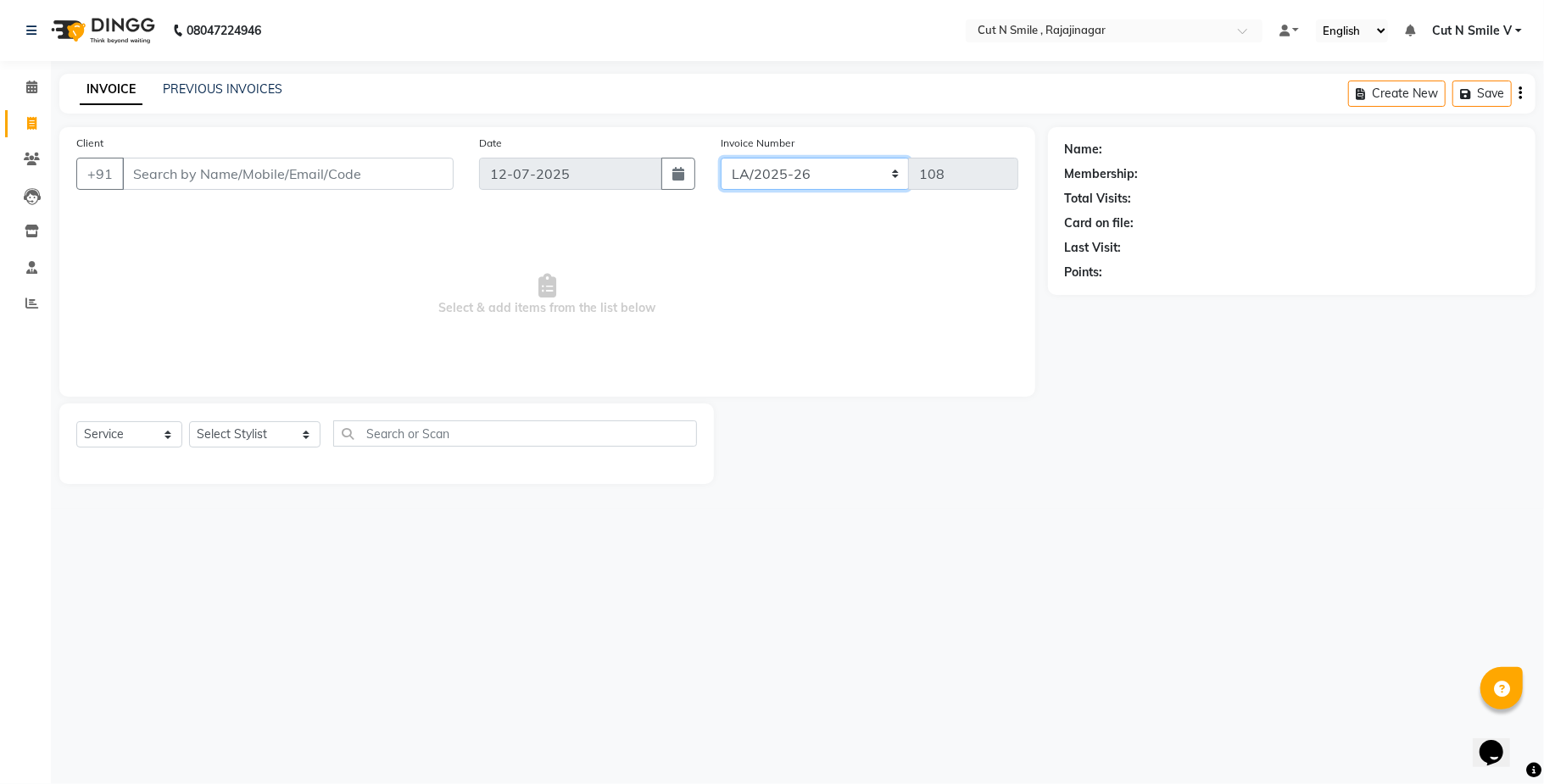 select on "7185" 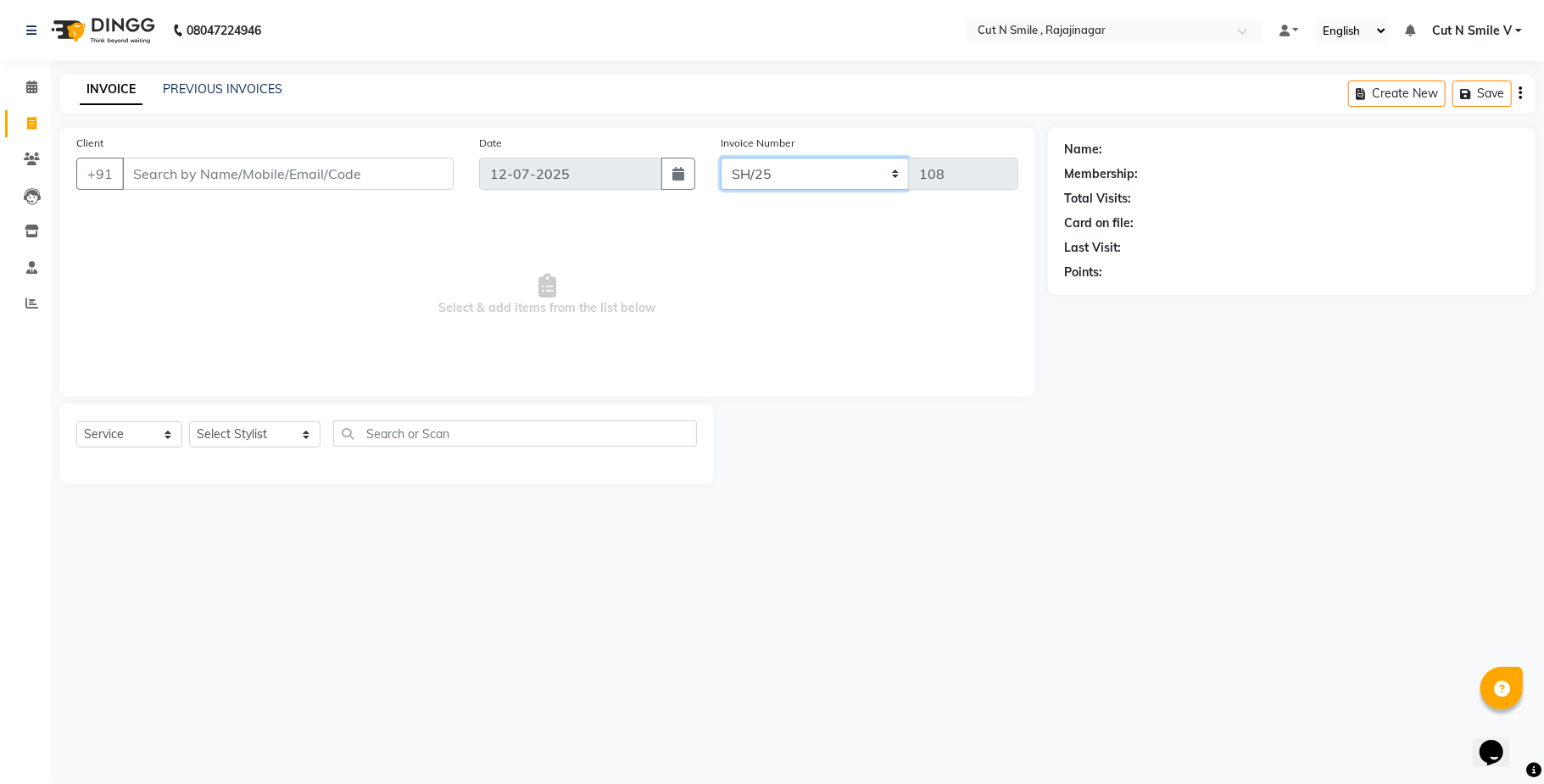 click on "[PERSON_NAME]/25-26 LA/2025-26 SH/25 CH/25 SA/25" 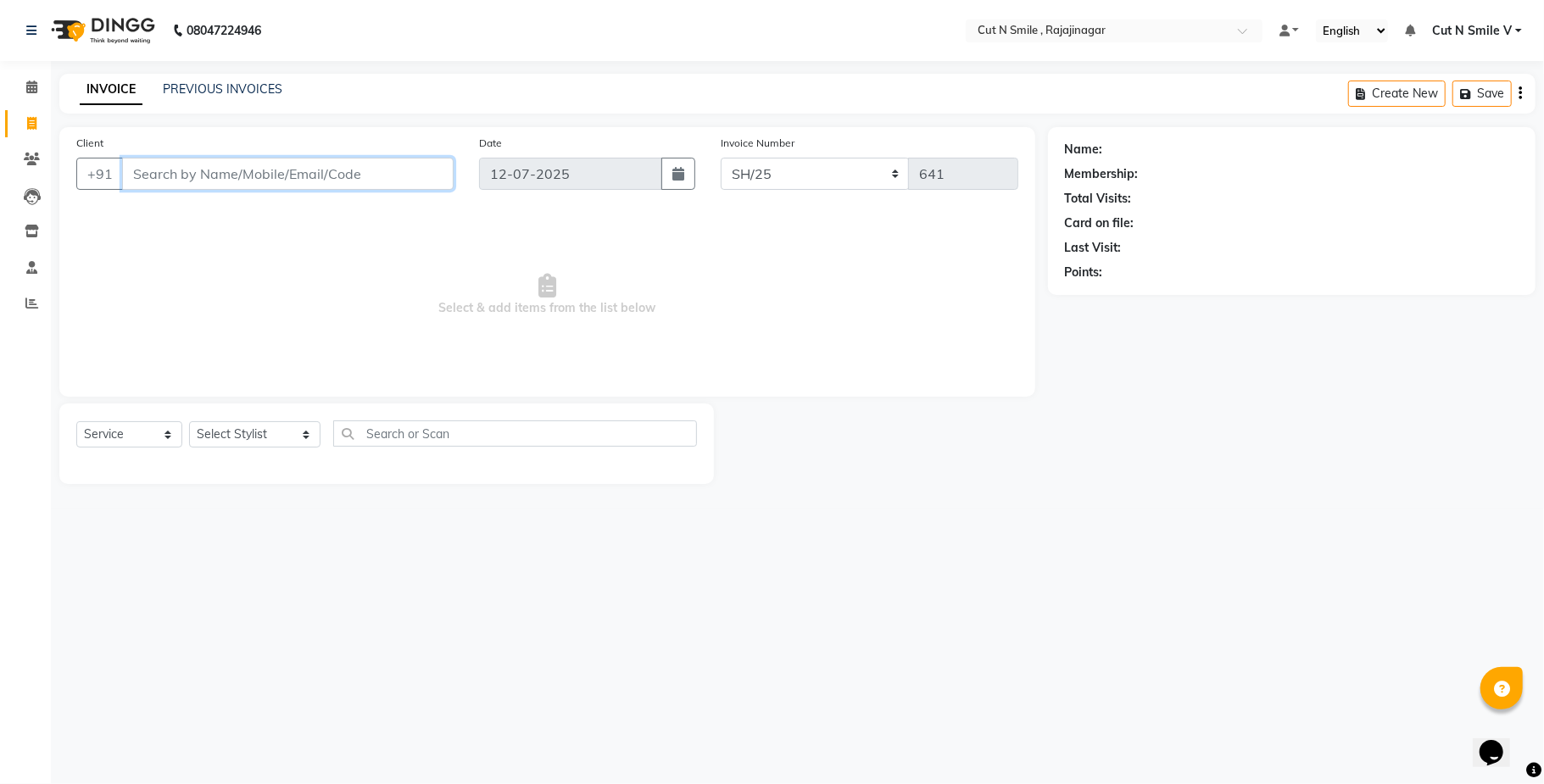 click on "Client" at bounding box center (287, 174) 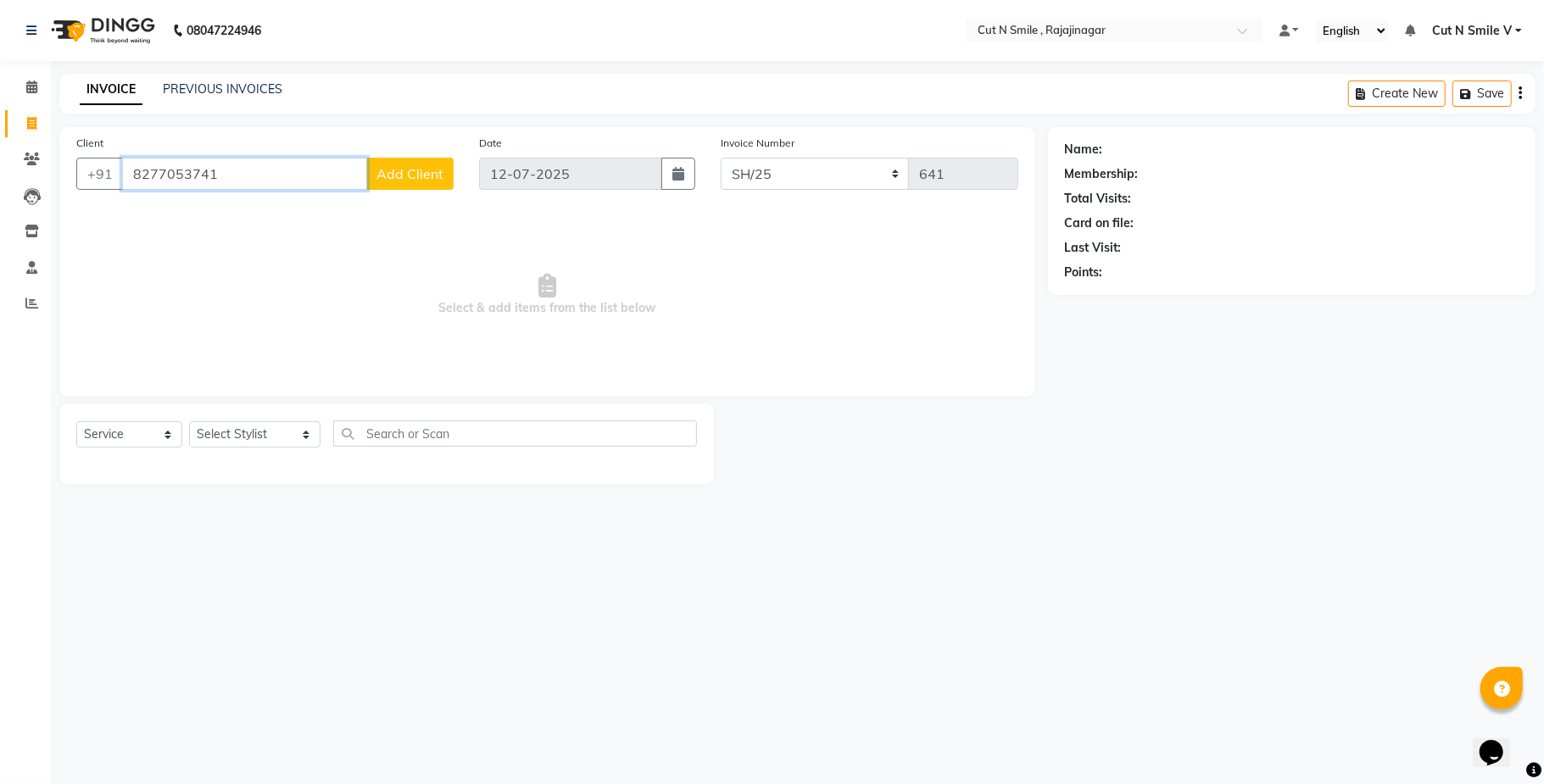 type on "8277053741" 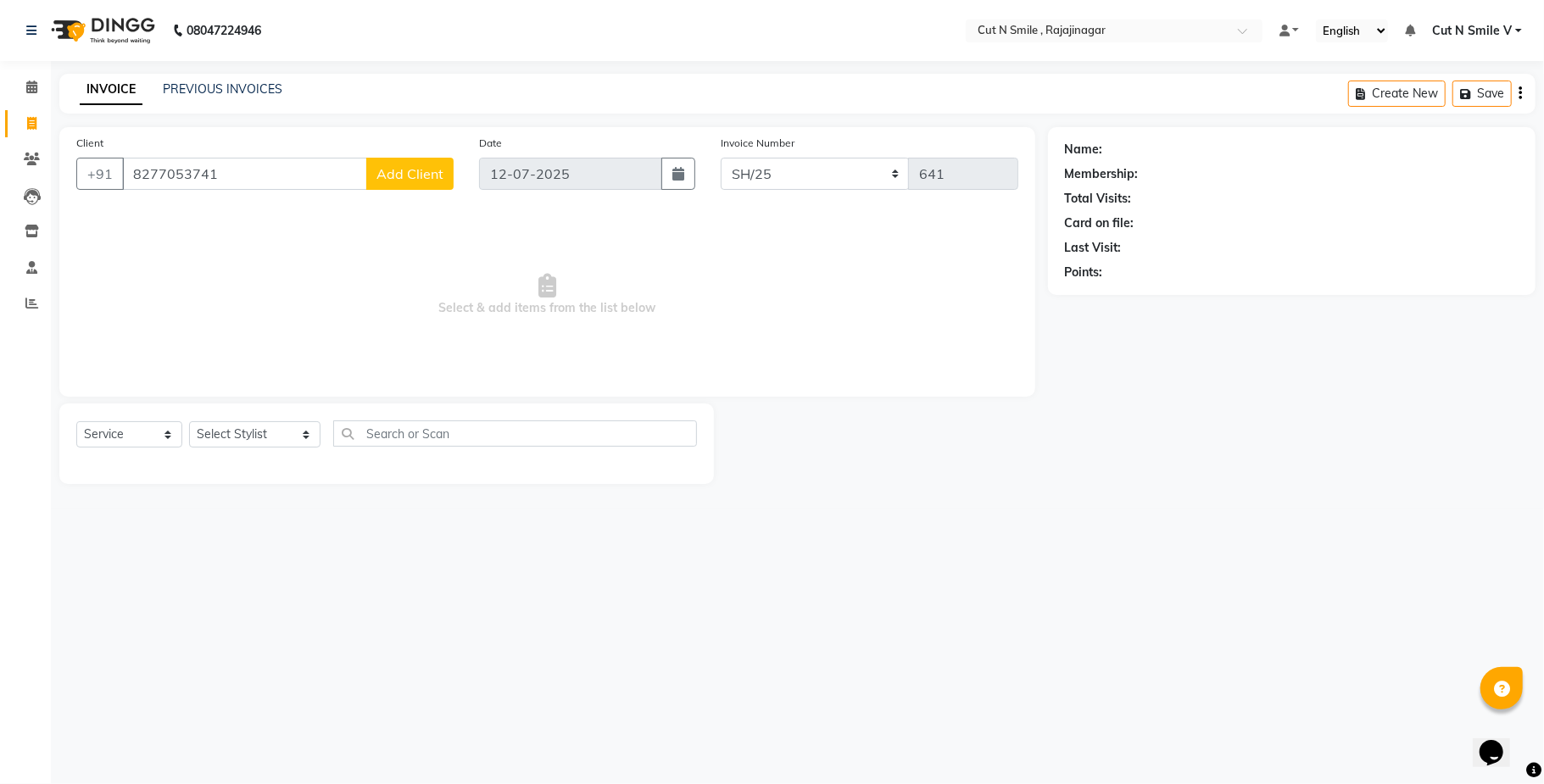 click on "Add Client" 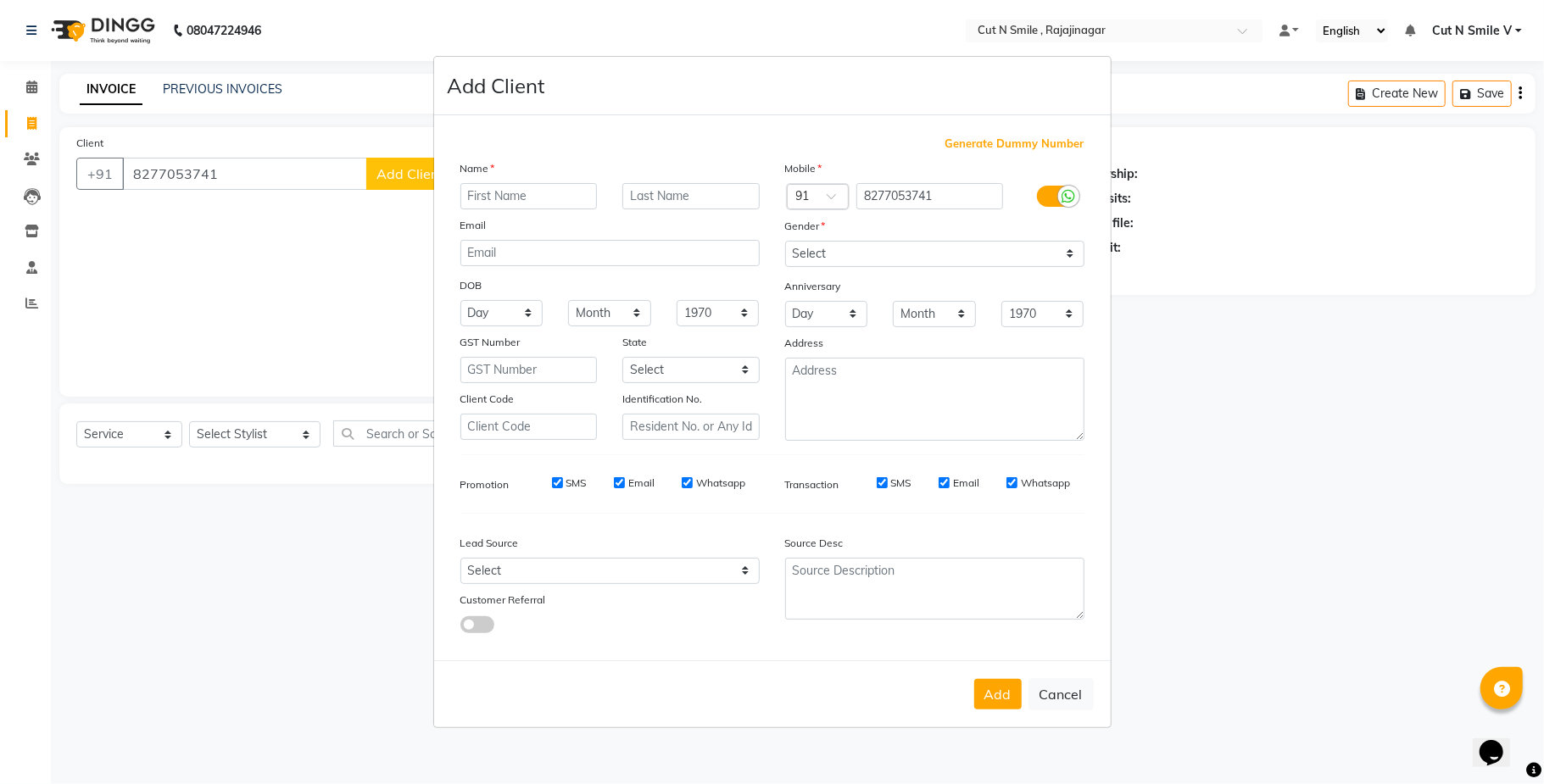 click at bounding box center [529, 196] 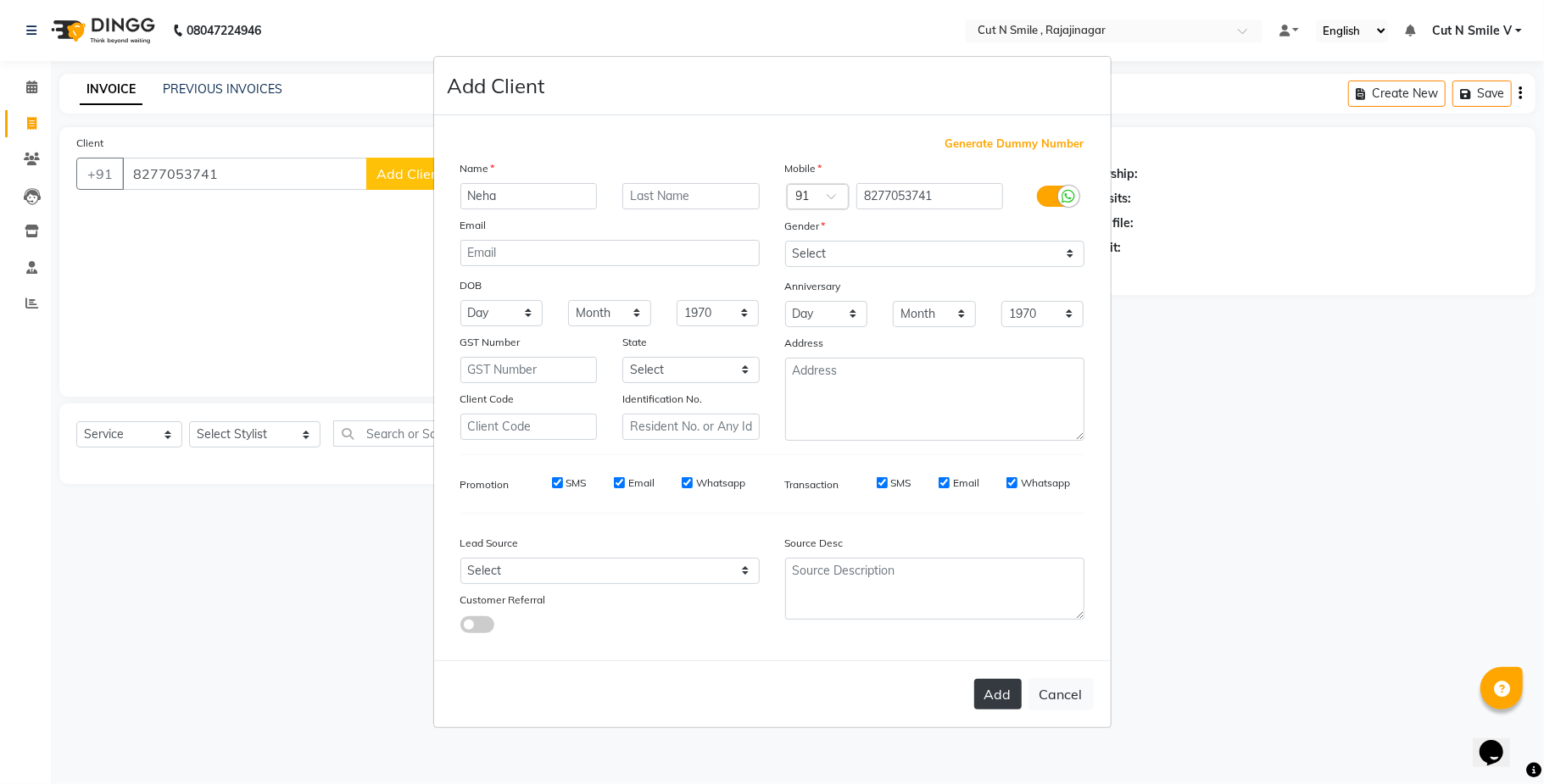 type on "Neha" 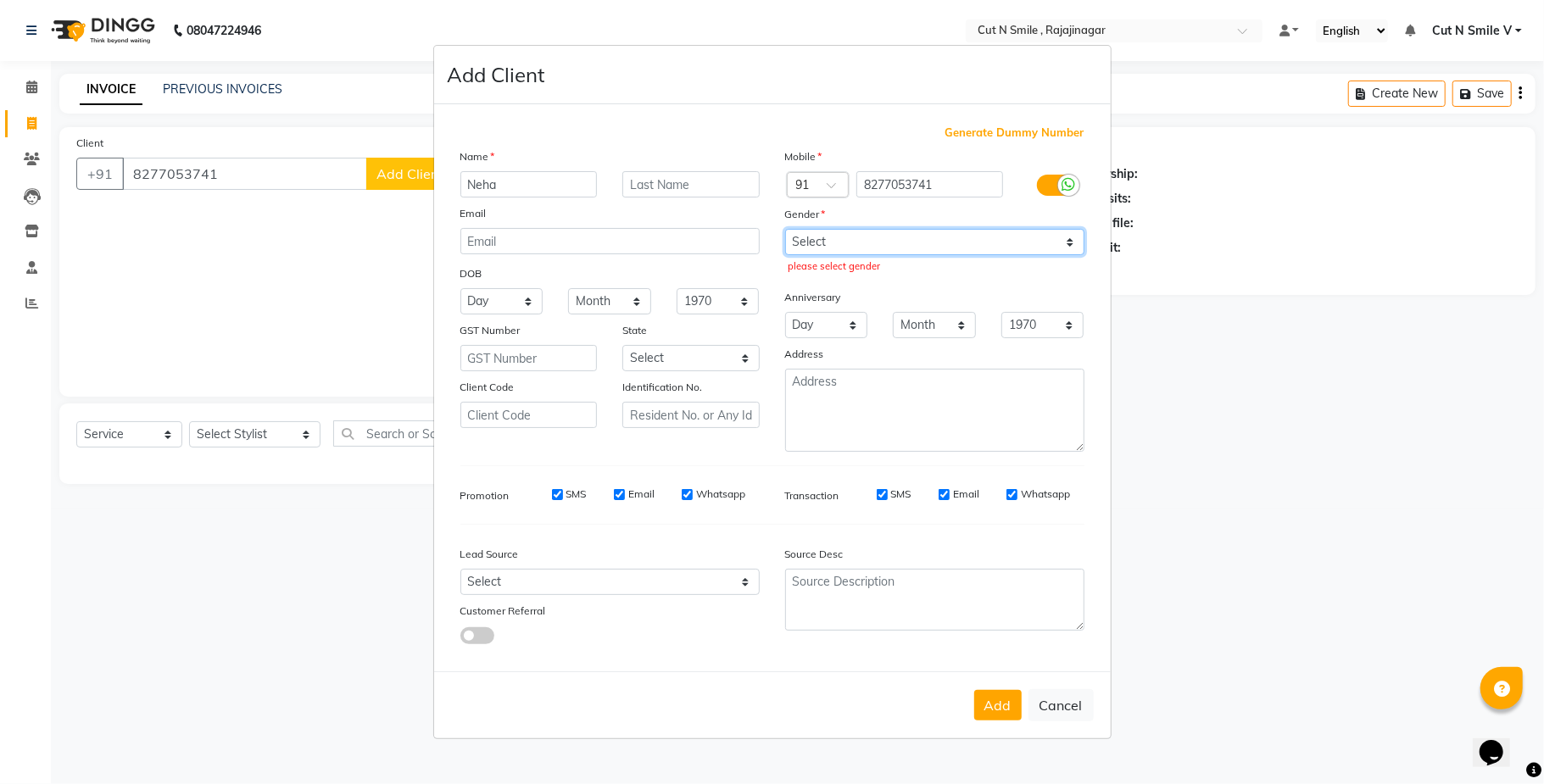 click on "Select [DEMOGRAPHIC_DATA] [DEMOGRAPHIC_DATA] Other Prefer Not To Say" at bounding box center [934, 242] 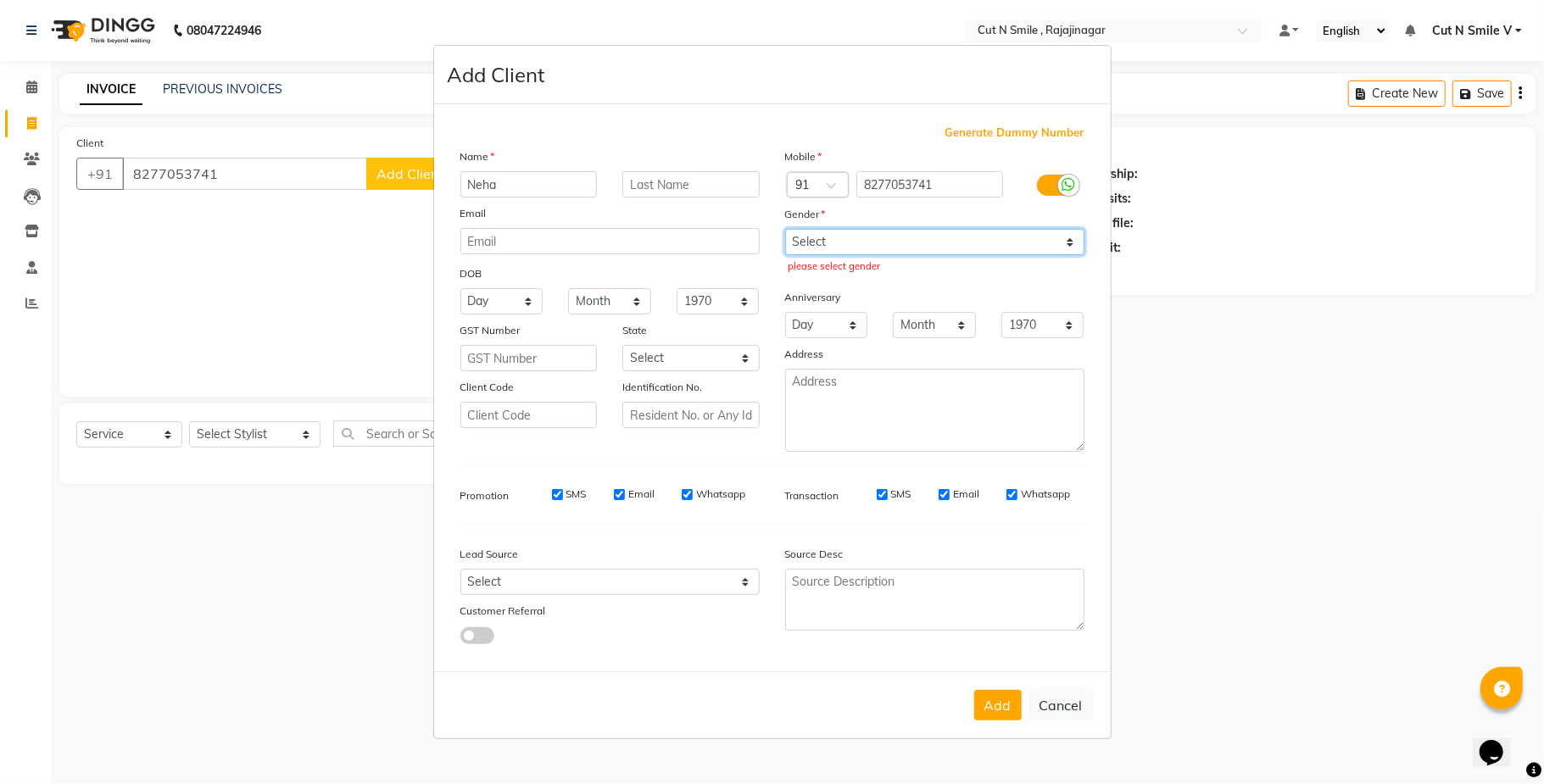select on "[DEMOGRAPHIC_DATA]" 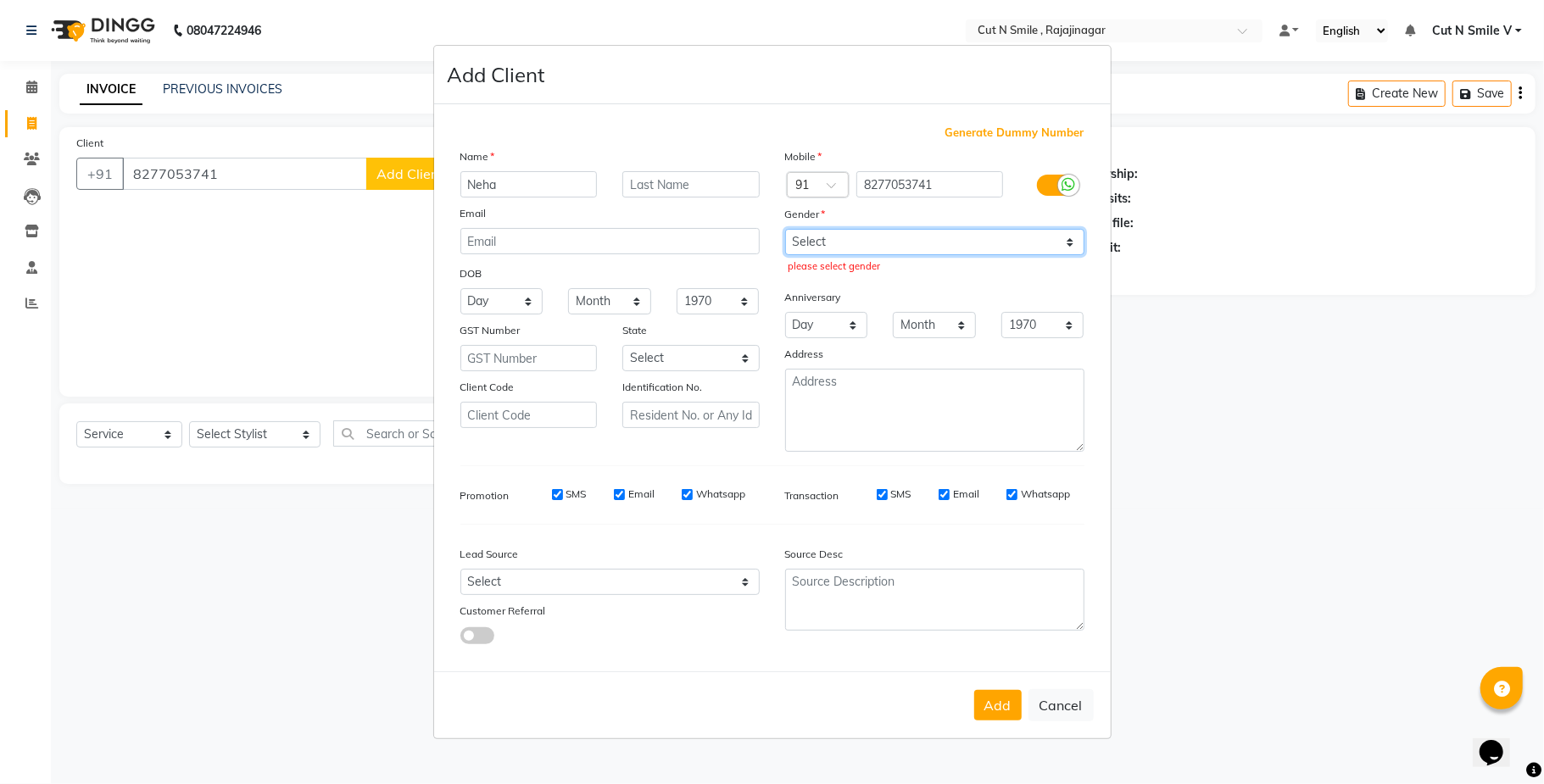 click on "Select [DEMOGRAPHIC_DATA] [DEMOGRAPHIC_DATA] Other Prefer Not To Say" at bounding box center [934, 242] 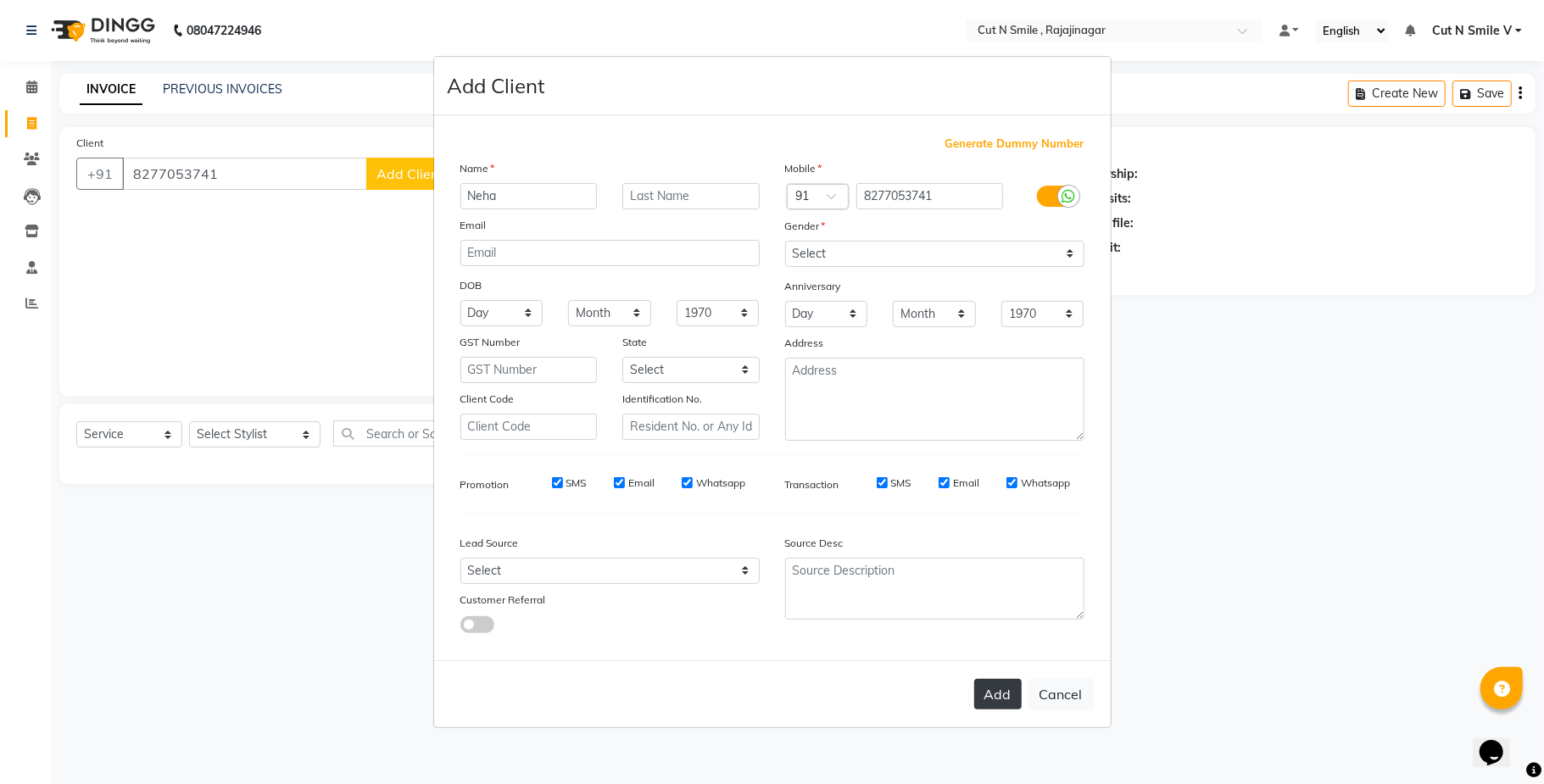 click on "Add" at bounding box center [998, 694] 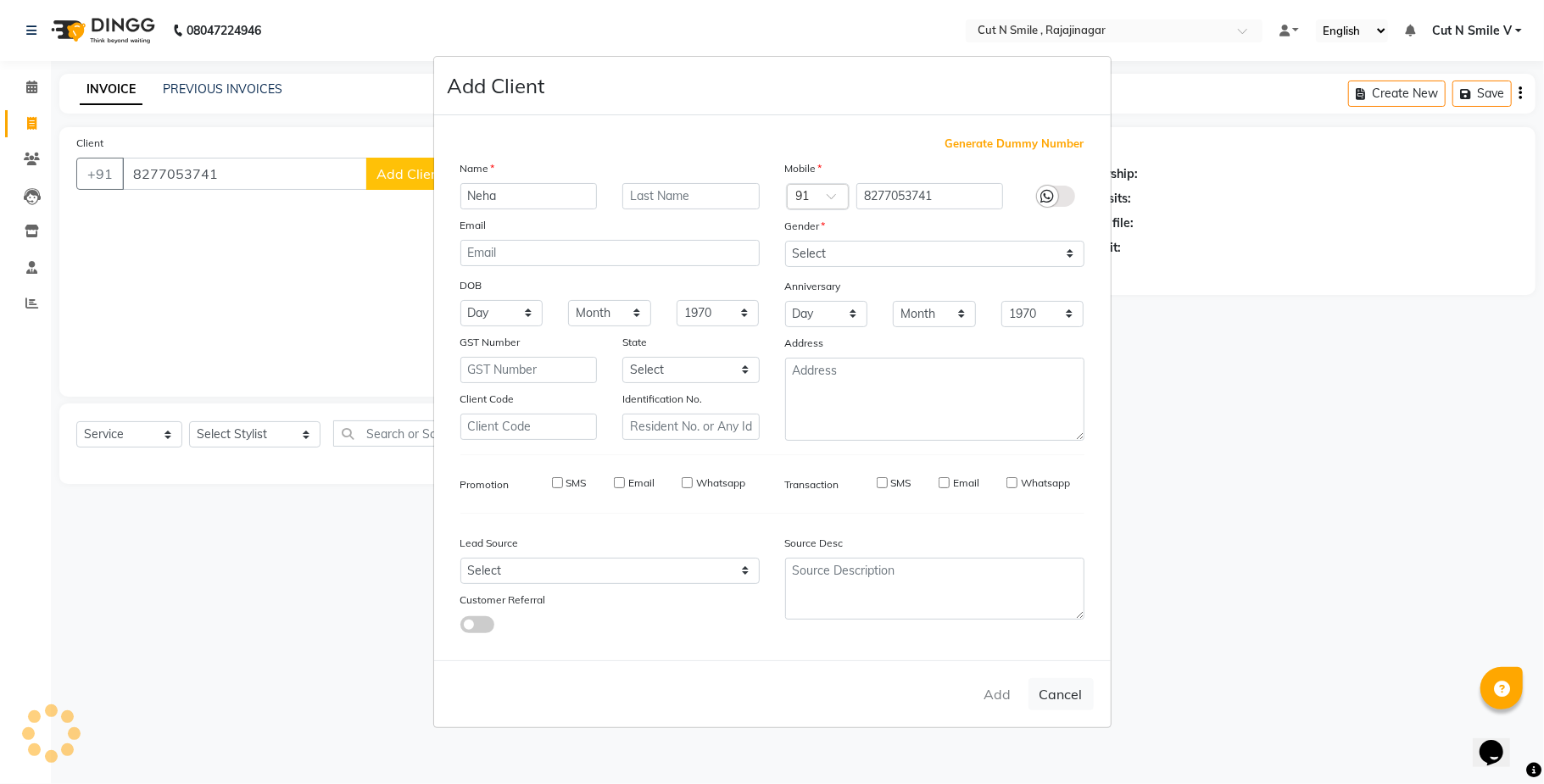 type 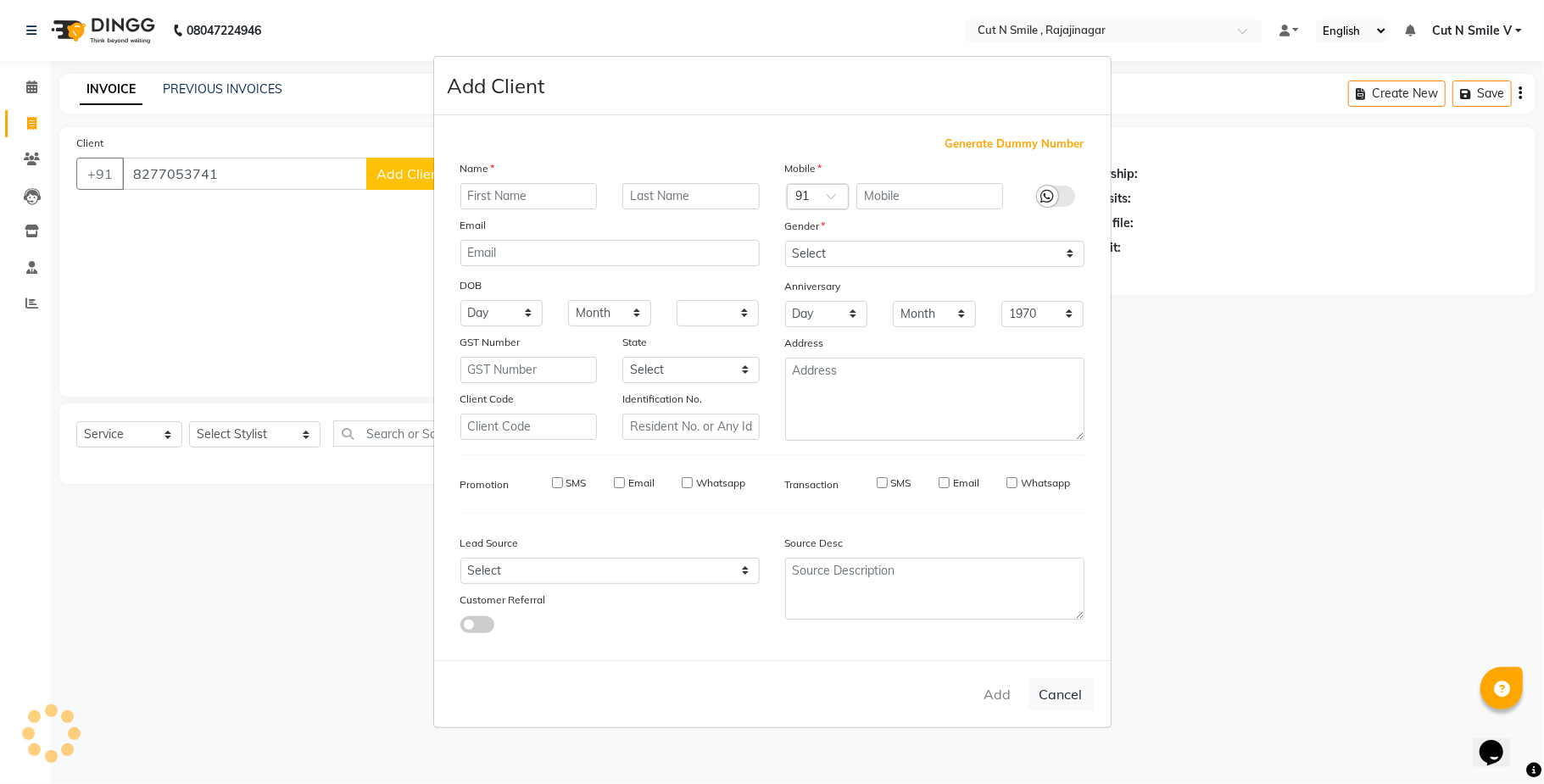 select 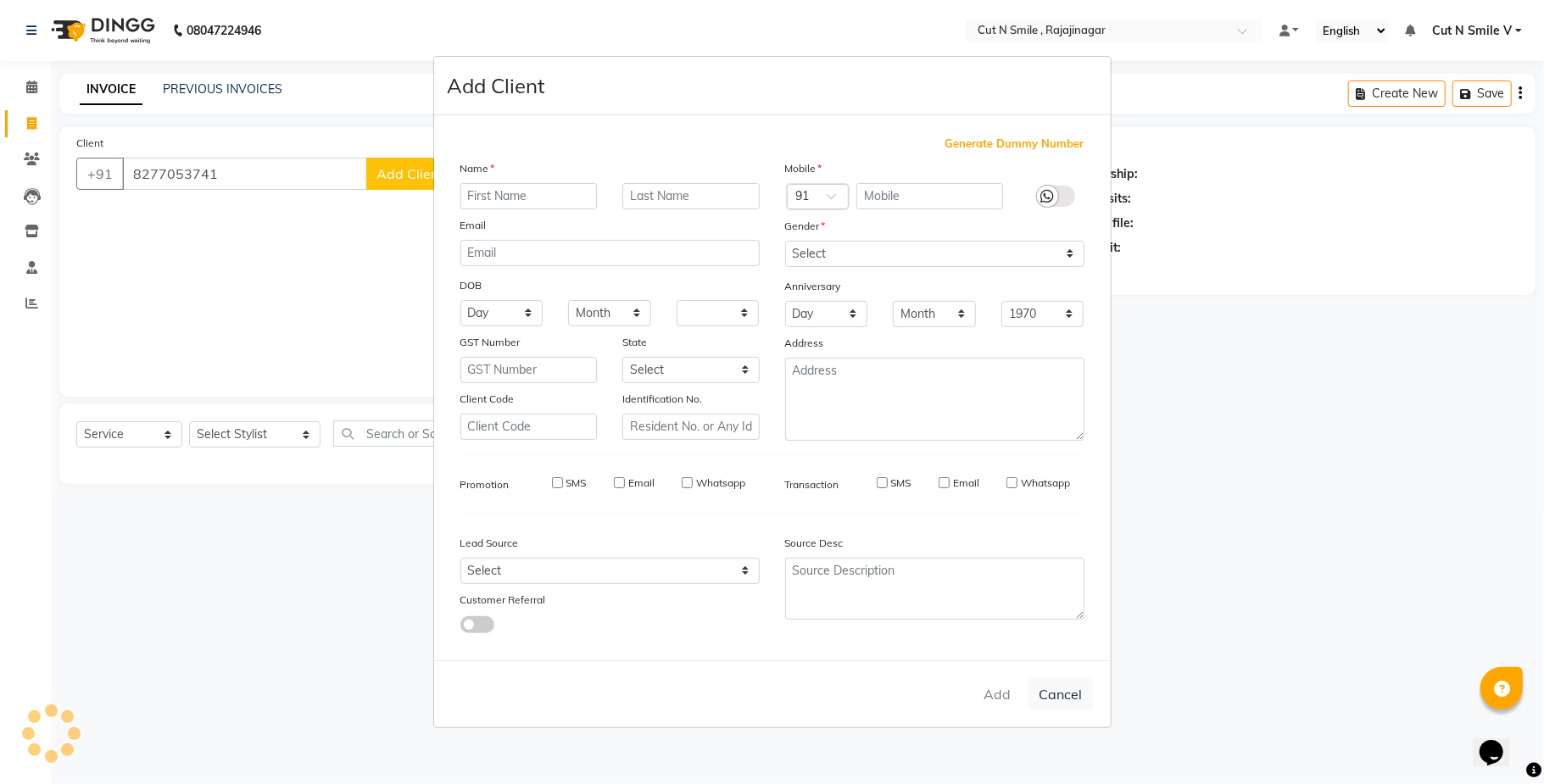 checkbox on "false" 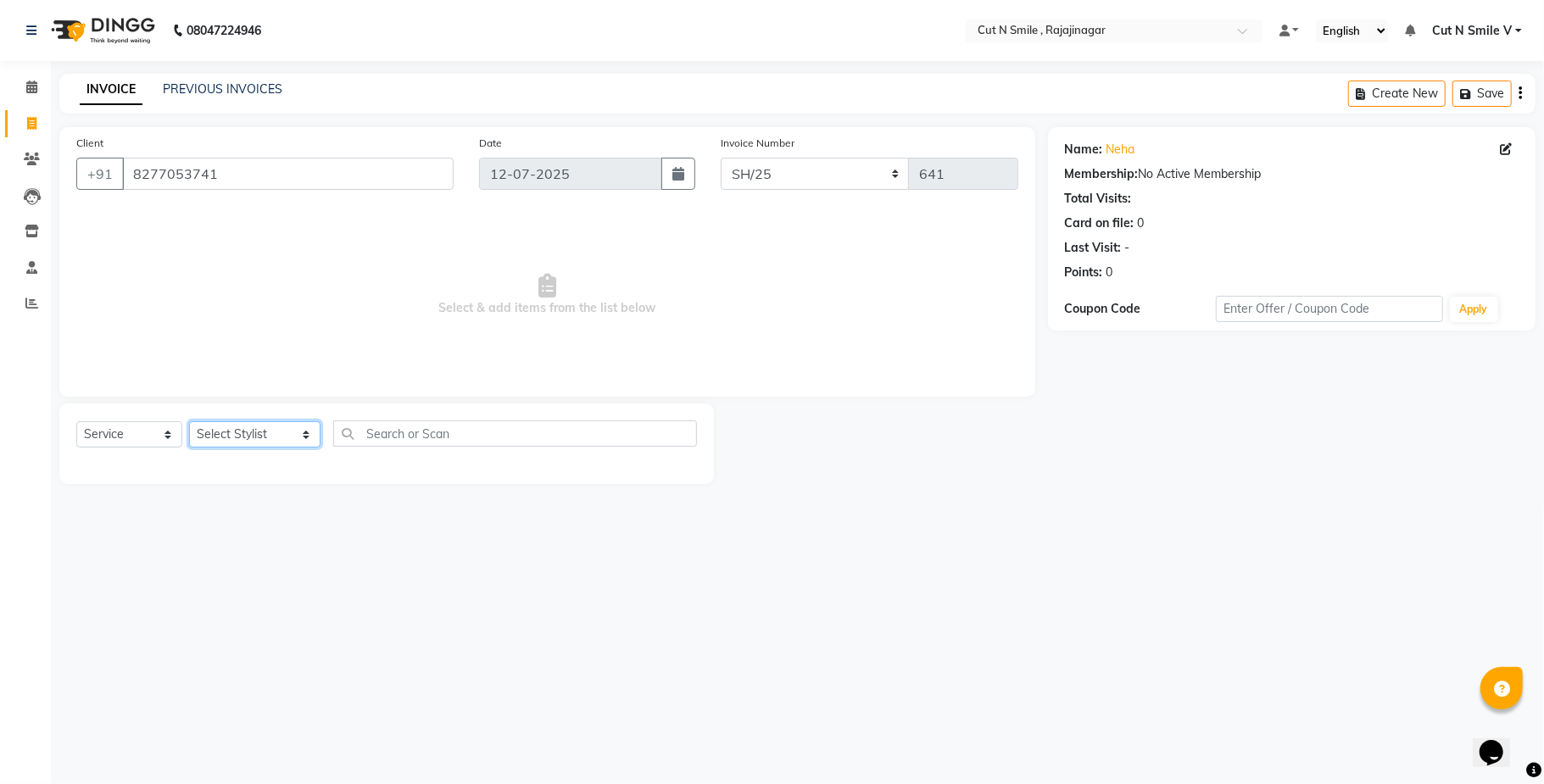 click on "Select Stylist [PERSON_NAME] Ammu 3R [PERSON_NAME] VN [PERSON_NAME] 3R [PERSON_NAME] 3R [PERSON_NAME] 3R [PERSON_NAME] 4R CNS [PERSON_NAME]  Cut N Smile 17M  Cut N Smile 3R Cut n Smile 4R Cut N Smile 9M Cut N Smile ML Cut N Smile V [PERSON_NAME] 4R Govind VN Hema 4R [PERSON_NAME] VN Karan VN Love 4R [PERSON_NAME] 3R Manu 4R  Muskaan VN [PERSON_NAME] 4R N D M 4R NDM Alam 4R Noushad VN [PERSON_NAME] 4R Priya [PERSON_NAME] 3R Rahul 3R Ravi 3R [PERSON_NAME] 4R [PERSON_NAME] 3R [PERSON_NAME] 4R [PERSON_NAME] [PERSON_NAME] 3R [PERSON_NAME] 4R Sameer 3R [PERSON_NAME] [PERSON_NAME]  [PERSON_NAME] [PERSON_NAME] [PERSON_NAME] VN [PERSON_NAME] 4R [PERSON_NAME] 4R [PERSON_NAME] VN Shanavaaz [PERSON_NAME] 3R [PERSON_NAME] 4R [PERSON_NAME] [PERSON_NAME] 4R Sunny VN [PERSON_NAME] 4R Vakeel 3R Varas 4R [PERSON_NAME] [PERSON_NAME] VN" 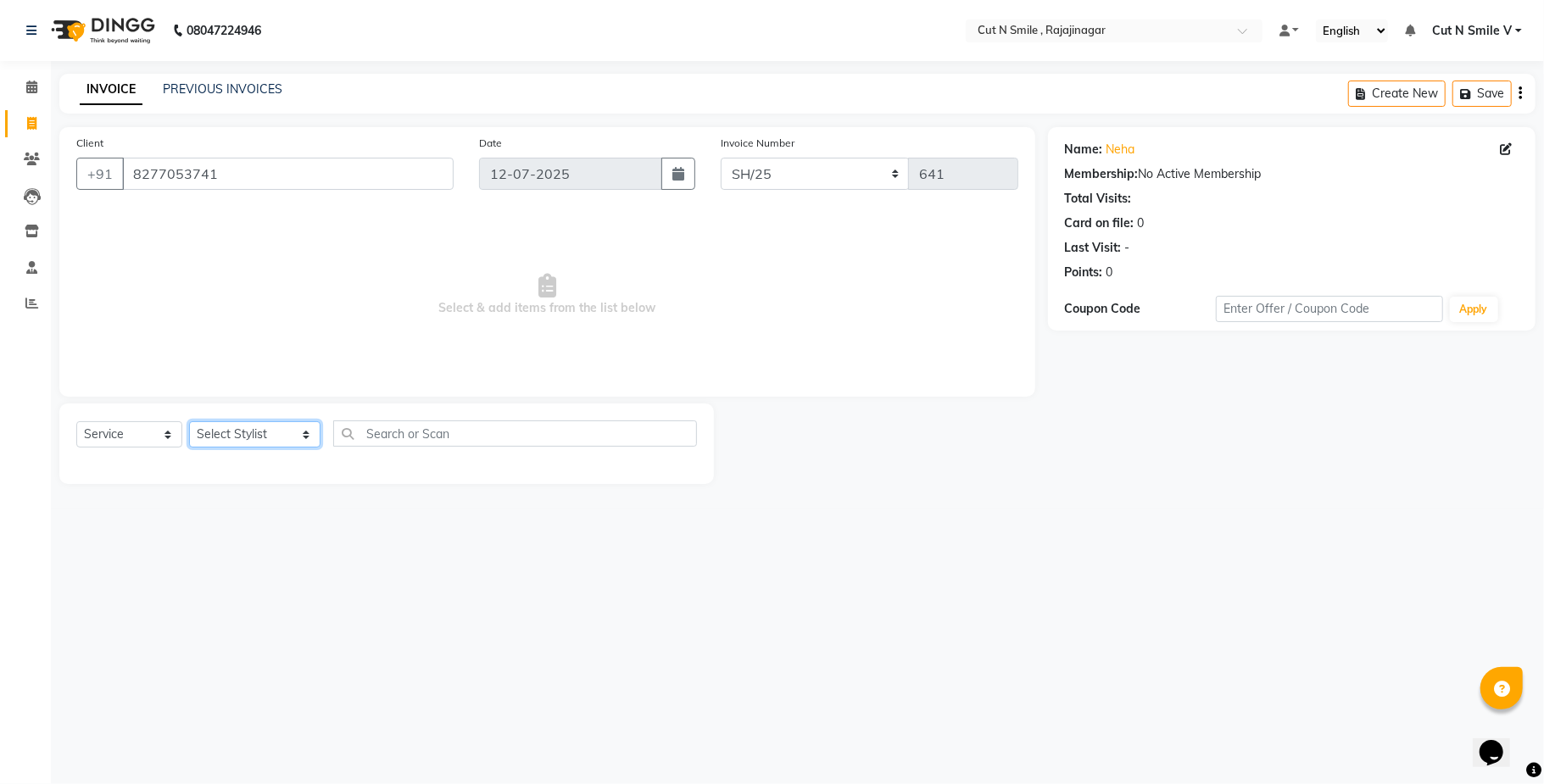 select on "57485" 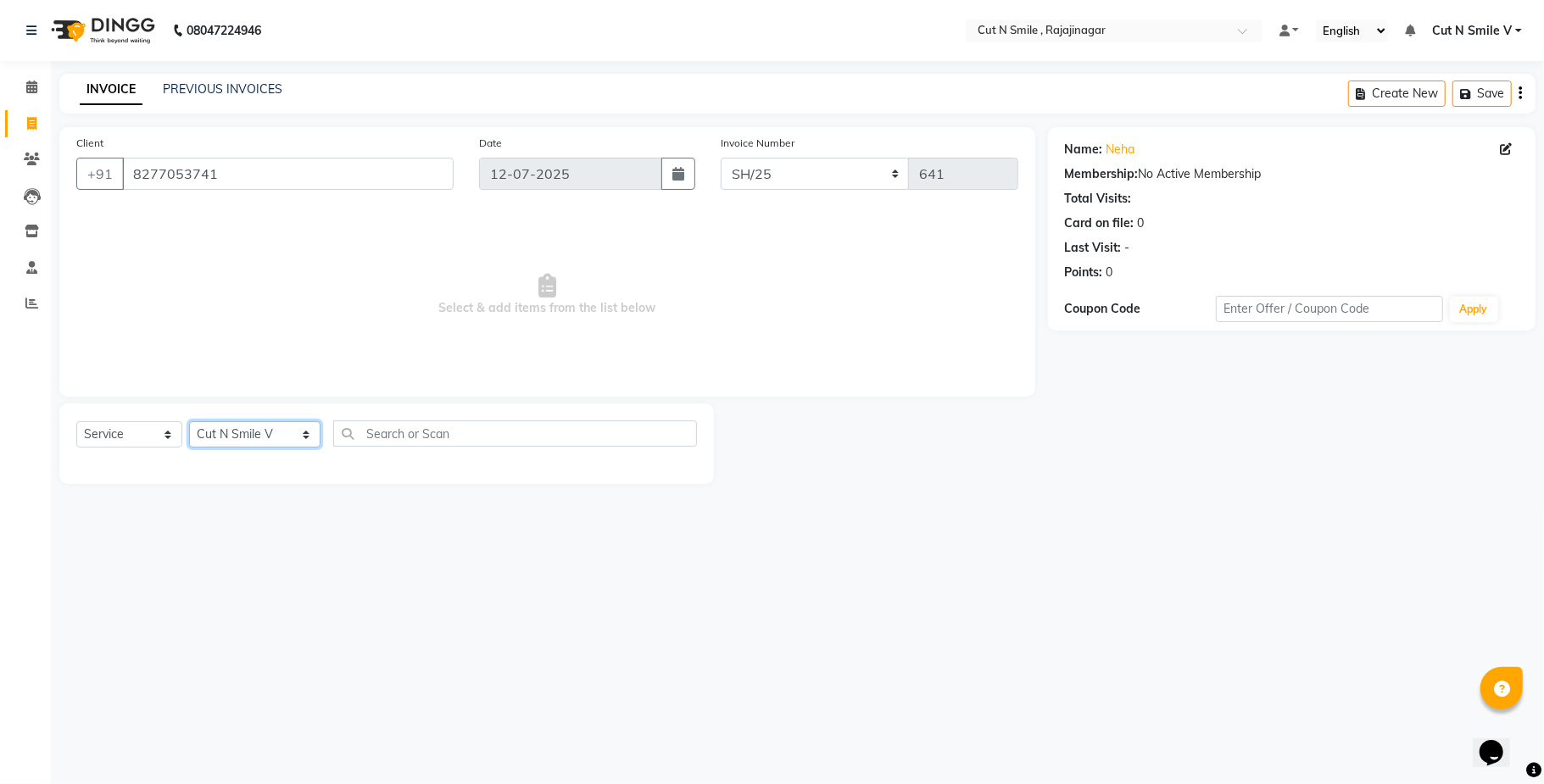 click on "Select Stylist [PERSON_NAME] Ammu 3R [PERSON_NAME] VN [PERSON_NAME] 3R [PERSON_NAME] 3R [PERSON_NAME] 3R [PERSON_NAME] 4R CNS [PERSON_NAME]  Cut N Smile 17M  Cut N Smile 3R Cut n Smile 4R Cut N Smile 9M Cut N Smile ML Cut N Smile V [PERSON_NAME] 4R Govind VN Hema 4R [PERSON_NAME] VN Karan VN Love 4R [PERSON_NAME] 3R Manu 4R  Muskaan VN [PERSON_NAME] 4R N D M 4R NDM Alam 4R Noushad VN [PERSON_NAME] 4R Priya [PERSON_NAME] 3R Rahul 3R Ravi 3R [PERSON_NAME] 4R [PERSON_NAME] 3R [PERSON_NAME] 4R [PERSON_NAME] [PERSON_NAME] 3R [PERSON_NAME] 4R Sameer 3R [PERSON_NAME] [PERSON_NAME]  [PERSON_NAME] [PERSON_NAME] [PERSON_NAME] VN [PERSON_NAME] 4R [PERSON_NAME] 4R [PERSON_NAME] VN Shanavaaz [PERSON_NAME] 3R [PERSON_NAME] 4R [PERSON_NAME] [PERSON_NAME] 4R Sunny VN [PERSON_NAME] 4R Vakeel 3R Varas 4R [PERSON_NAME] [PERSON_NAME] VN" 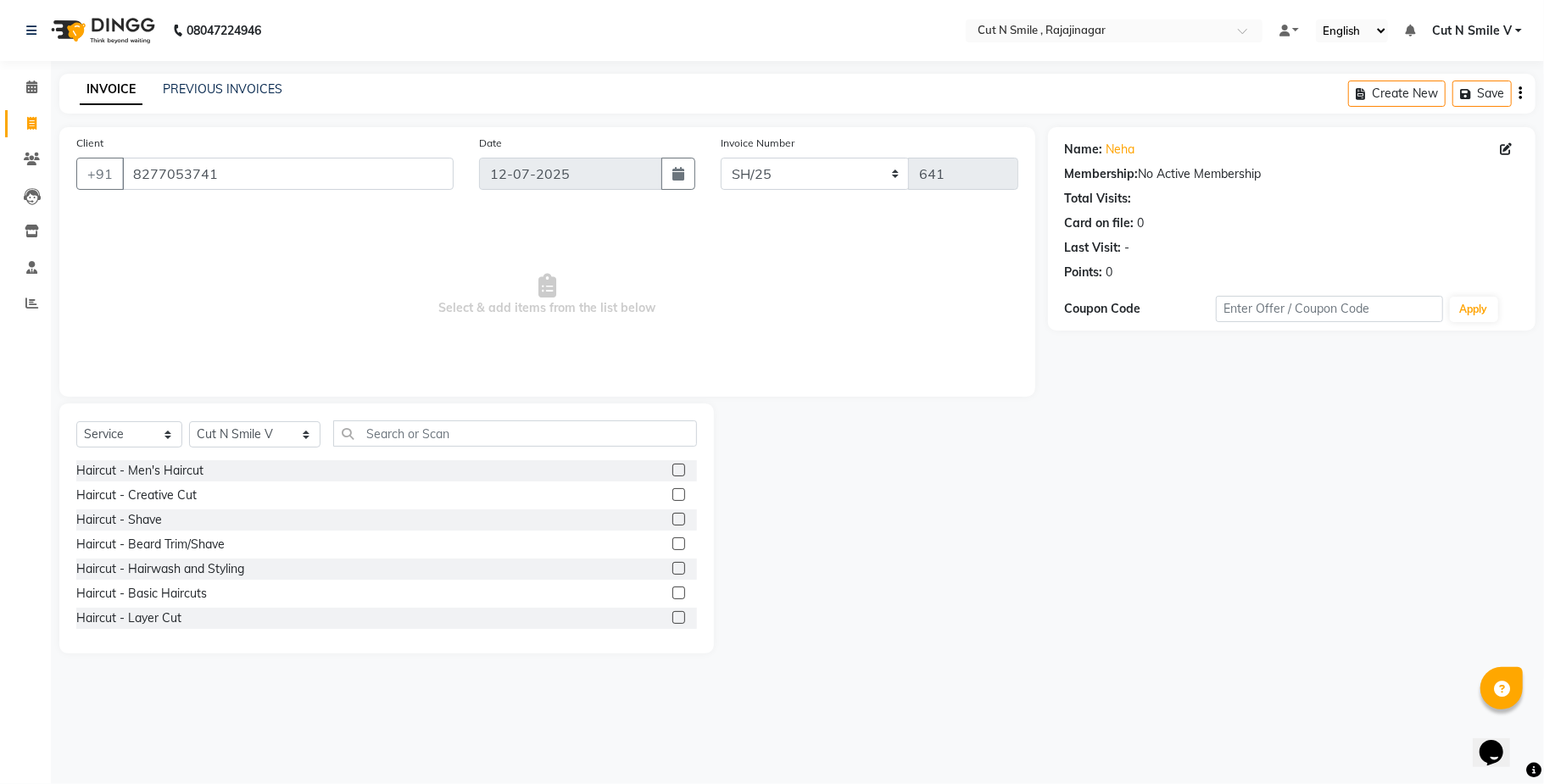 click 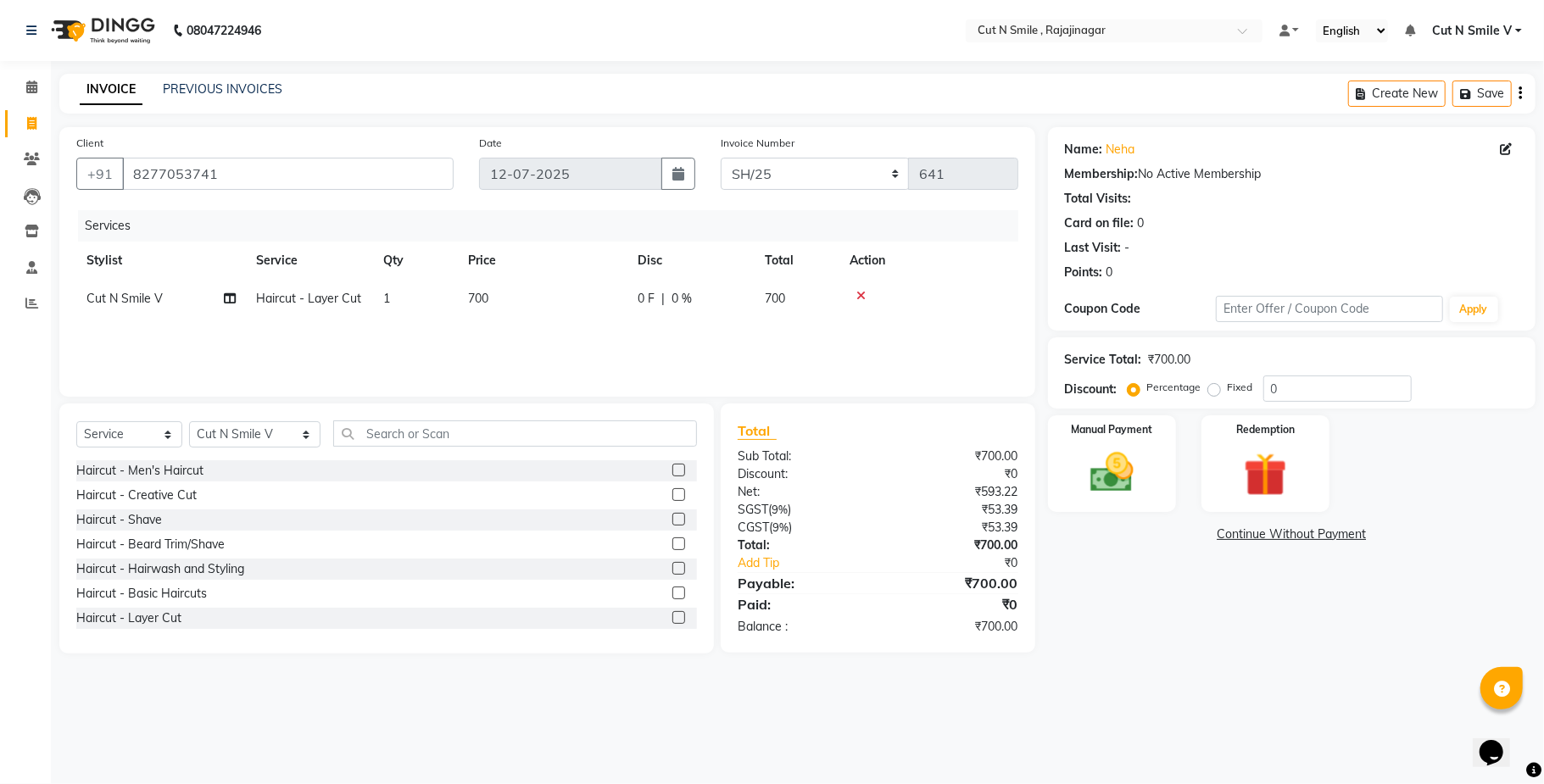 click 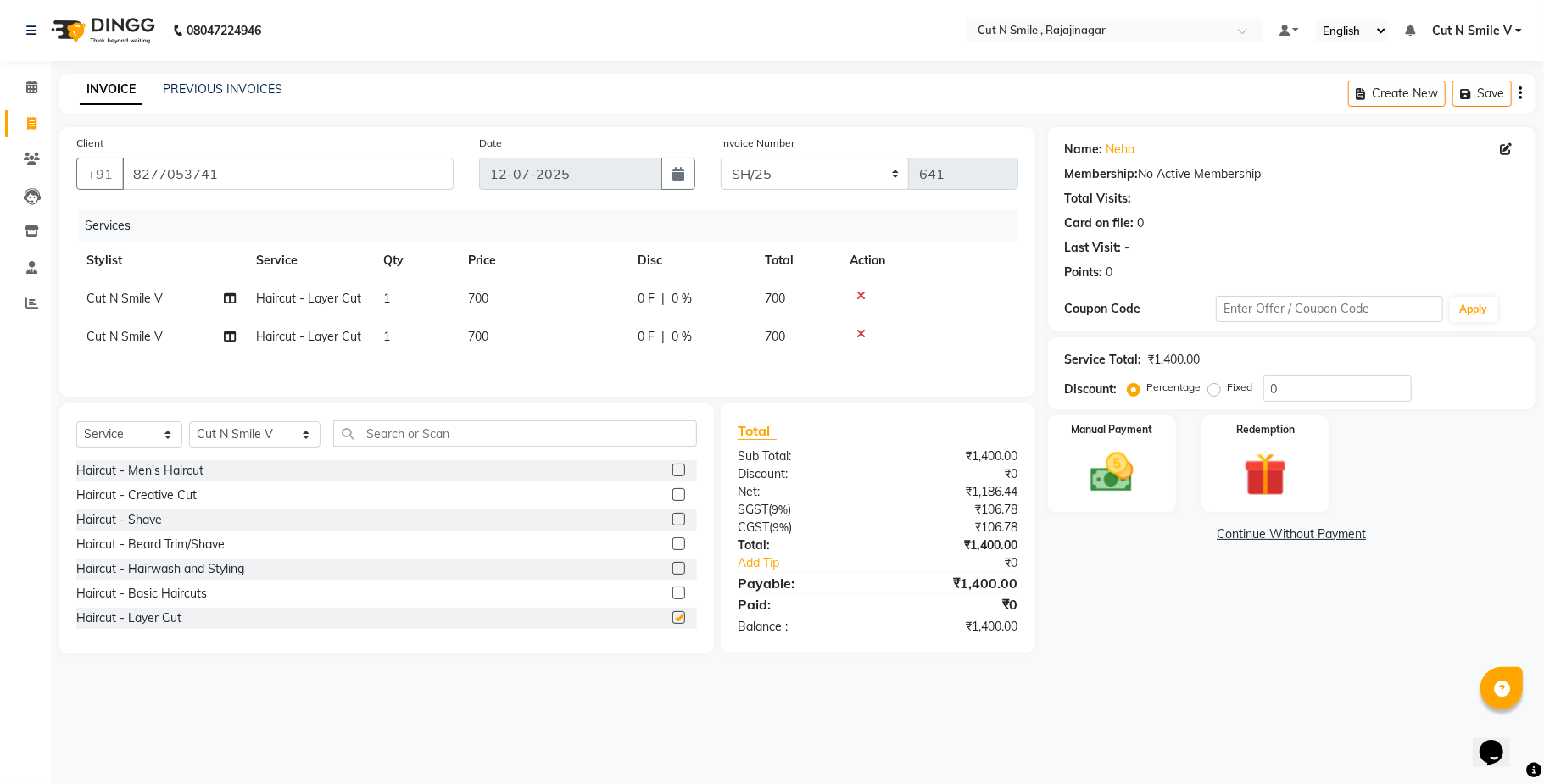 checkbox on "false" 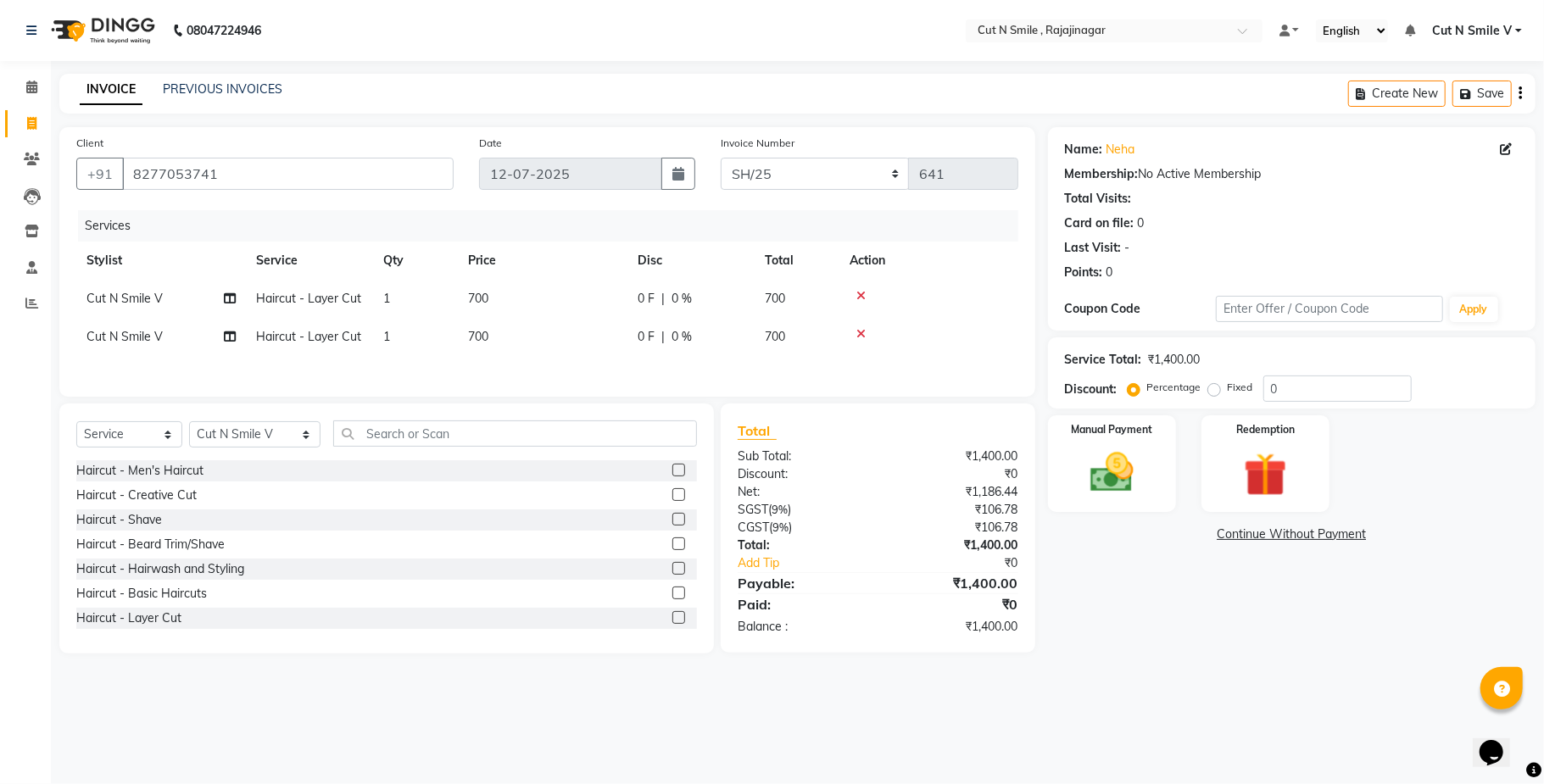 click on "700" 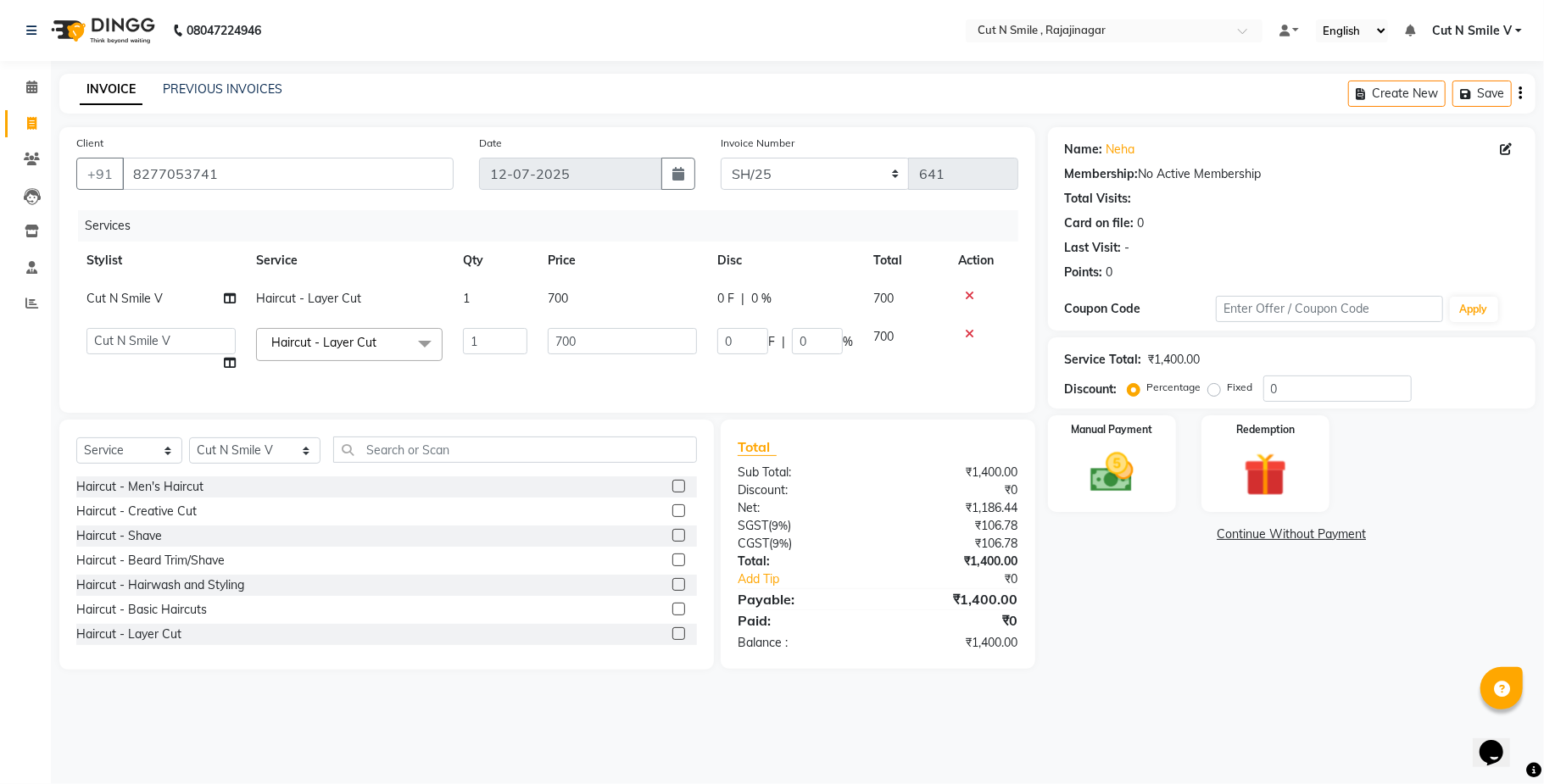 click on "1" 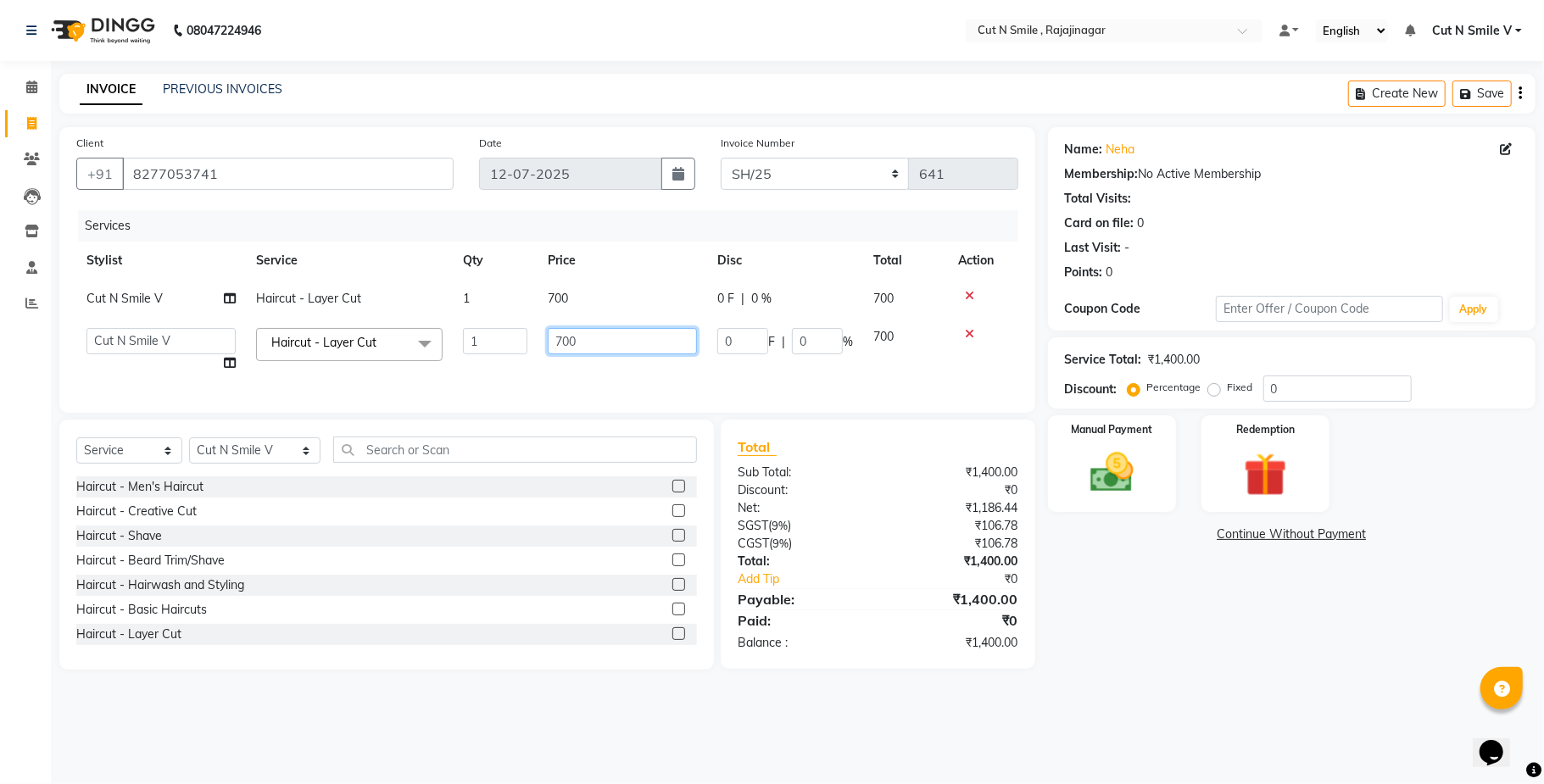 click on "700" 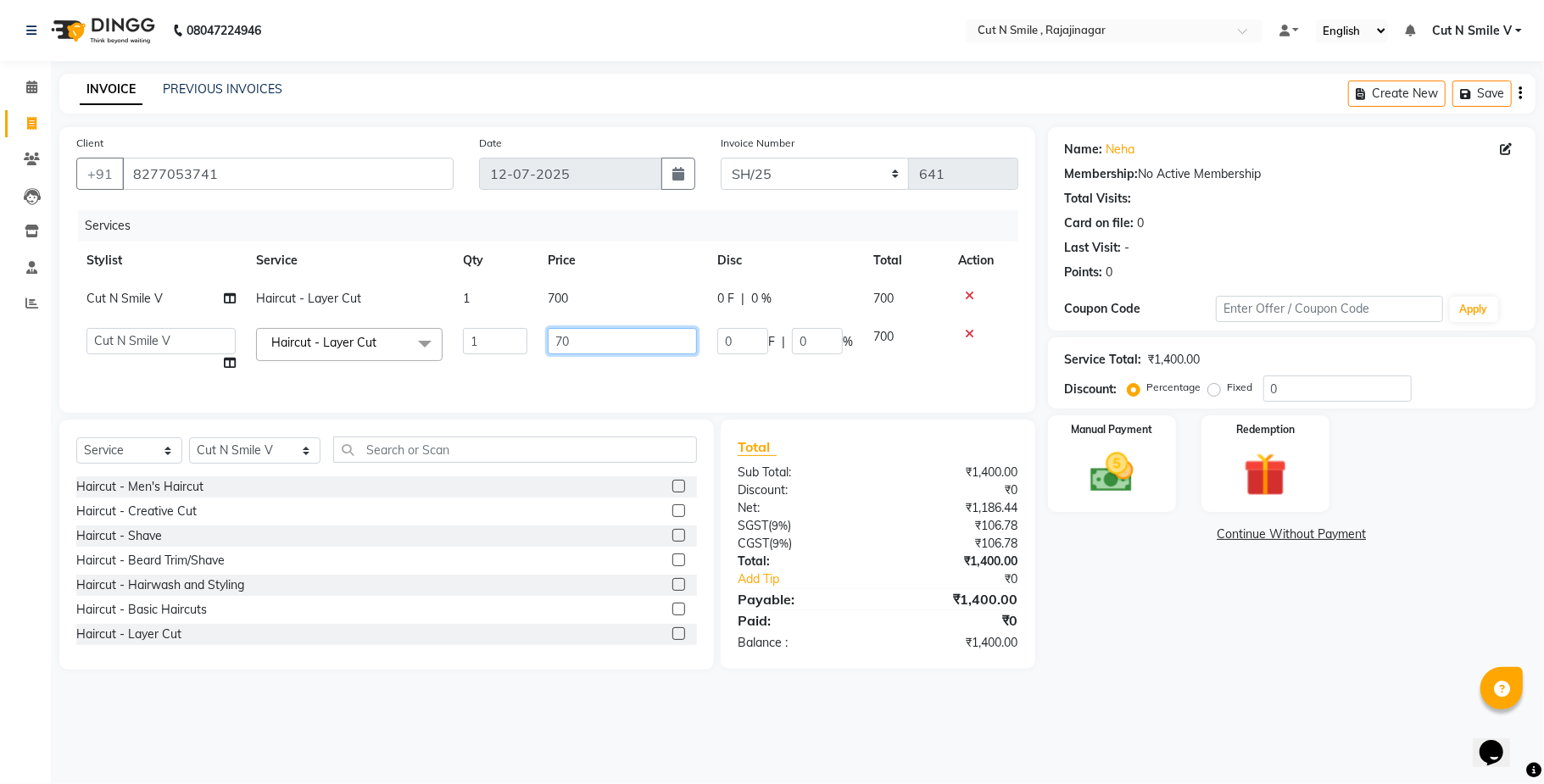type on "7" 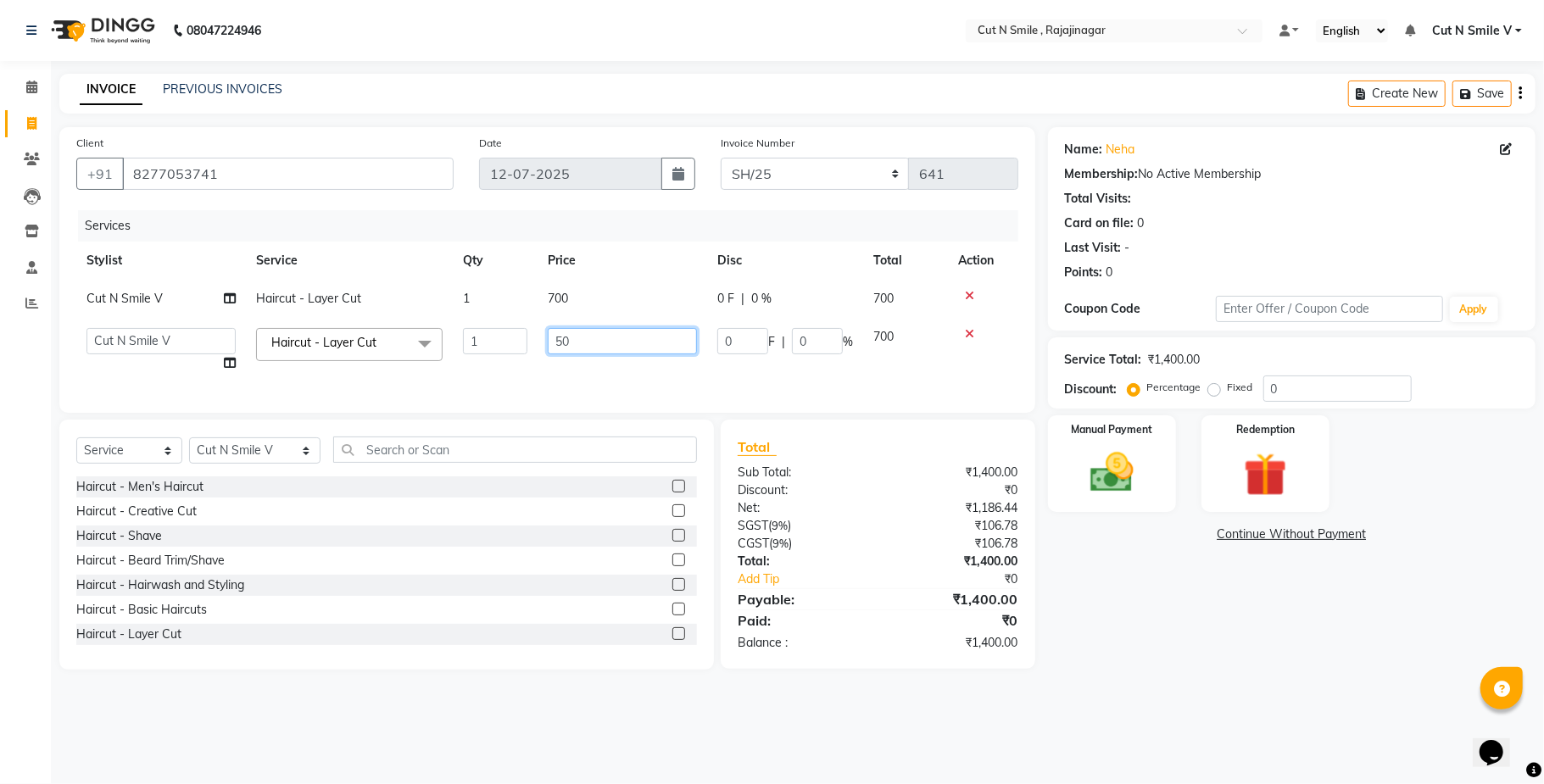 type on "500" 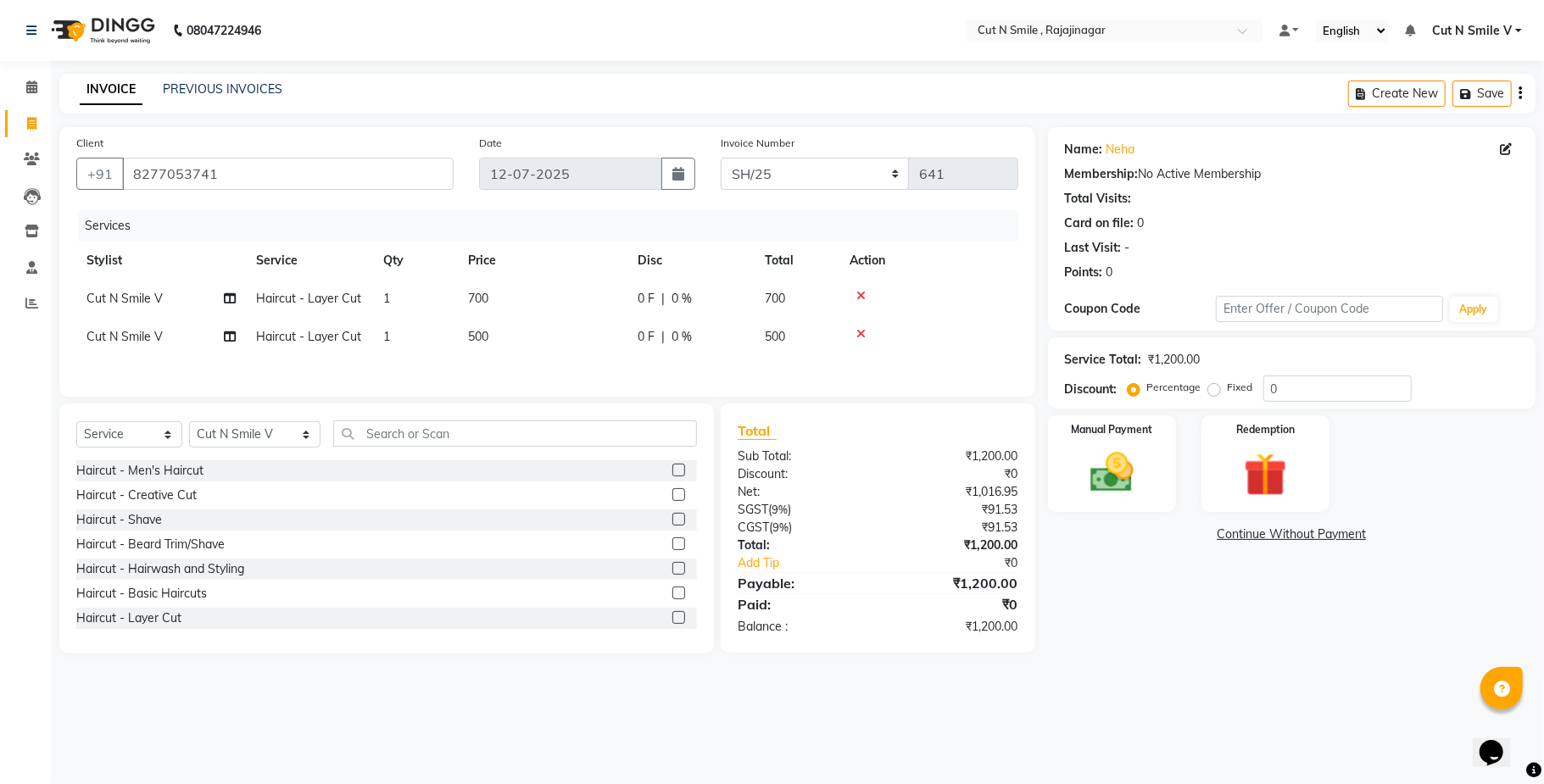 click on "700" 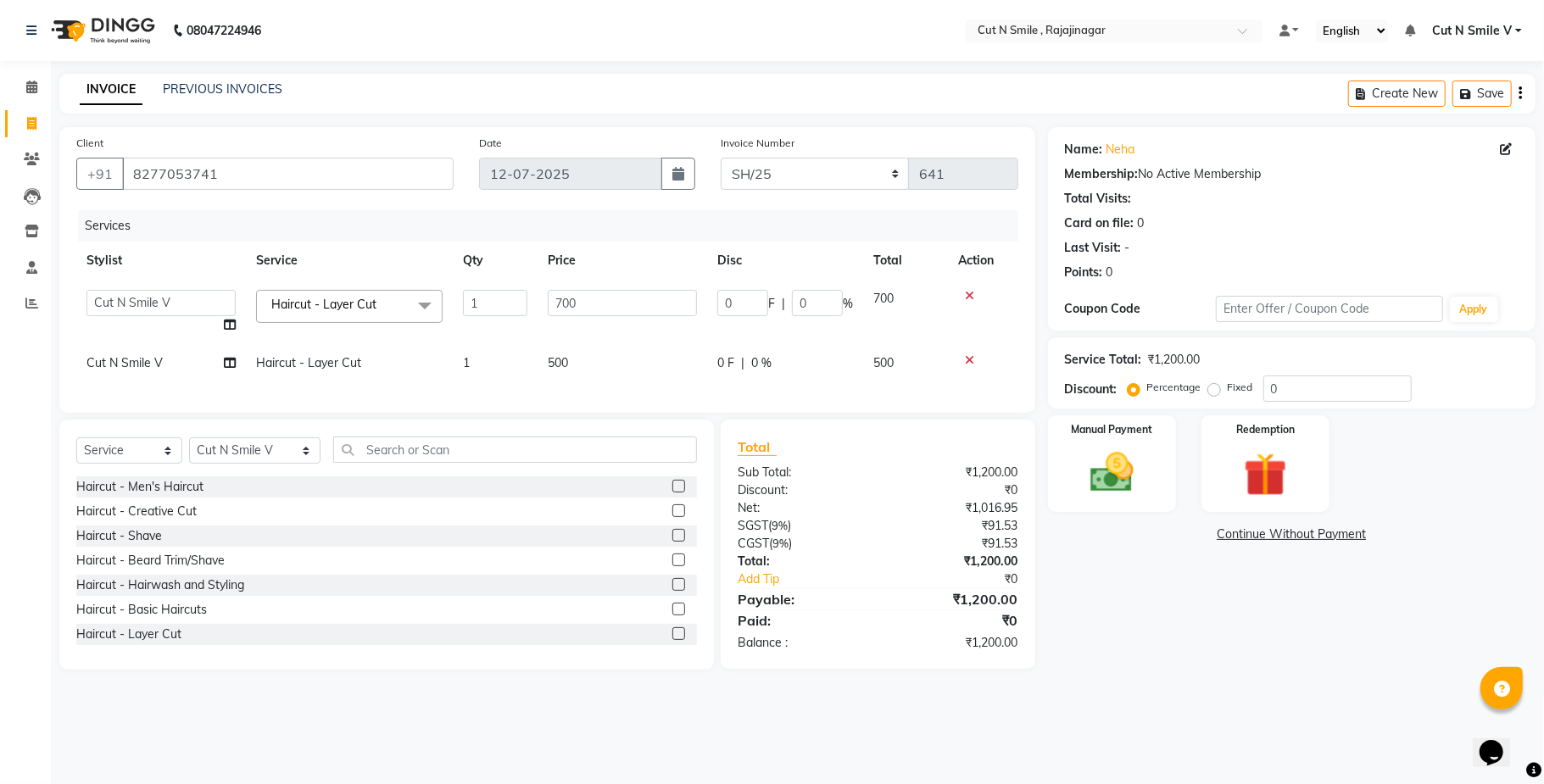 click on "700" 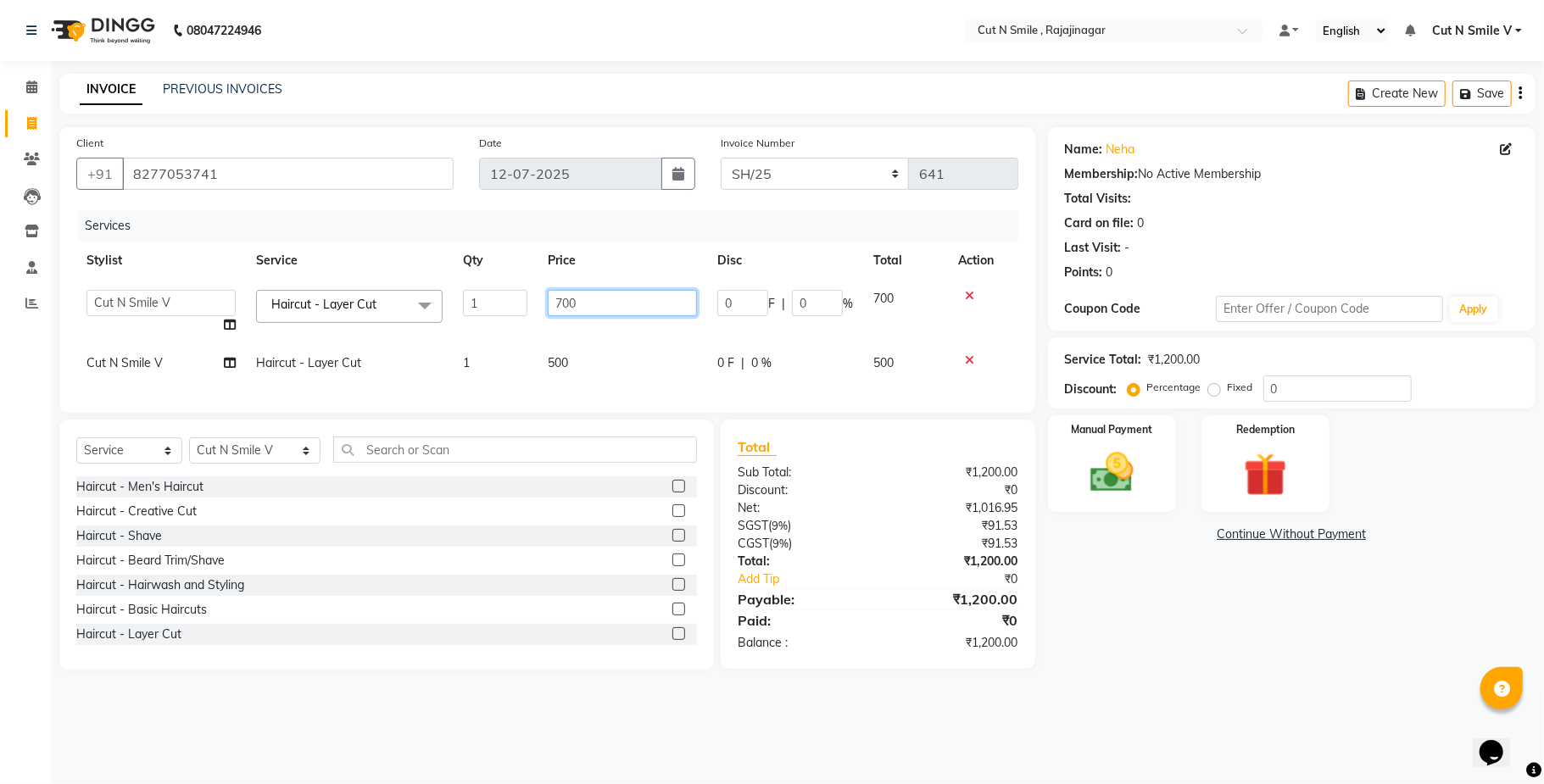 click on "700" 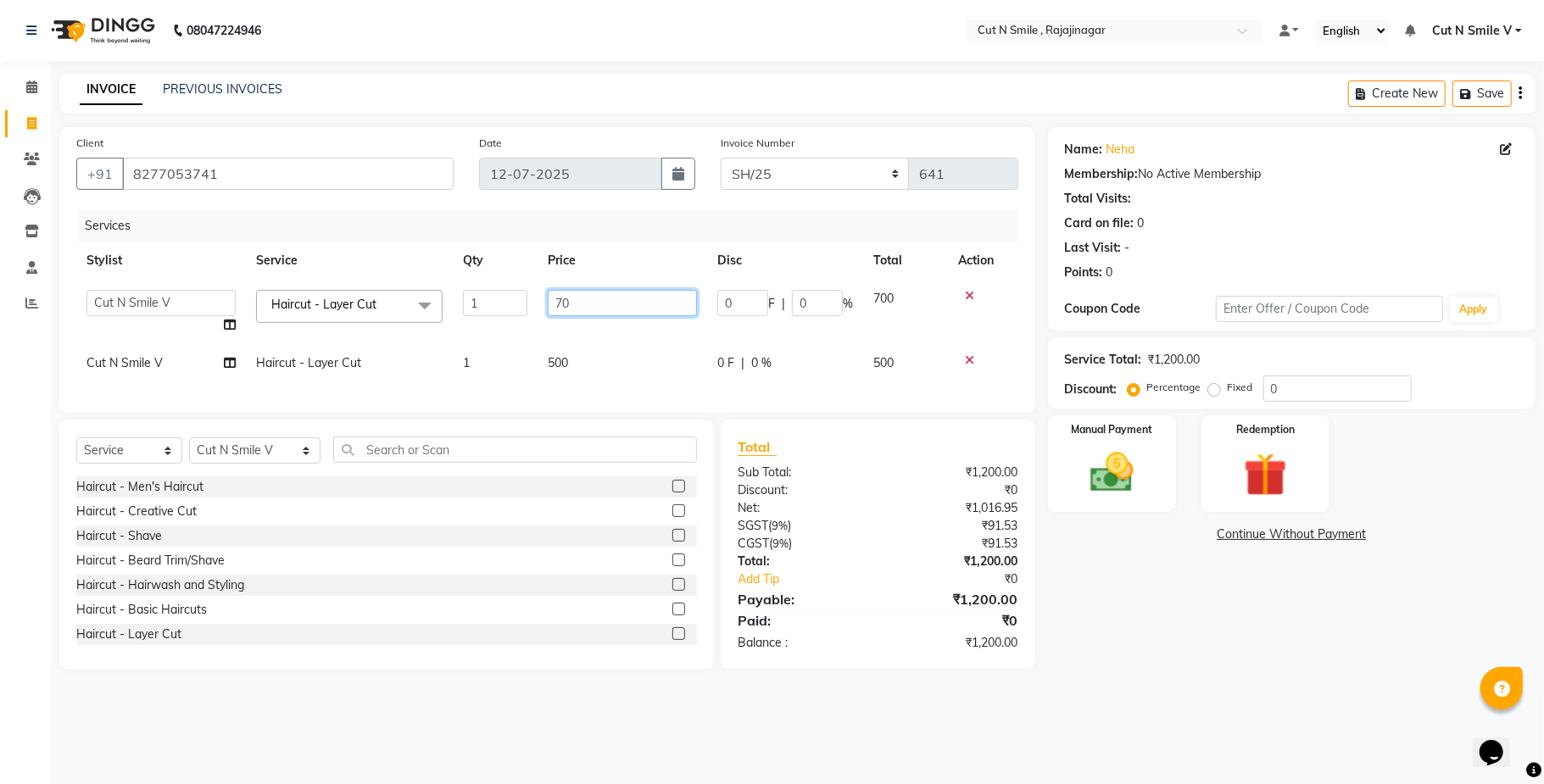 type on "7" 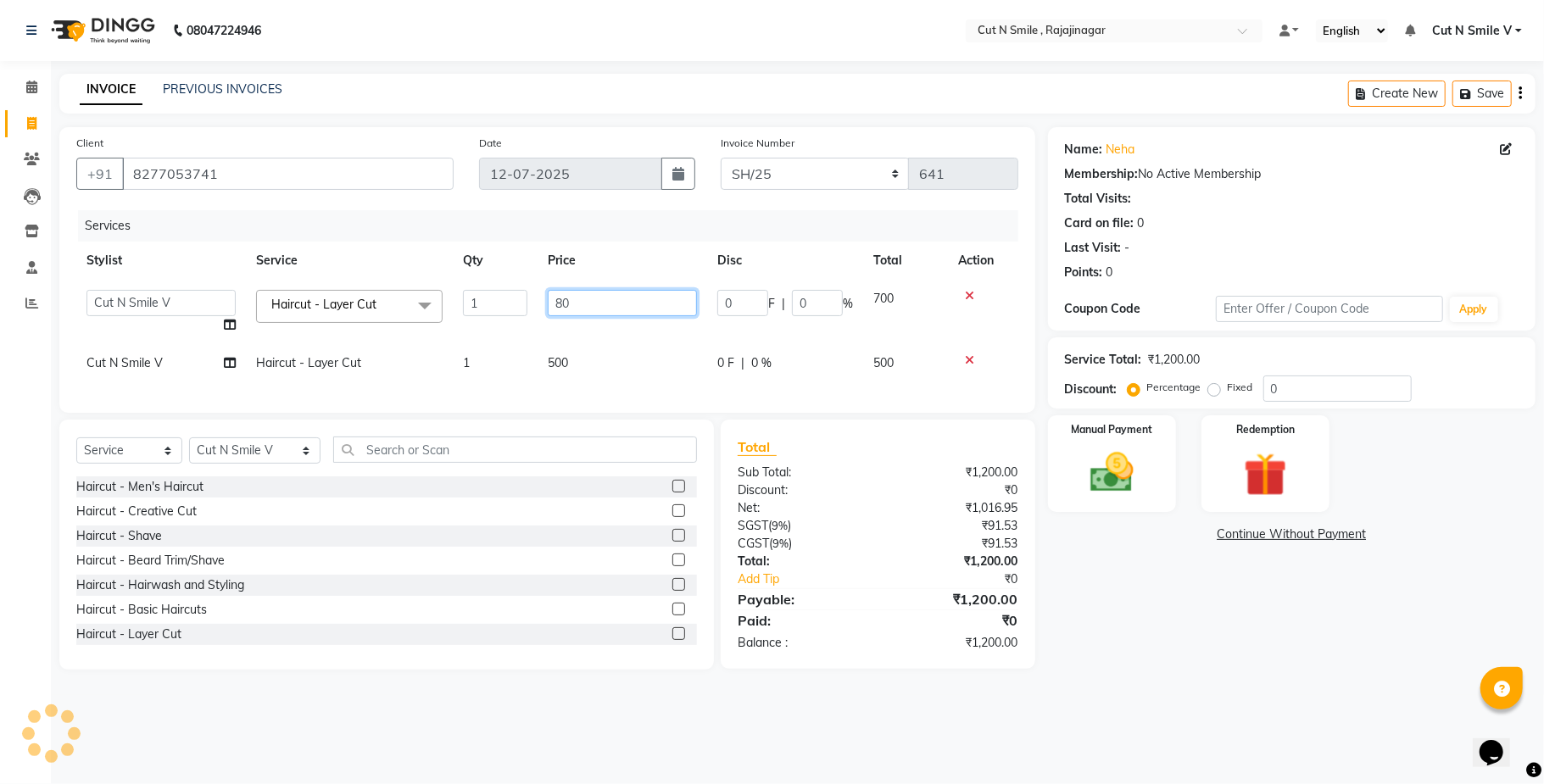 type on "800" 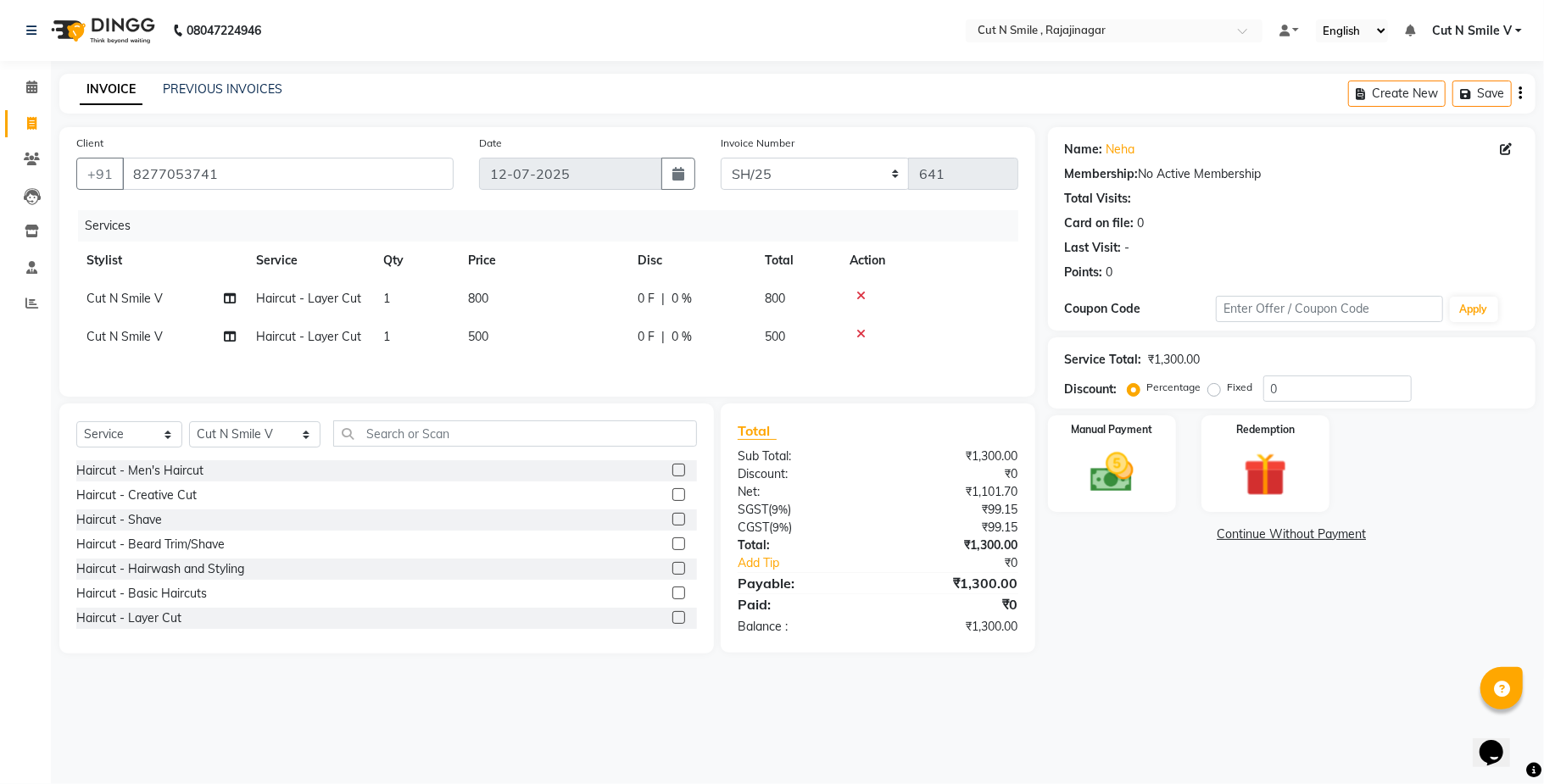 click on "Services Stylist Service Qty Price Disc Total Action Cut N Smile V Haircut - Layer Cut 1 800 0 F | 0 % 800 Cut N Smile V Haircut - Layer Cut 1 500 0 F | 0 % 500" 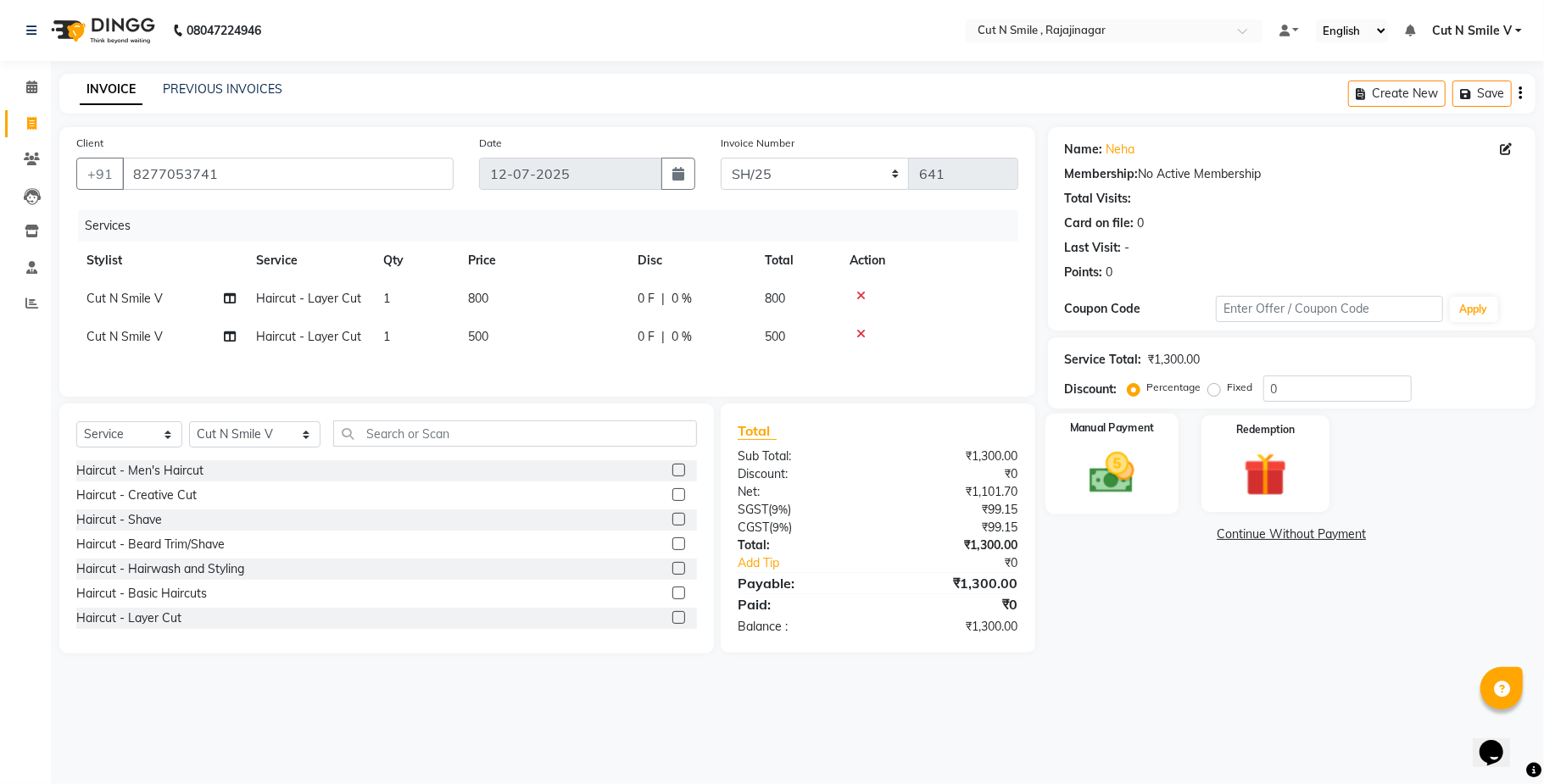 click 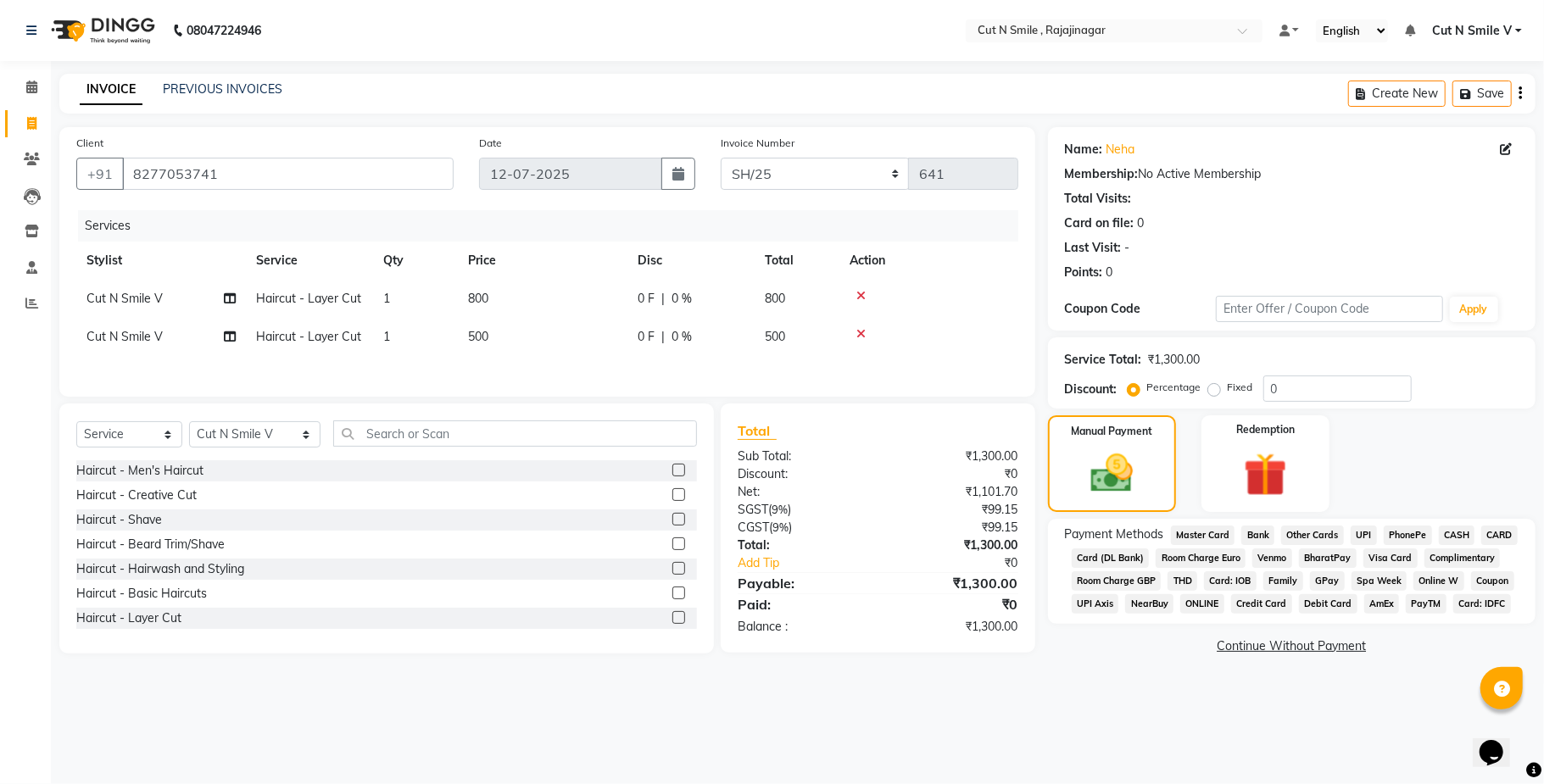 click on "PhonePe" 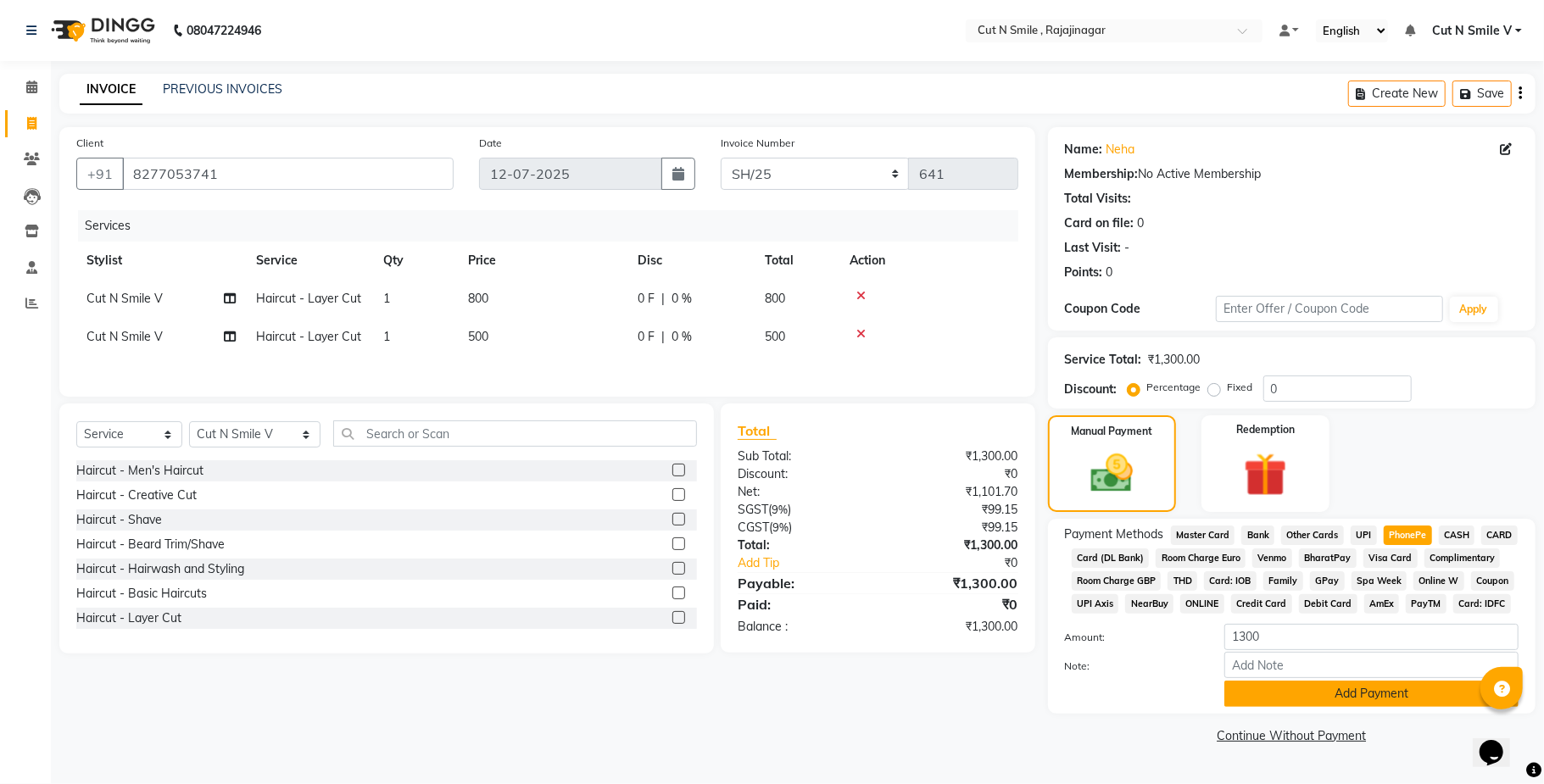 click on "Add Payment" 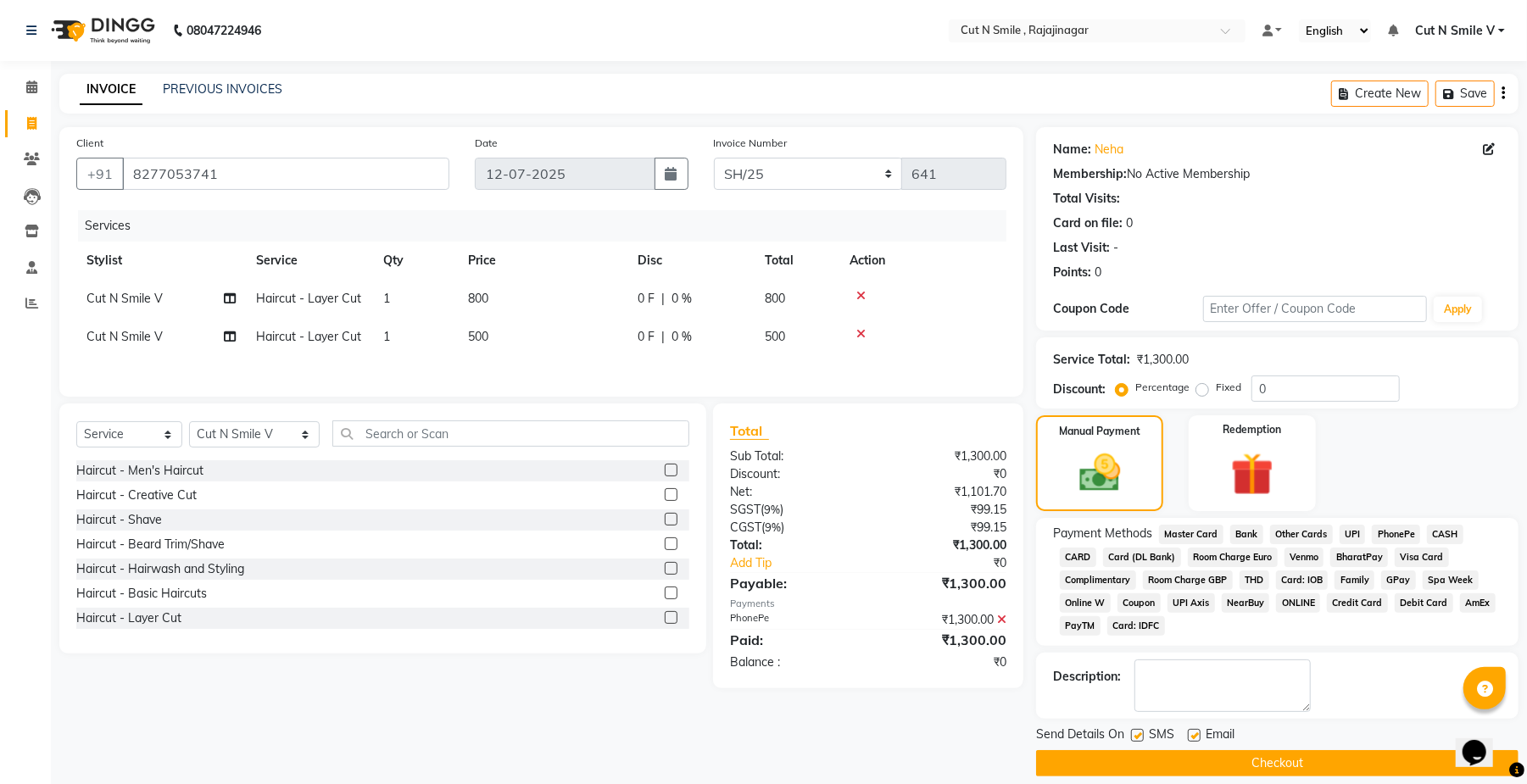 click on "Checkout" 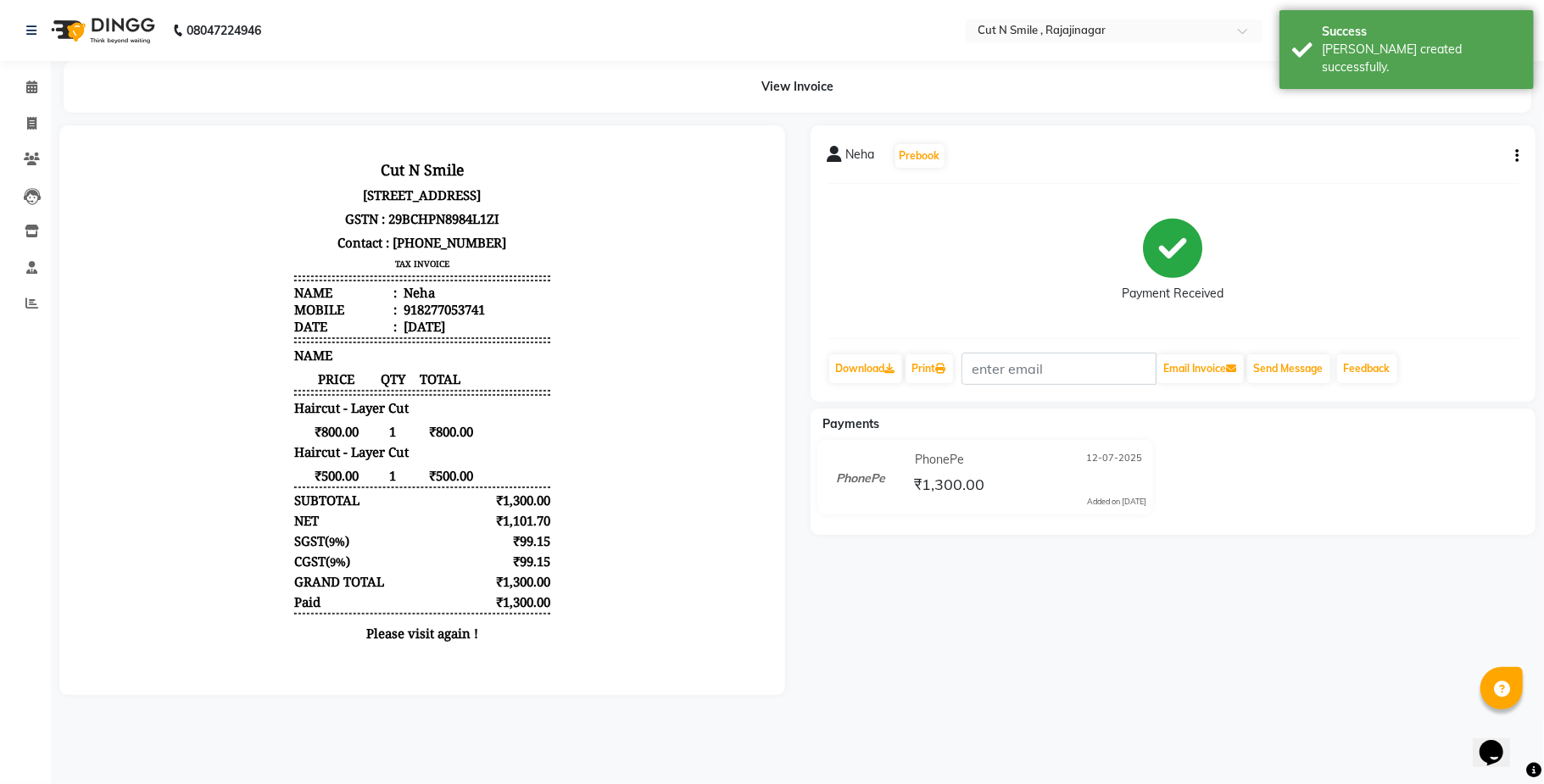 scroll, scrollTop: 0, scrollLeft: 0, axis: both 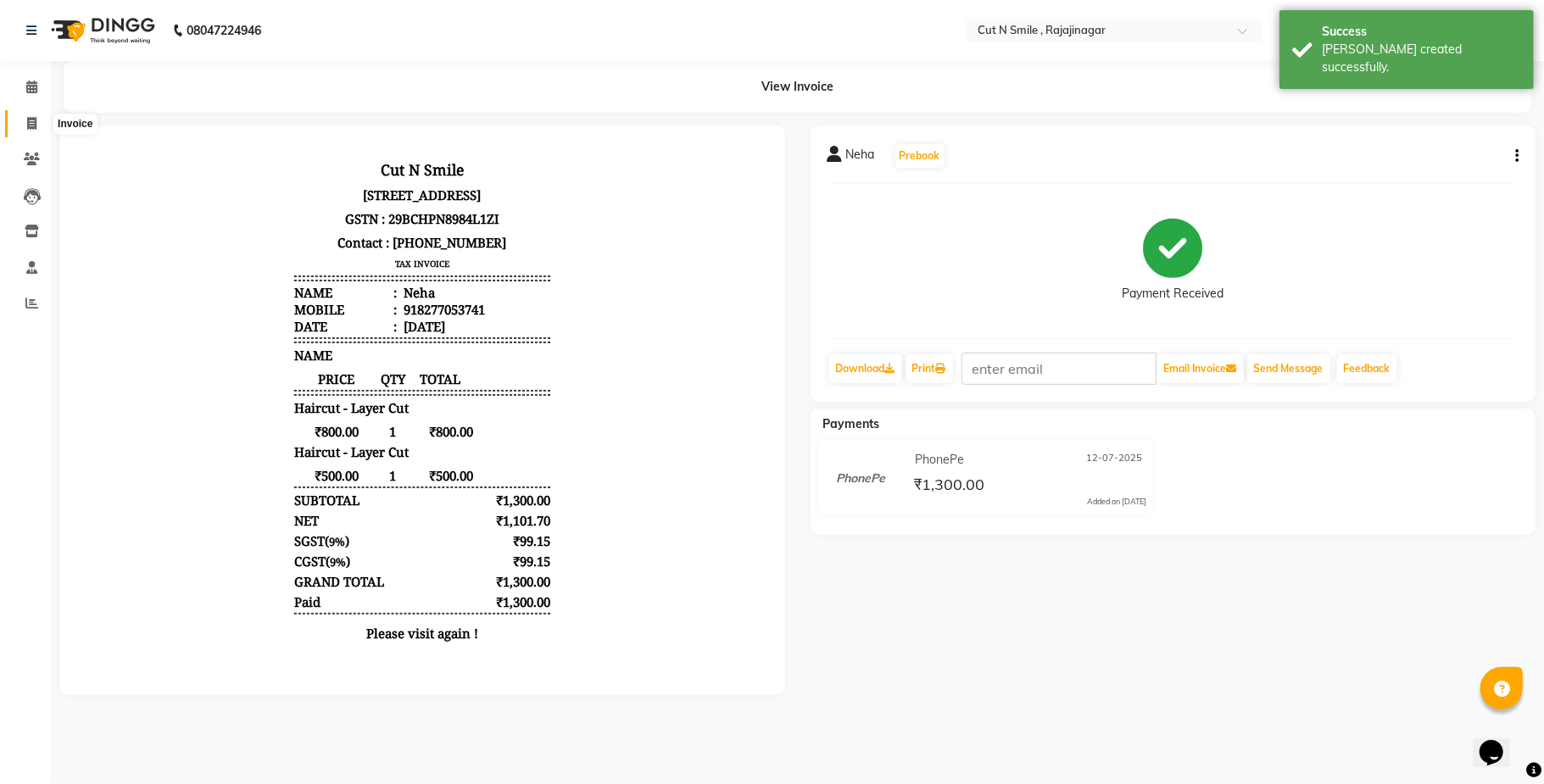 click 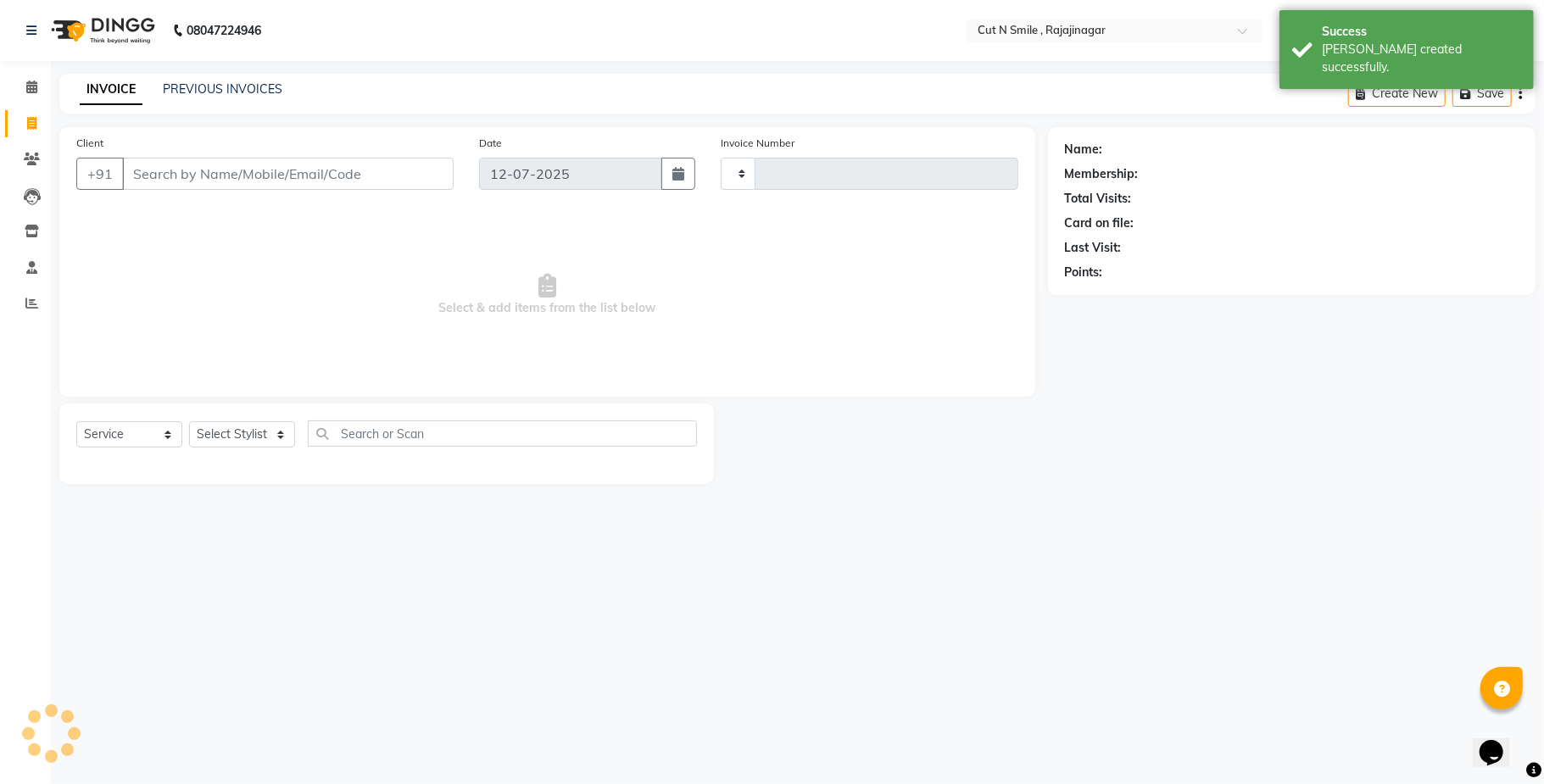 type on "108" 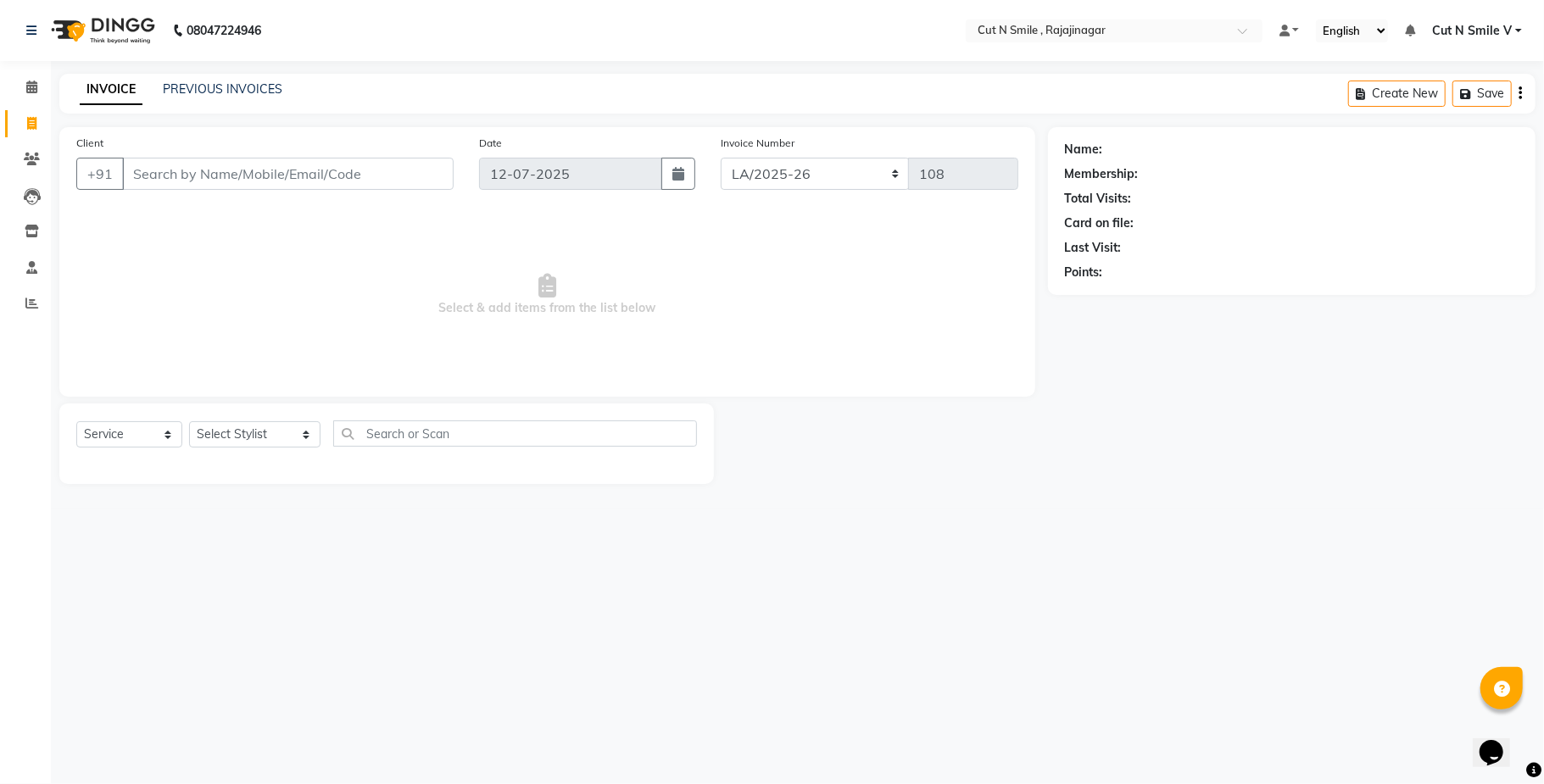 click on "Invoice Number [PERSON_NAME]/25-26 LA/2025-26 SH/25 CH/25 SA/25 108" 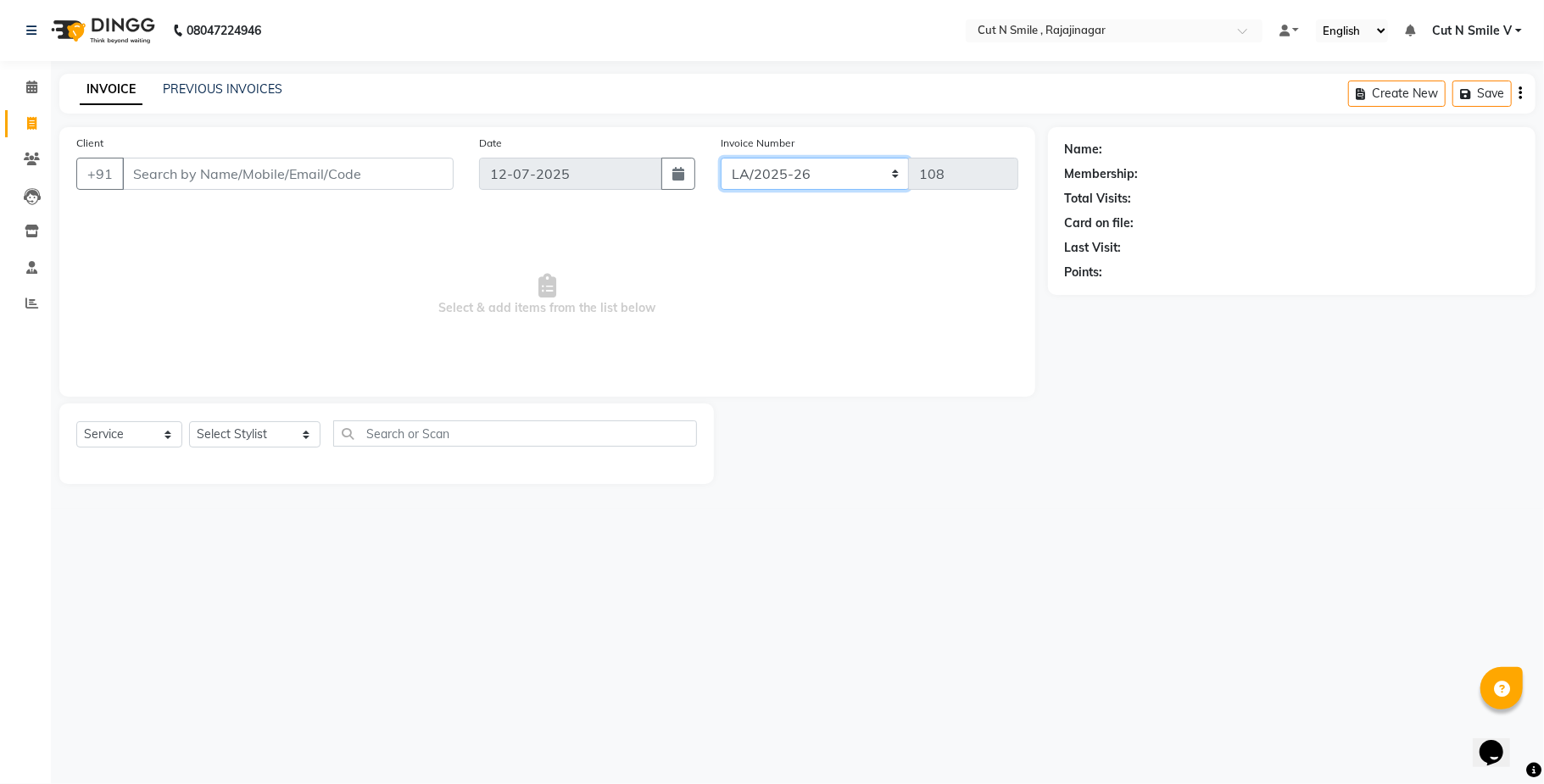 click on "[PERSON_NAME]/25-26 LA/2025-26 SH/25 CH/25 SA/25" 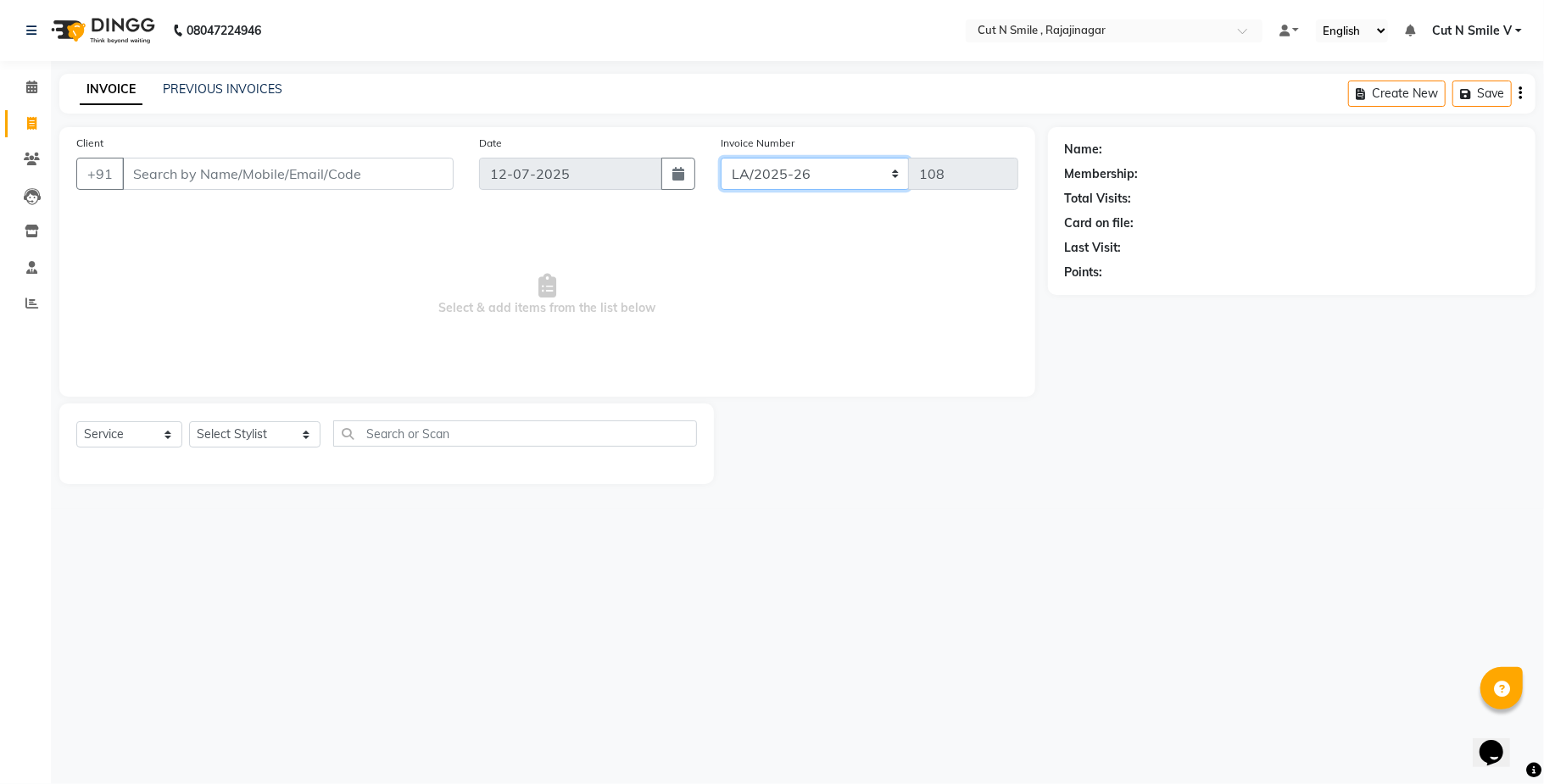 select on "7185" 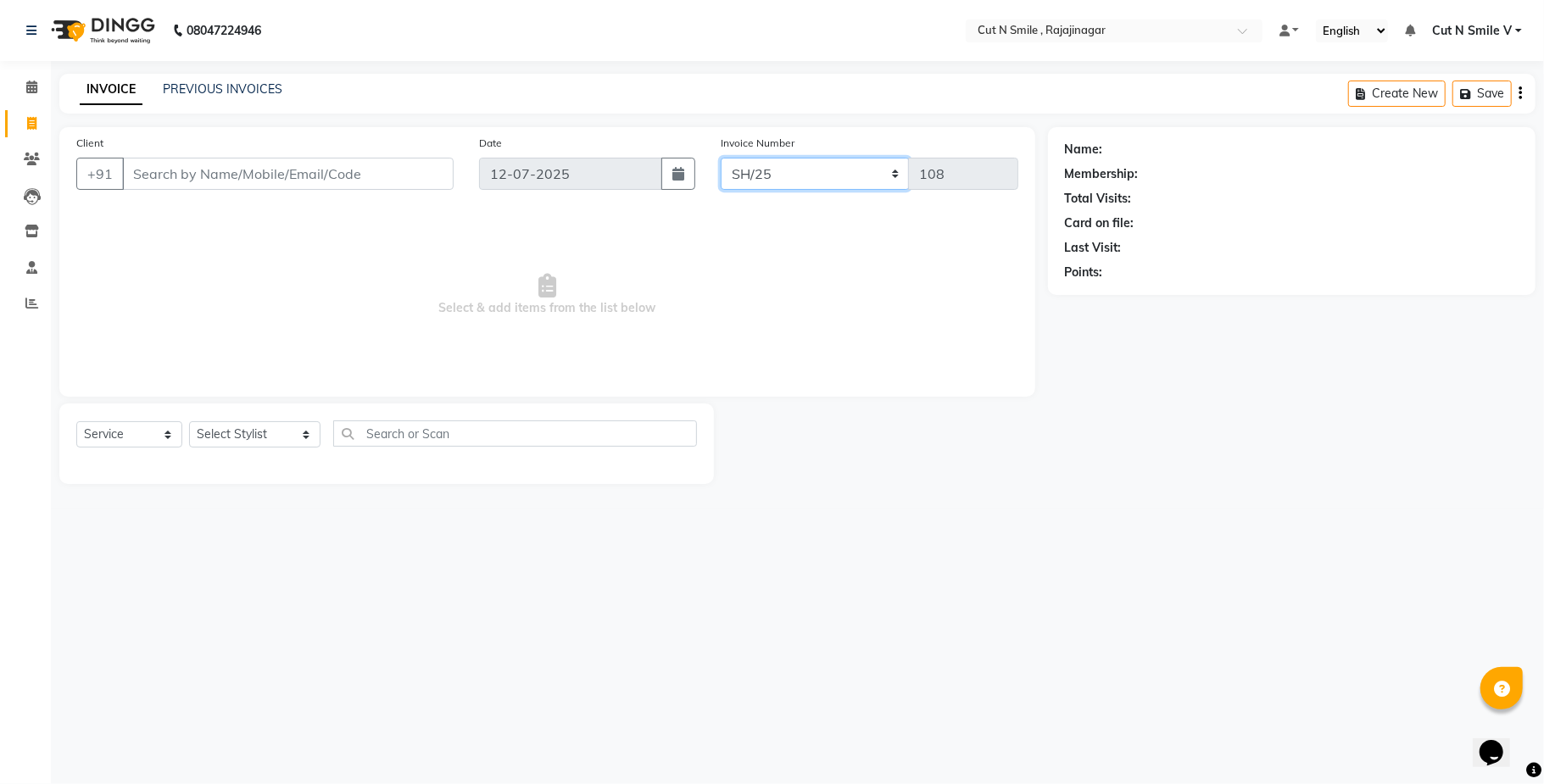 click on "[PERSON_NAME]/25-26 LA/2025-26 SH/25 CH/25 SA/25" 